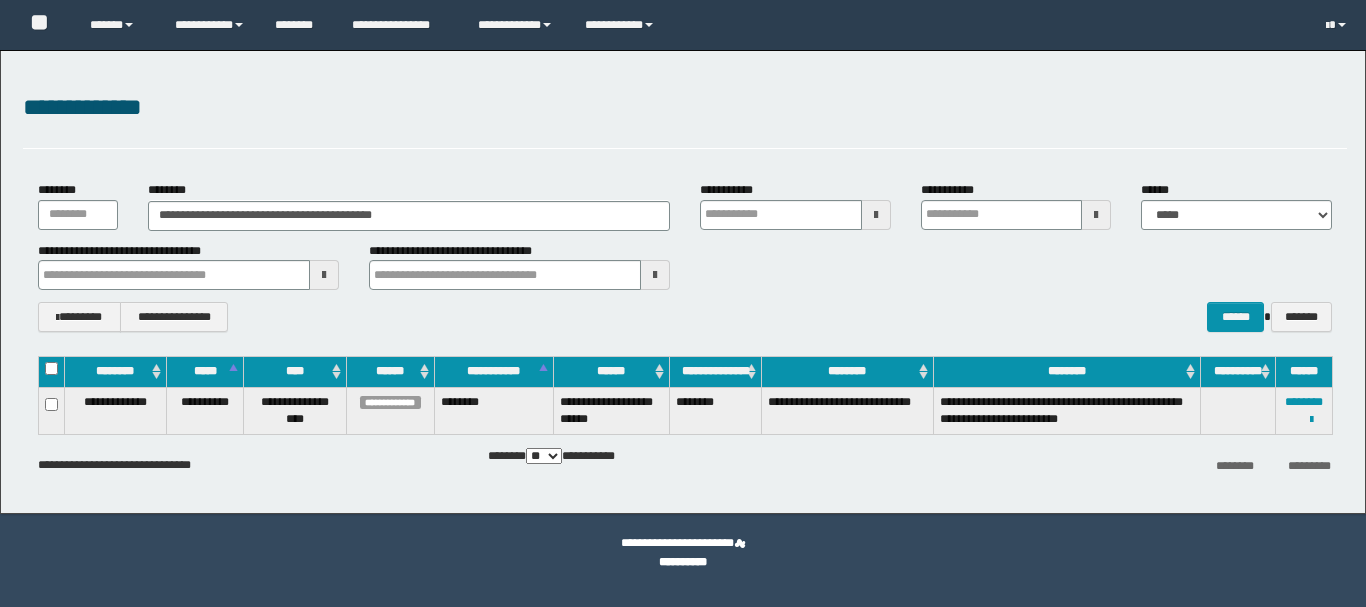 scroll, scrollTop: 0, scrollLeft: 0, axis: both 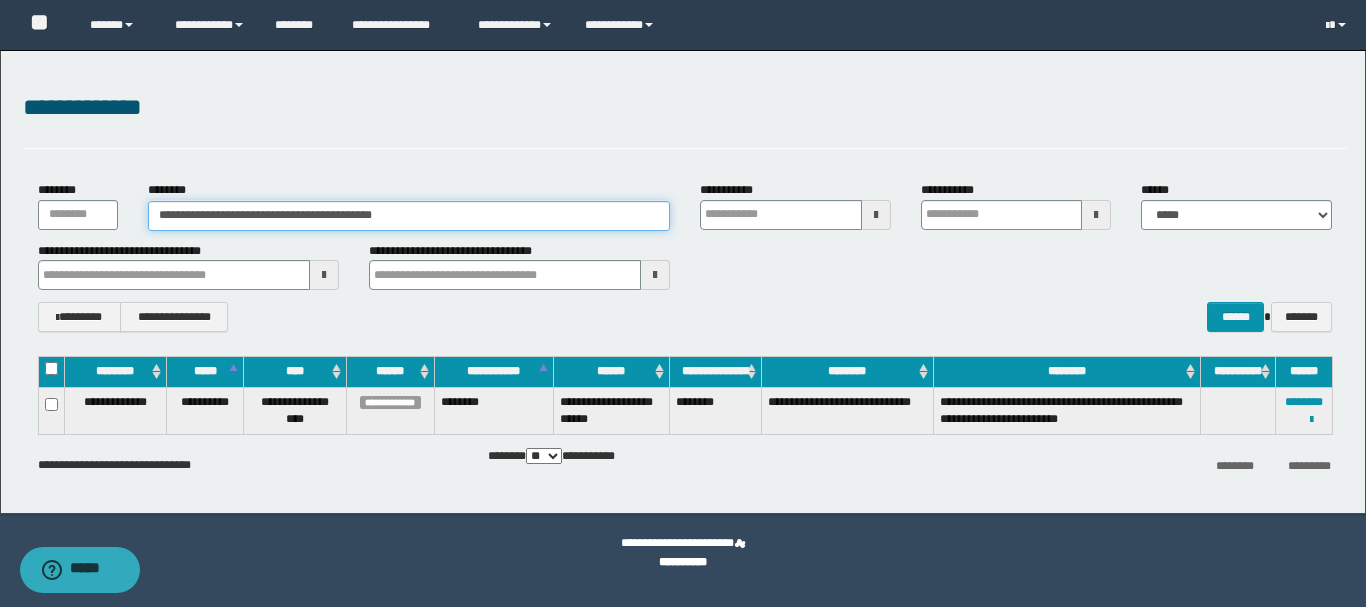 drag, startPoint x: 460, startPoint y: 213, endPoint x: 0, endPoint y: 225, distance: 460.1565 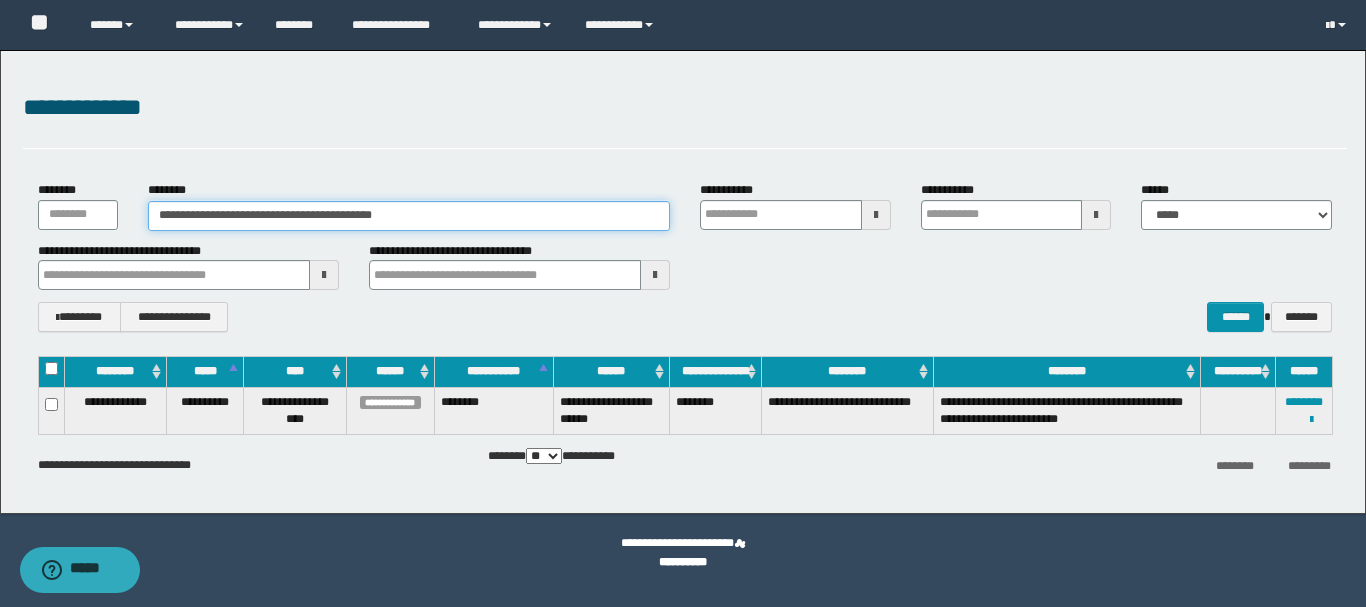 paste 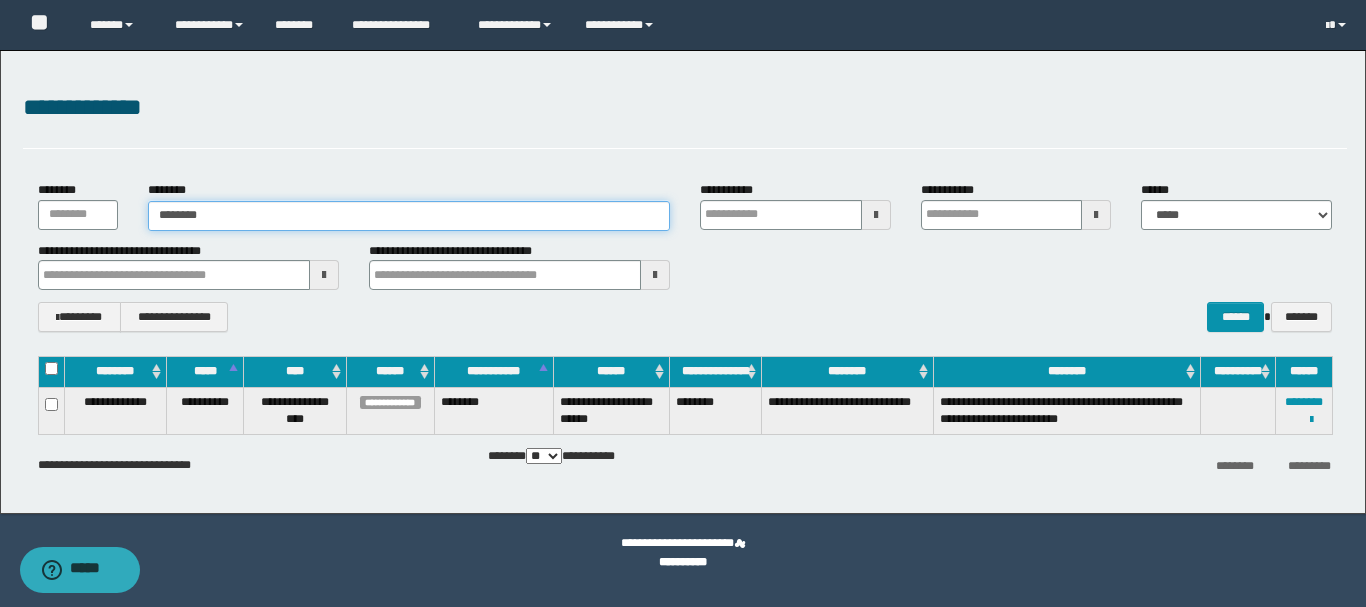 type on "********" 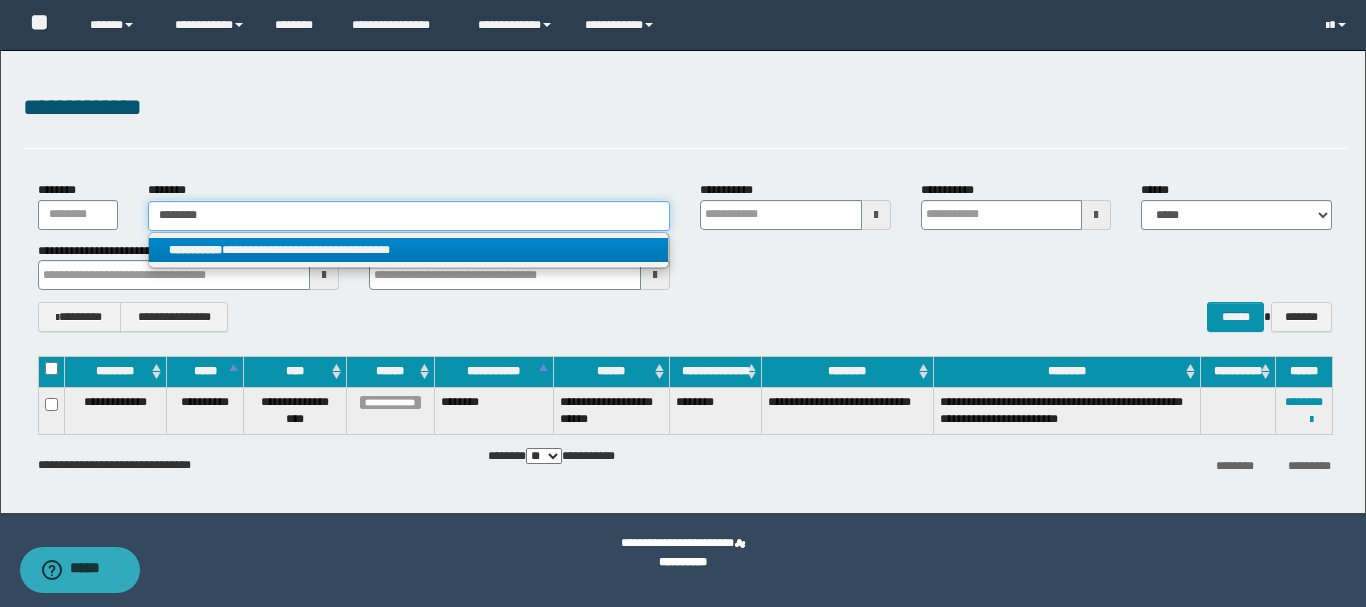 type on "********" 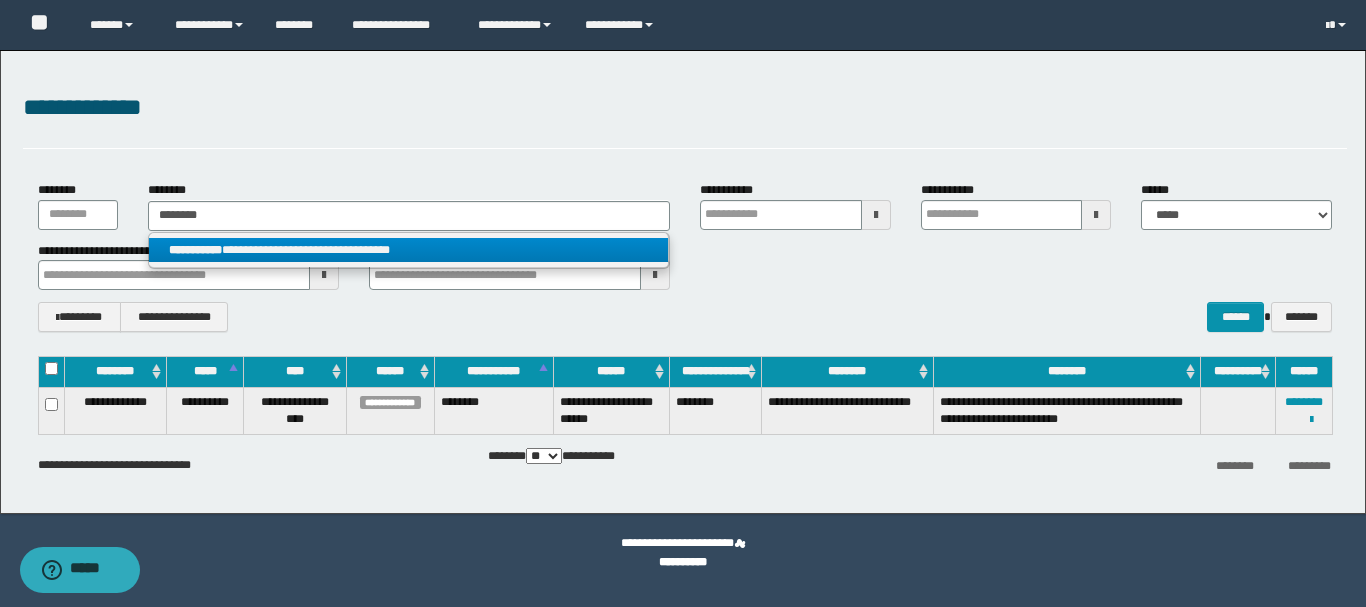 click on "**********" at bounding box center (408, 250) 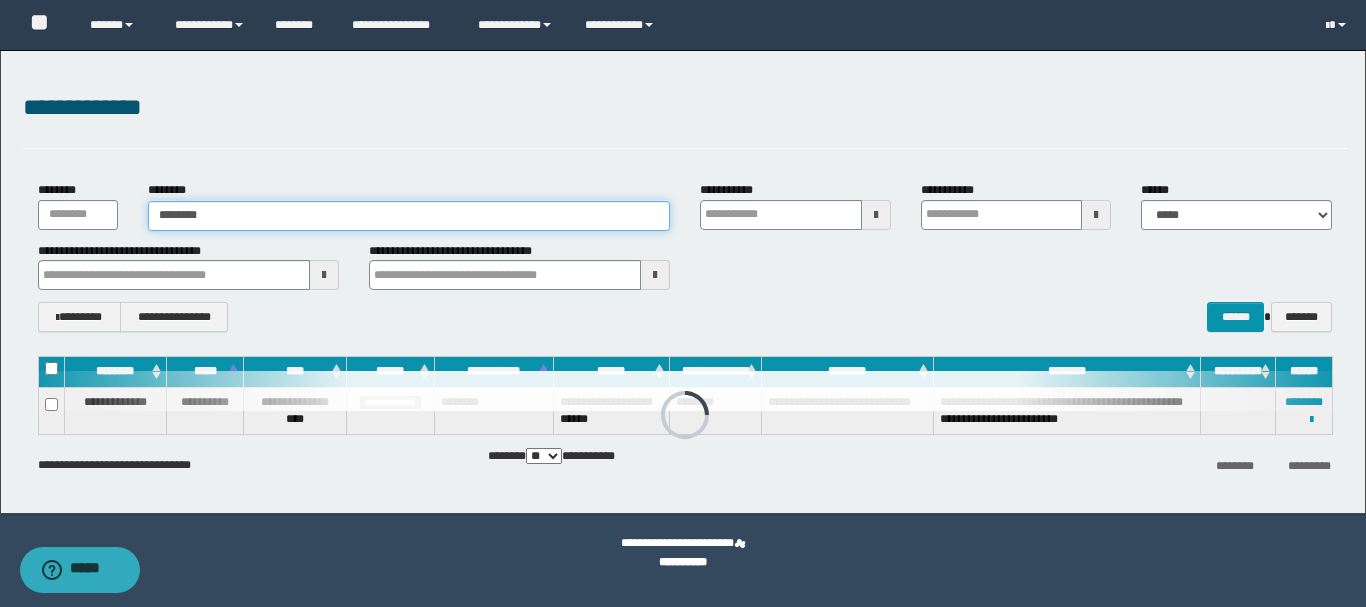 type 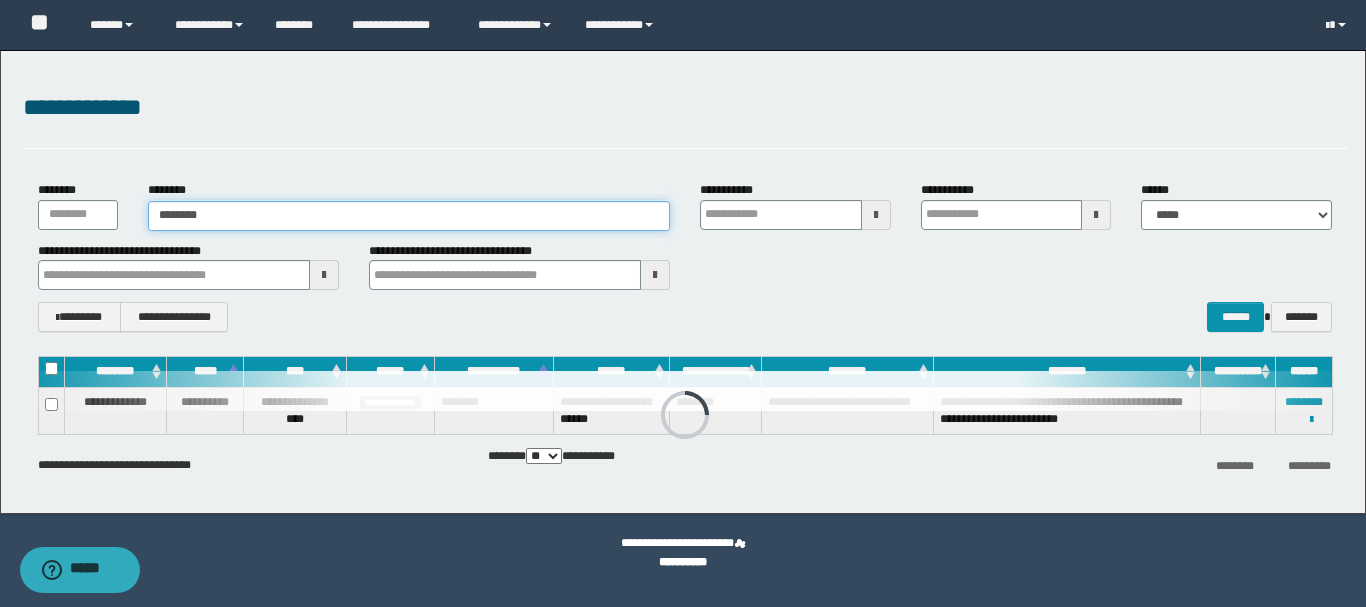 type on "**********" 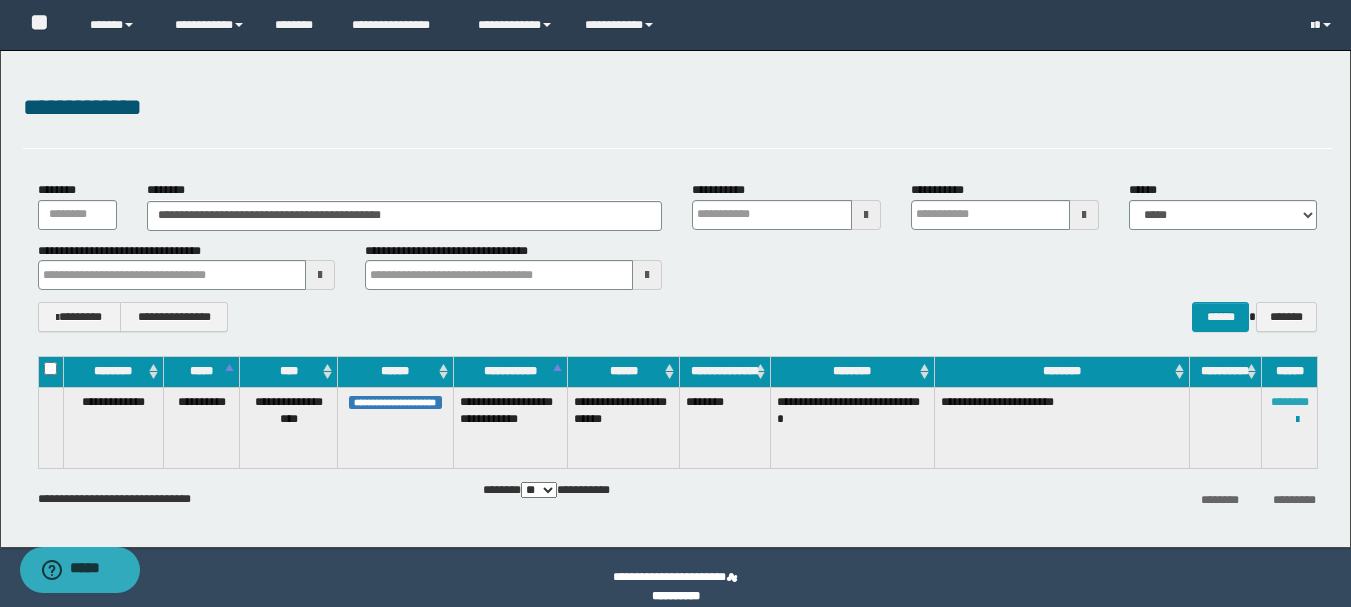 click on "********" at bounding box center [1290, 402] 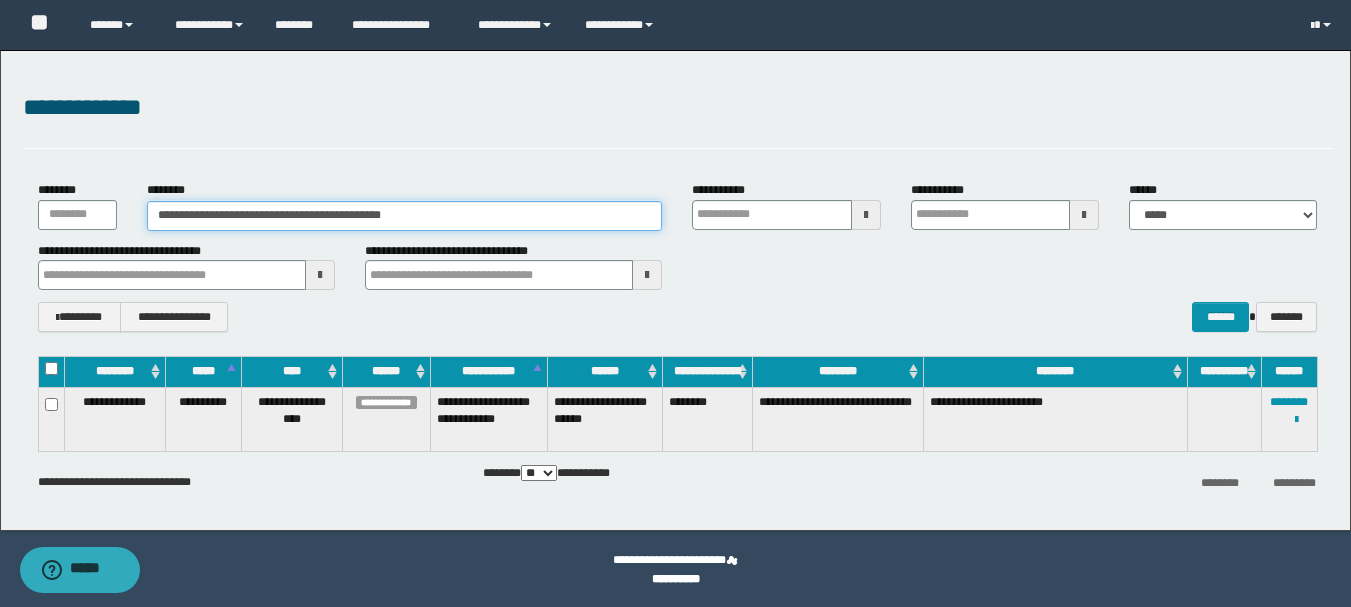 drag, startPoint x: 239, startPoint y: 217, endPoint x: 453, endPoint y: 218, distance: 214.00233 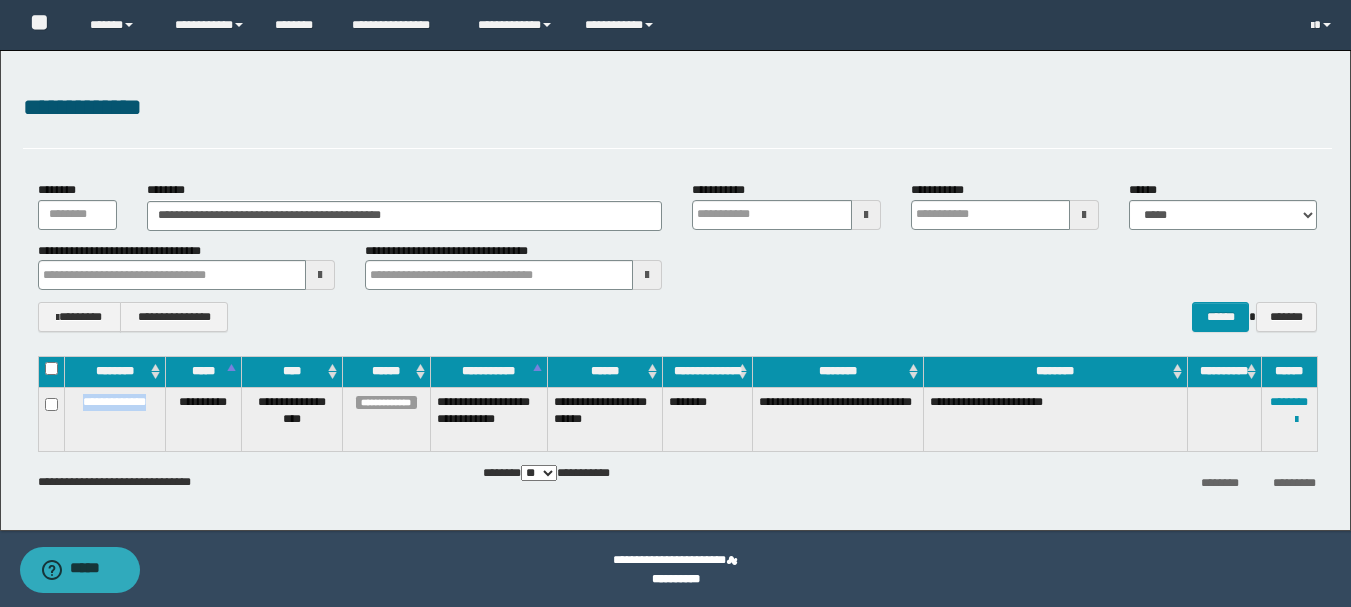 drag, startPoint x: 93, startPoint y: 402, endPoint x: 155, endPoint y: 400, distance: 62.03225 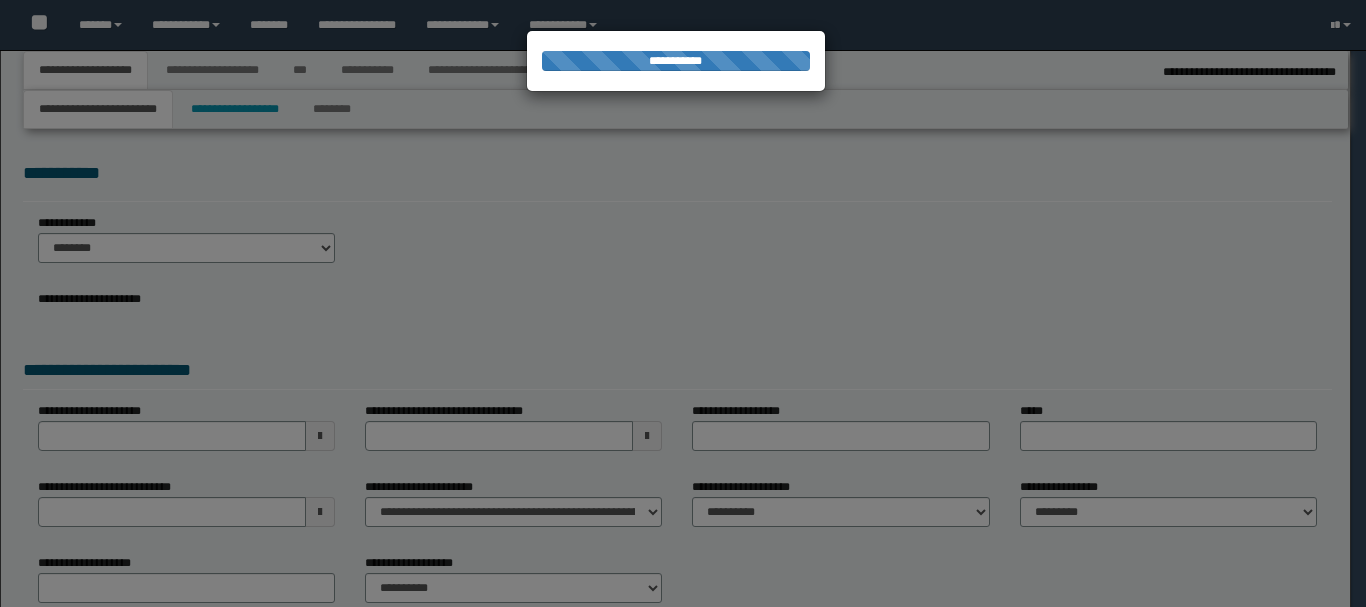 select on "*" 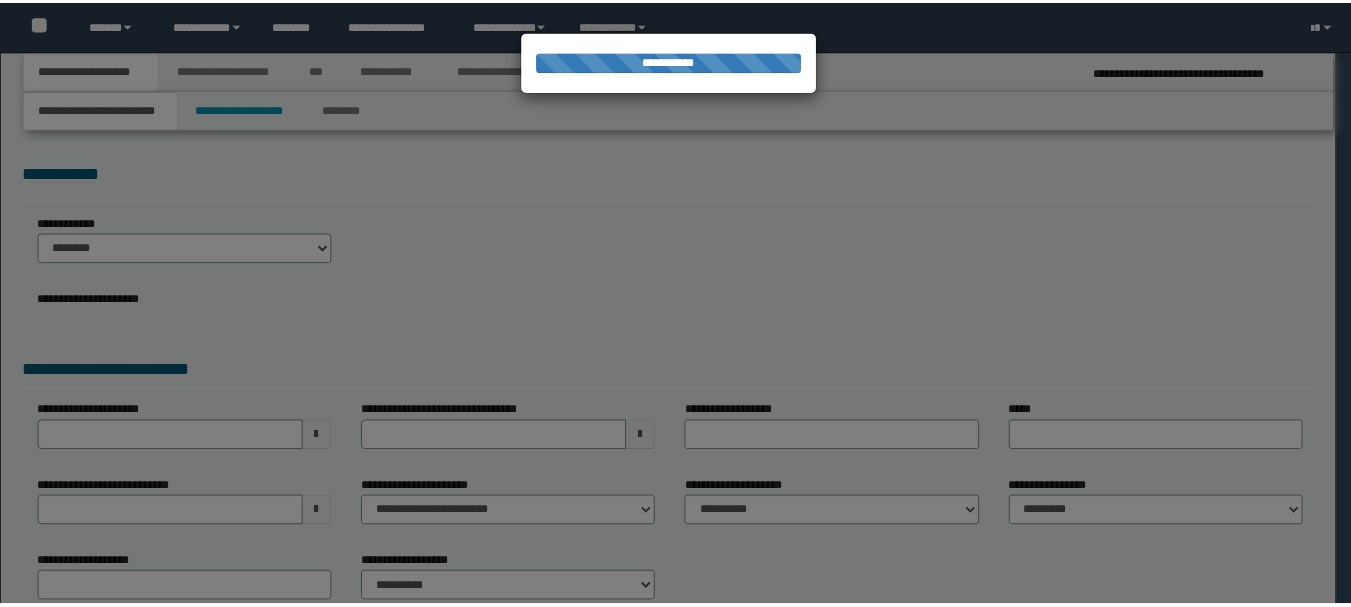 scroll, scrollTop: 0, scrollLeft: 0, axis: both 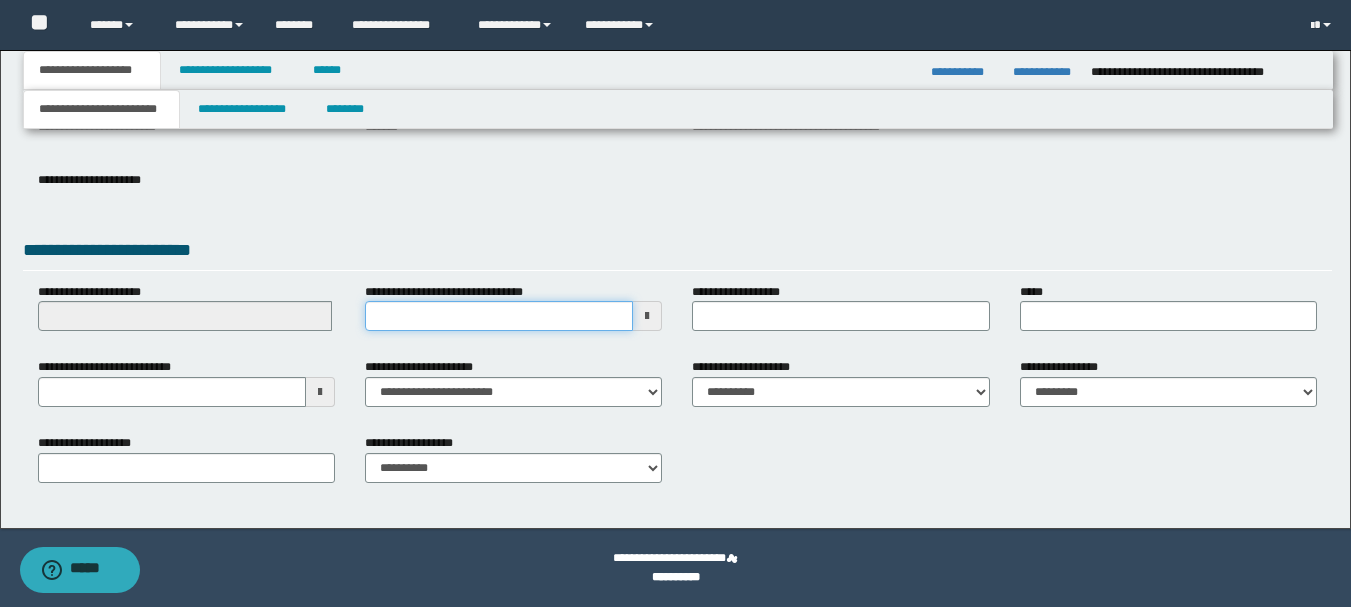 click on "**********" at bounding box center (499, 316) 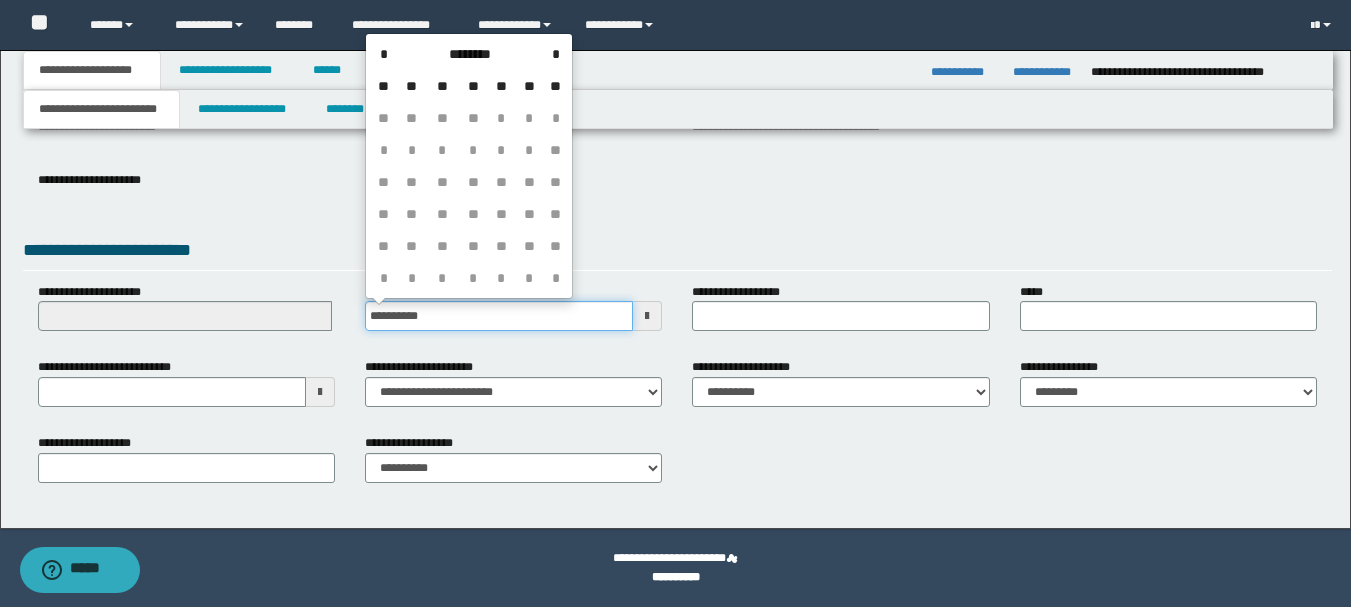 type on "**********" 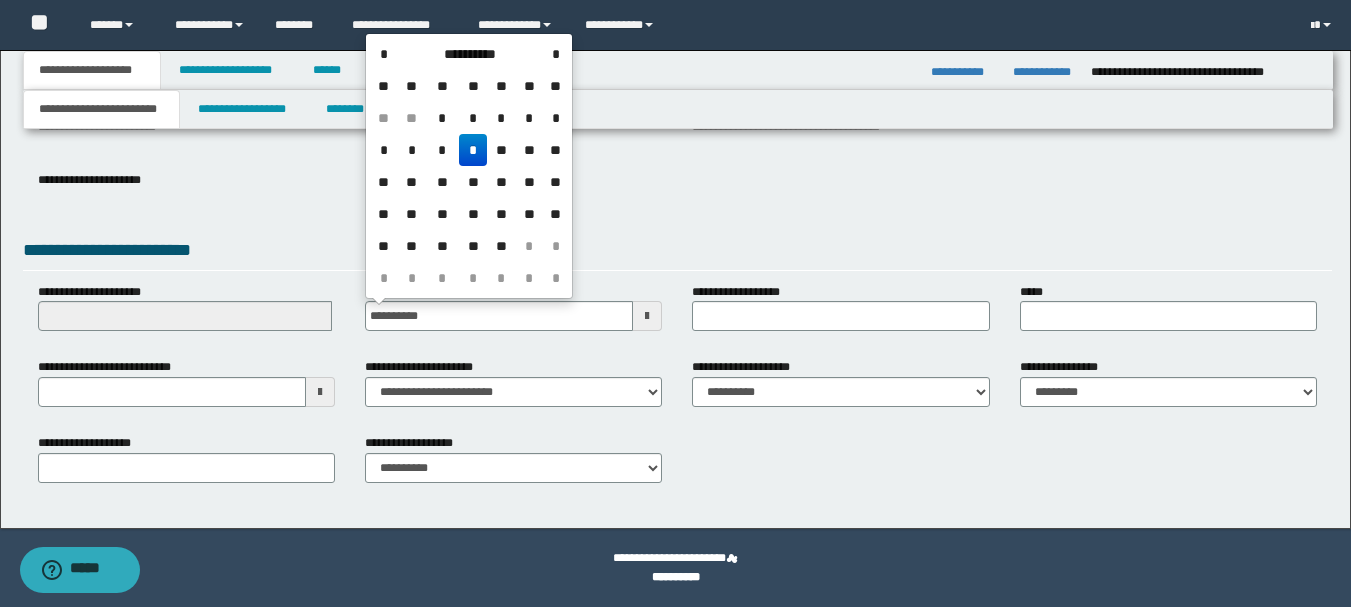 click on "**********" at bounding box center [677, 195] 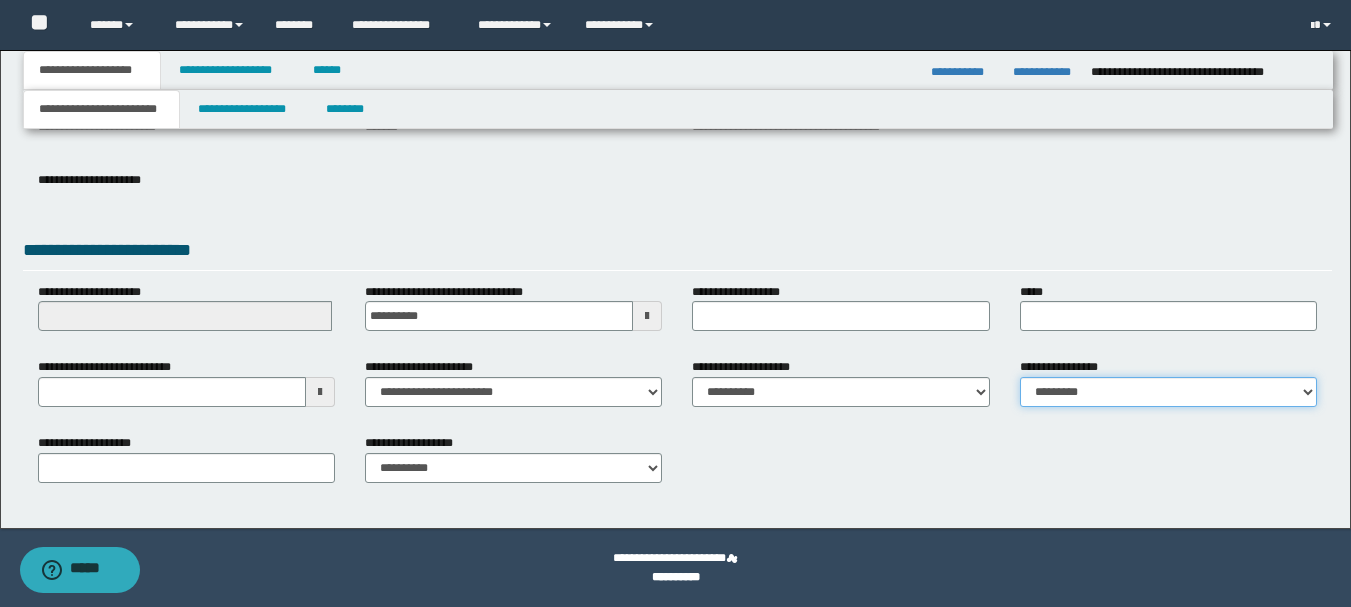 click on "**********" at bounding box center (1168, 392) 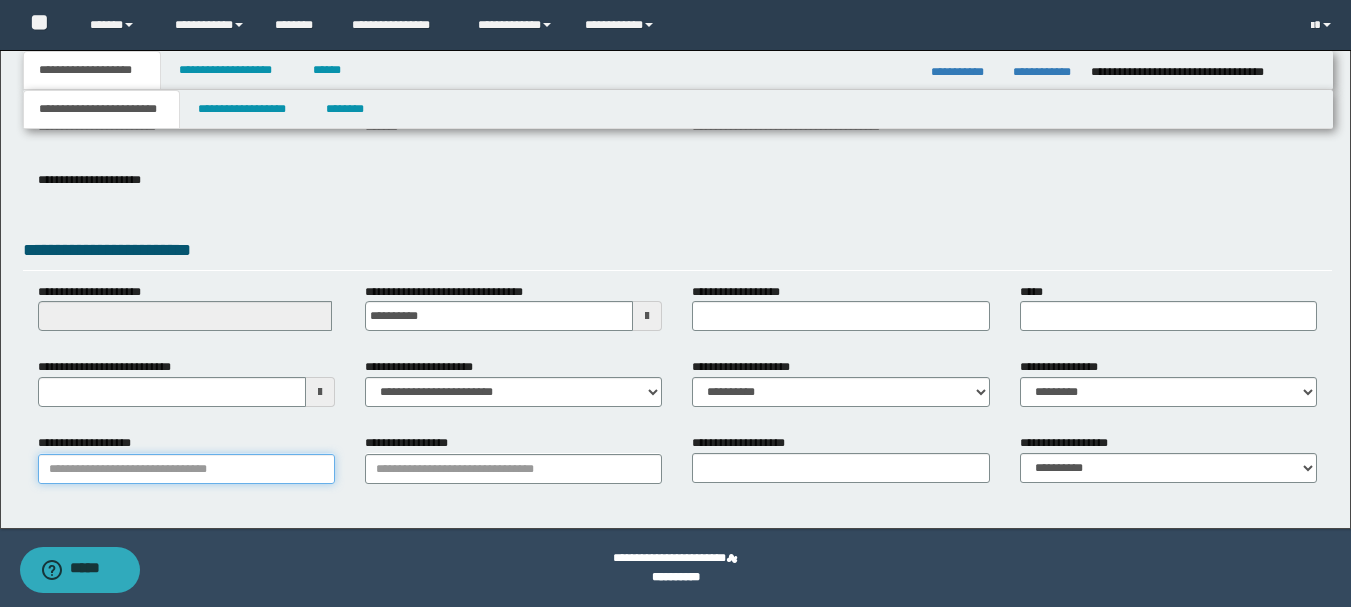 click on "**********" at bounding box center (186, 469) 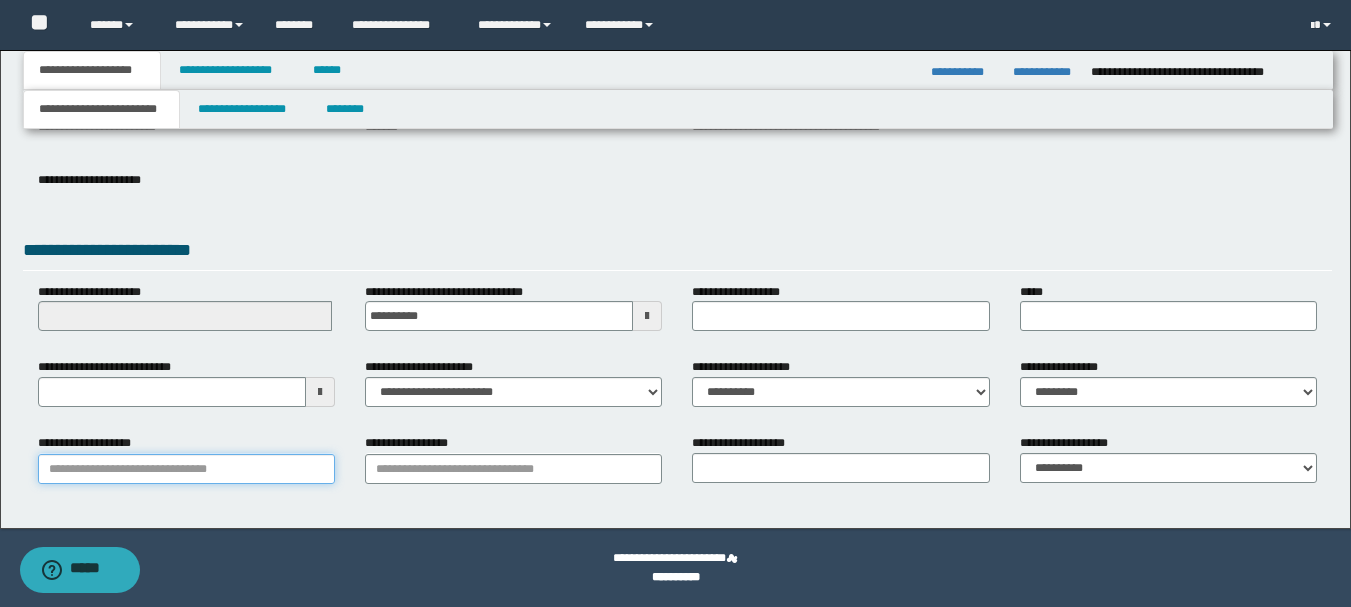 click on "**********" at bounding box center (186, 469) 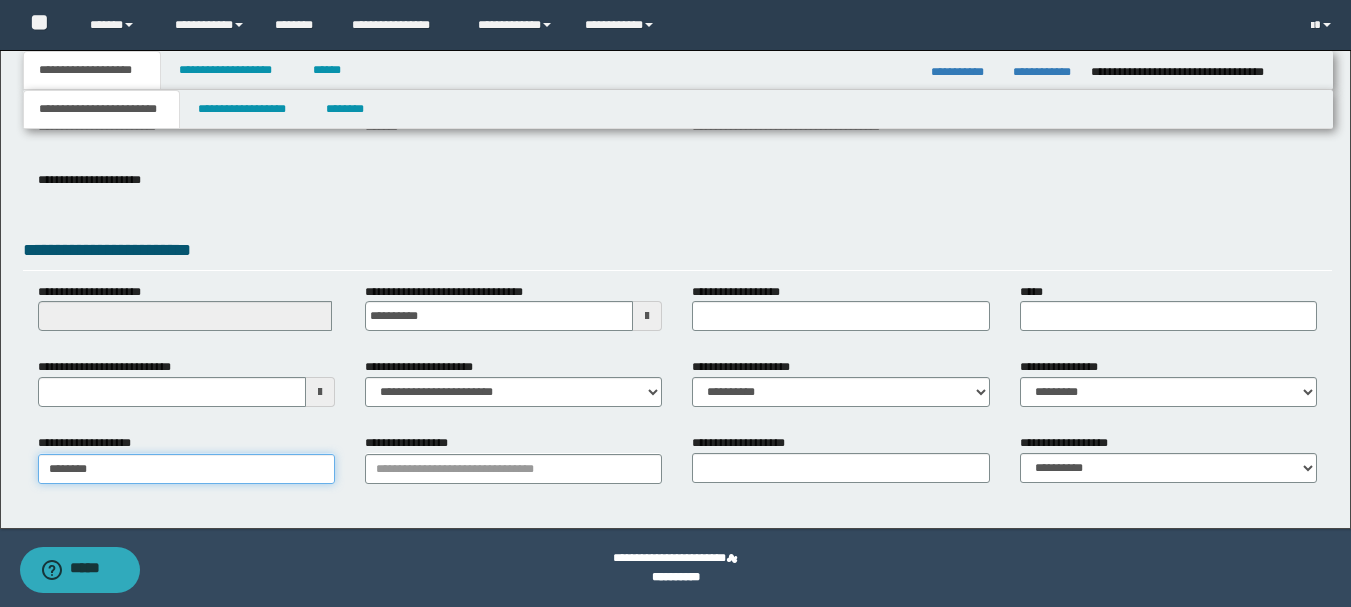 type on "*********" 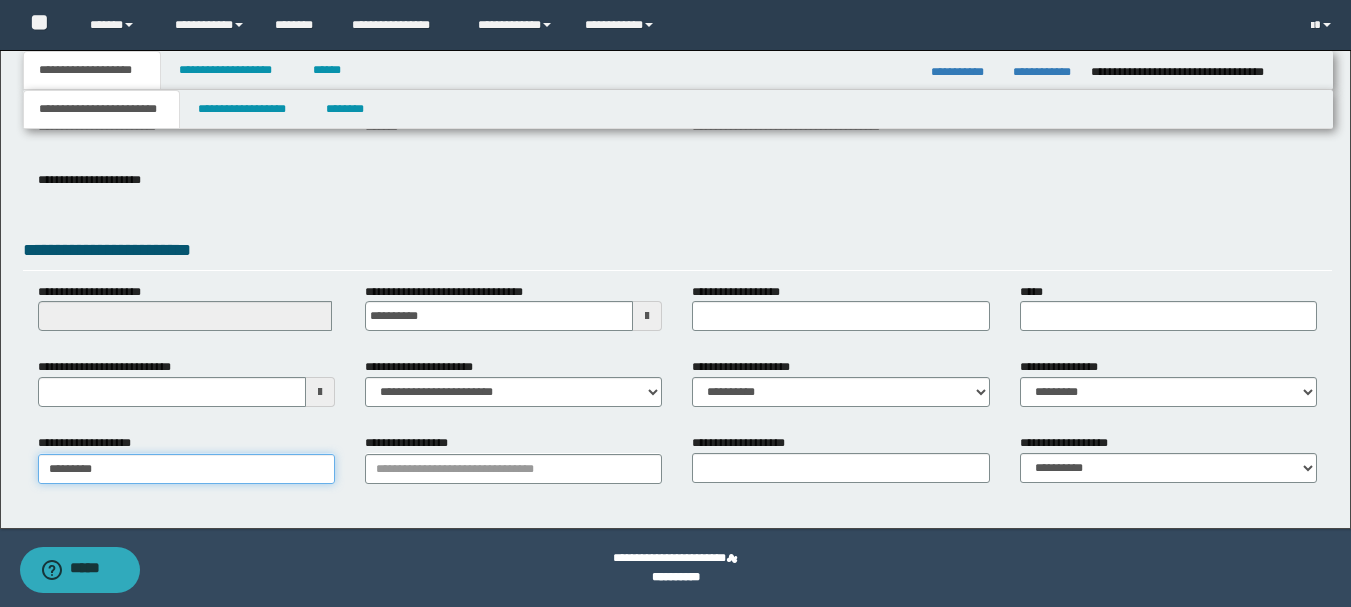type on "*********" 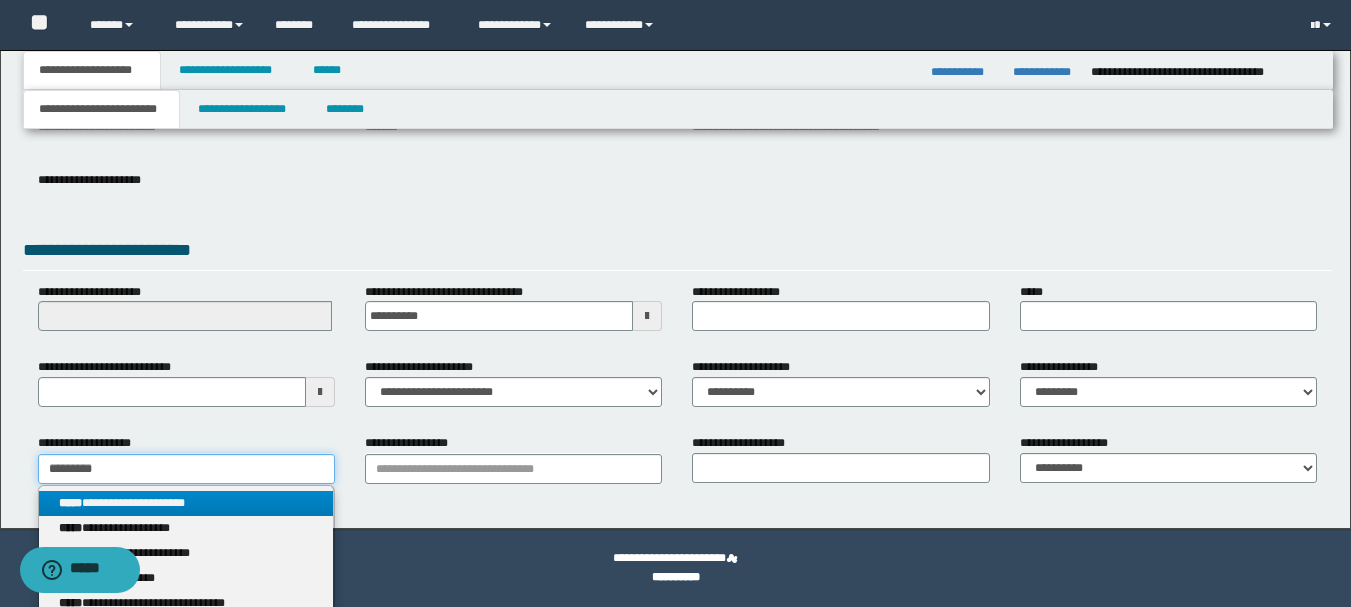 type on "*********" 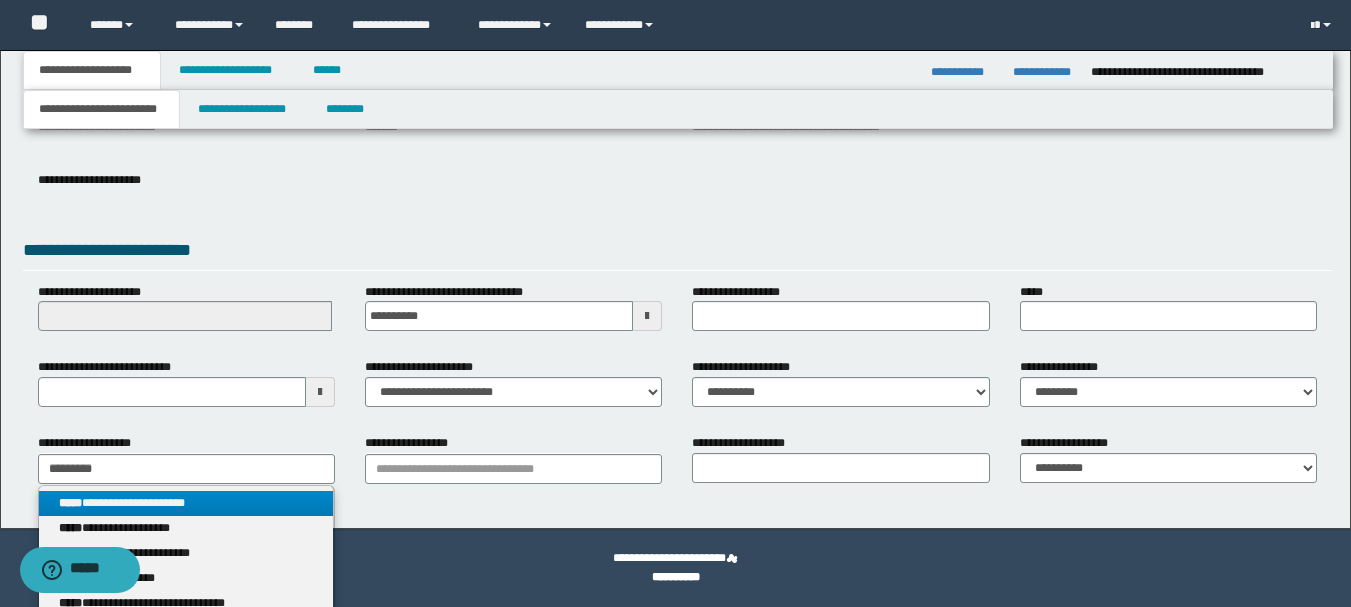 click on "**********" at bounding box center [186, 503] 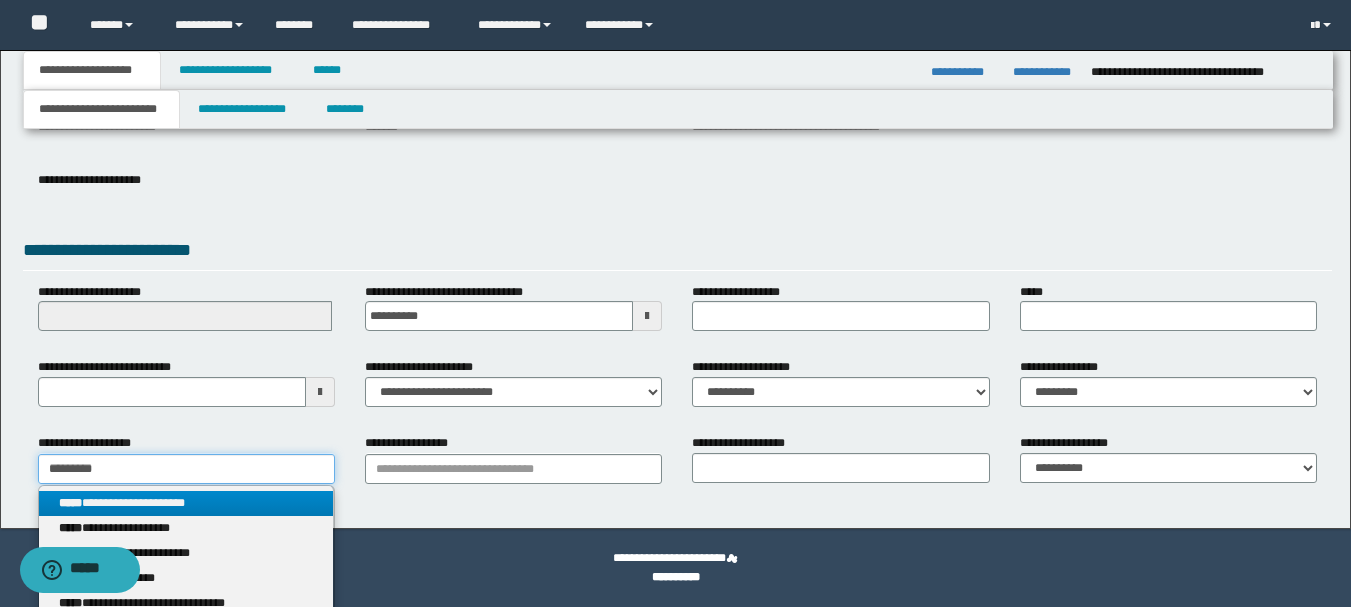 type 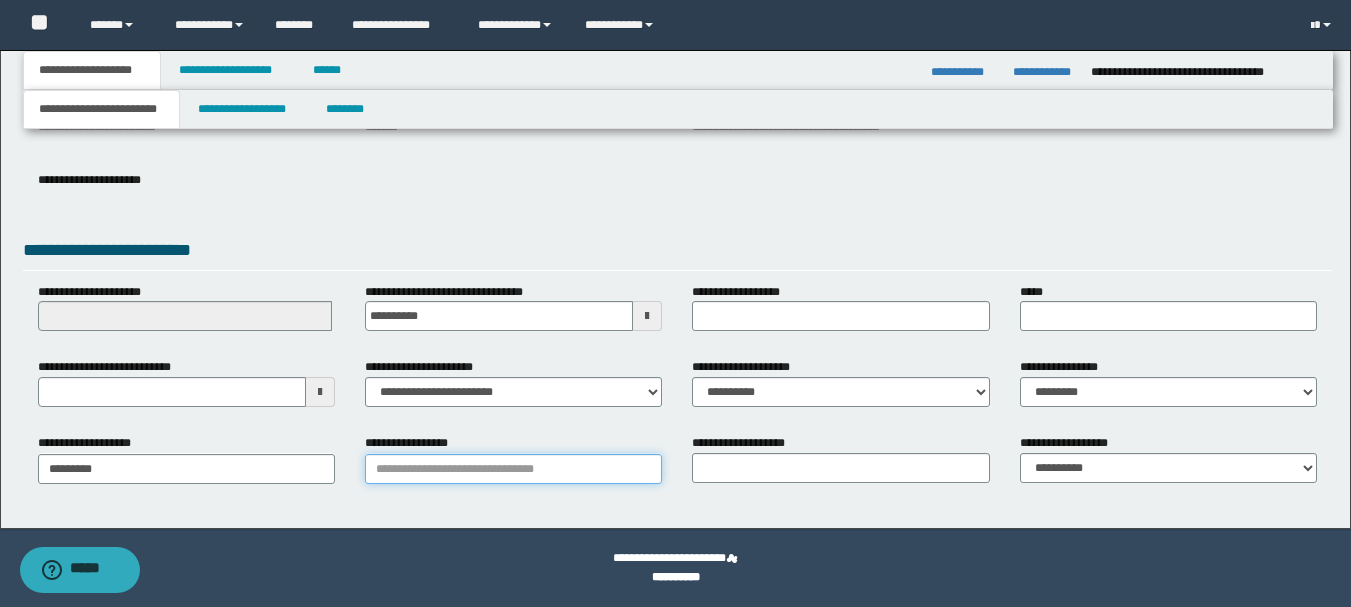 click on "**********" at bounding box center [513, 469] 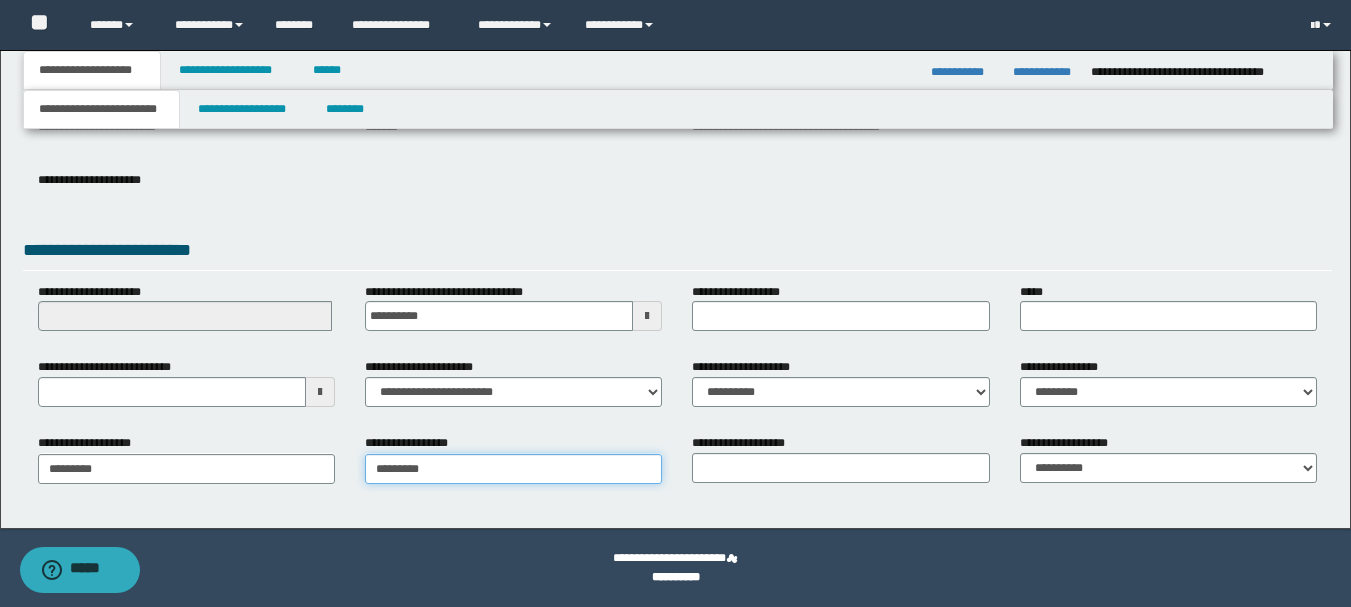 type on "**********" 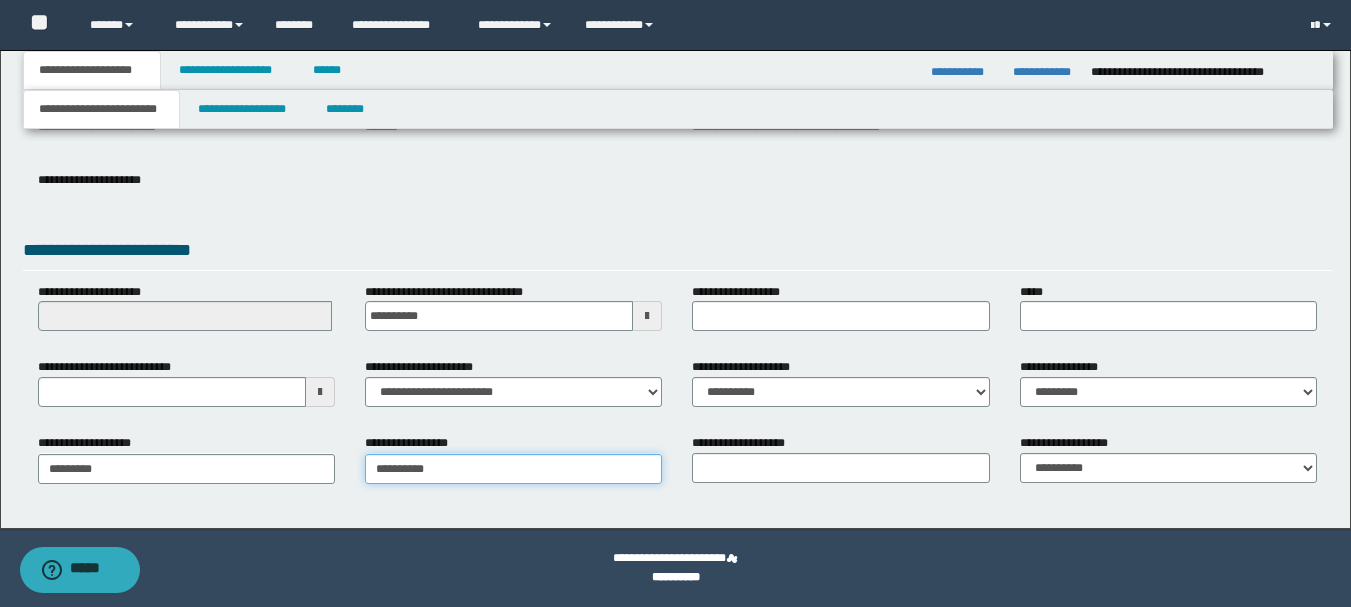 type on "**********" 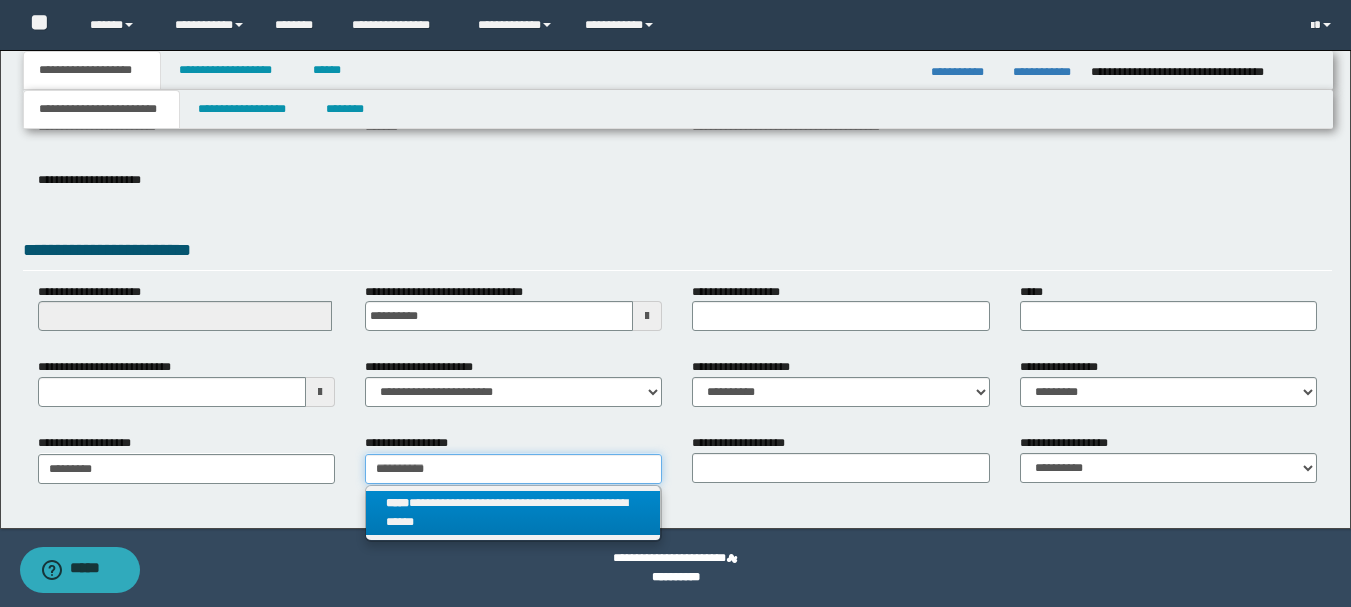 type on "**********" 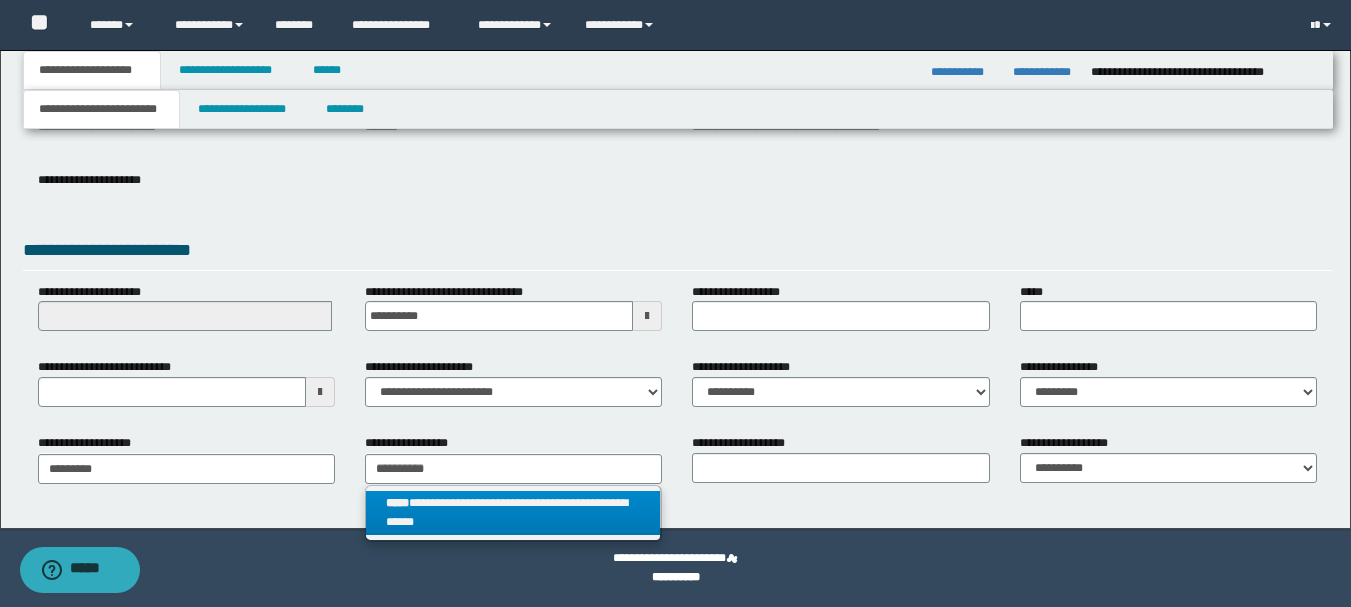 click on "**********" at bounding box center [513, 513] 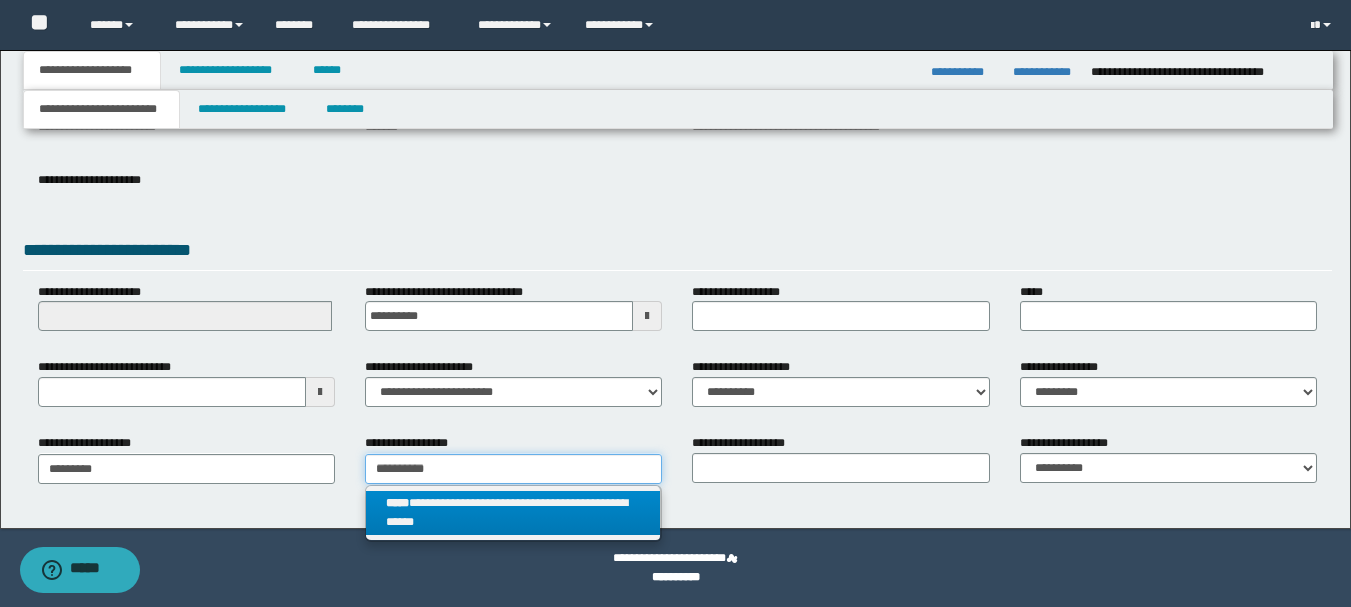 type 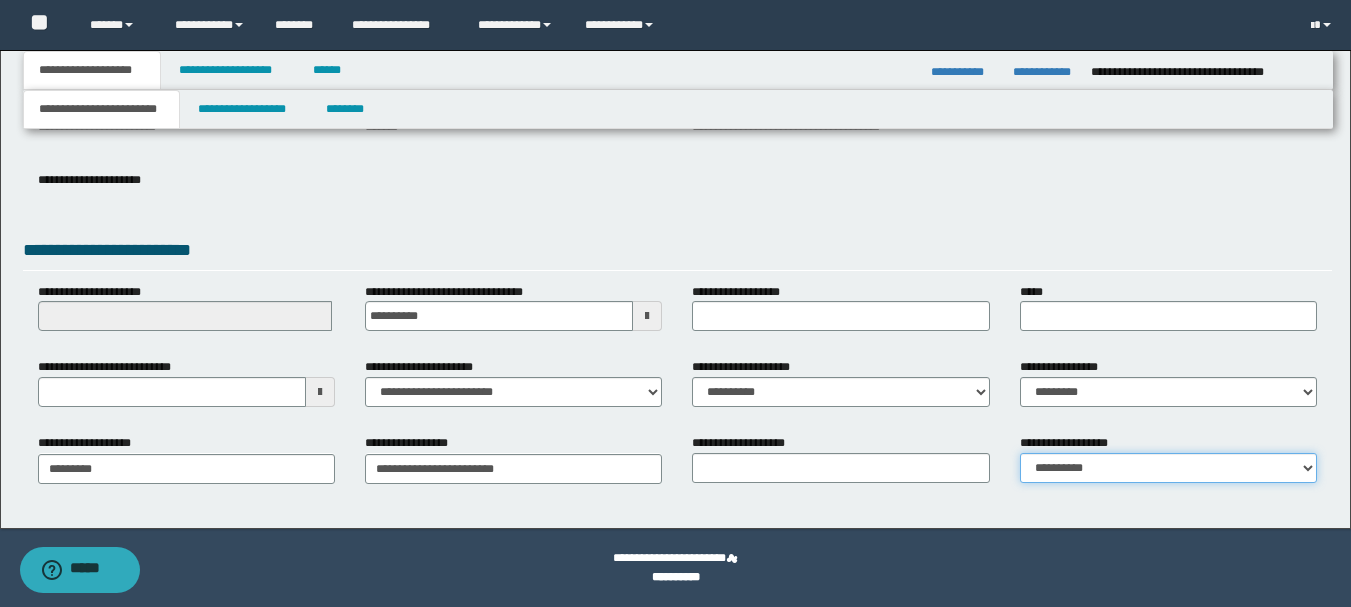 click on "**********" at bounding box center [1168, 468] 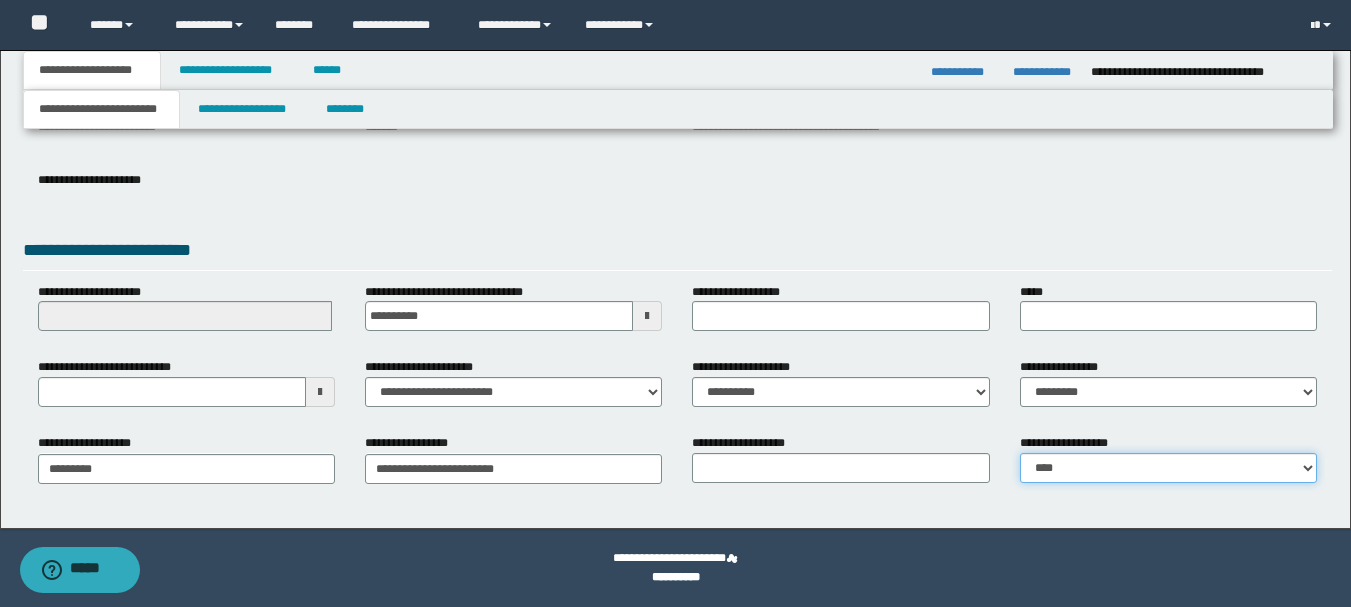 click on "**********" at bounding box center [1168, 468] 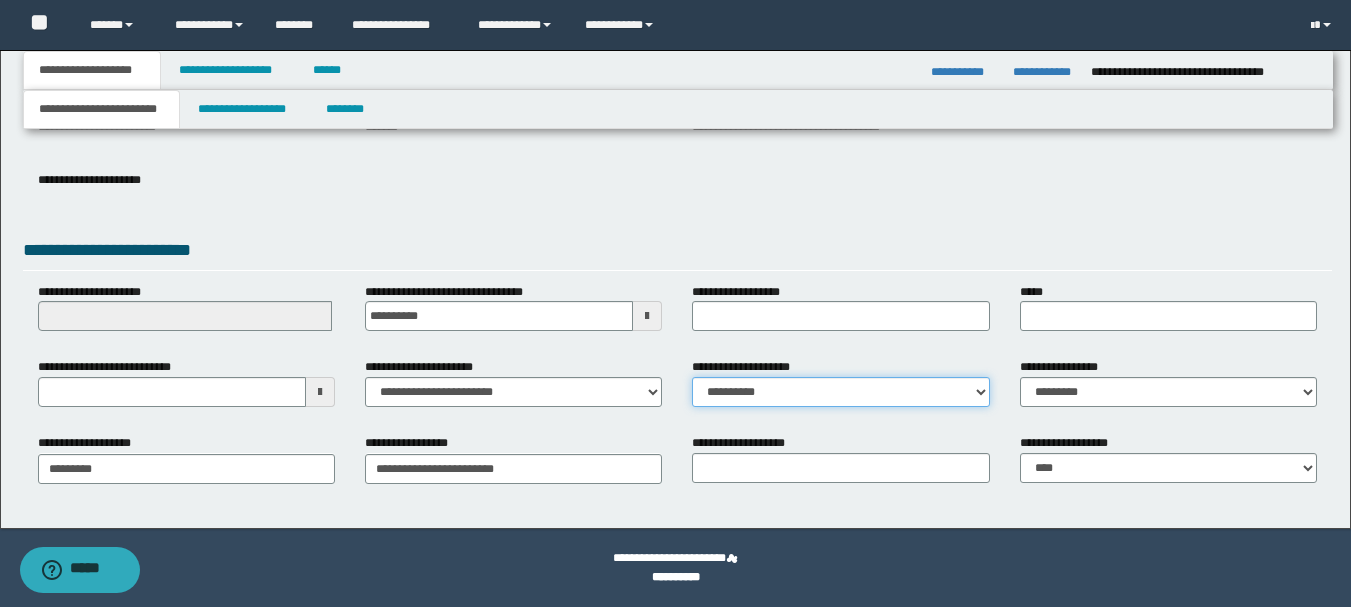 click on "**********" at bounding box center [840, 392] 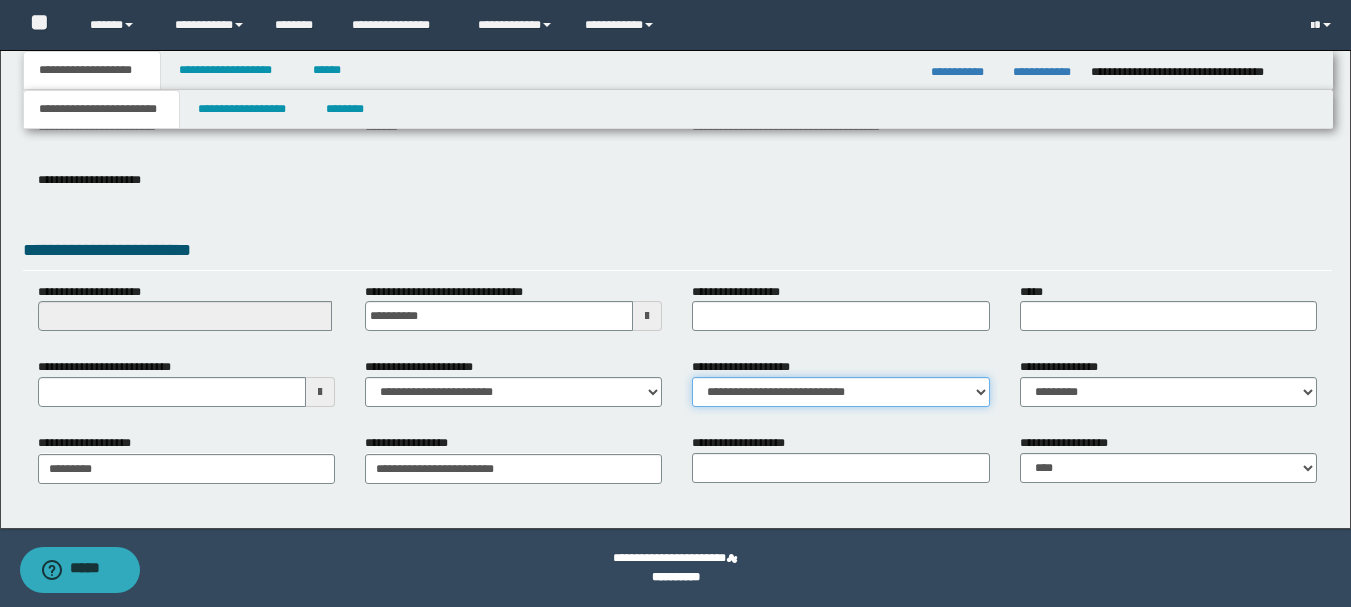 click on "**********" at bounding box center [840, 392] 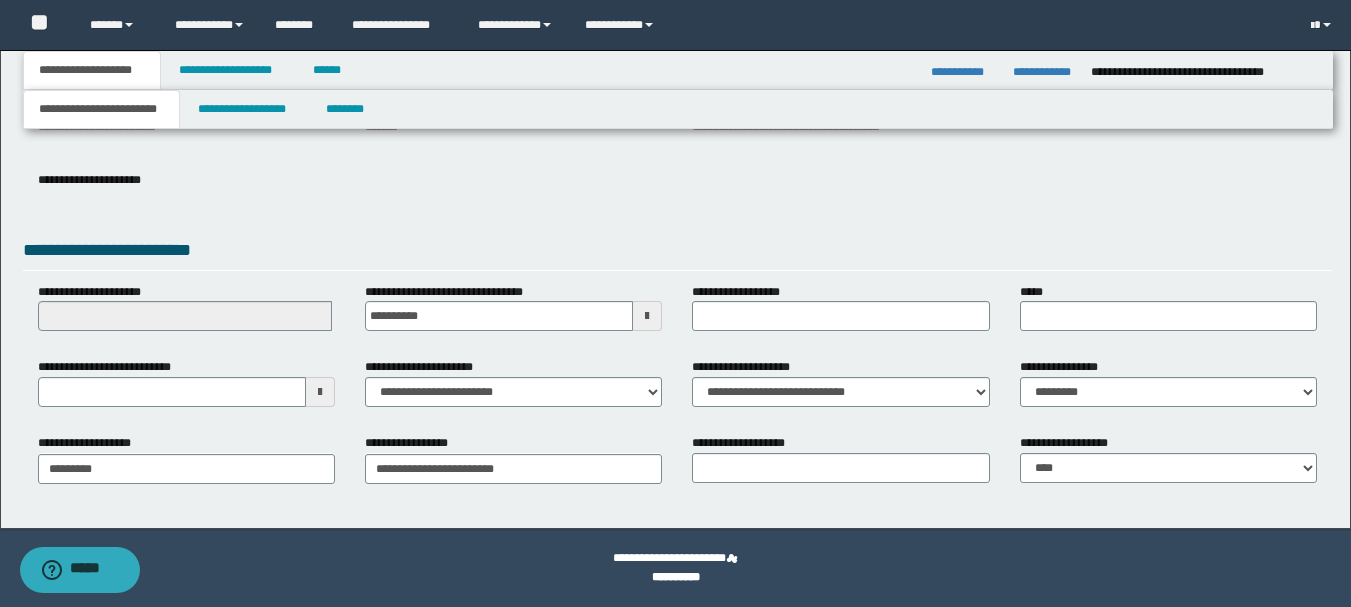 click on "**********" at bounding box center [677, 195] 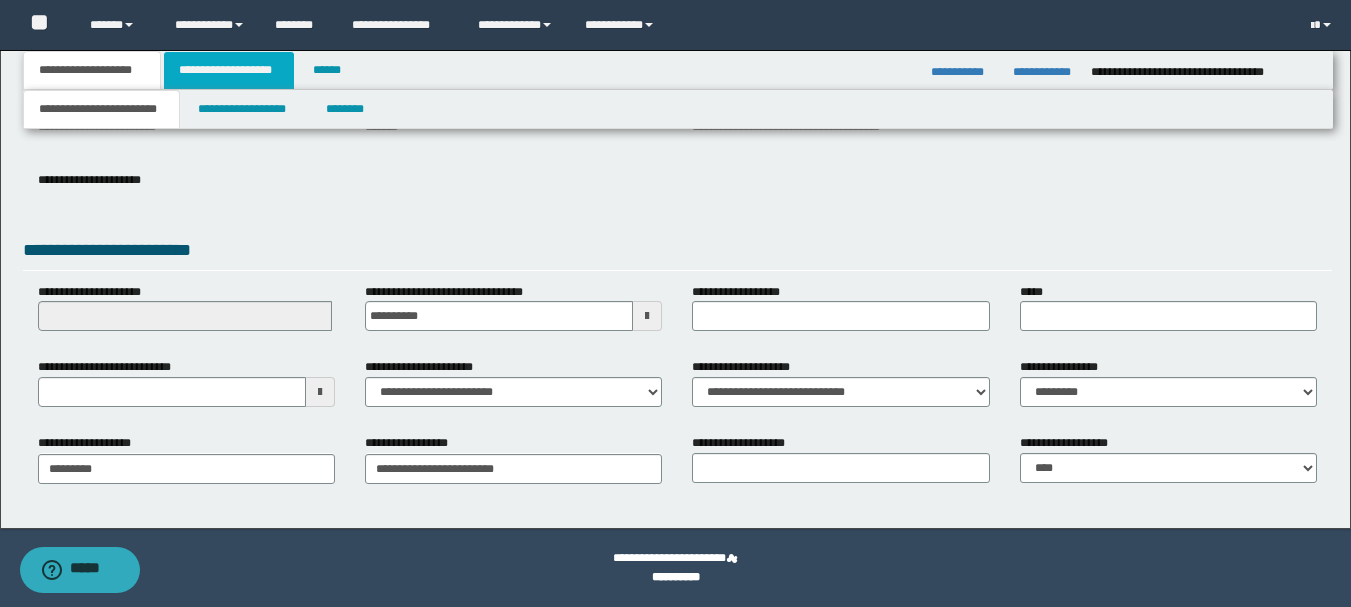 click on "**********" at bounding box center [229, 70] 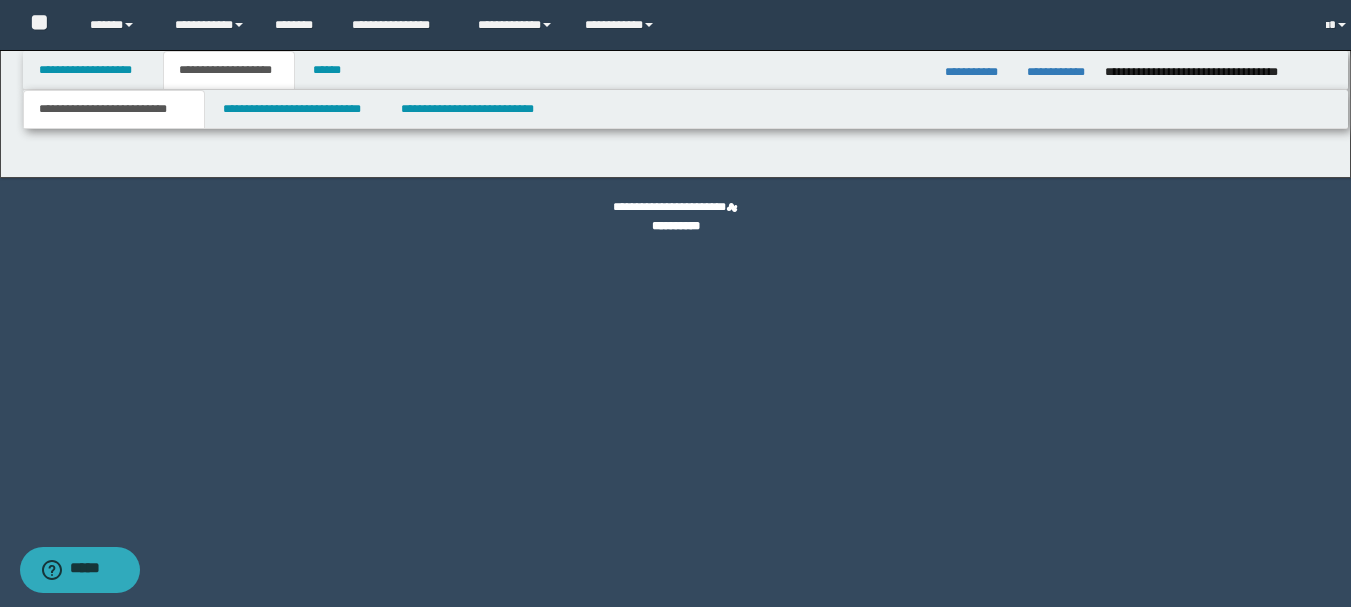 scroll, scrollTop: 0, scrollLeft: 0, axis: both 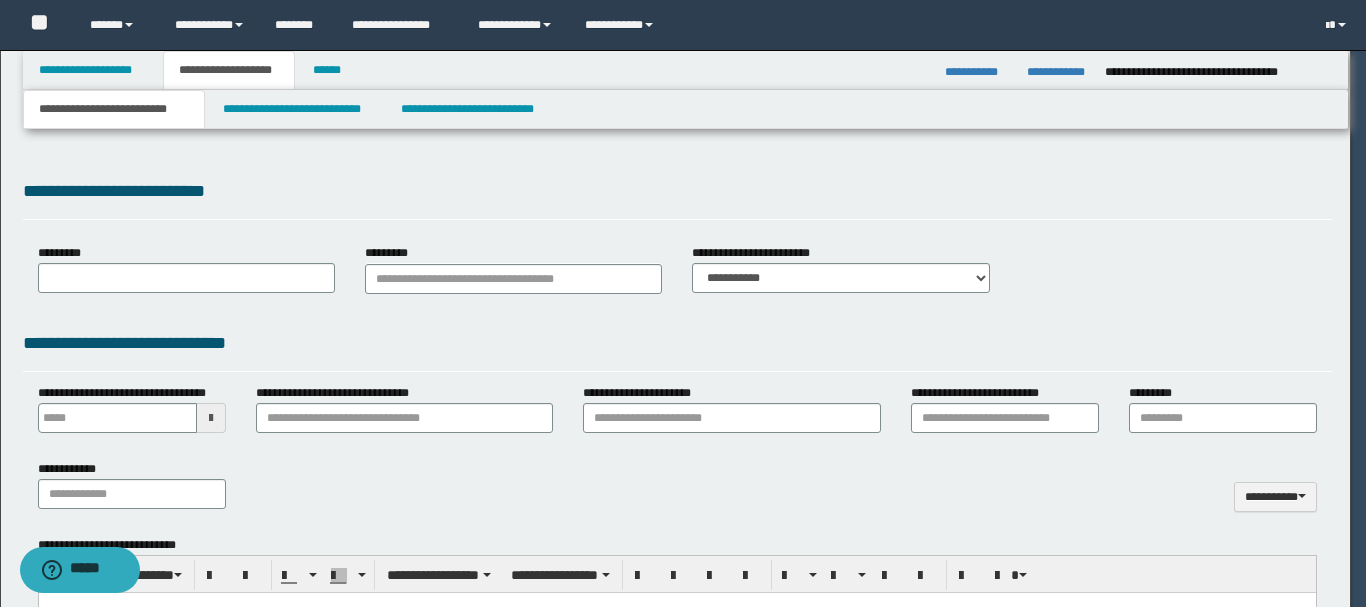 type 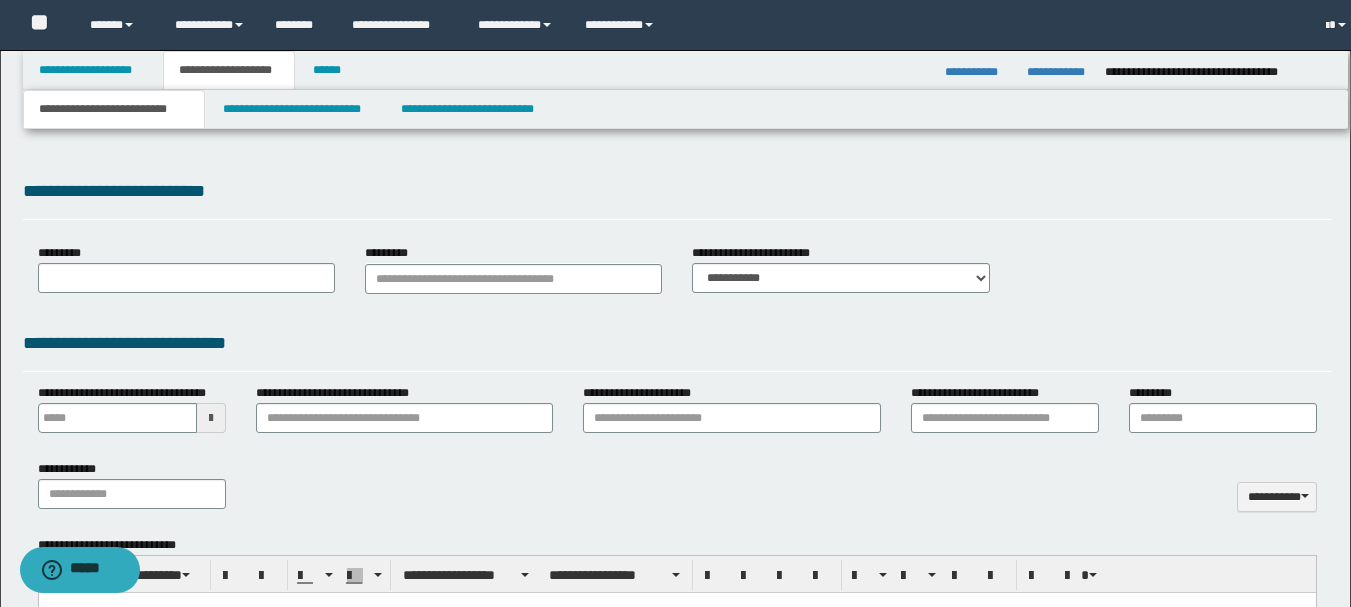 scroll, scrollTop: 0, scrollLeft: 0, axis: both 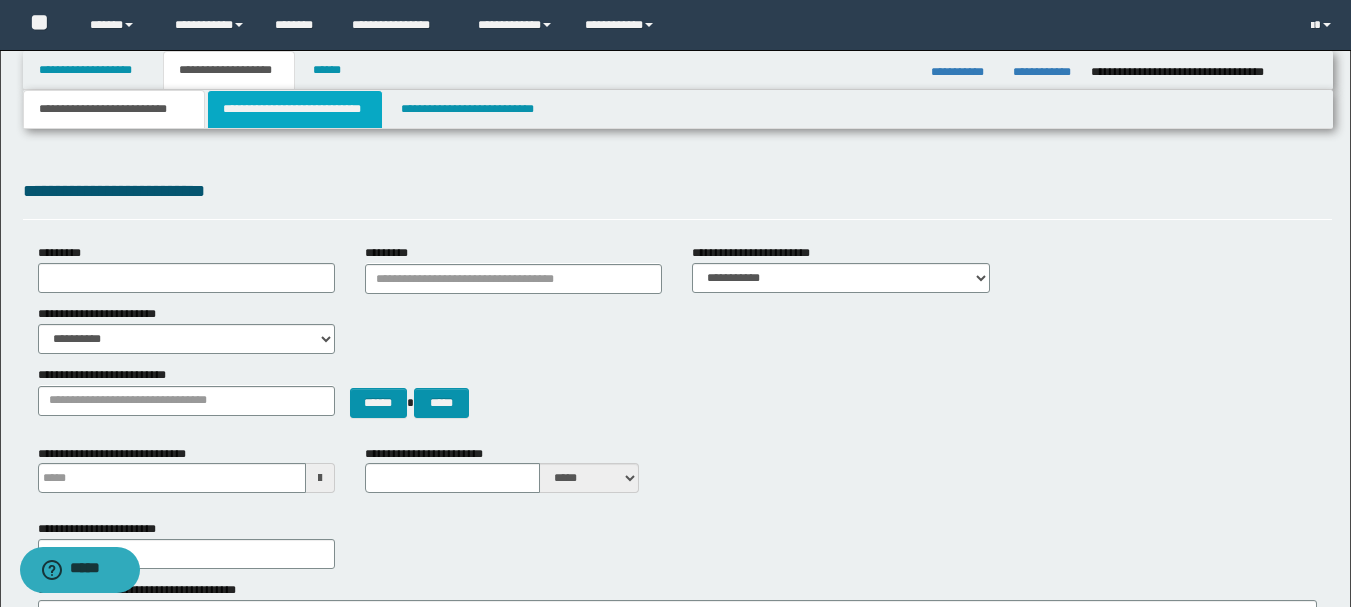 click on "**********" at bounding box center [295, 109] 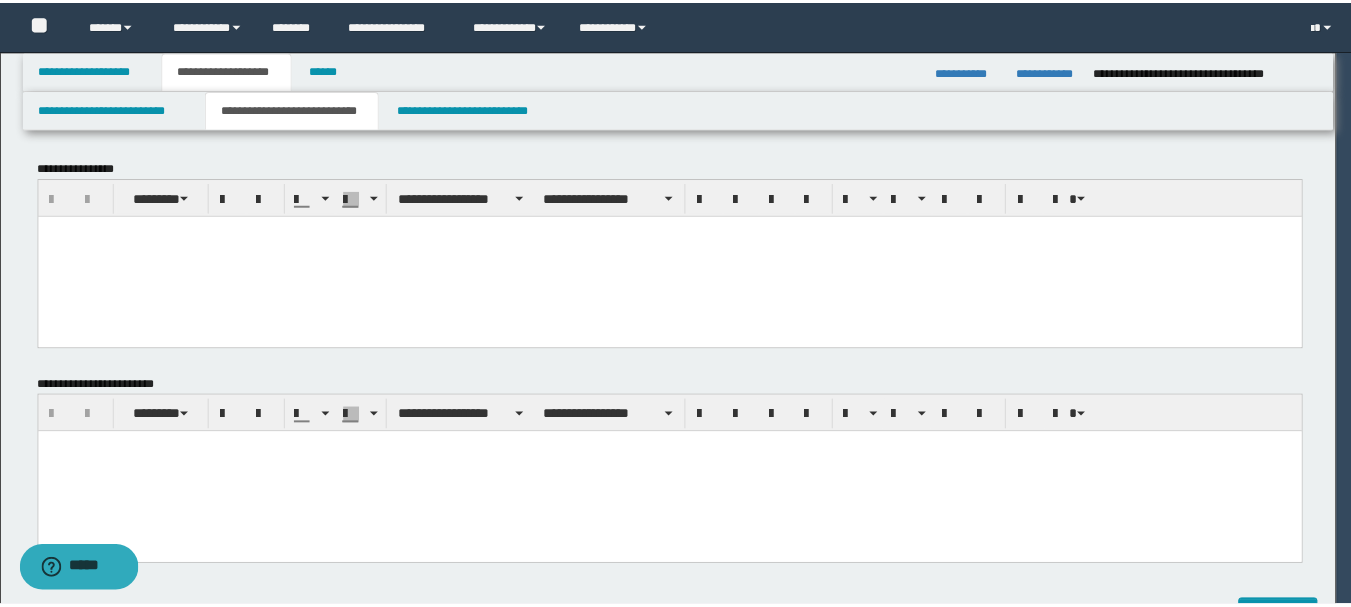 scroll, scrollTop: 0, scrollLeft: 0, axis: both 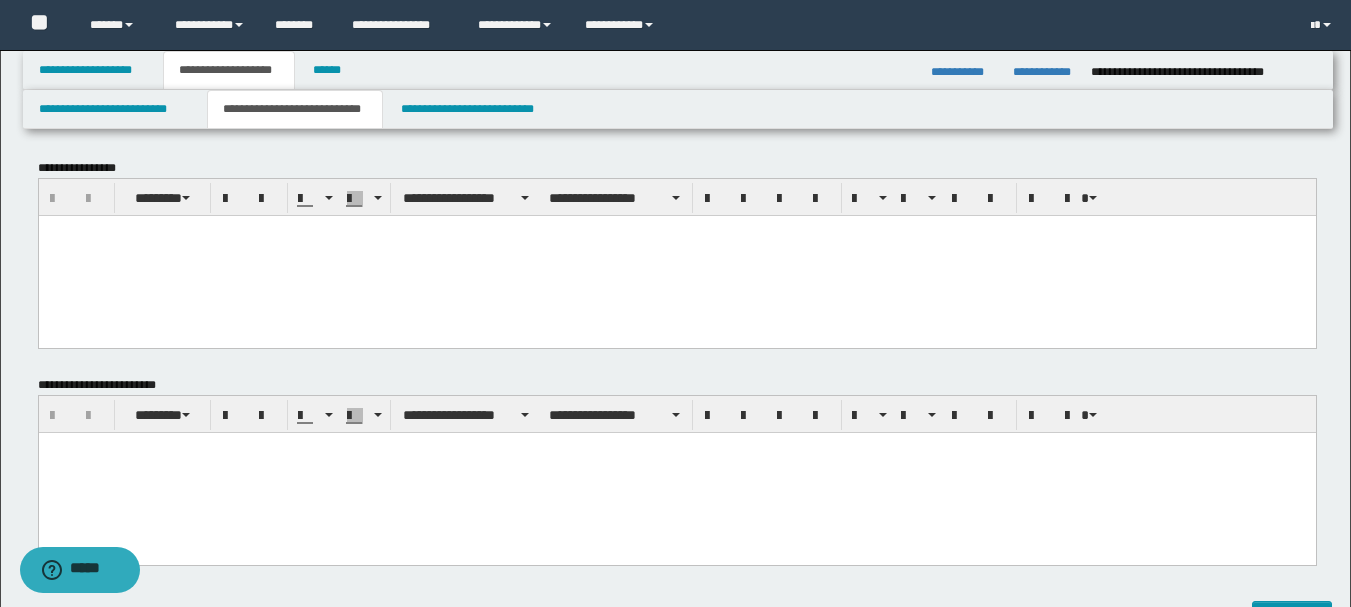 click at bounding box center (676, 230) 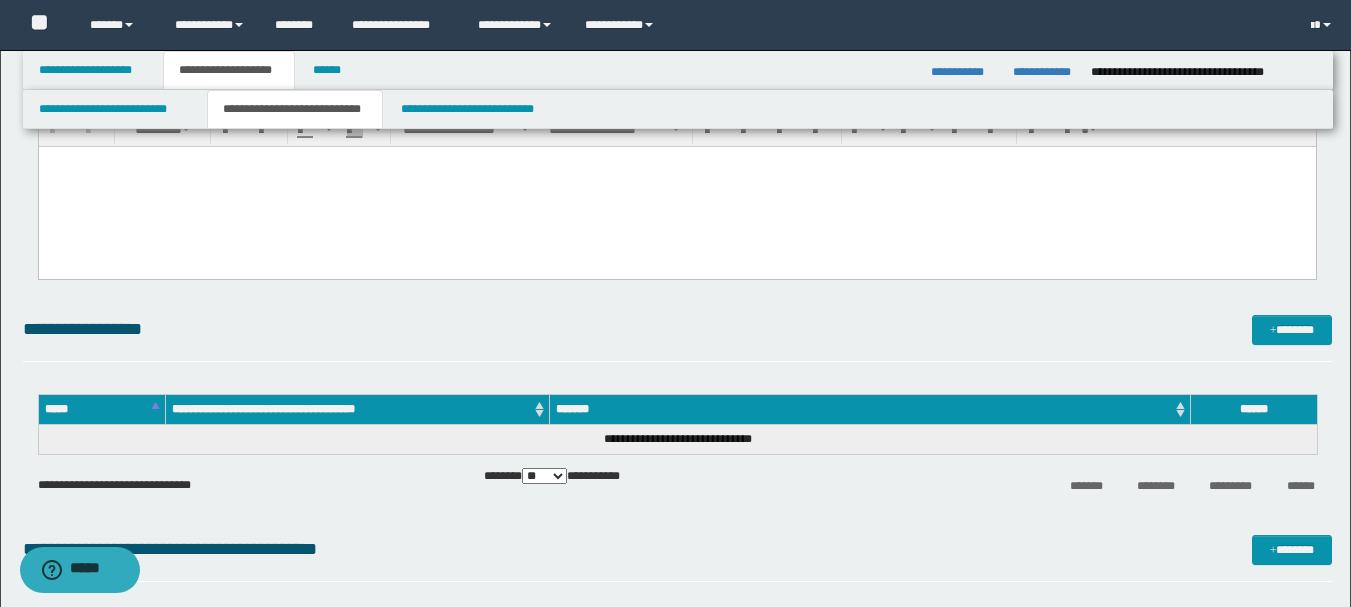 drag, startPoint x: 50, startPoint y: -985, endPoint x: 777, endPoint y: 594, distance: 1738.3239 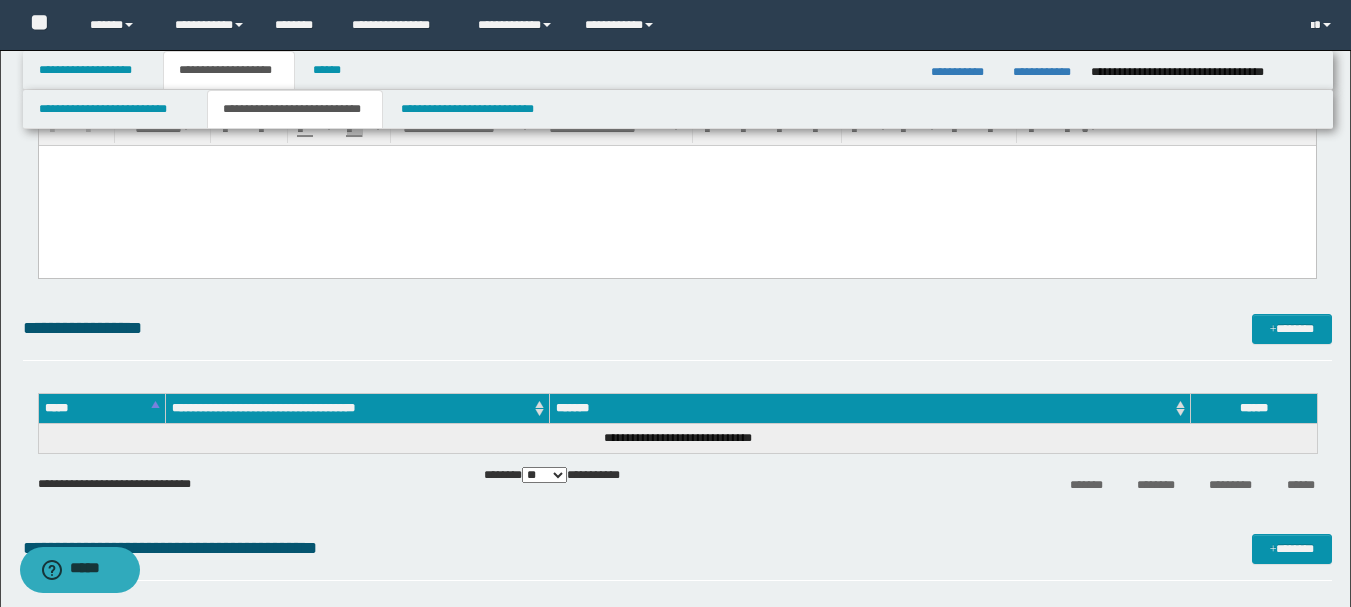 click on "**********" at bounding box center [676, -559] 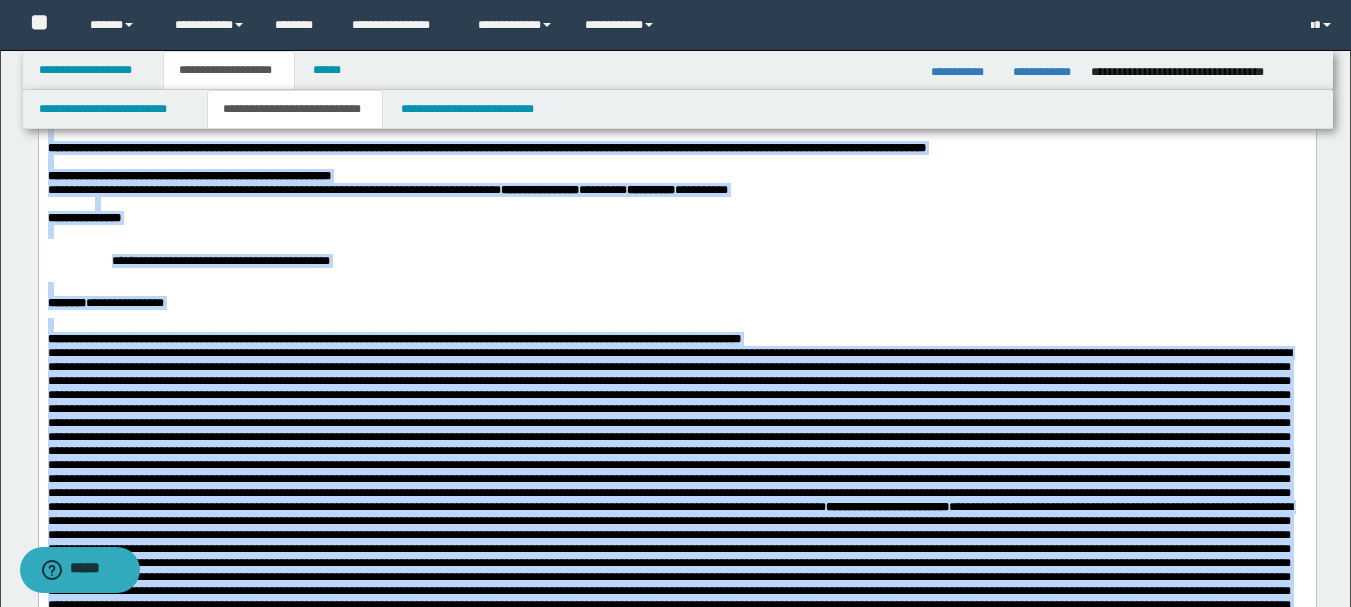 scroll, scrollTop: 0, scrollLeft: 0, axis: both 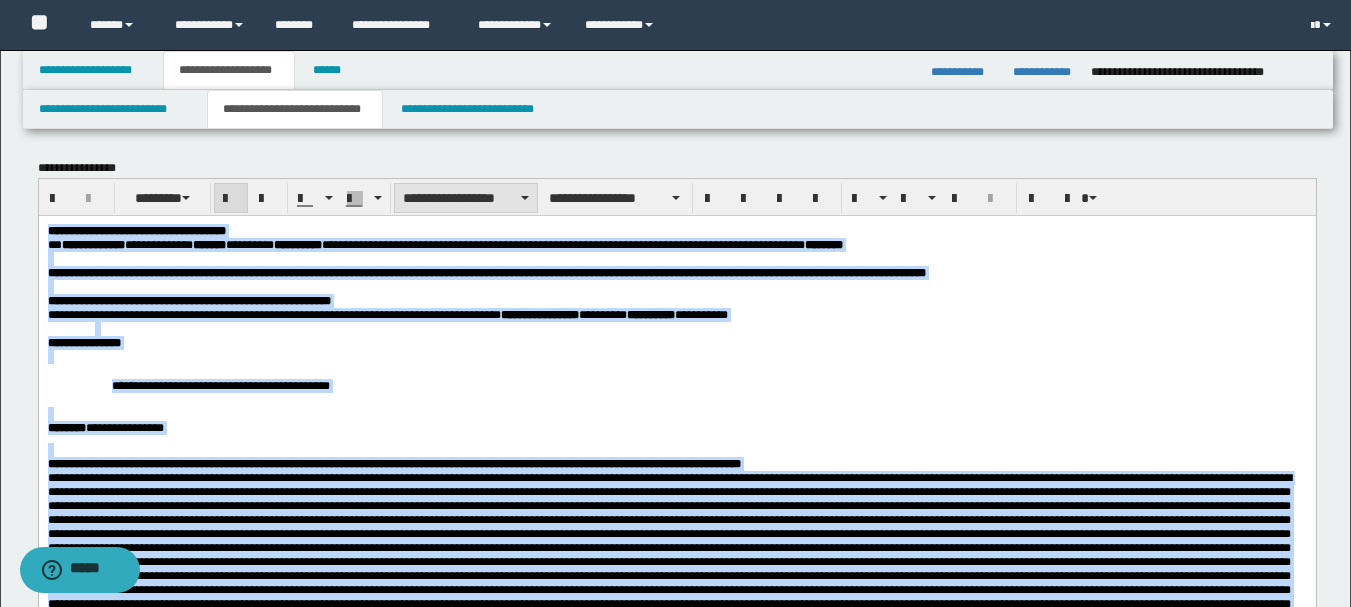 click on "**********" at bounding box center (466, 198) 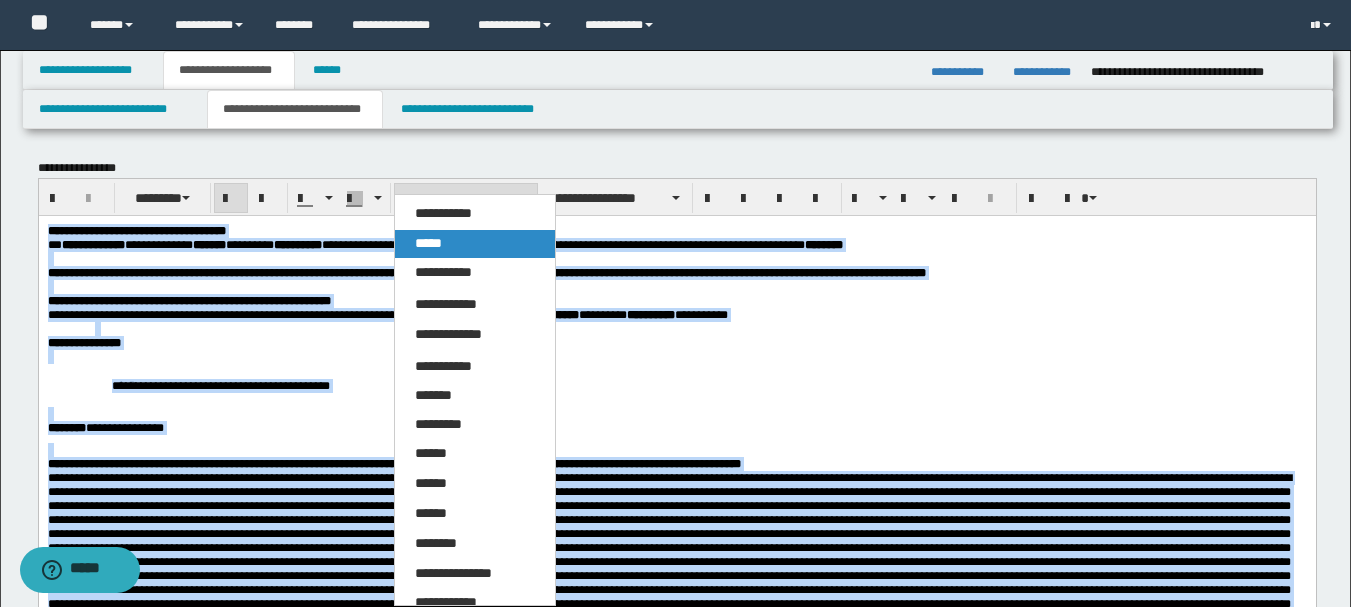 click on "*****" at bounding box center [475, 244] 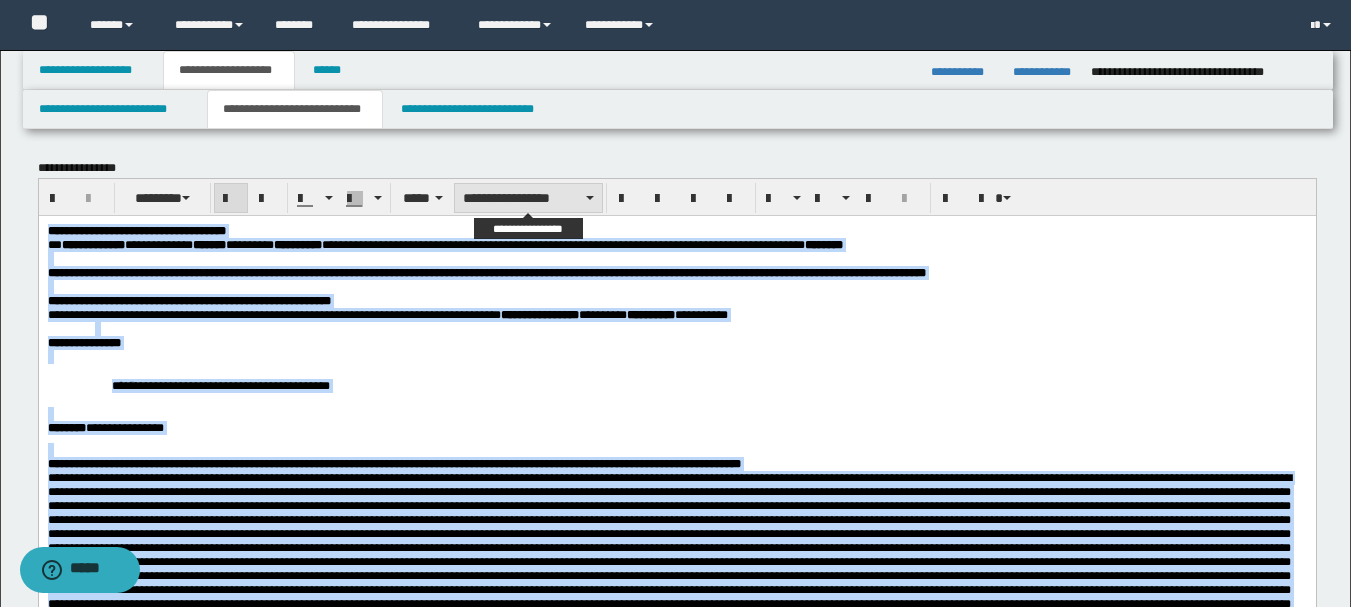click on "**********" at bounding box center [528, 198] 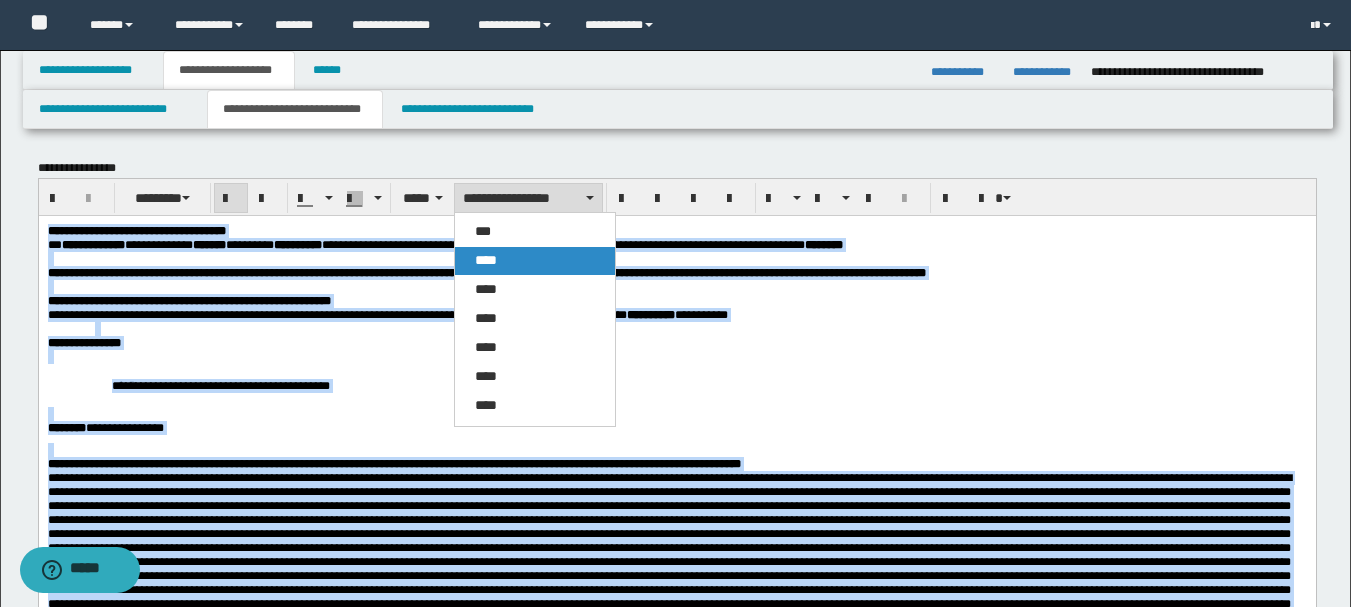 drag, startPoint x: 507, startPoint y: 262, endPoint x: 470, endPoint y: 47, distance: 218.16049 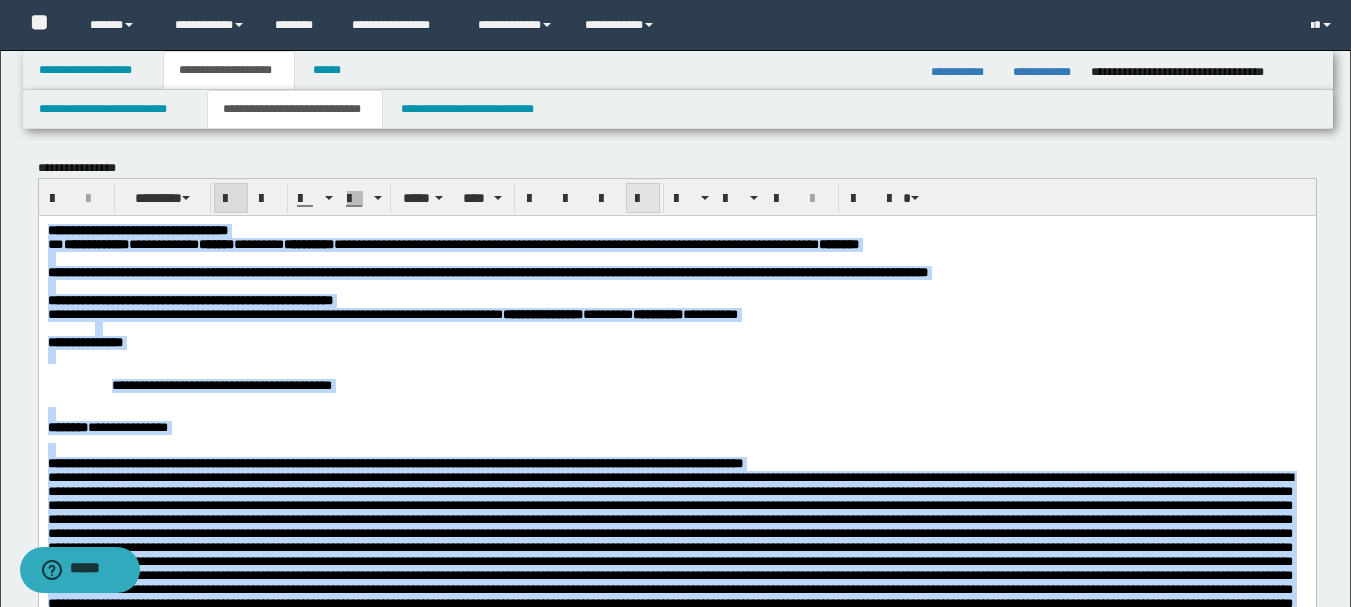 click at bounding box center (643, 199) 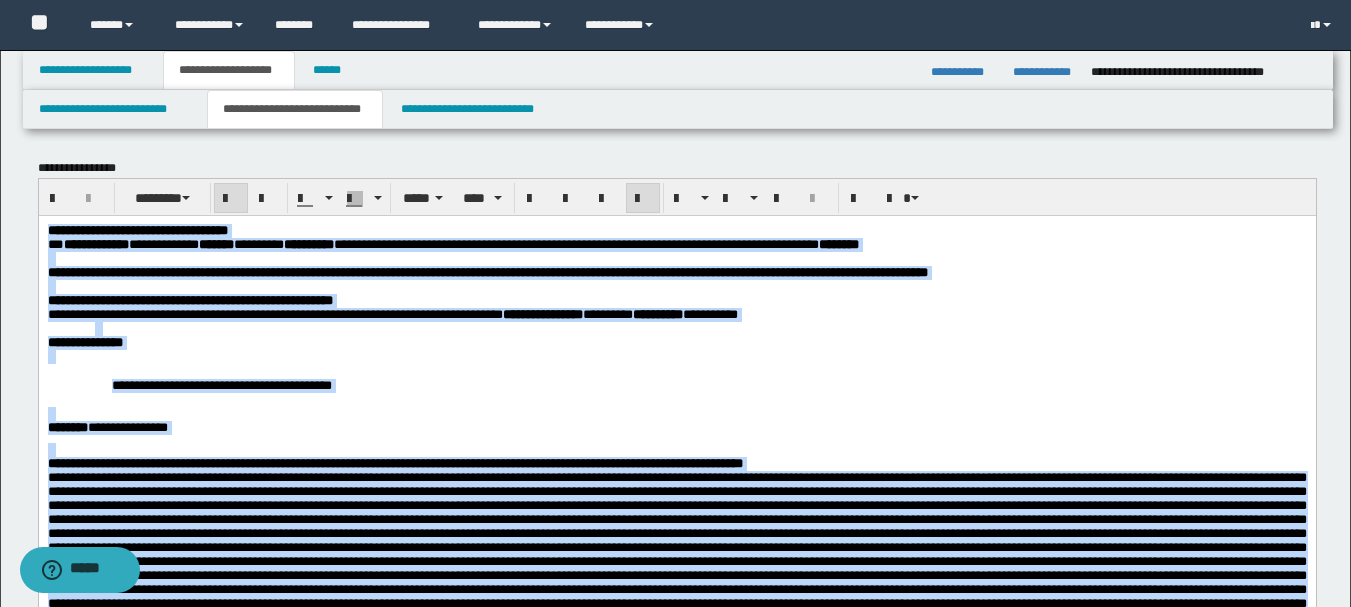 click on "**********" at bounding box center (676, 658) 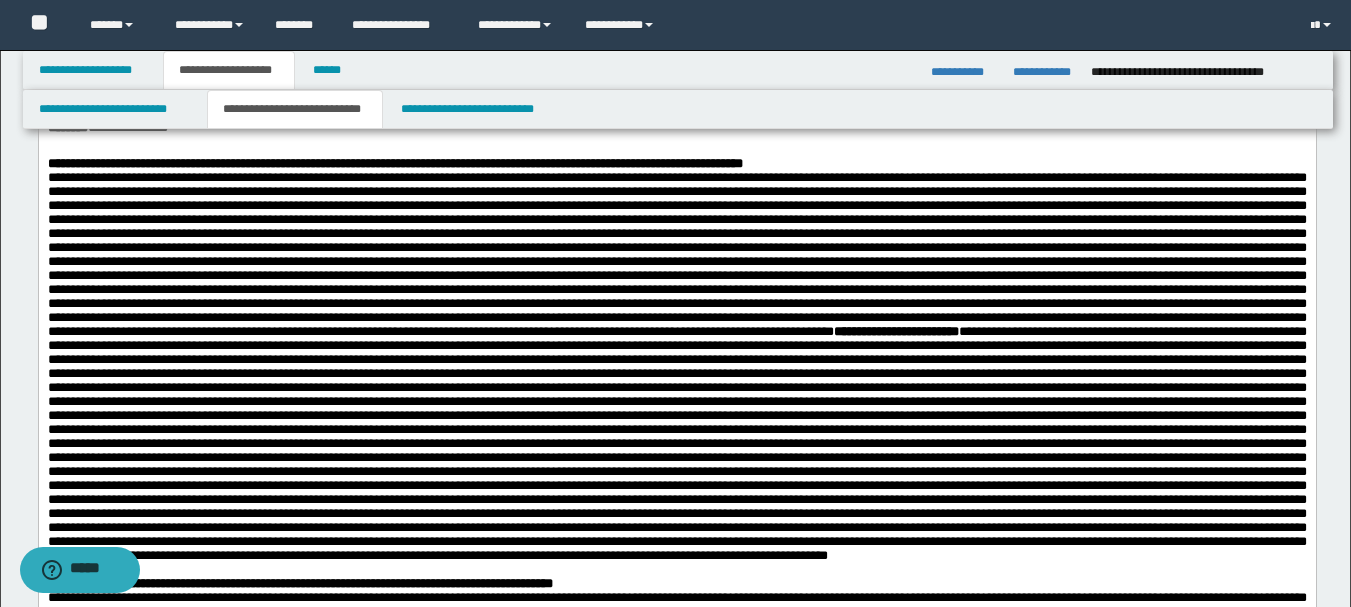 scroll, scrollTop: 0, scrollLeft: 0, axis: both 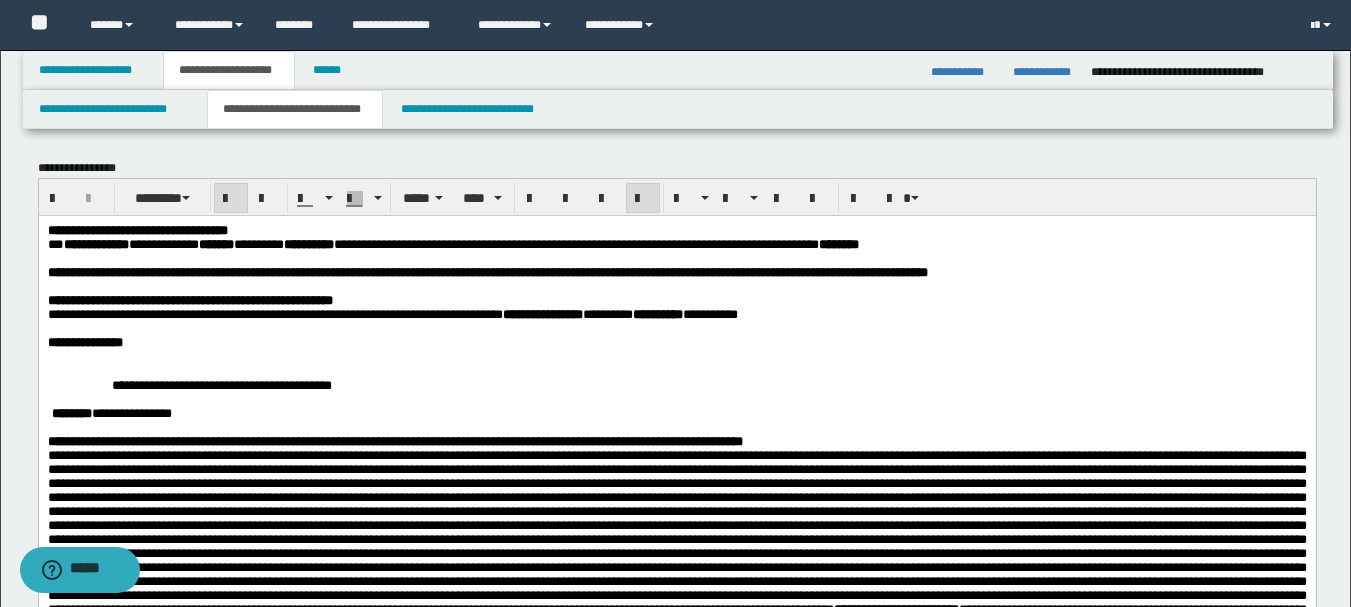 click at bounding box center (676, 356) 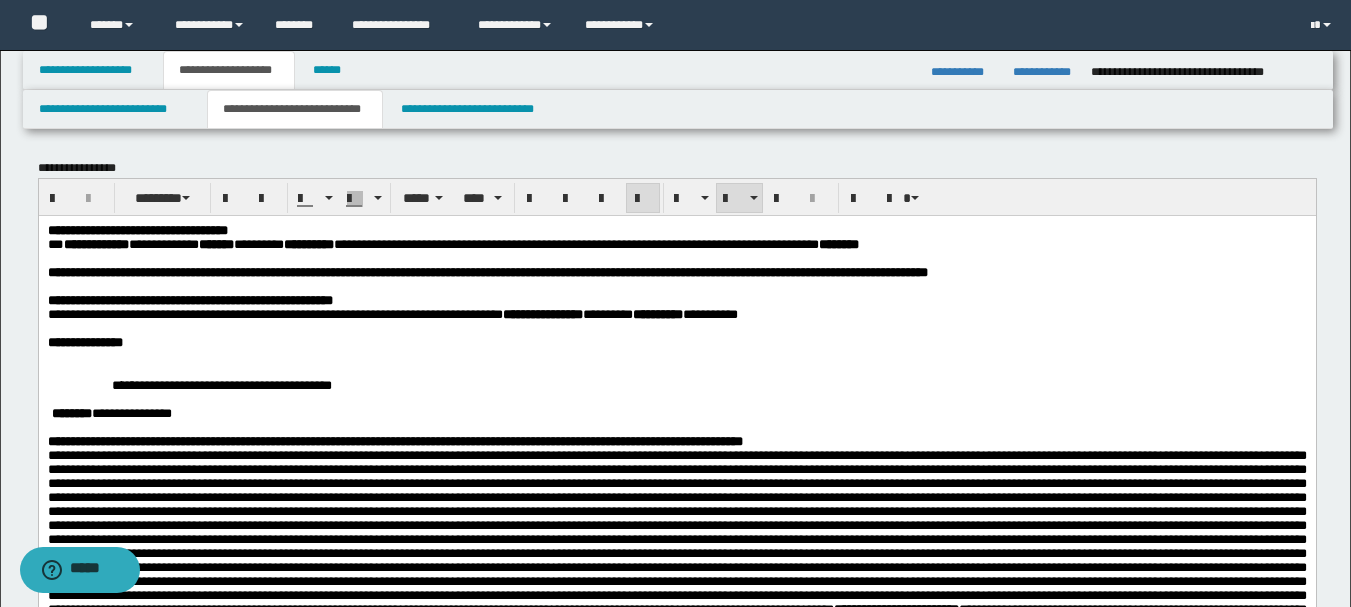 click on "**********" at bounding box center (676, 647) 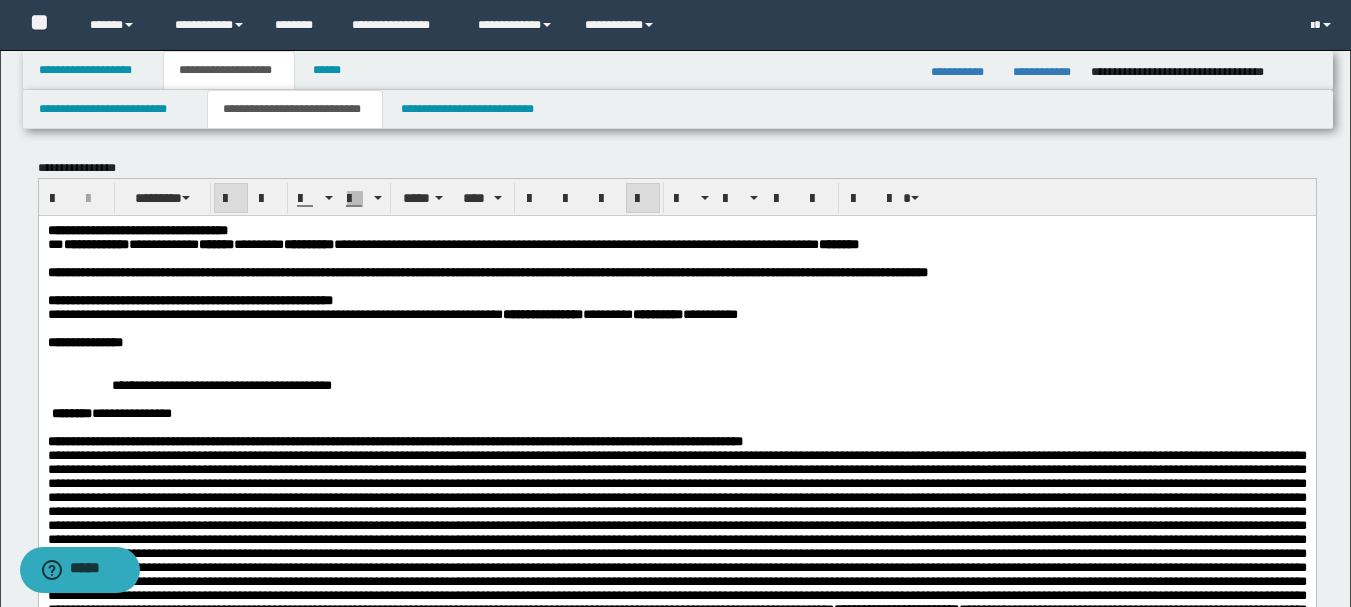 click at bounding box center (676, 356) 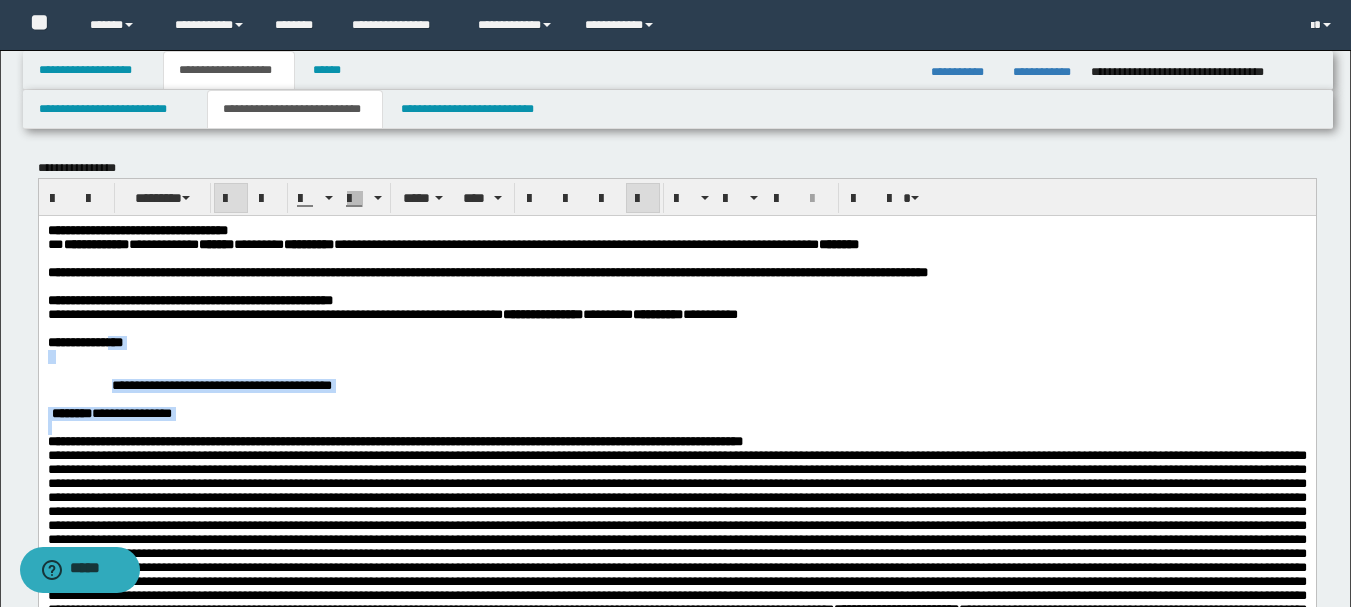 drag, startPoint x: 314, startPoint y: 444, endPoint x: 131, endPoint y: 350, distance: 205.73041 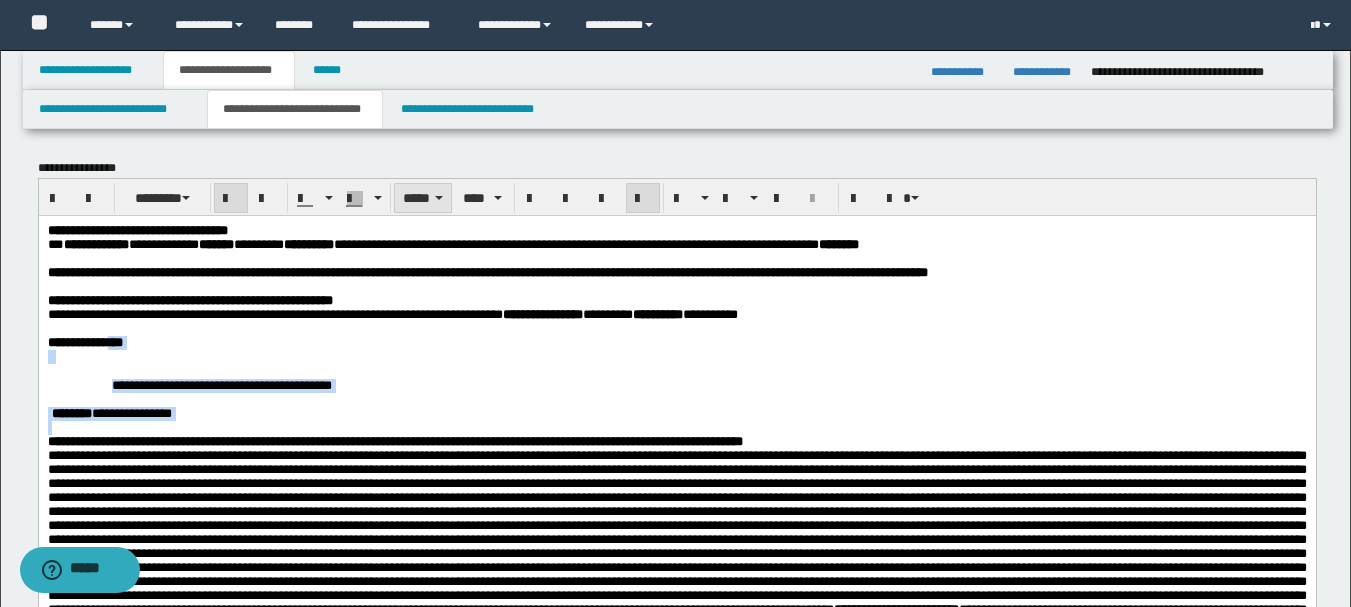 click on "*****" at bounding box center (423, 198) 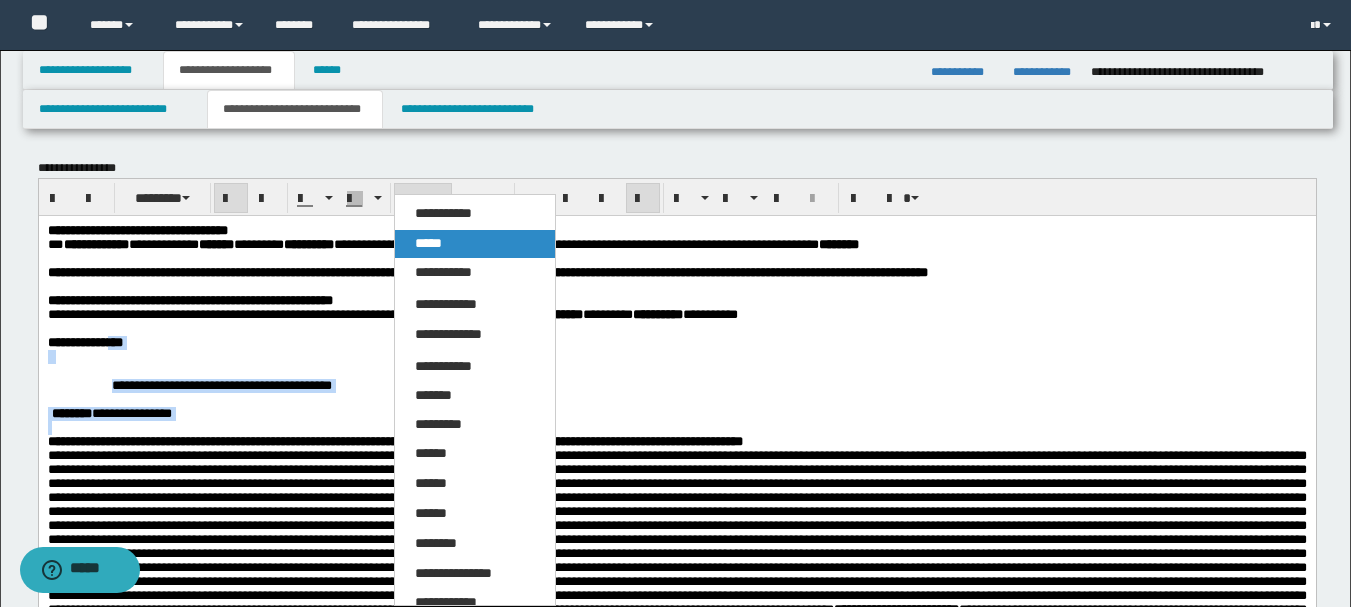 click on "*****" at bounding box center (428, 243) 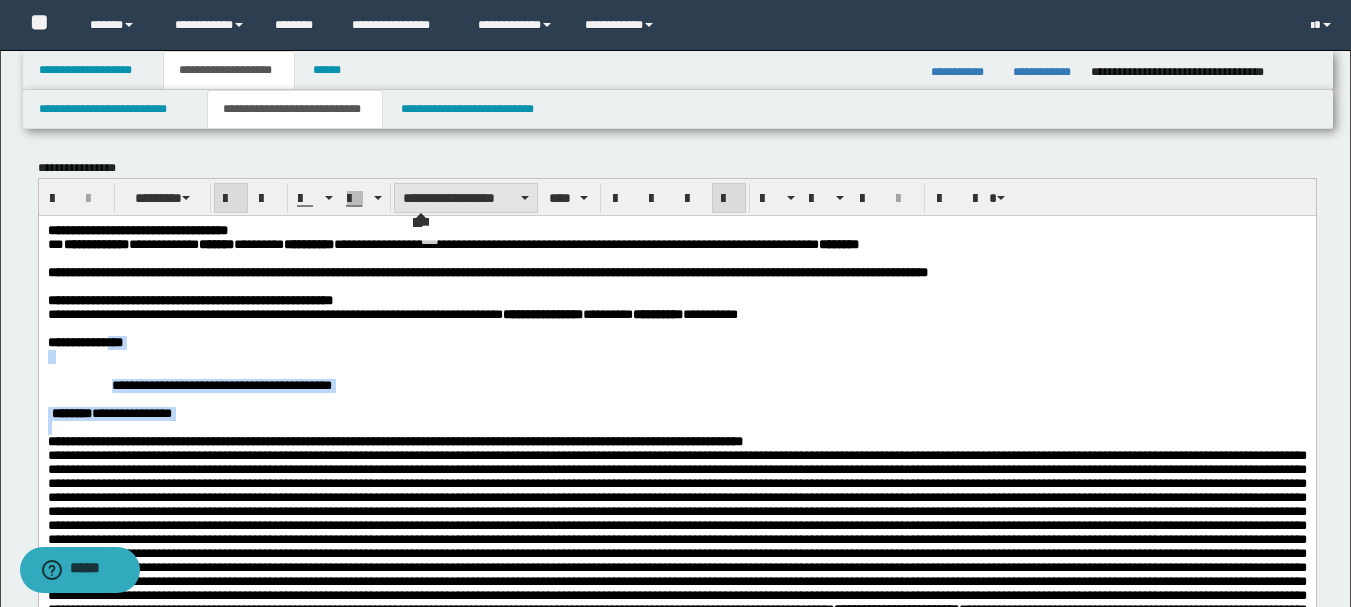 click on "**********" at bounding box center (466, 198) 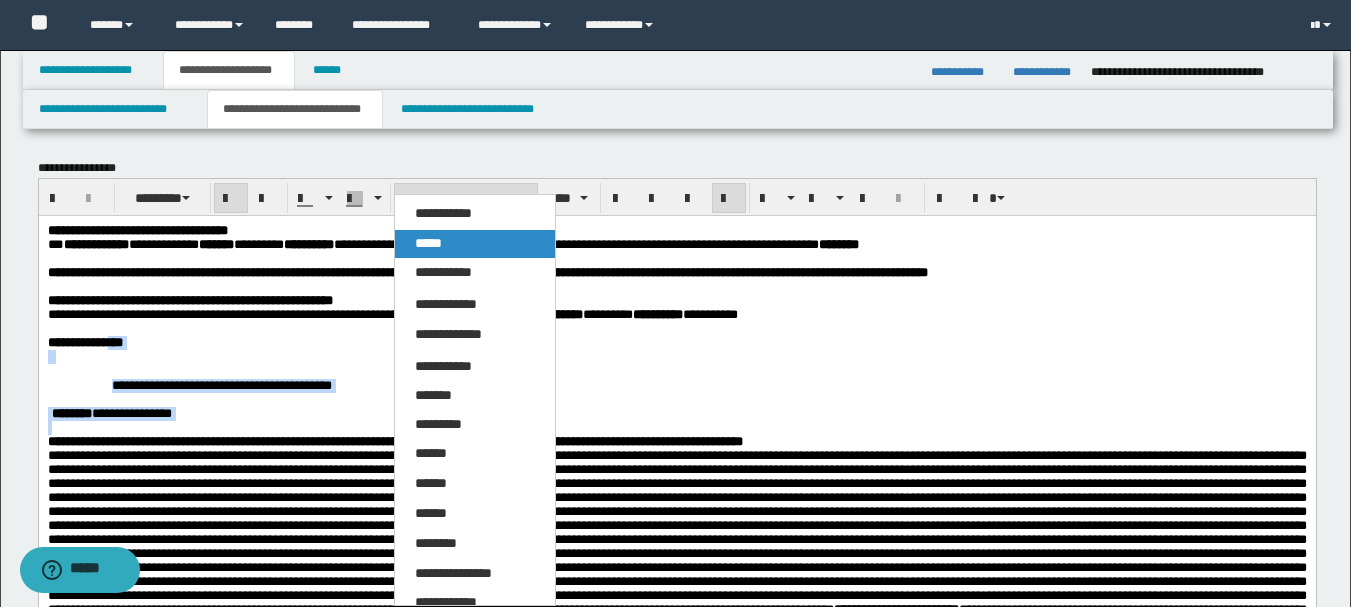 drag, startPoint x: 435, startPoint y: 248, endPoint x: 402, endPoint y: 32, distance: 218.50629 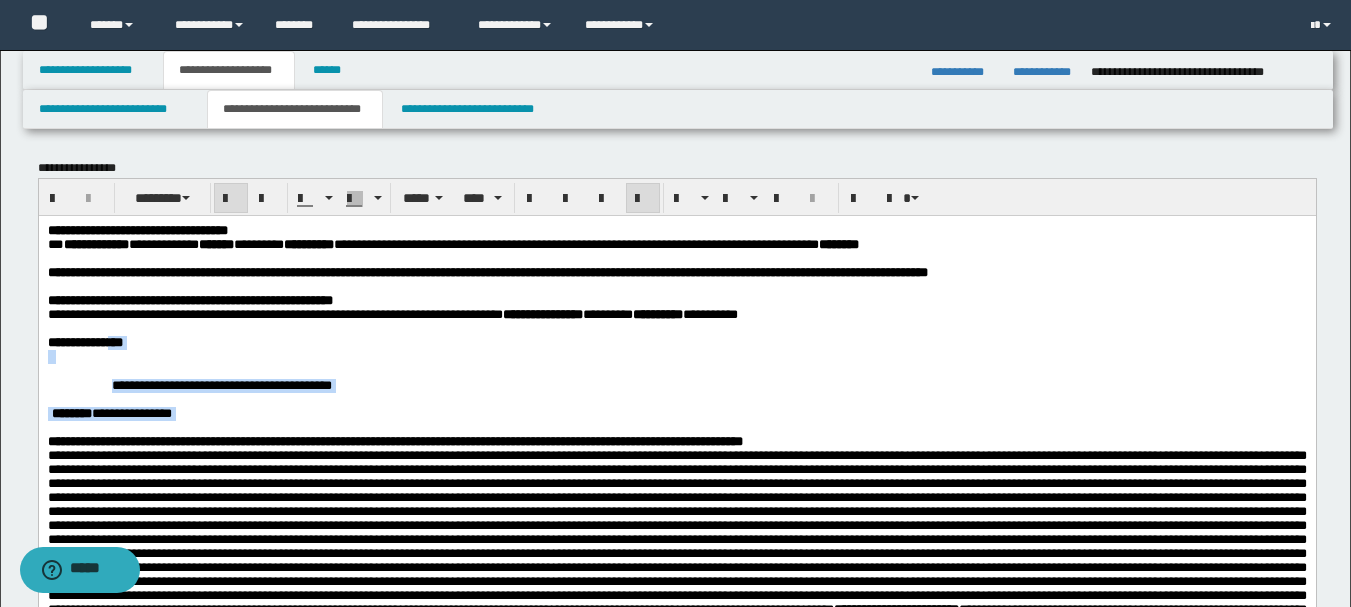 click at bounding box center (700, 328) 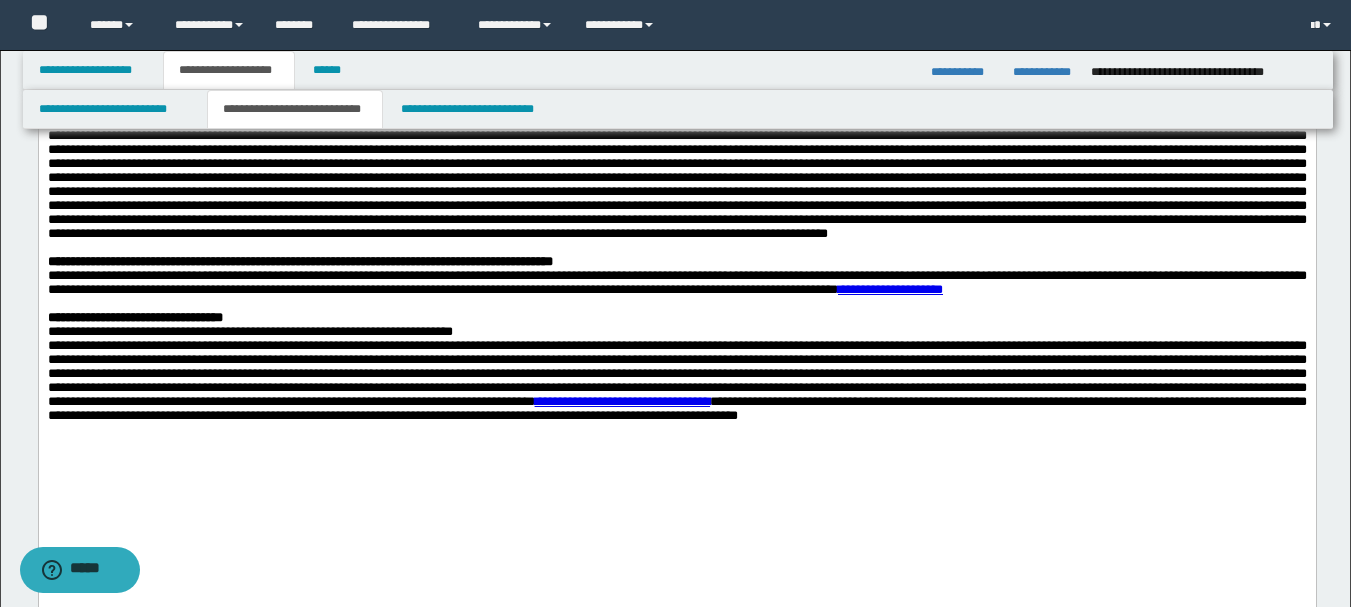 scroll, scrollTop: 200, scrollLeft: 0, axis: vertical 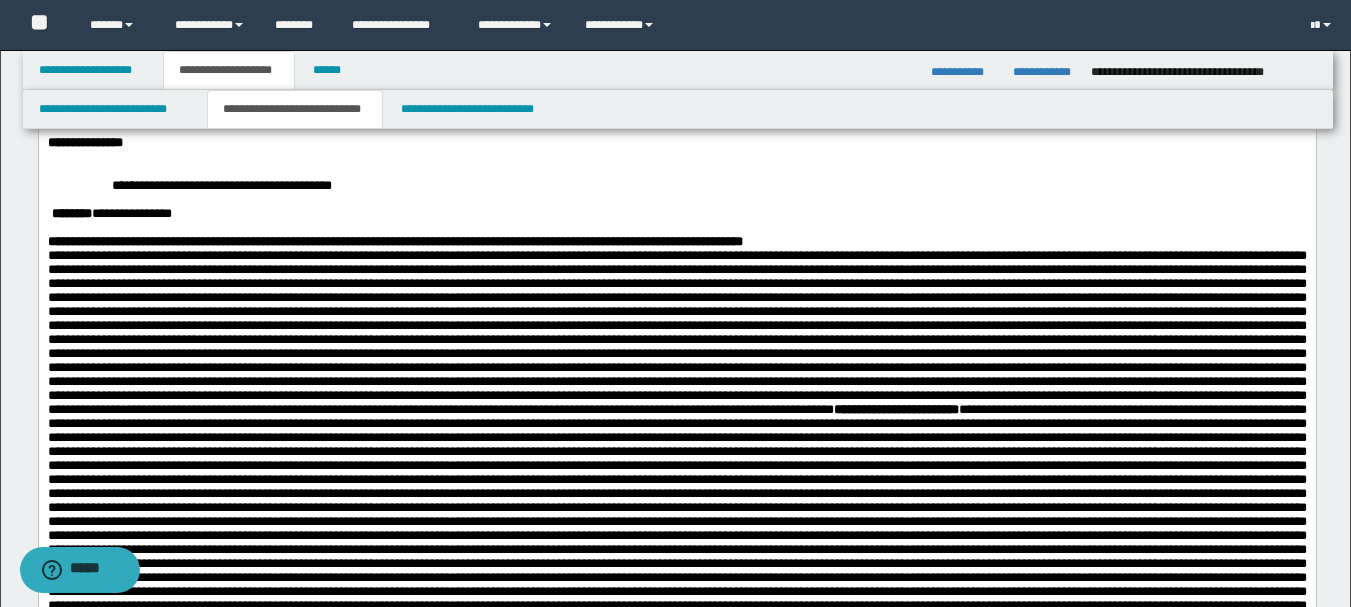 click on "**********" at bounding box center [676, 241] 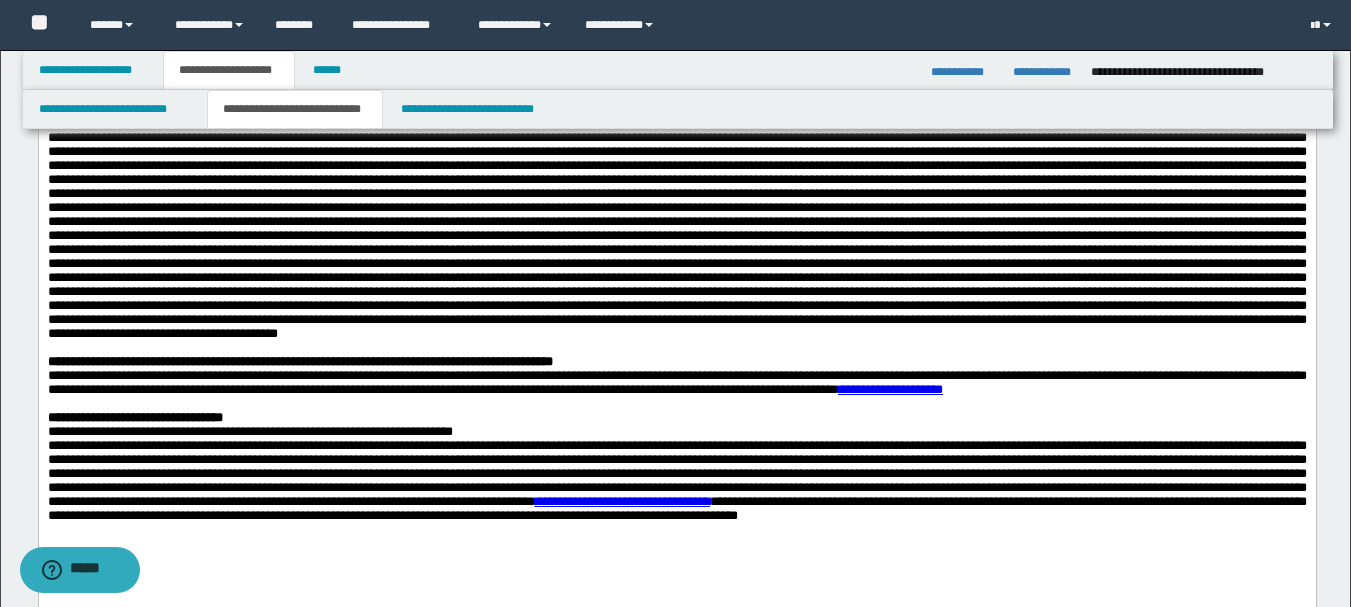 scroll, scrollTop: 800, scrollLeft: 0, axis: vertical 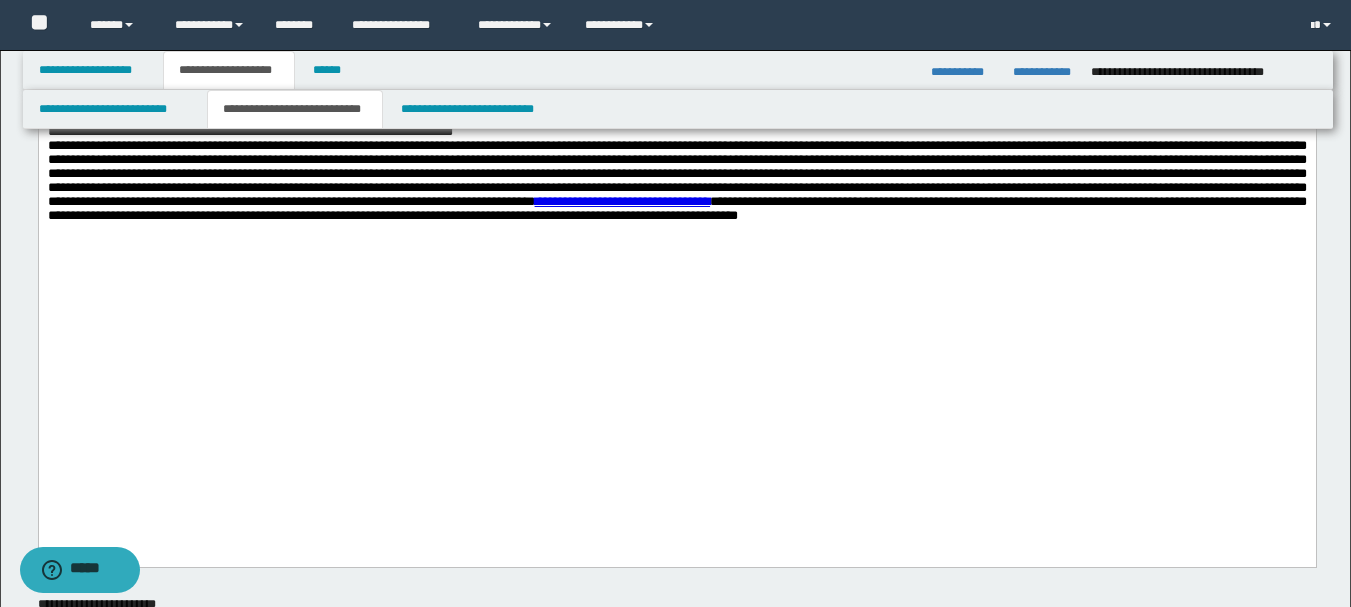 click on "**********" at bounding box center (676, 62) 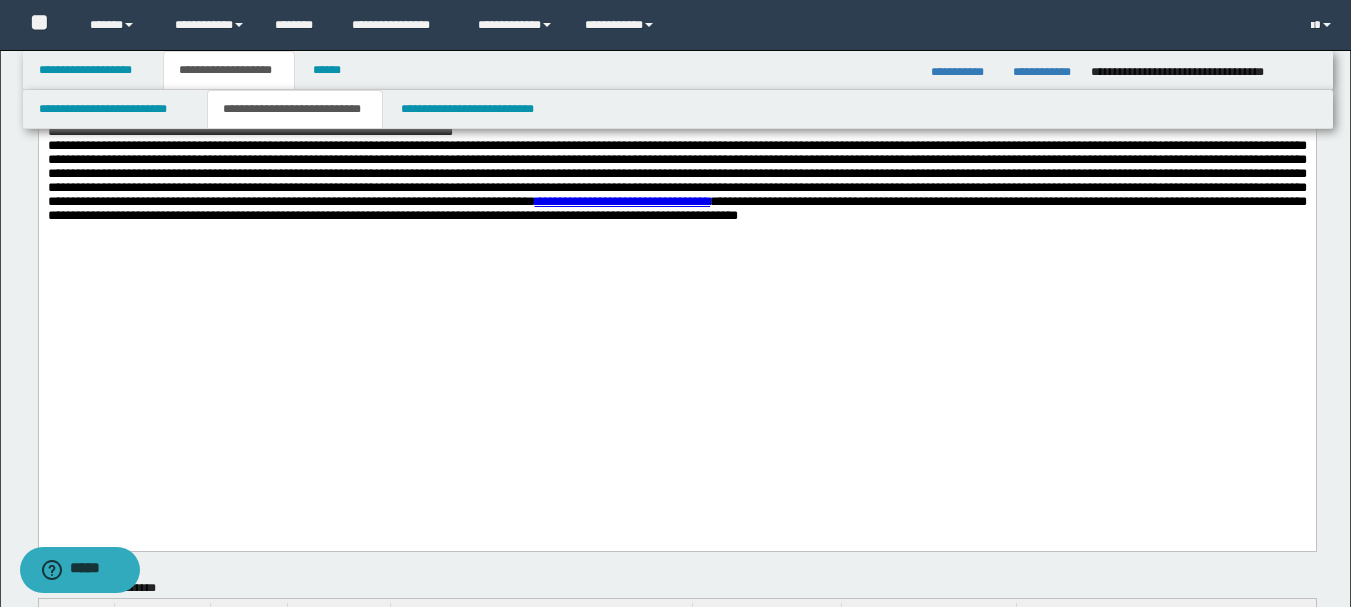 click on "**********" at bounding box center (676, 118) 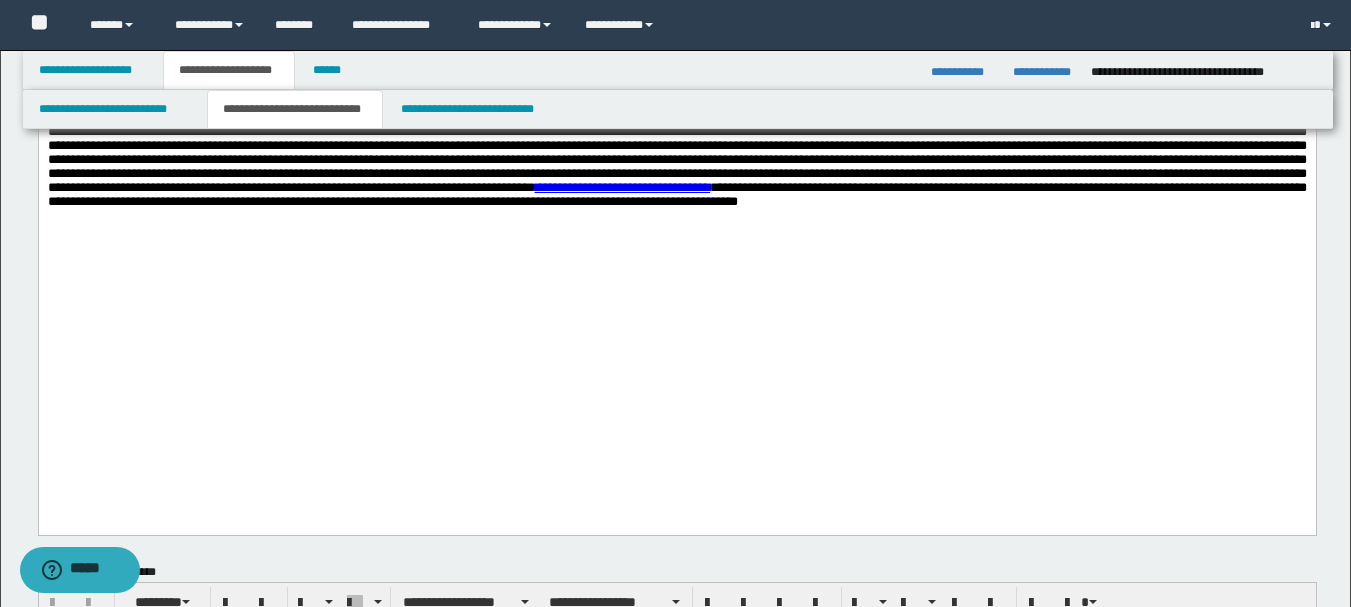 click on "**********" at bounding box center [676, 118] 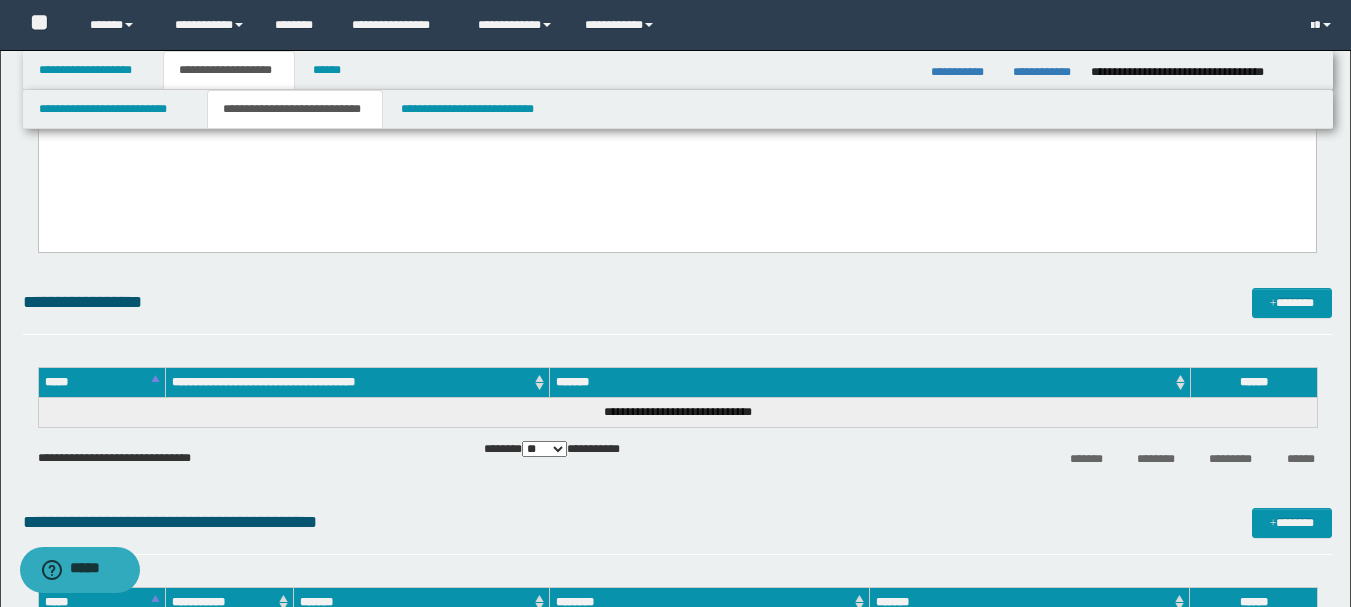 scroll, scrollTop: 1100, scrollLeft: 0, axis: vertical 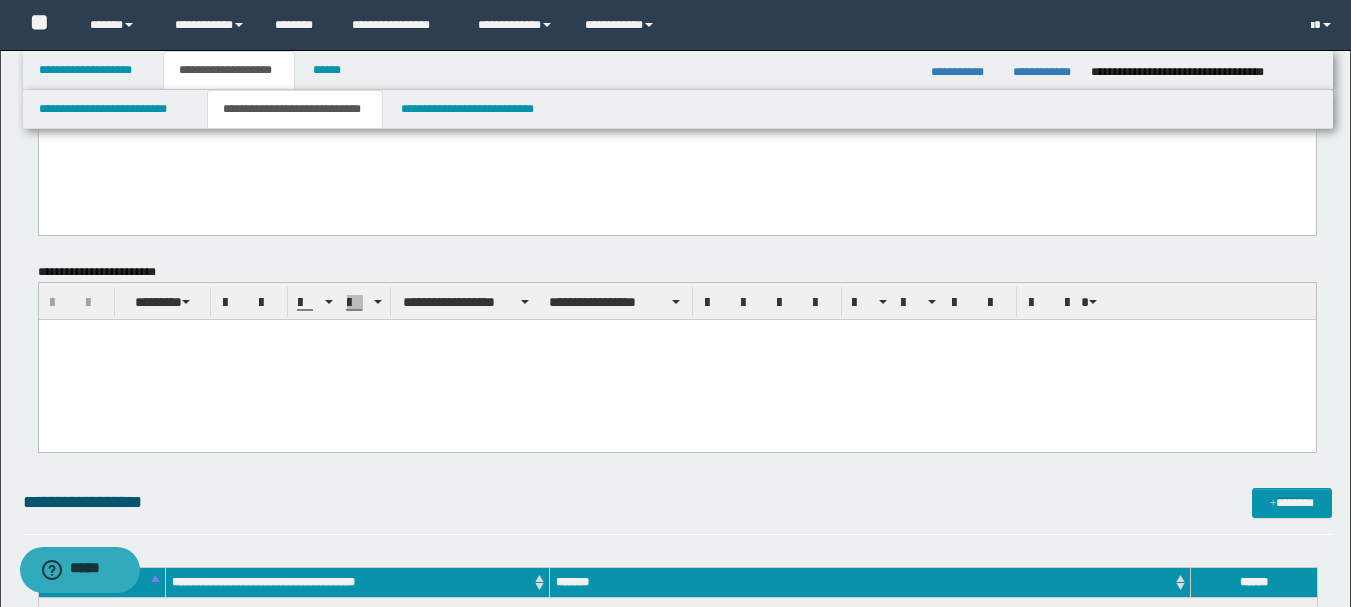 click at bounding box center (676, 359) 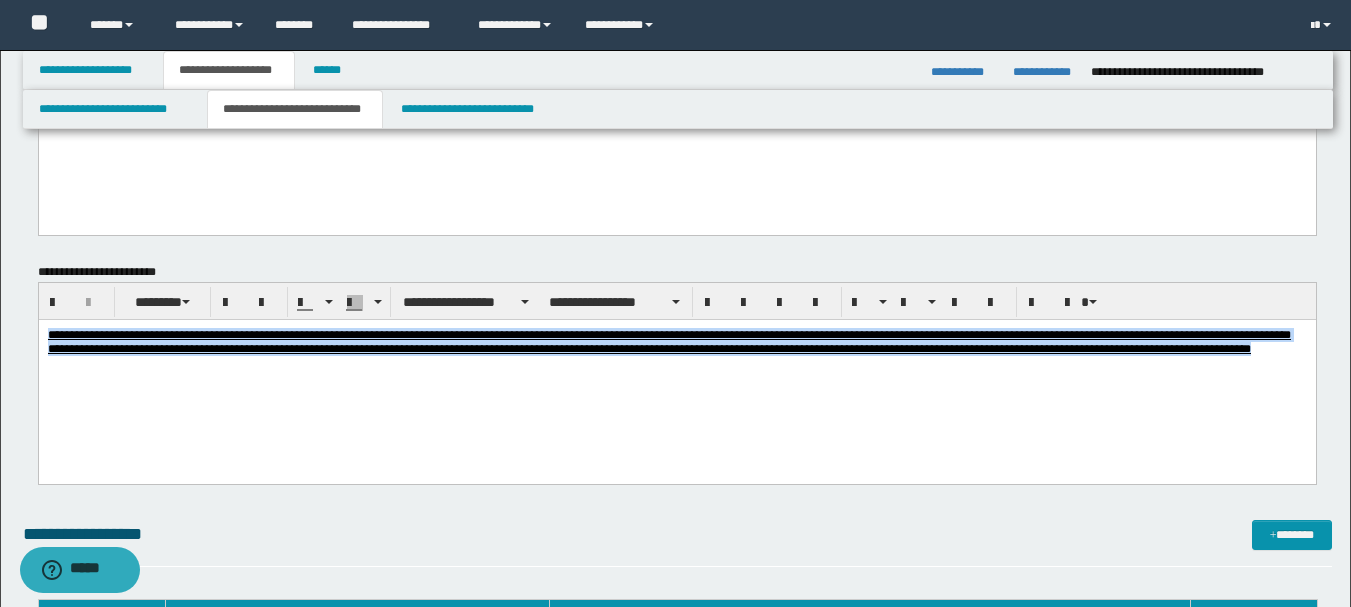 drag, startPoint x: 8, startPoint y: 319, endPoint x: 55, endPoint y: 637, distance: 321.4545 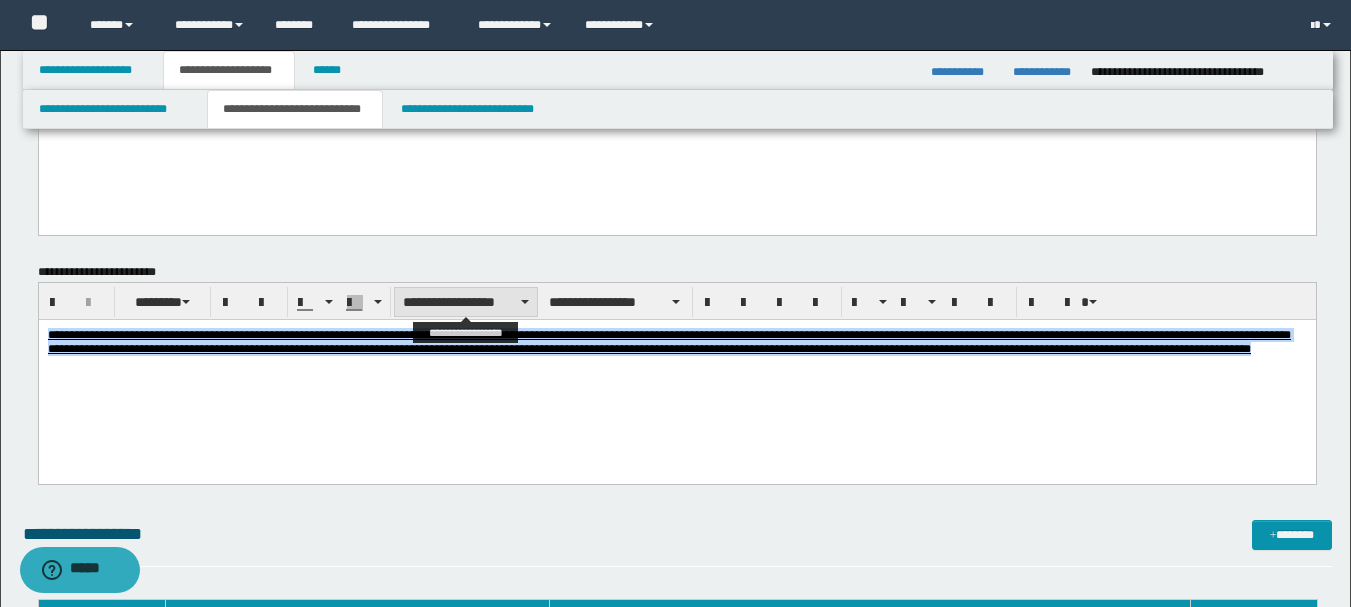 click on "**********" at bounding box center (466, 302) 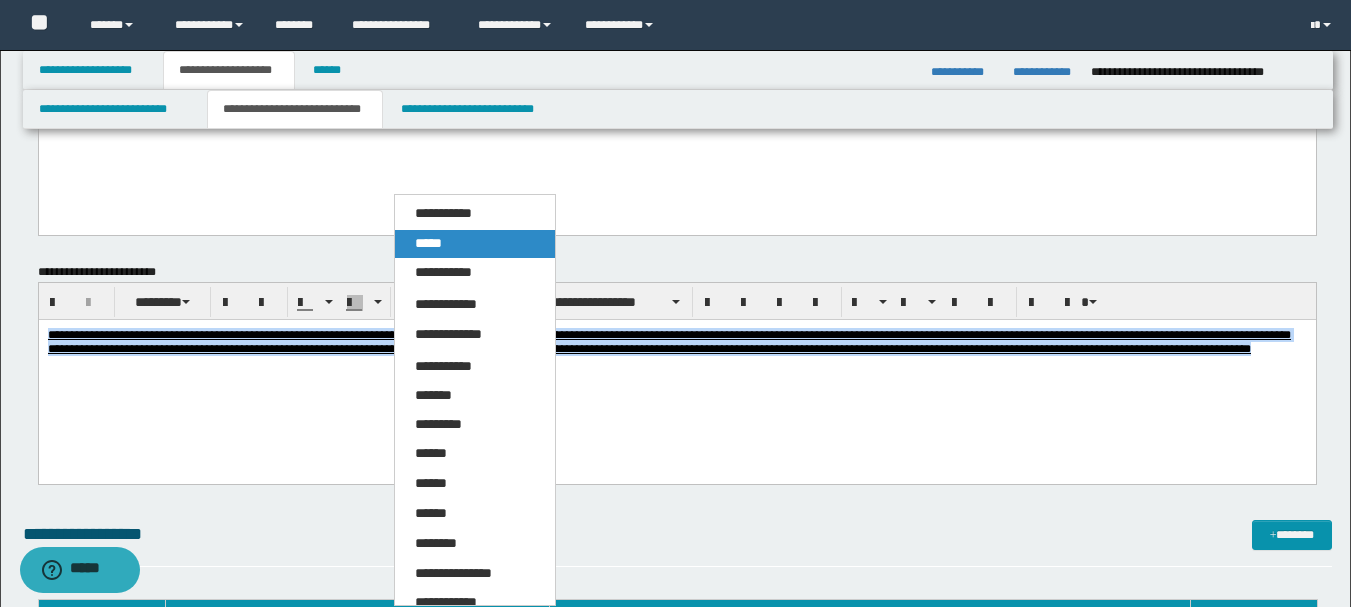 click on "*****" at bounding box center (475, 244) 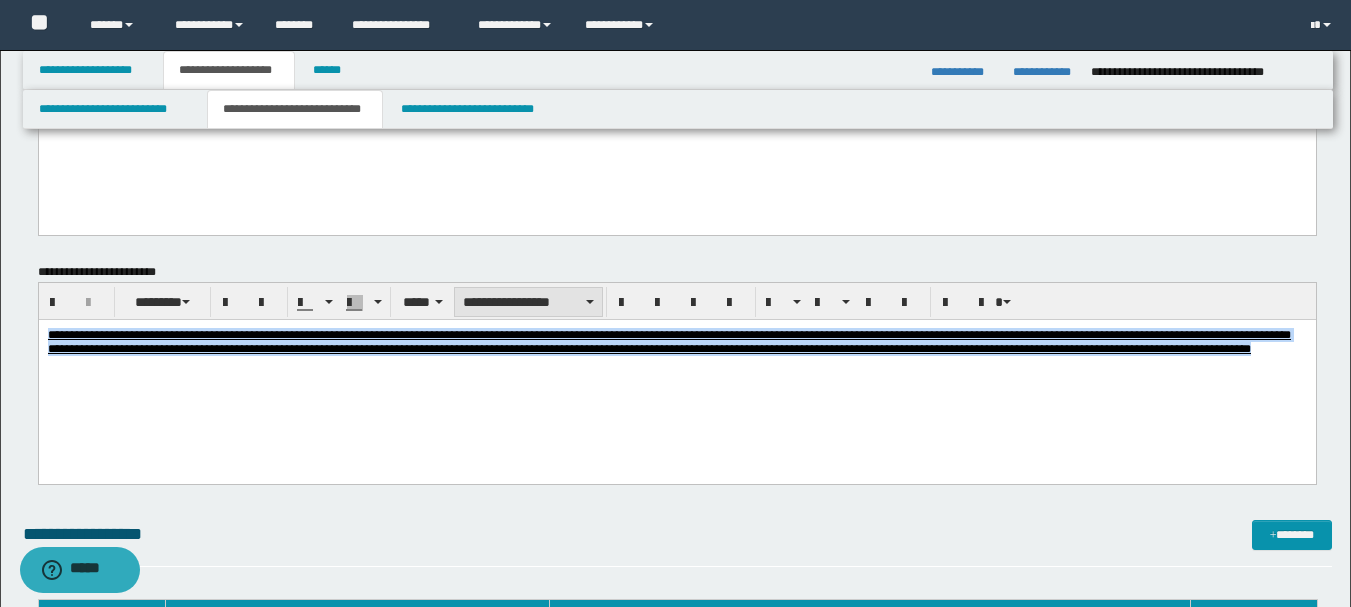 click on "**********" at bounding box center [528, 302] 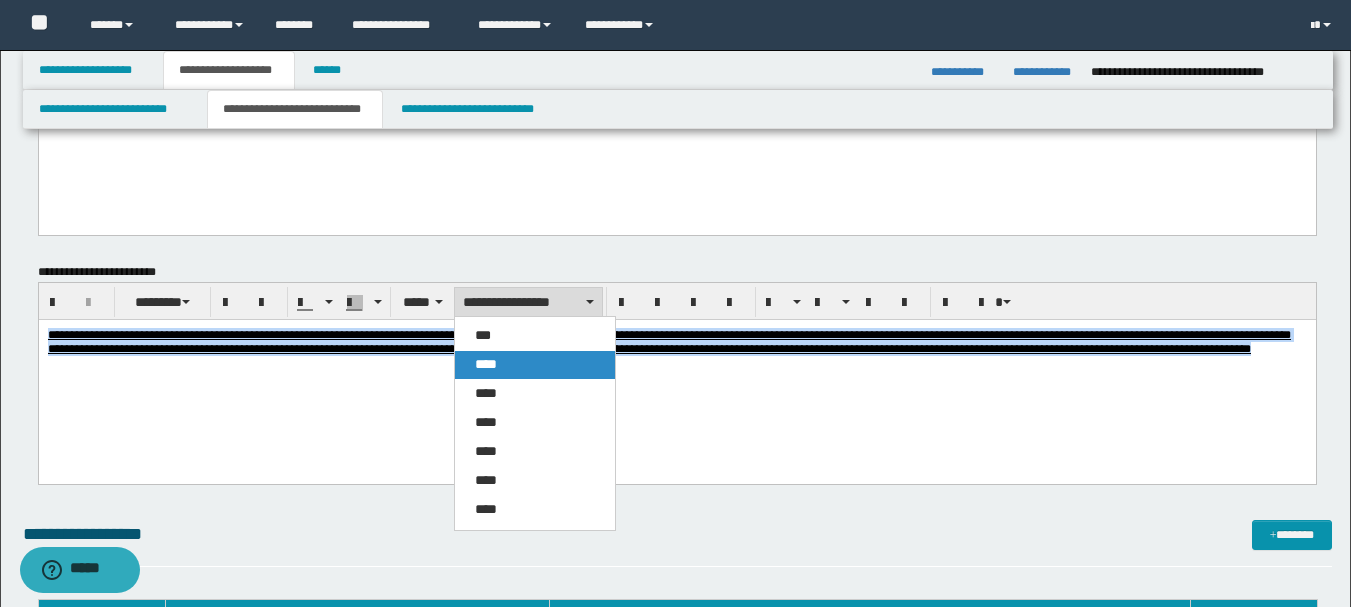 click on "****" at bounding box center (535, 365) 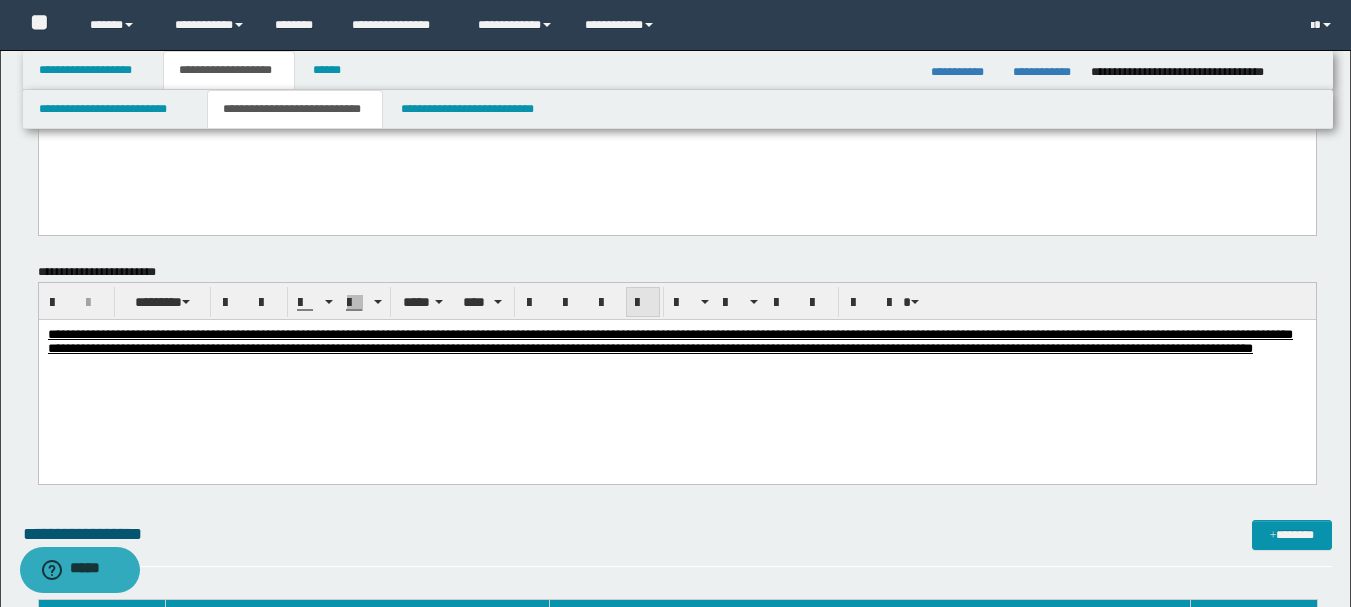 click at bounding box center [643, 303] 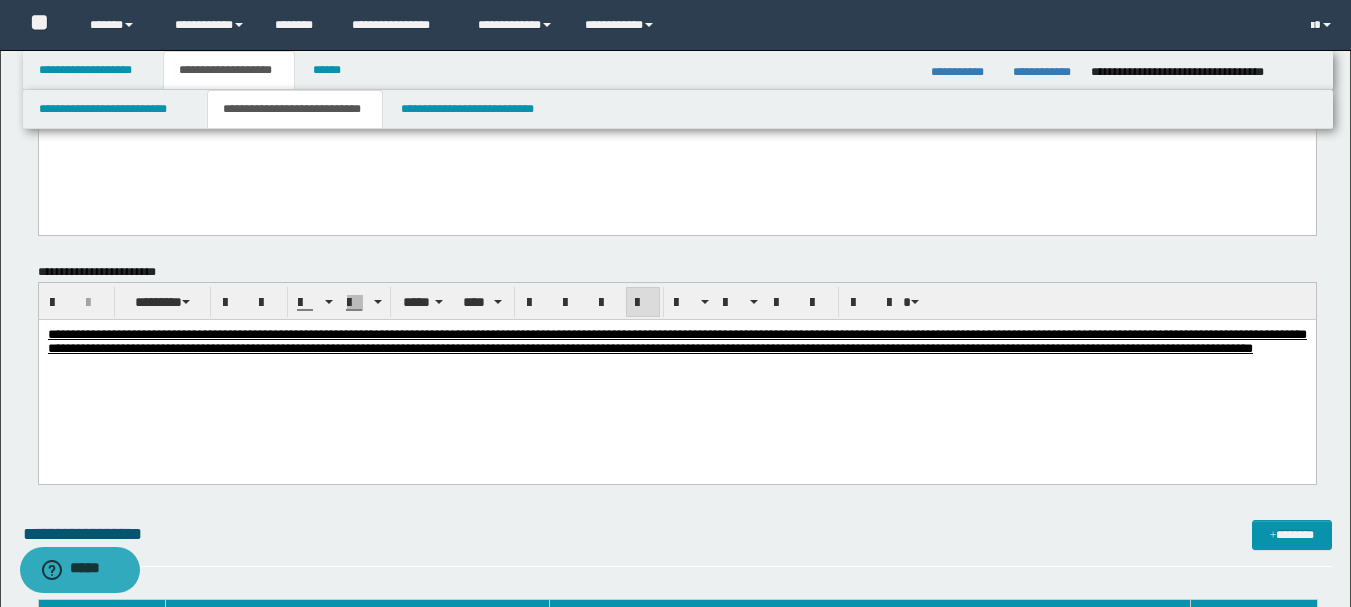 click on "**********" at bounding box center [676, 366] 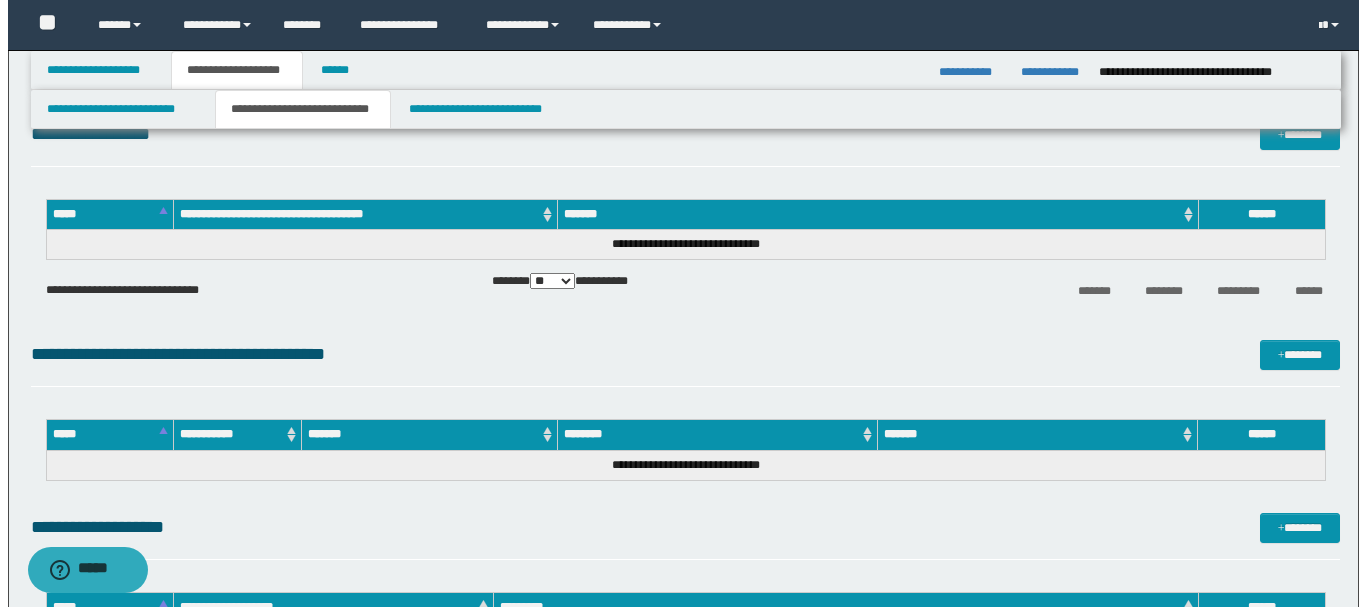 scroll, scrollTop: 1400, scrollLeft: 0, axis: vertical 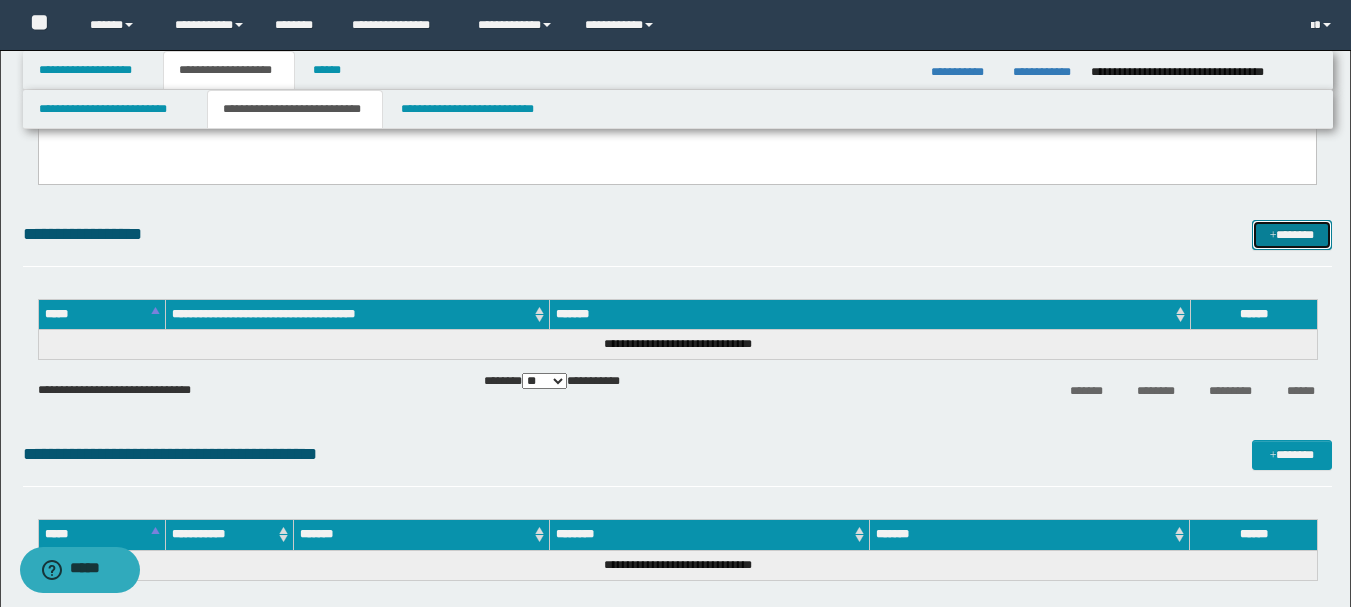 click on "*******" at bounding box center (1292, 235) 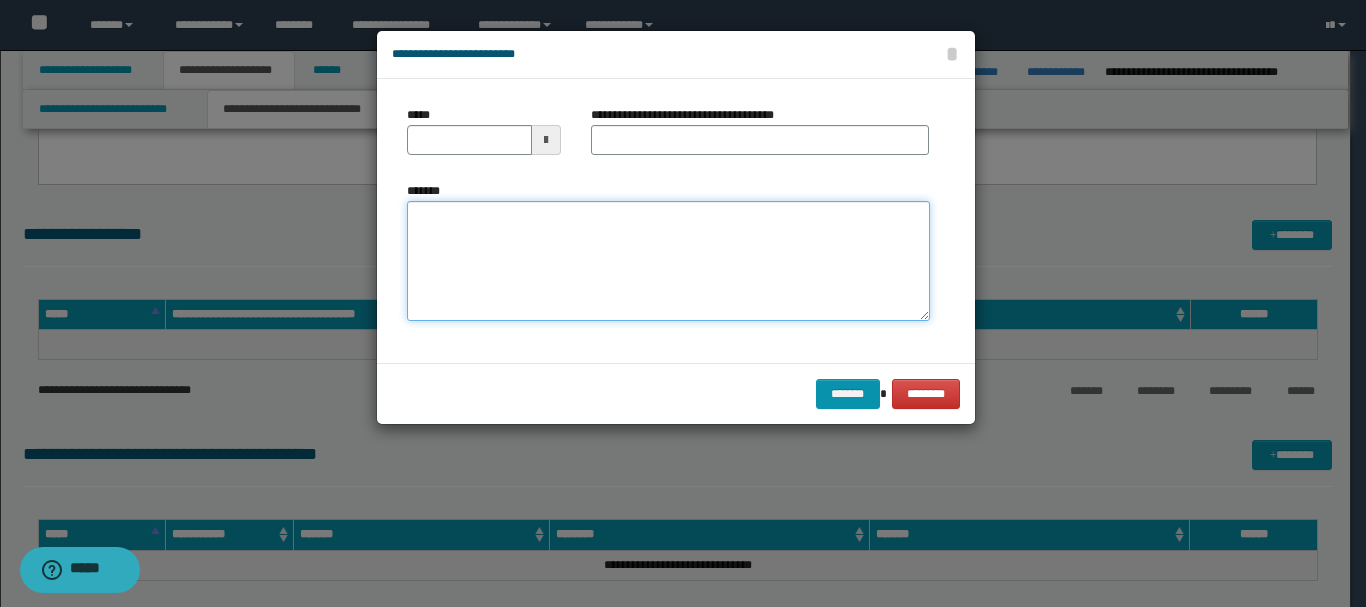 click on "*******" at bounding box center (668, 261) 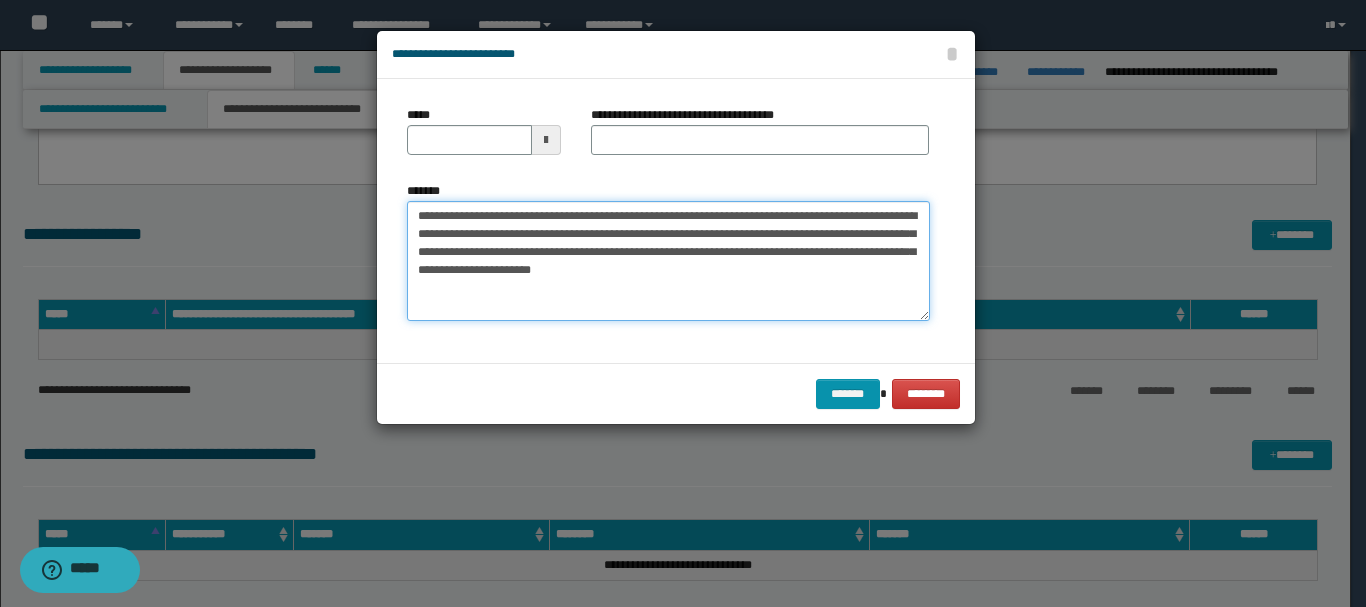 drag, startPoint x: 455, startPoint y: 217, endPoint x: 513, endPoint y: 215, distance: 58.034473 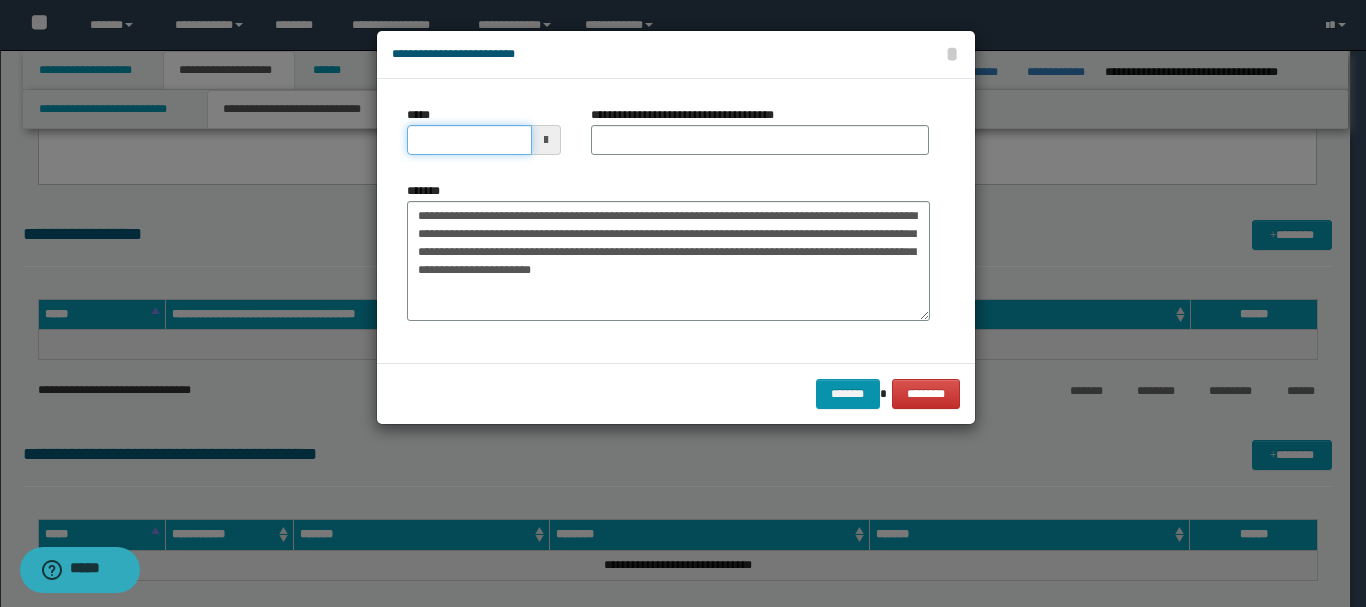click on "*****" at bounding box center [469, 140] 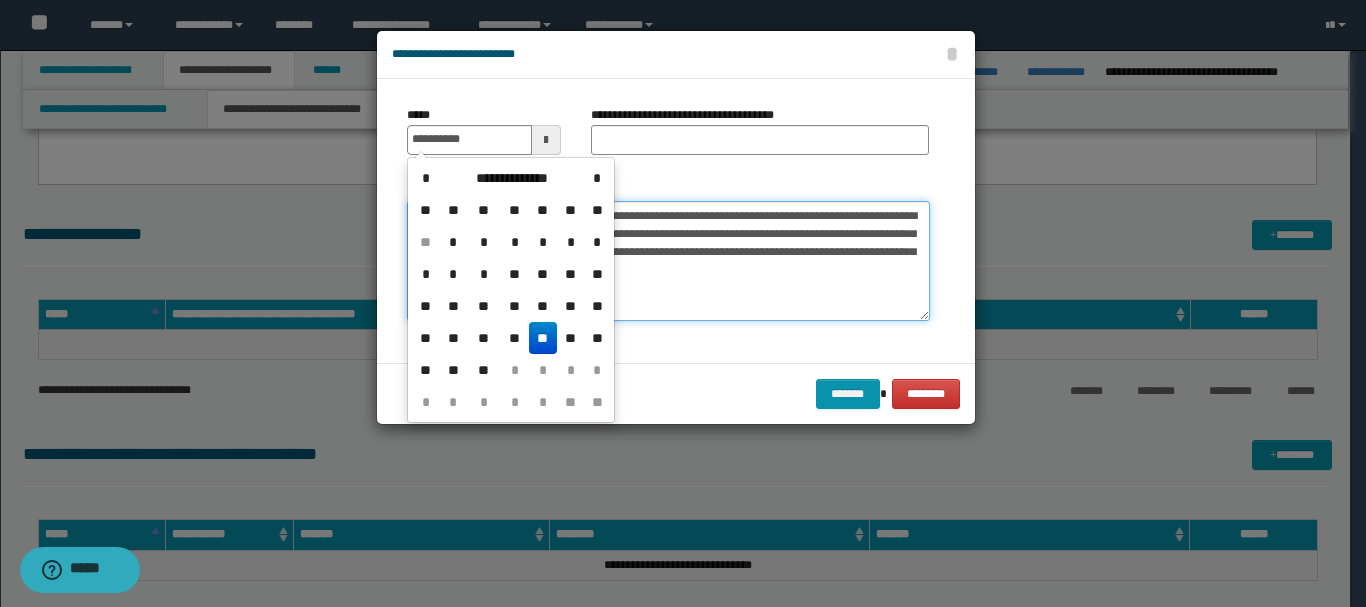 type on "**********" 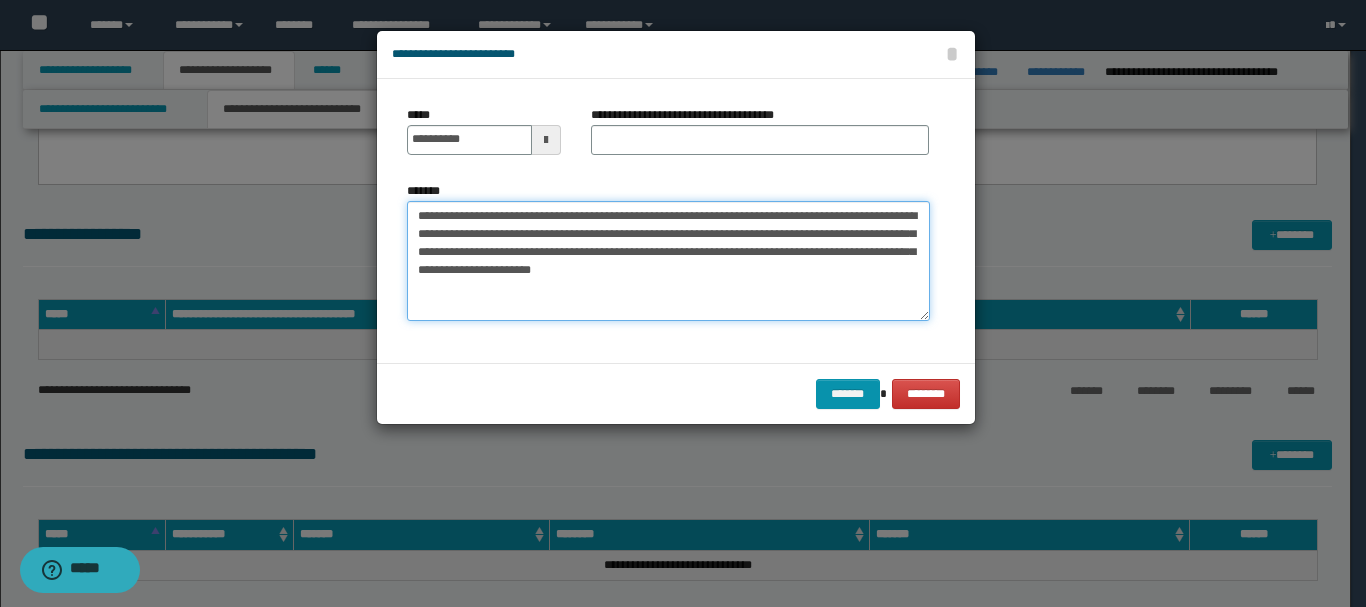drag, startPoint x: 592, startPoint y: 215, endPoint x: 644, endPoint y: 214, distance: 52.009613 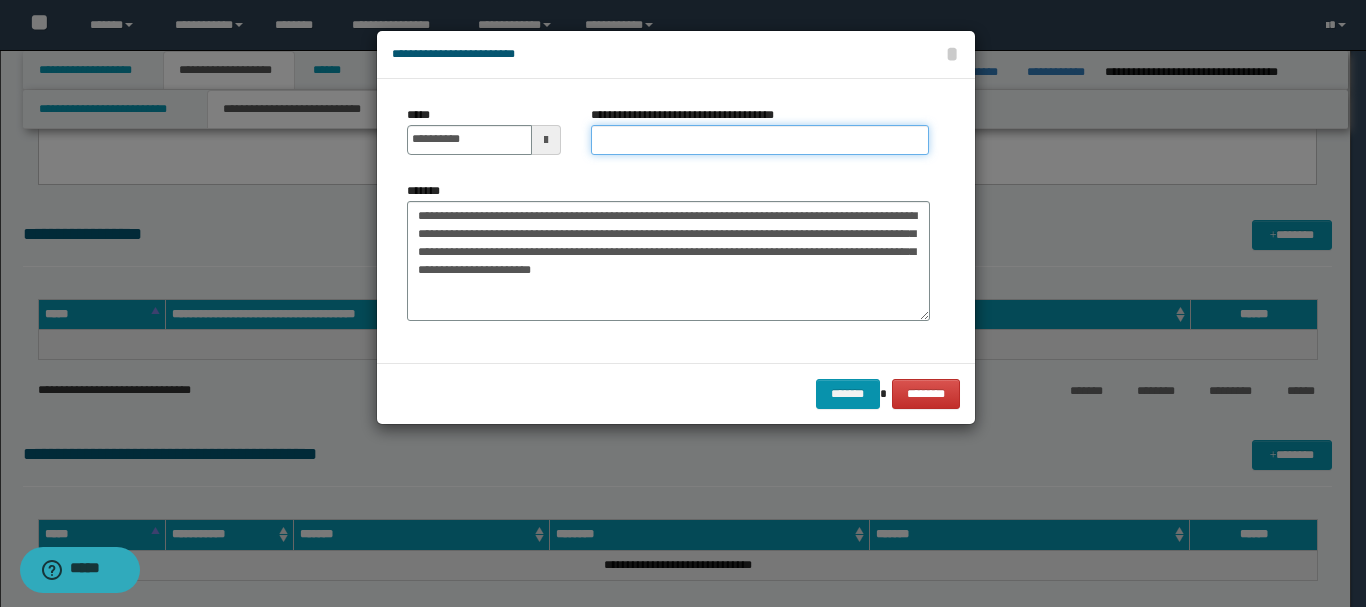 click on "**********" at bounding box center (760, 140) 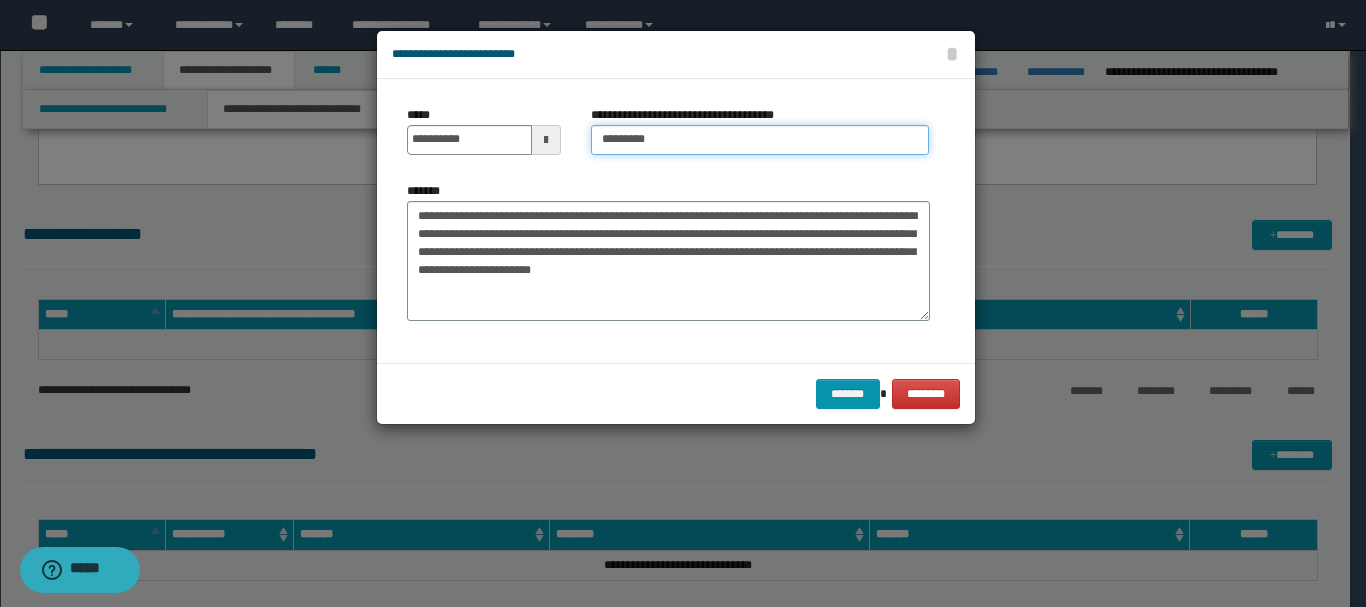 type on "*********" 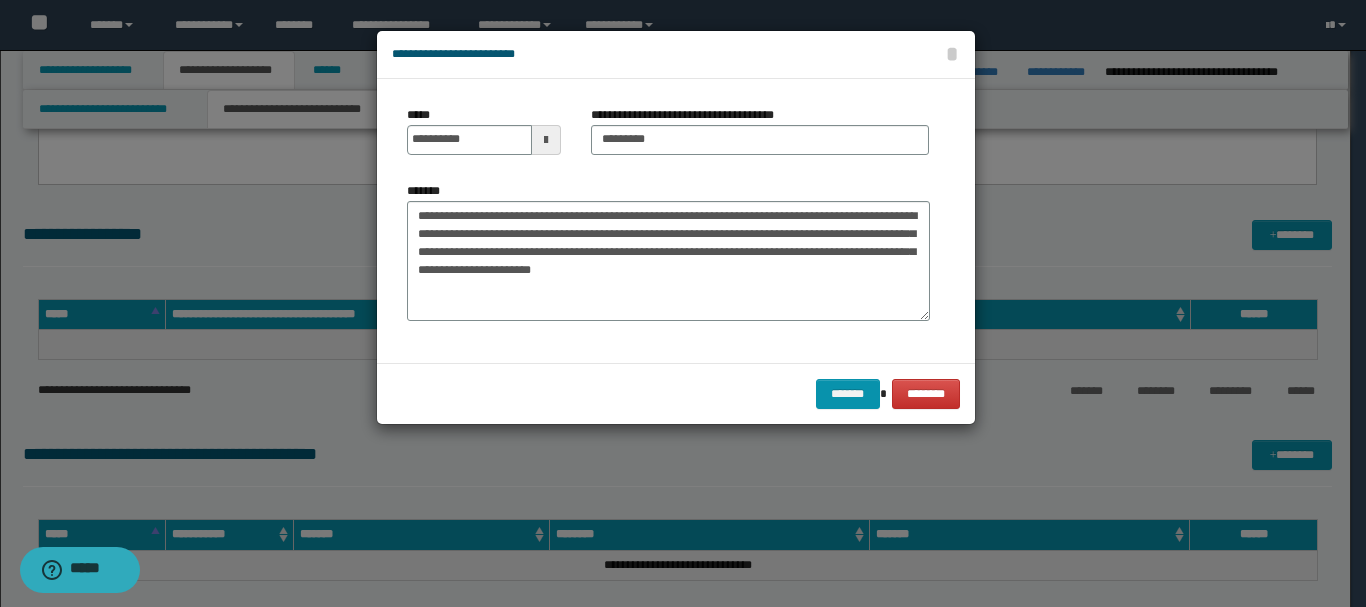 click on "*******
********" at bounding box center [676, 393] 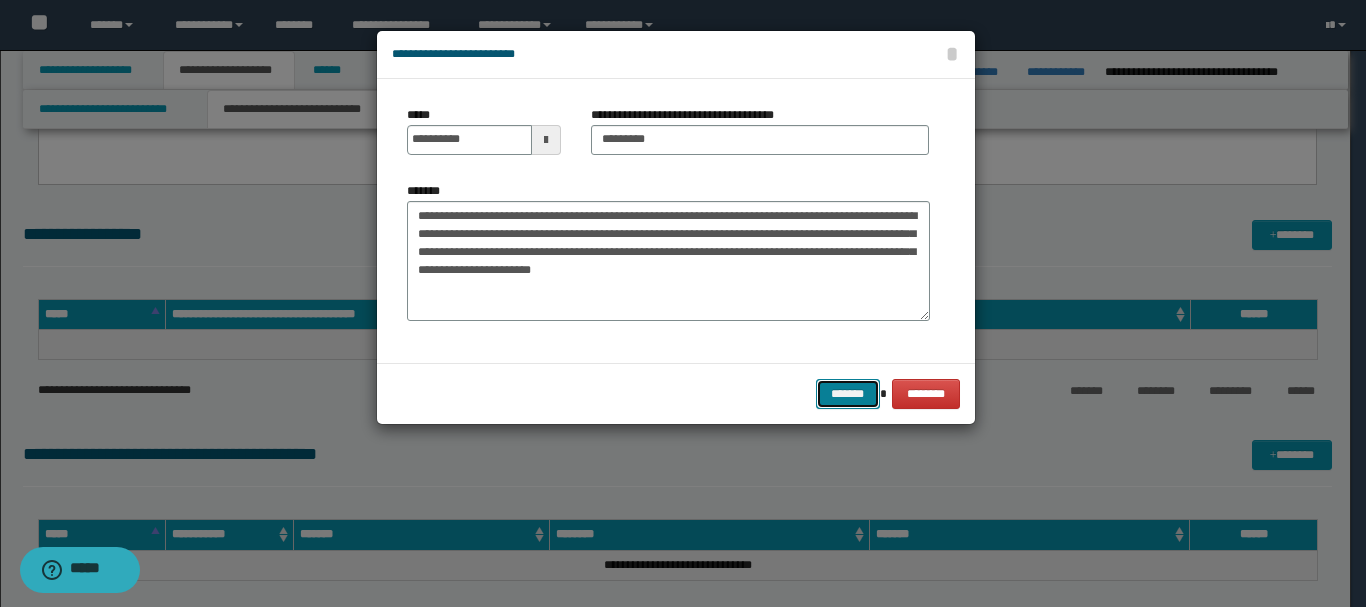click on "*******" at bounding box center [848, 394] 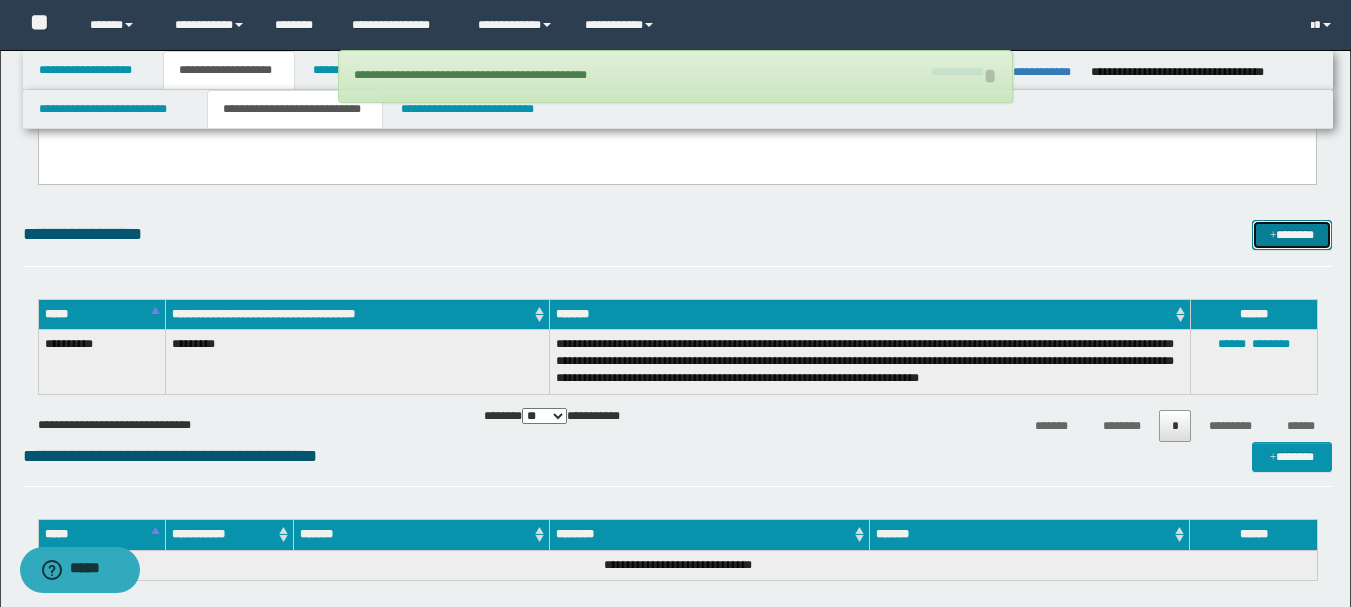 type 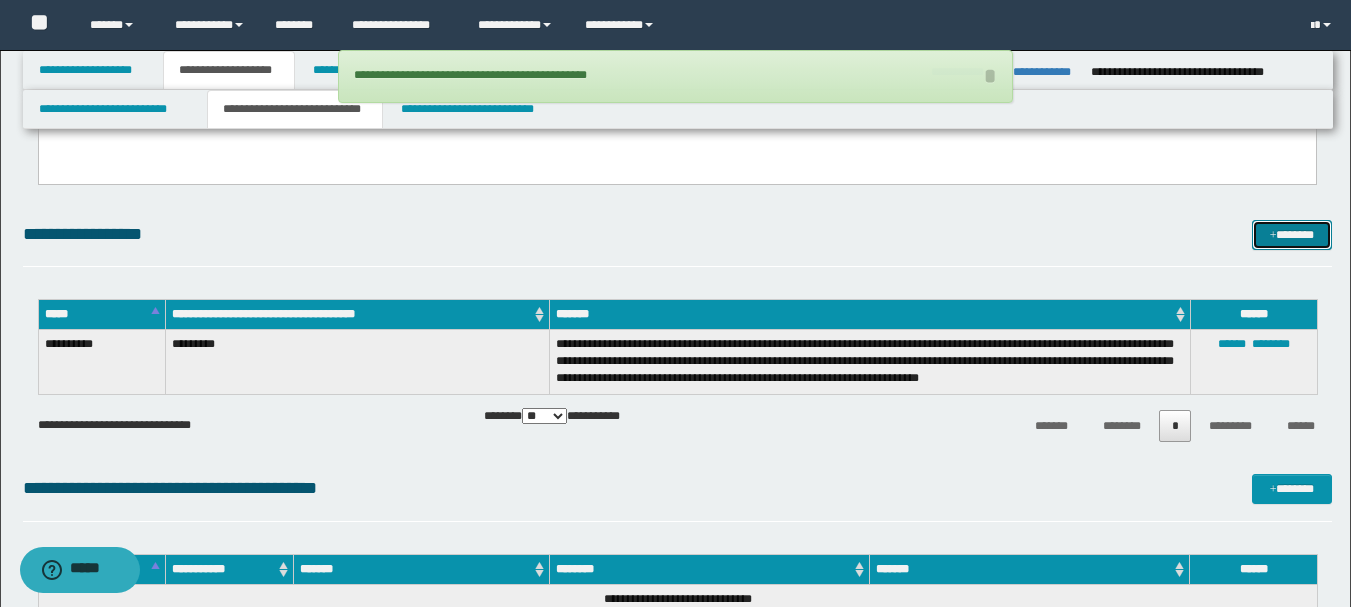 click on "*******" at bounding box center (1292, 235) 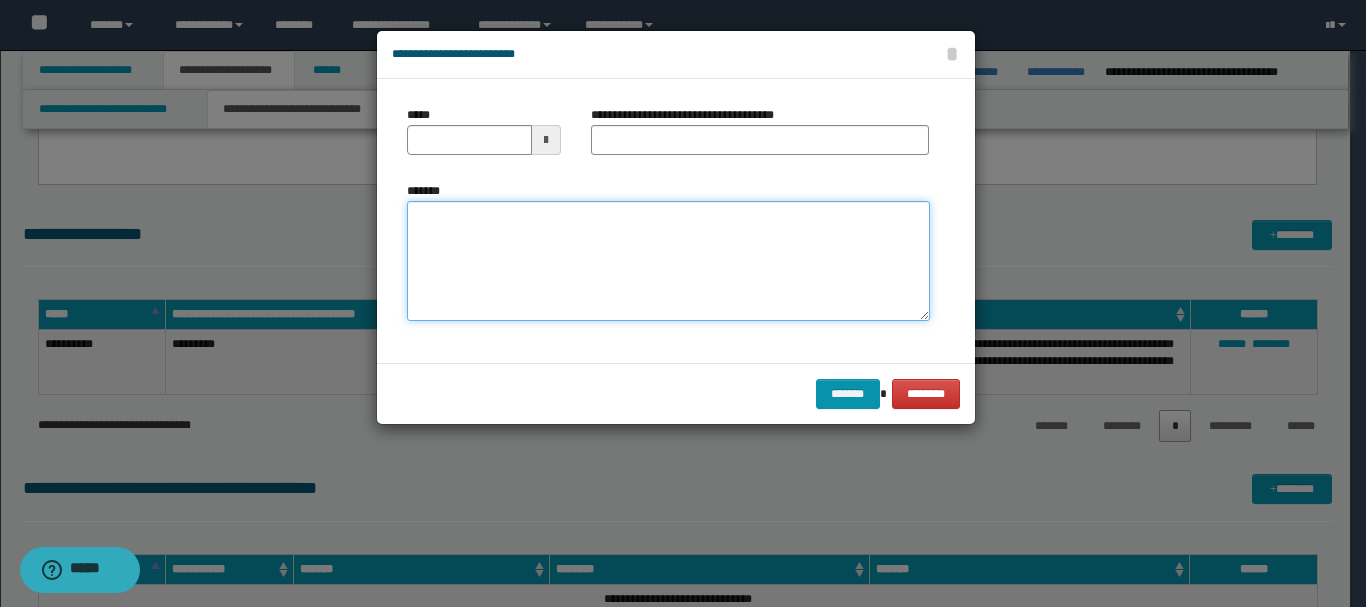 click on "*******" at bounding box center (668, 261) 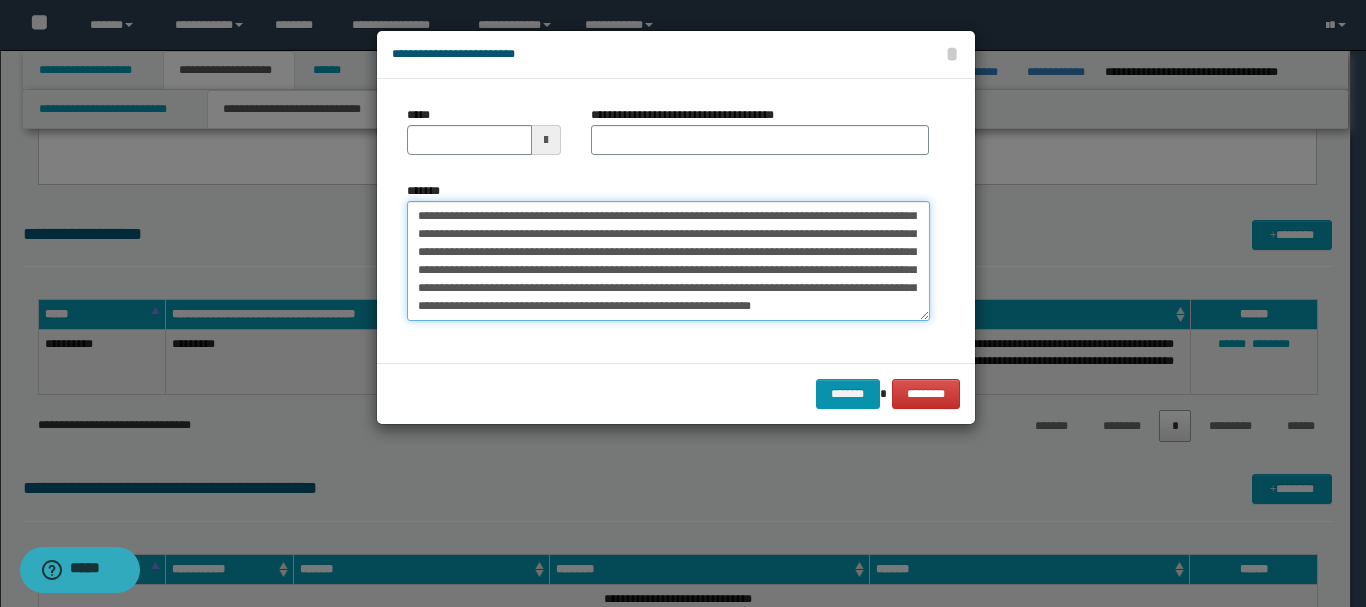 scroll, scrollTop: 0, scrollLeft: 0, axis: both 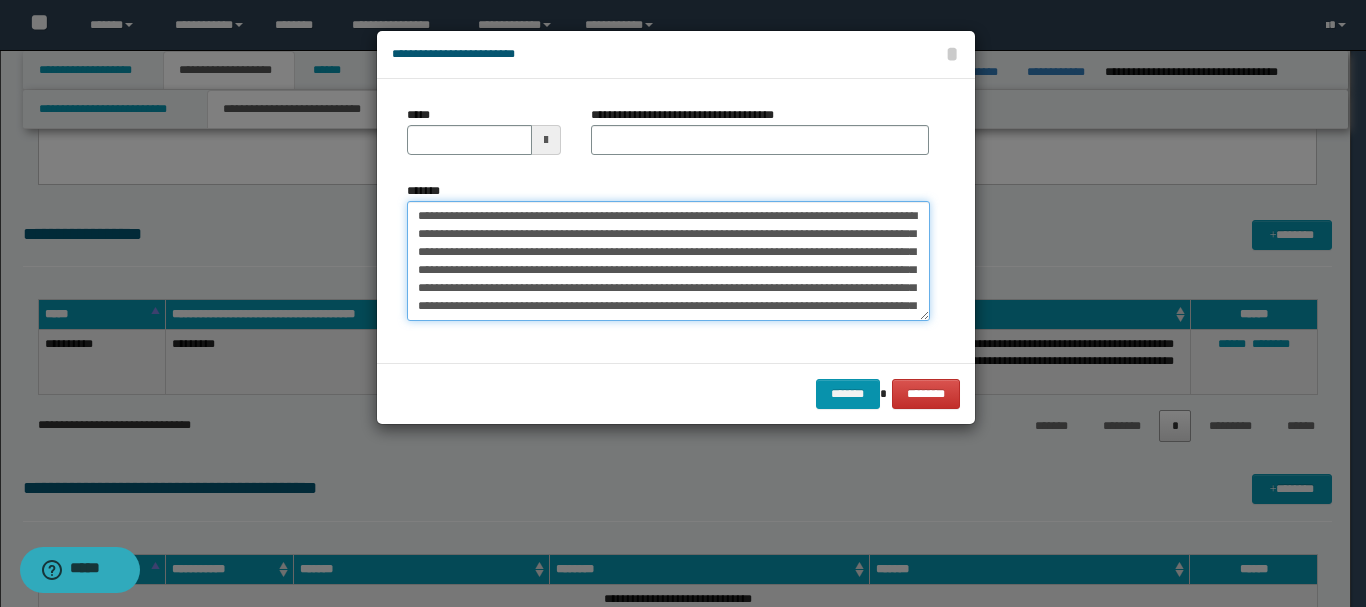 drag, startPoint x: 457, startPoint y: 217, endPoint x: 513, endPoint y: 215, distance: 56.0357 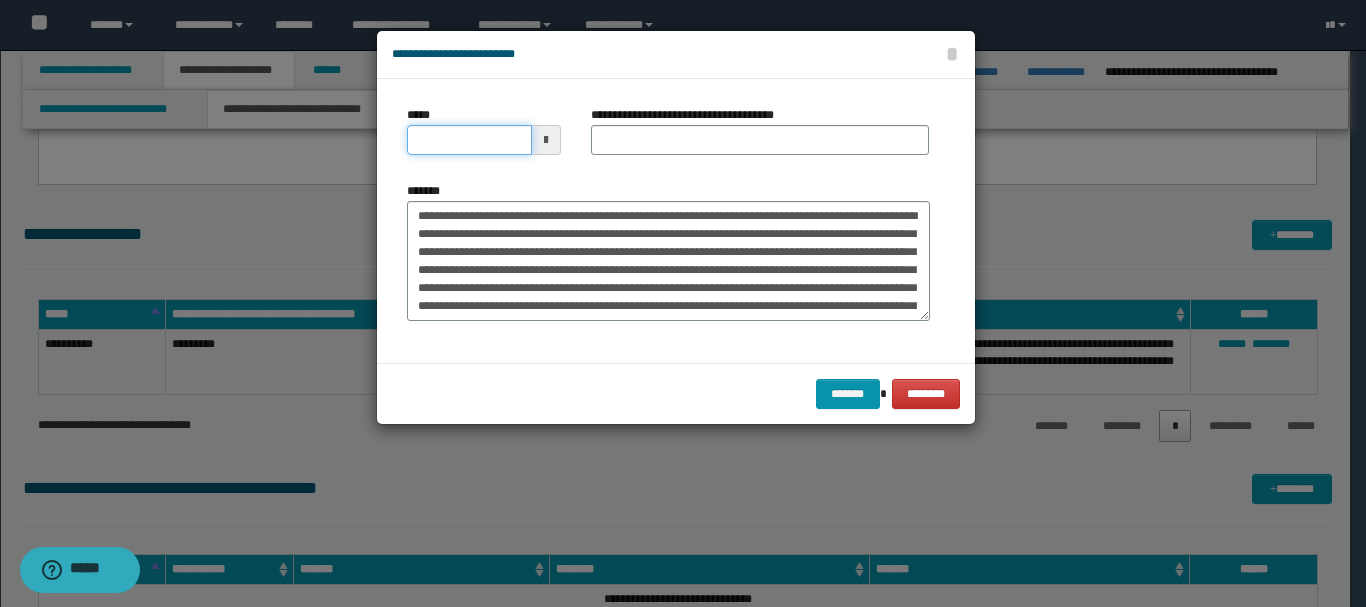 click on "*****" at bounding box center [469, 140] 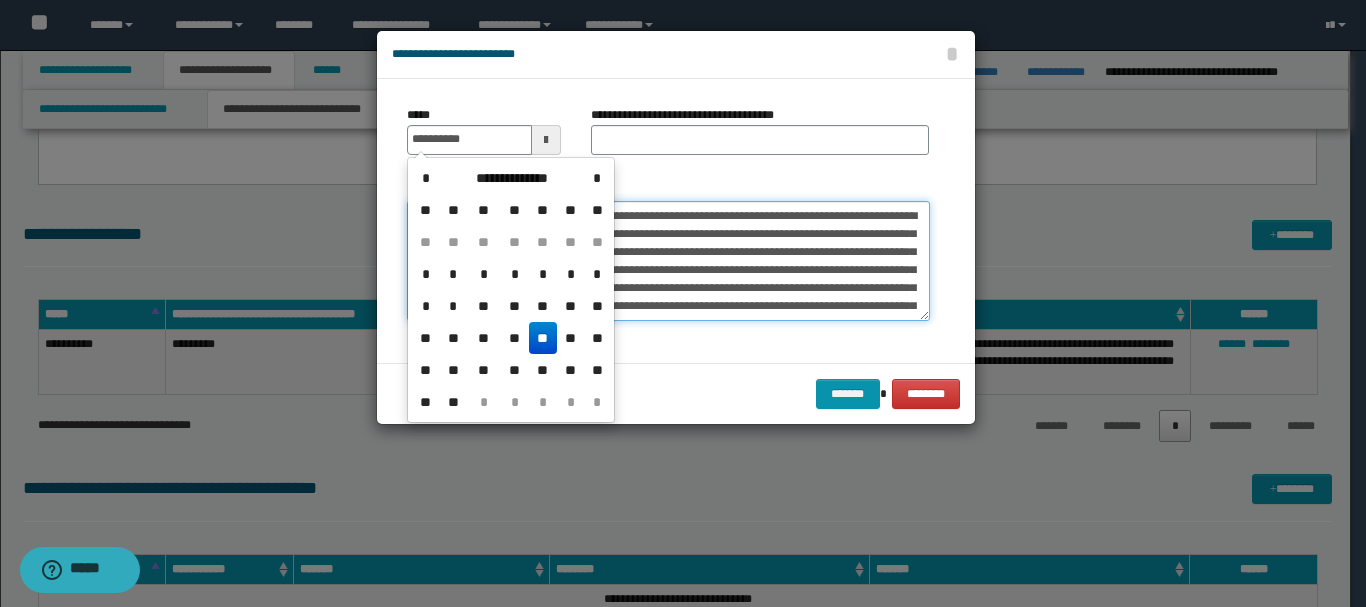 type on "**********" 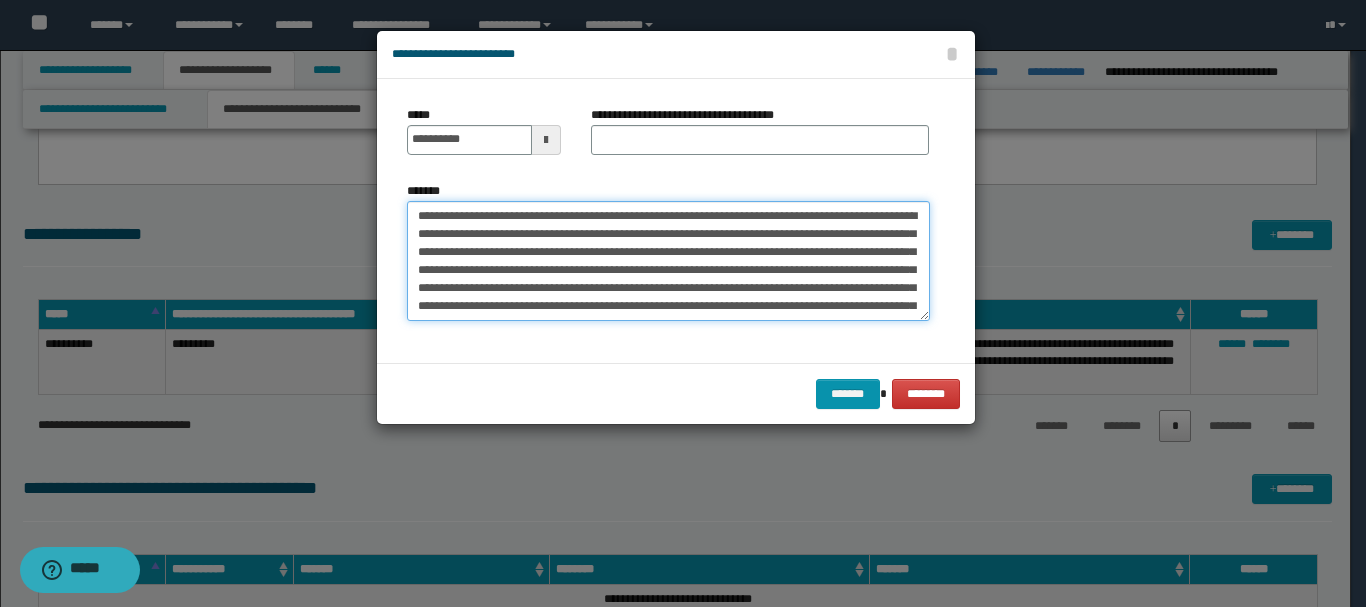 drag, startPoint x: 644, startPoint y: 217, endPoint x: 686, endPoint y: 216, distance: 42.0119 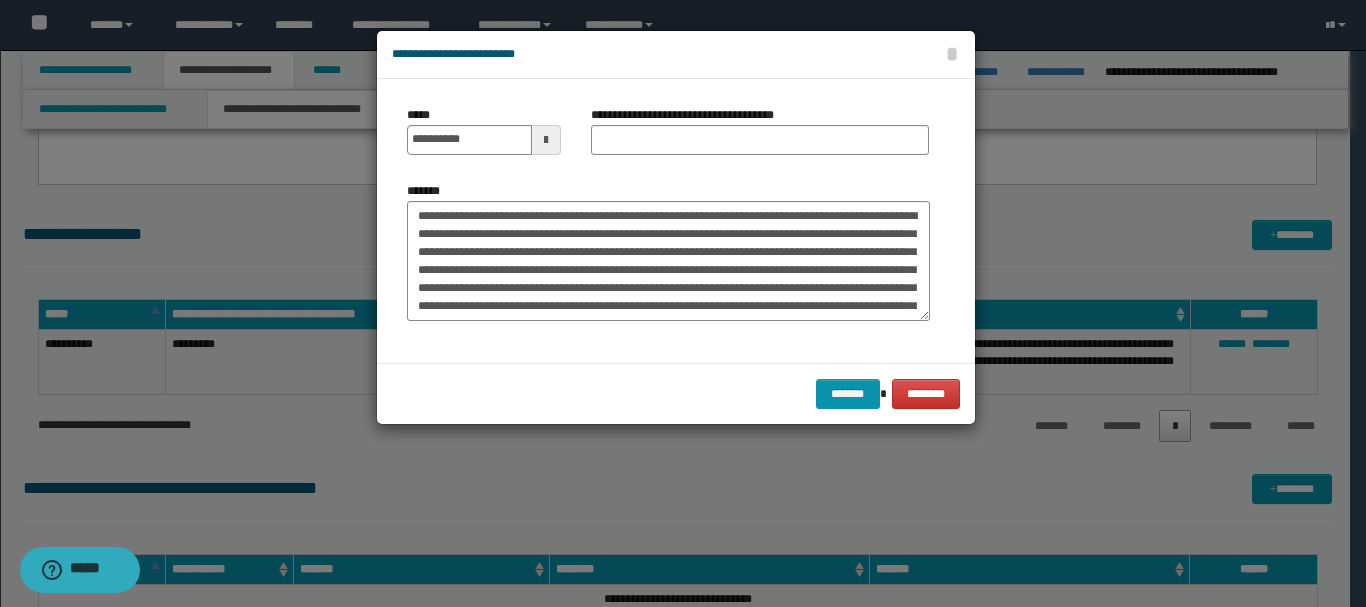 click on "**********" at bounding box center (690, 115) 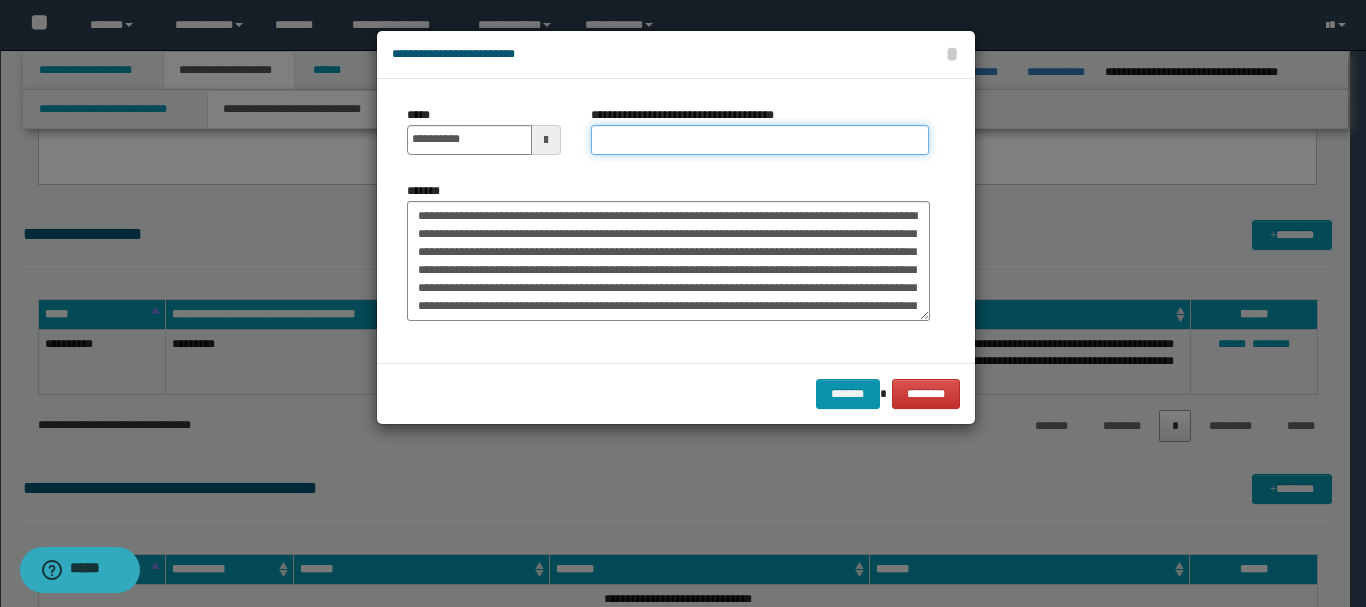 click on "**********" at bounding box center (760, 140) 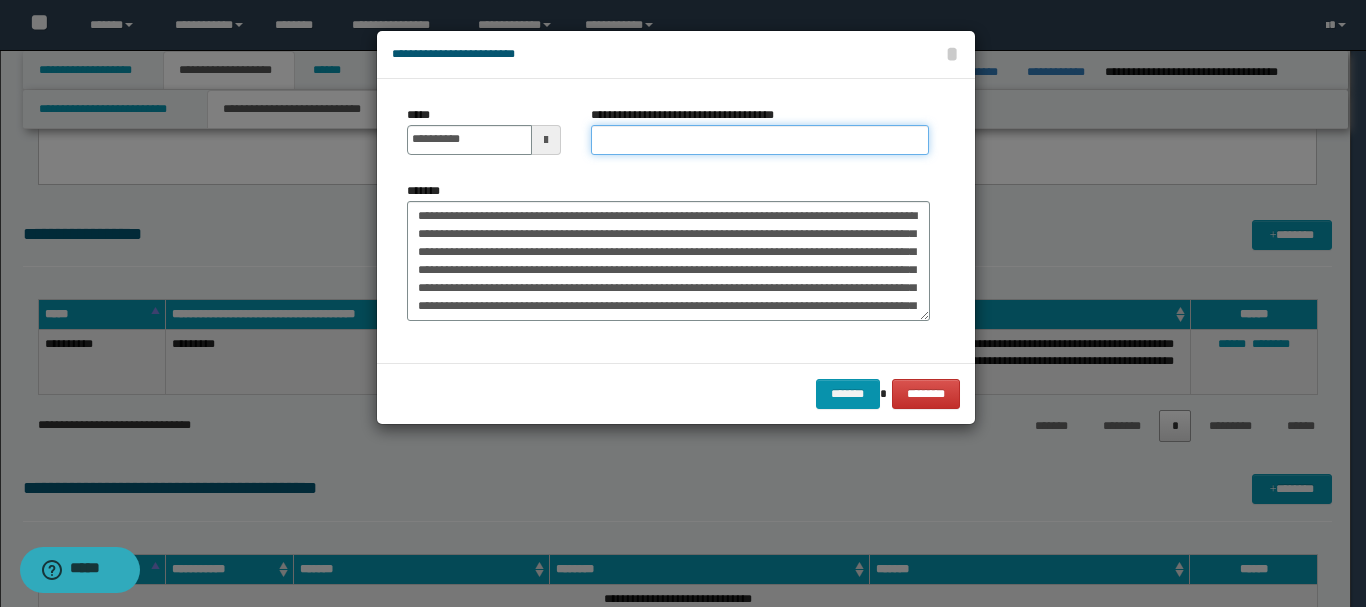 paste on "*********" 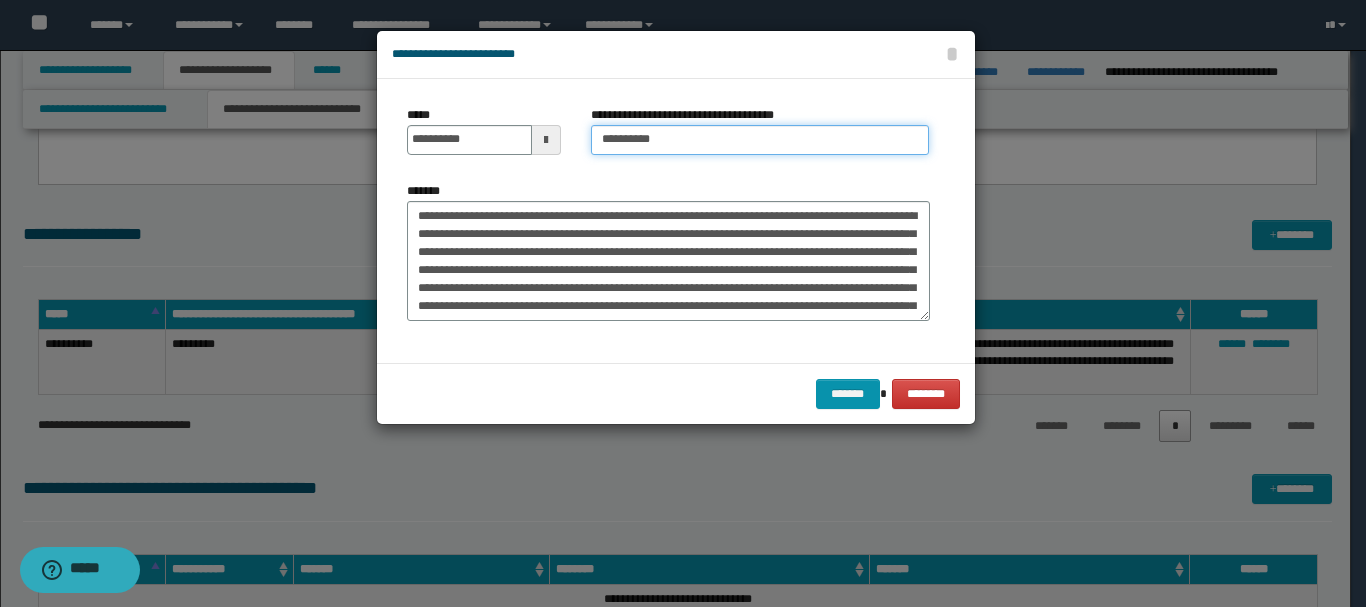 type on "*********" 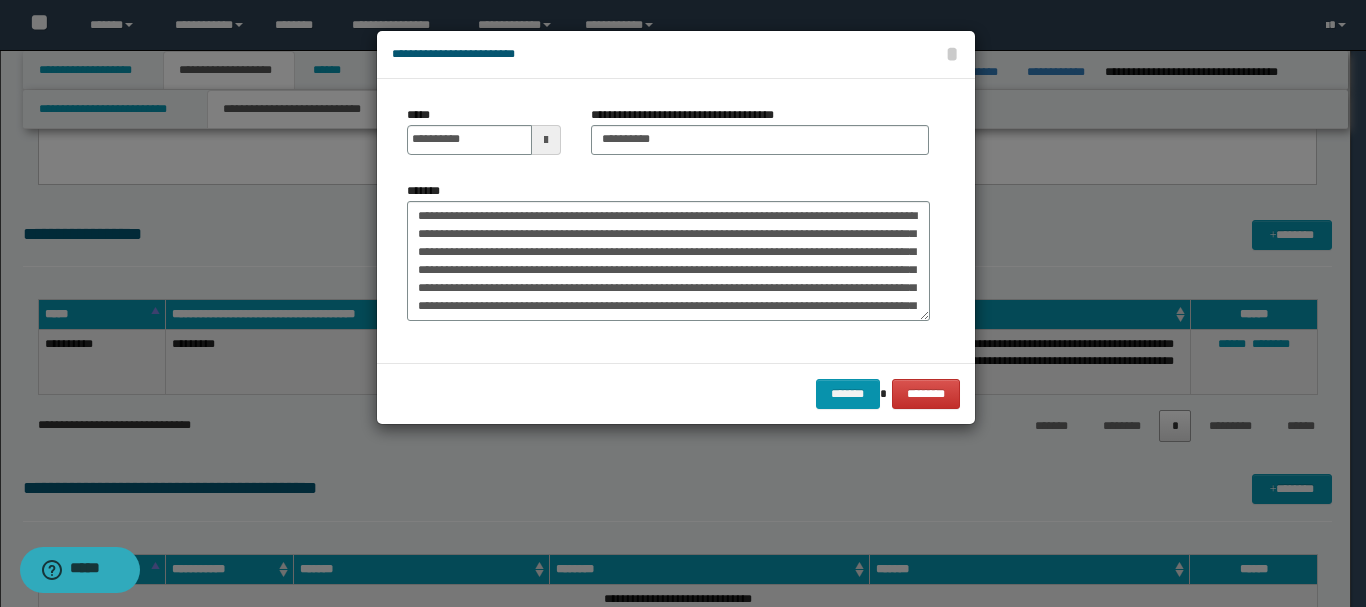 click on "*******
********" at bounding box center (676, 393) 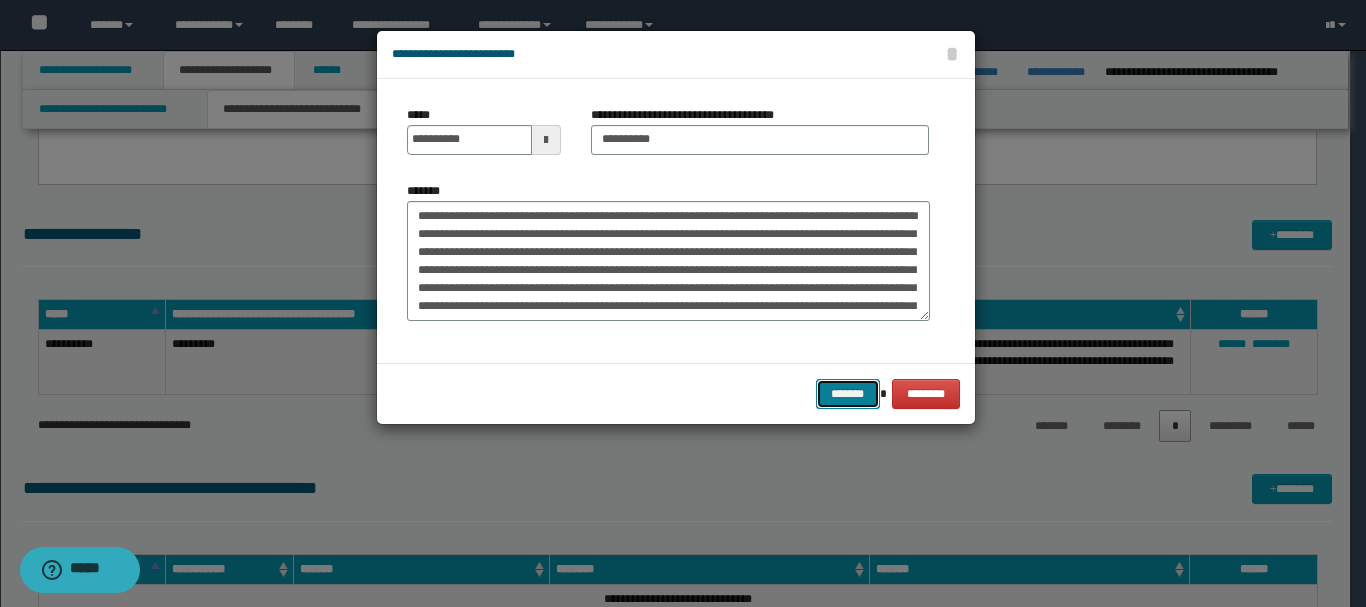 click on "*******" at bounding box center [848, 394] 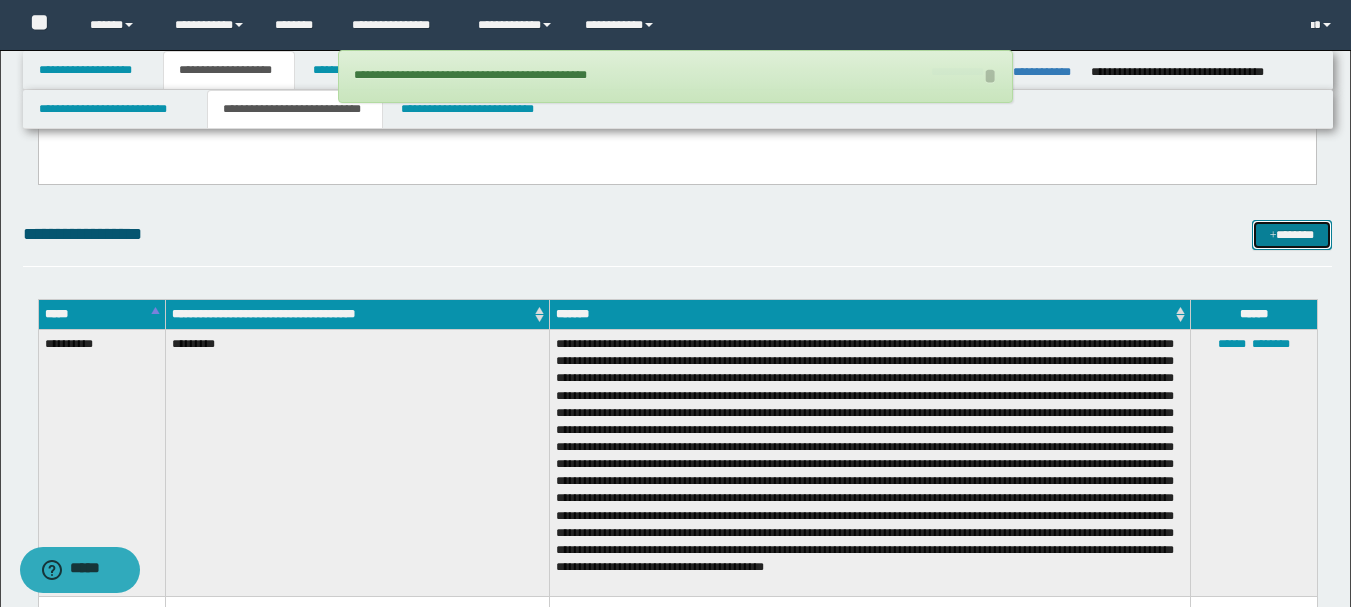 click at bounding box center [1273, 236] 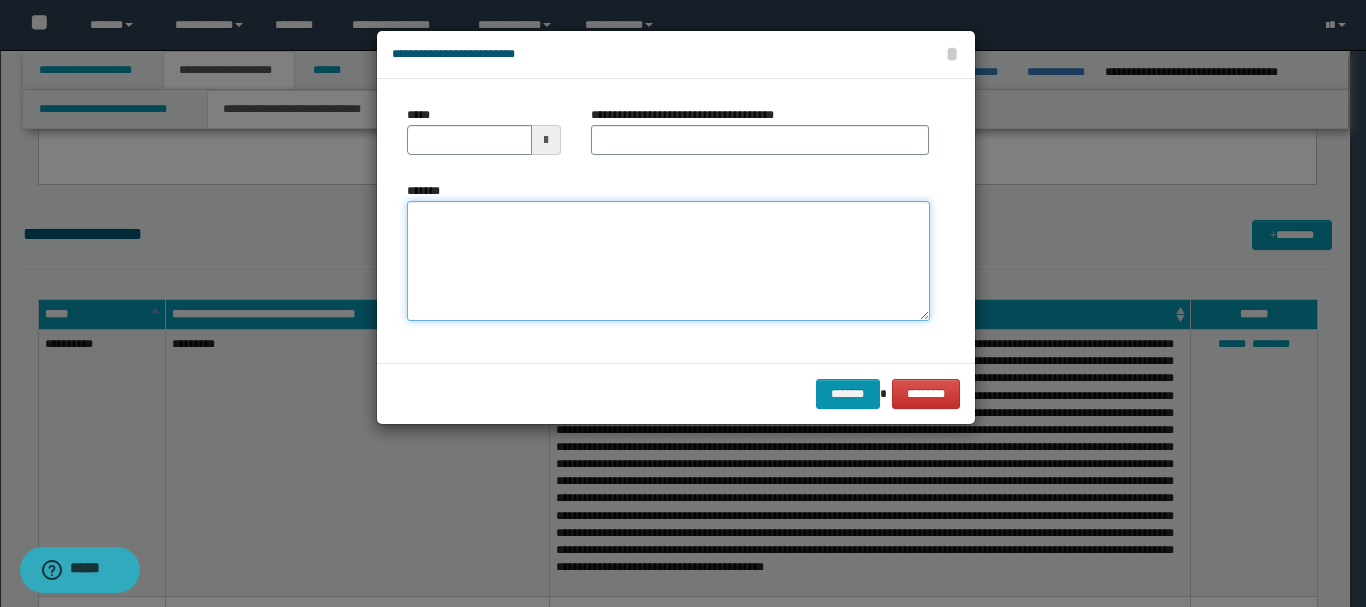 click on "*******" at bounding box center (668, 261) 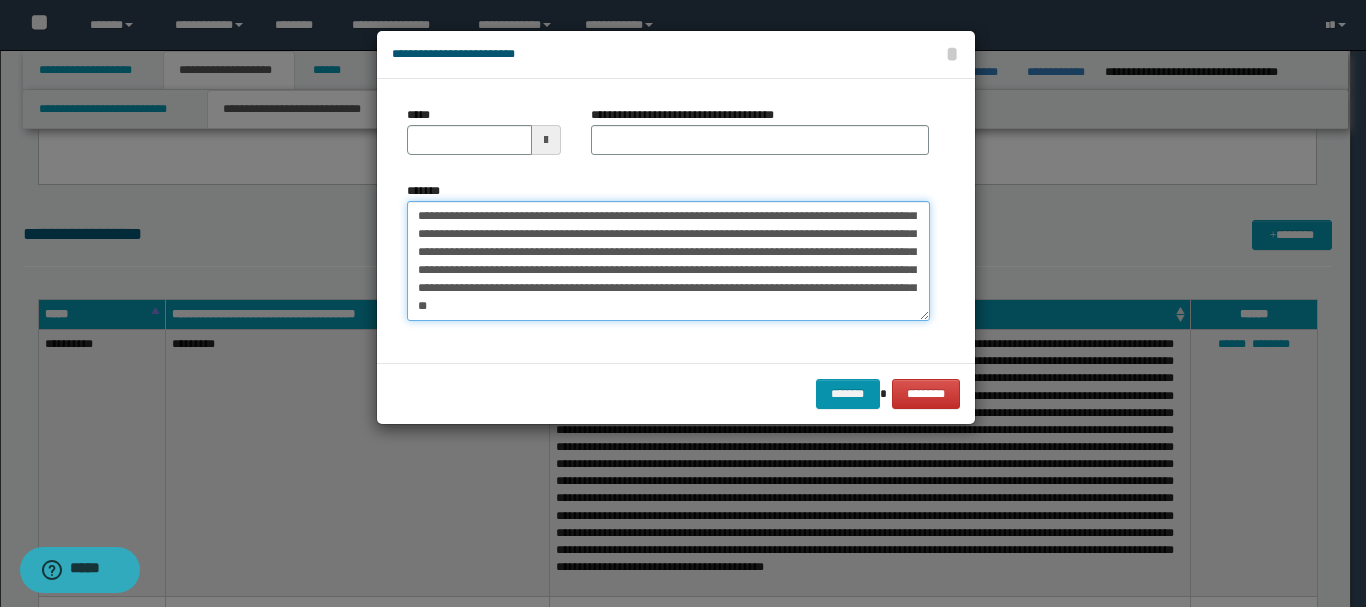scroll, scrollTop: 0, scrollLeft: 0, axis: both 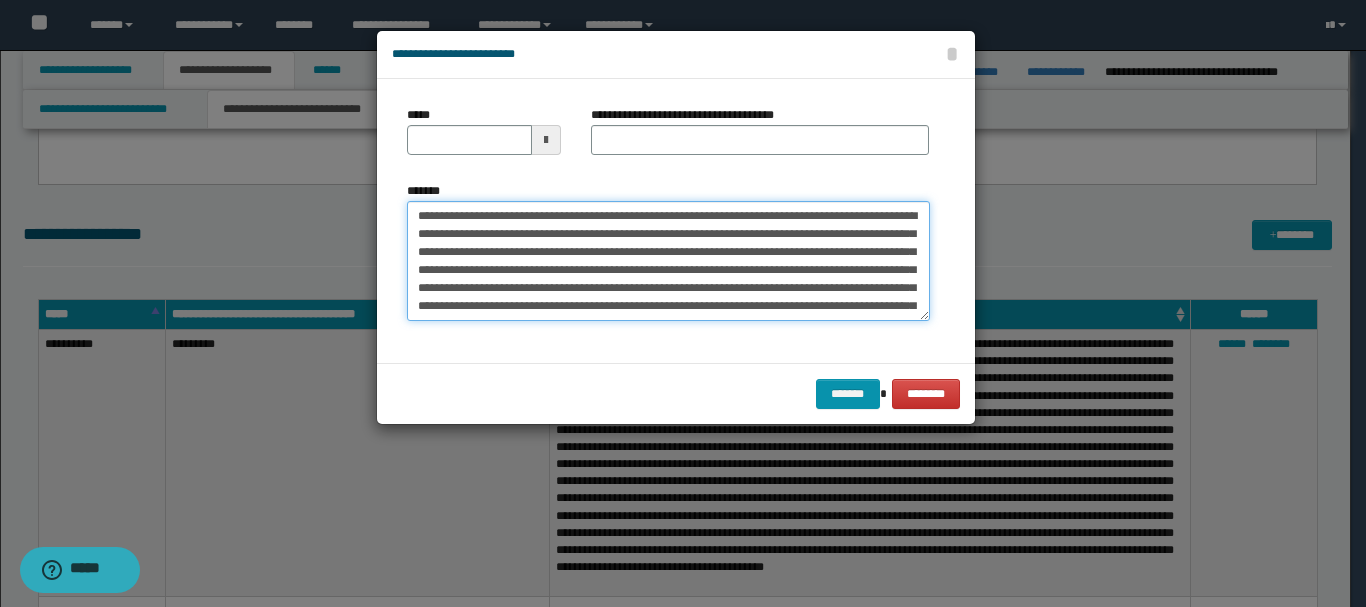 drag, startPoint x: 453, startPoint y: 216, endPoint x: 518, endPoint y: 213, distance: 65.06919 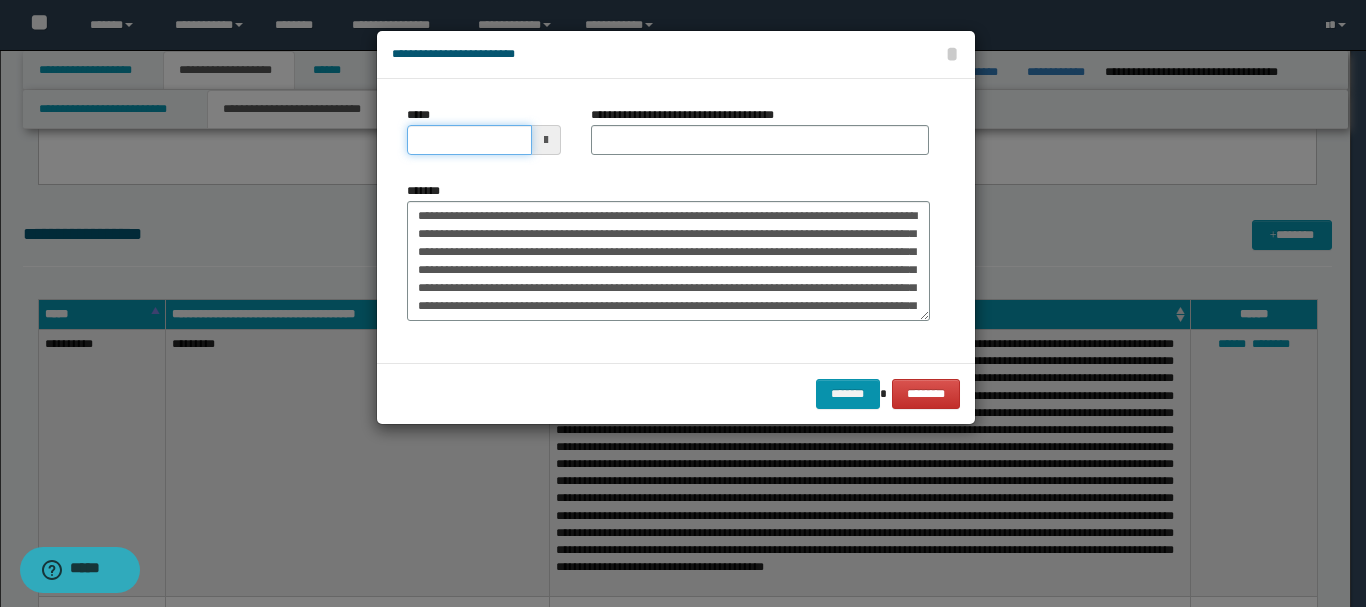 click on "*****" at bounding box center (469, 140) 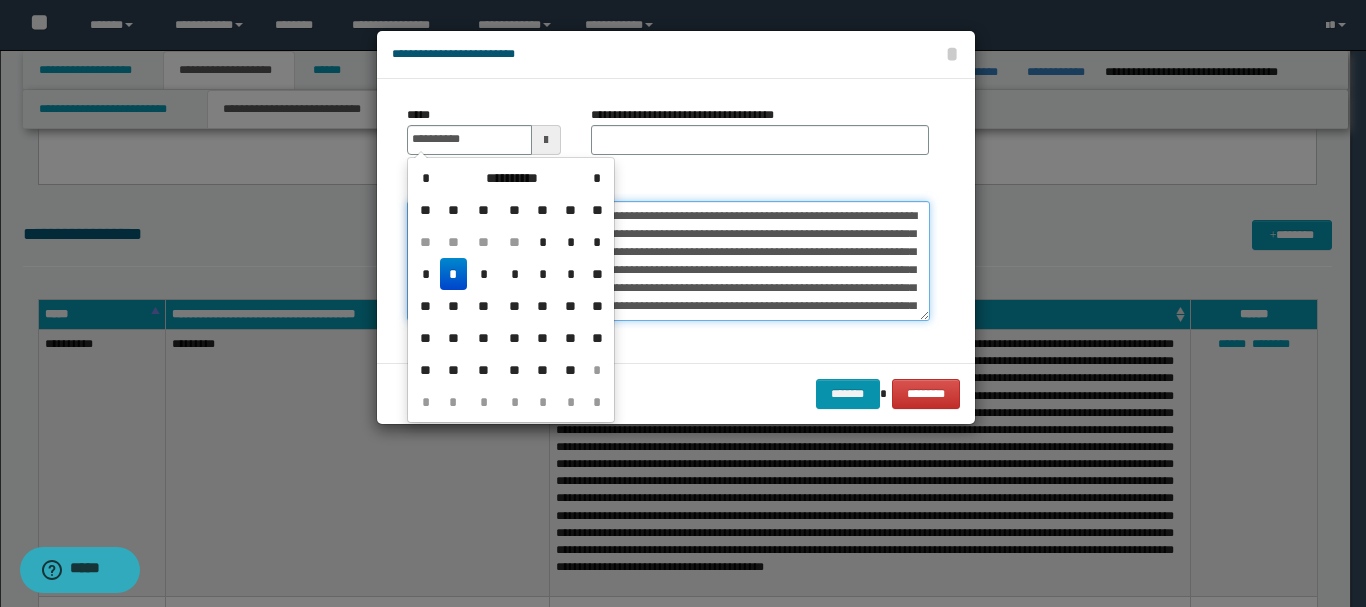 type on "**********" 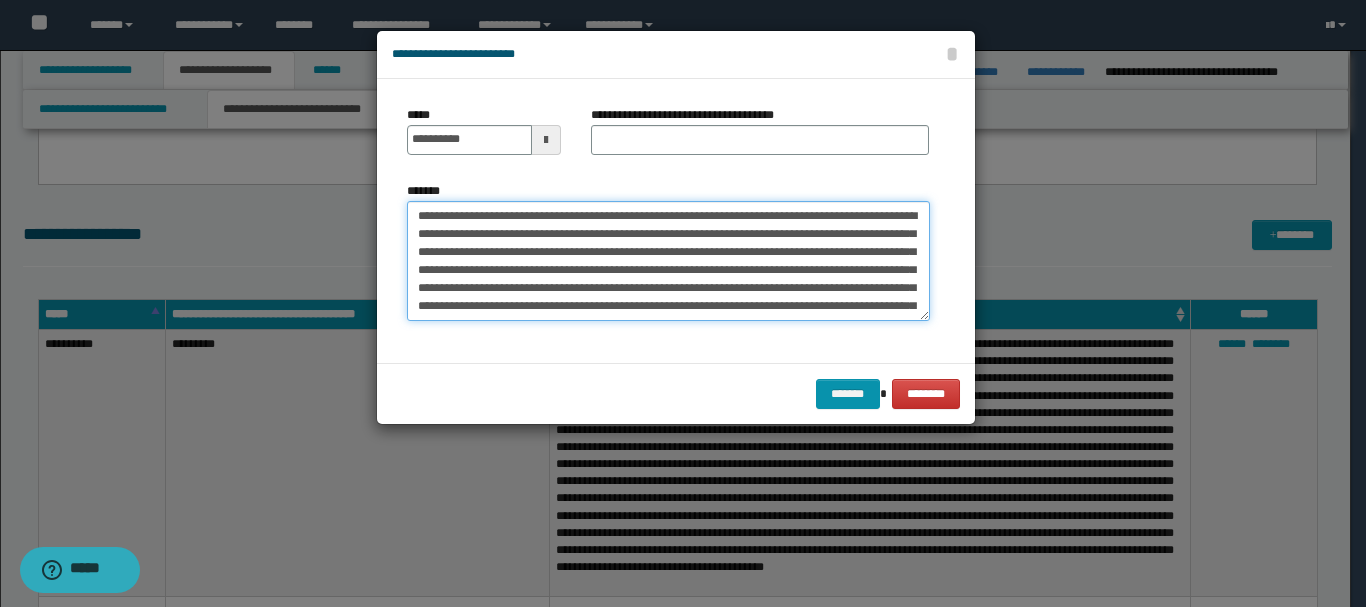 click on "**********" at bounding box center (668, 261) 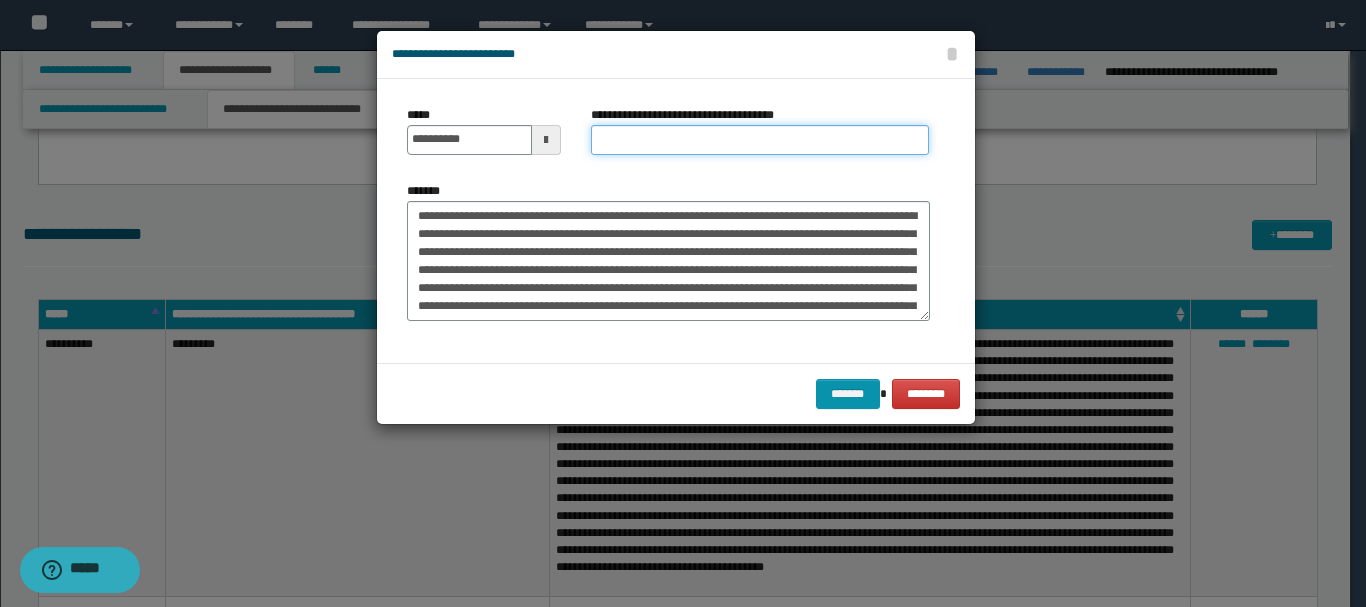 click on "**********" at bounding box center (760, 140) 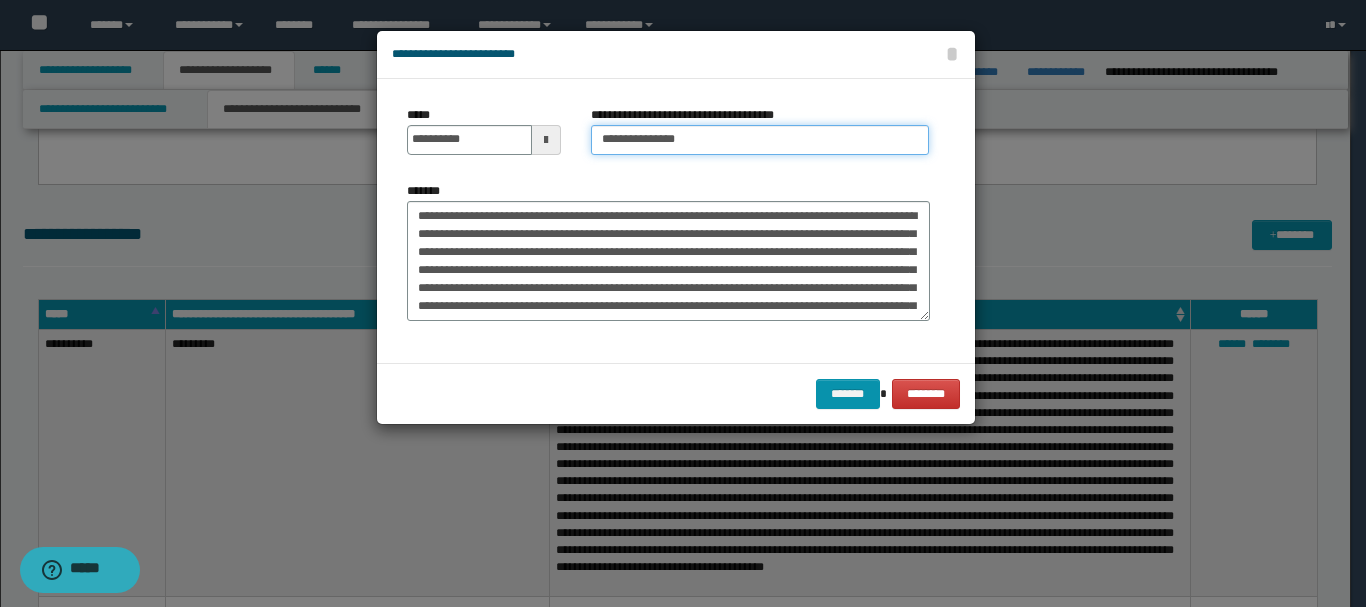 type on "**********" 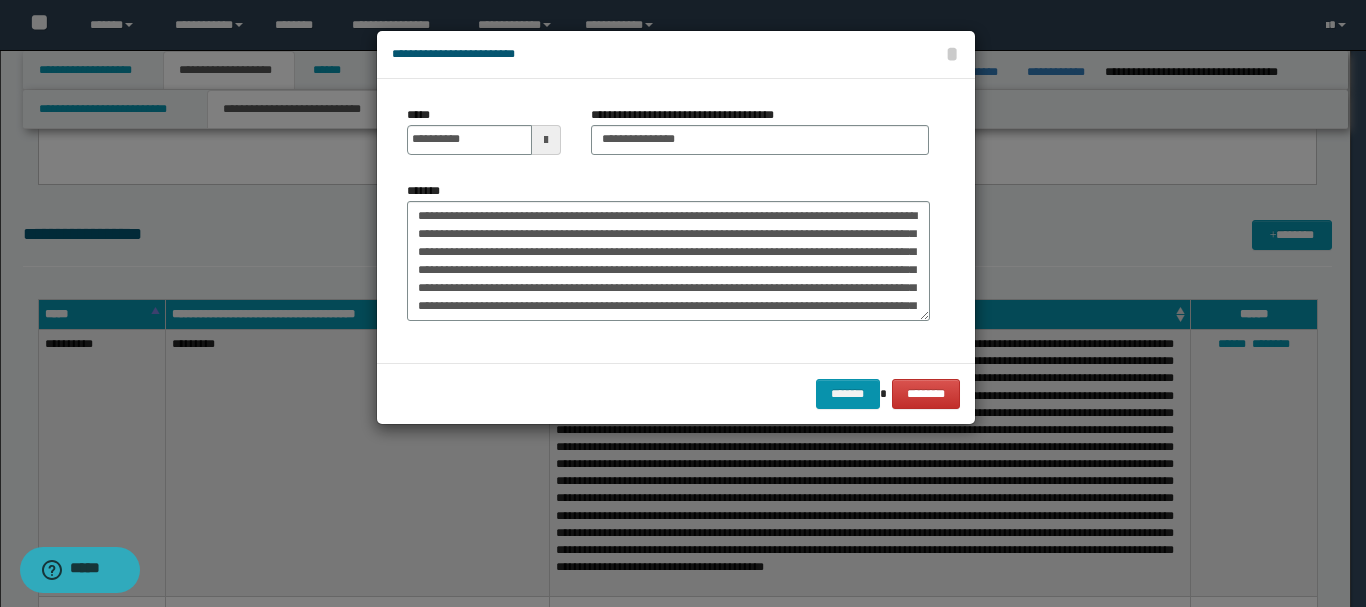click on "*******
********" at bounding box center (676, 393) 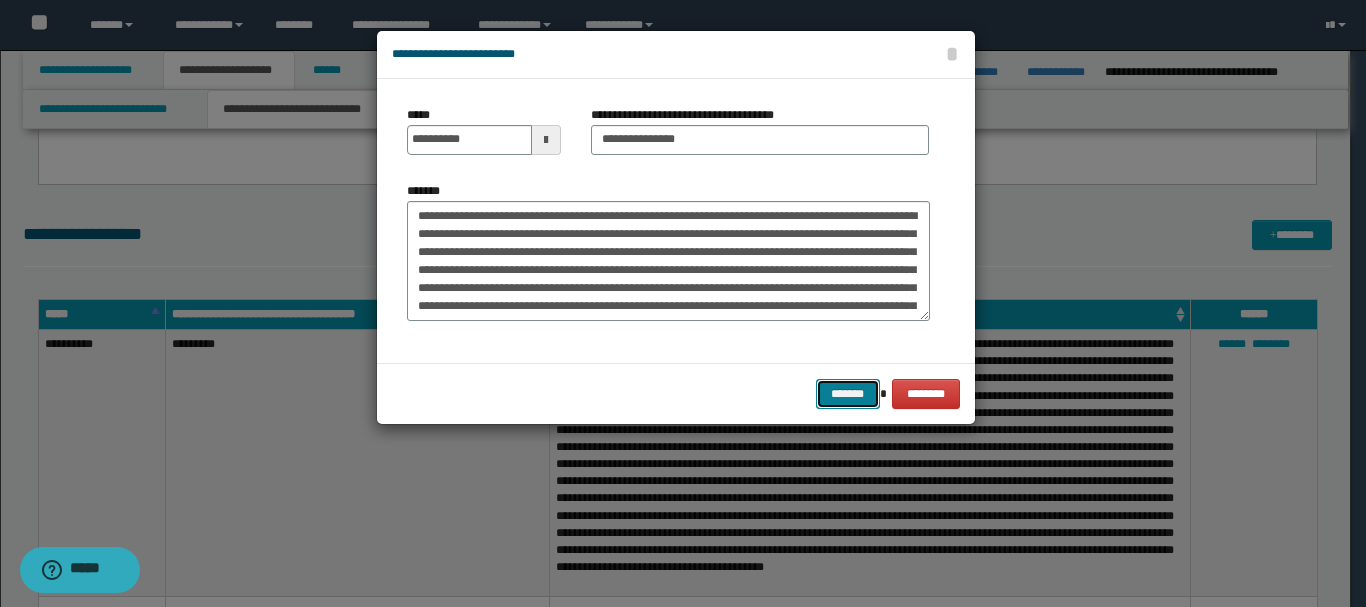 click on "*******" at bounding box center (848, 394) 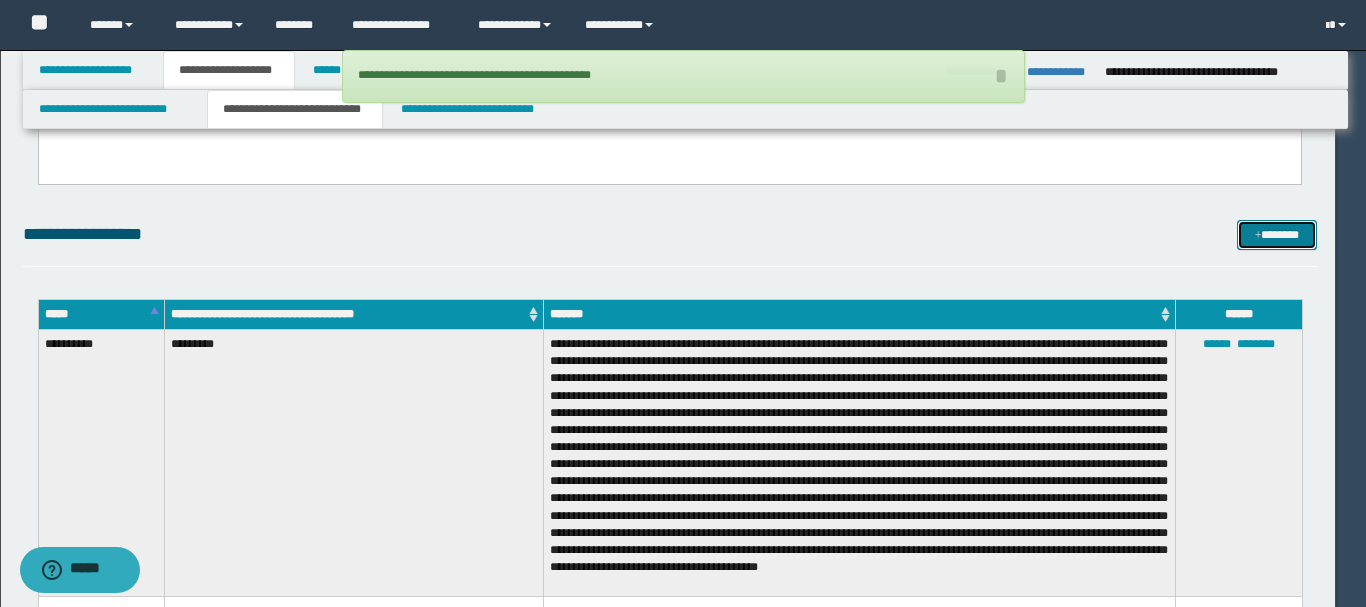 type 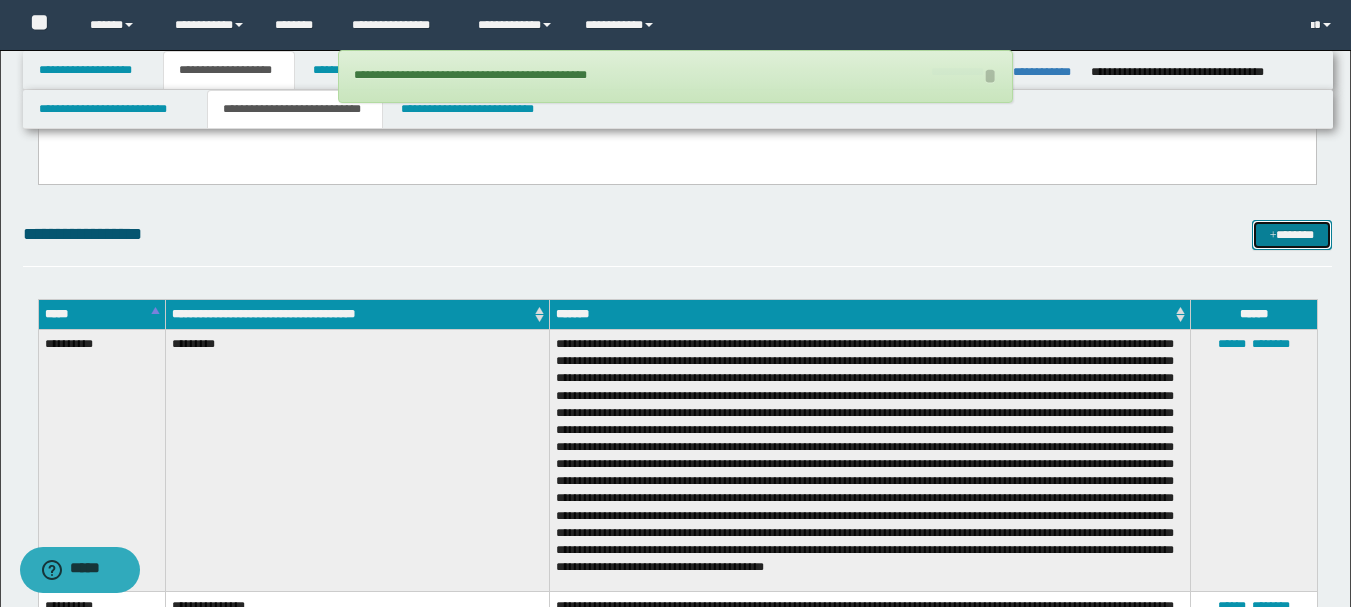 click on "*******" at bounding box center (1292, 235) 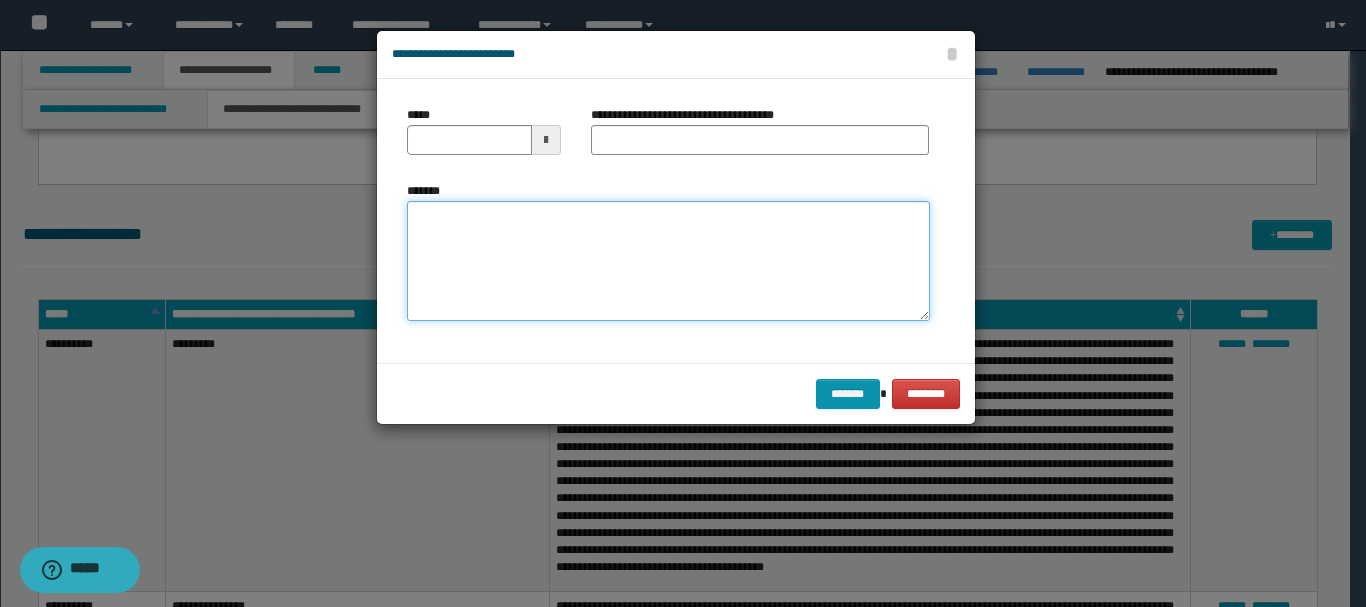 click on "*******" at bounding box center (668, 261) 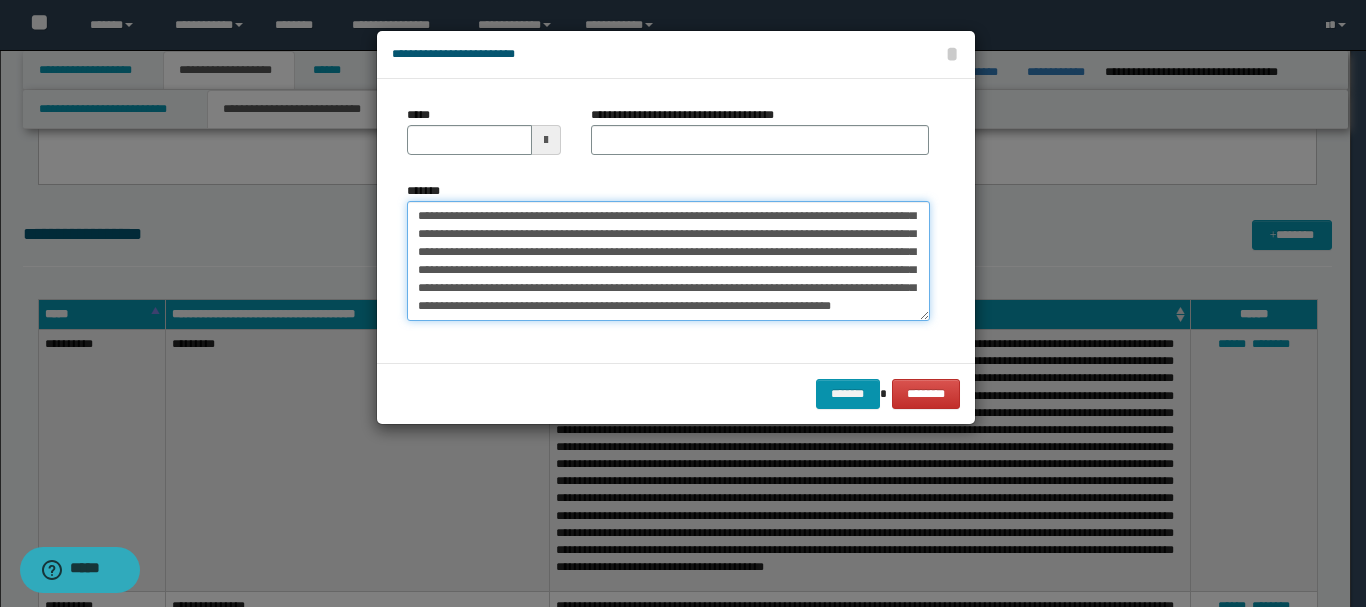 scroll, scrollTop: 0, scrollLeft: 0, axis: both 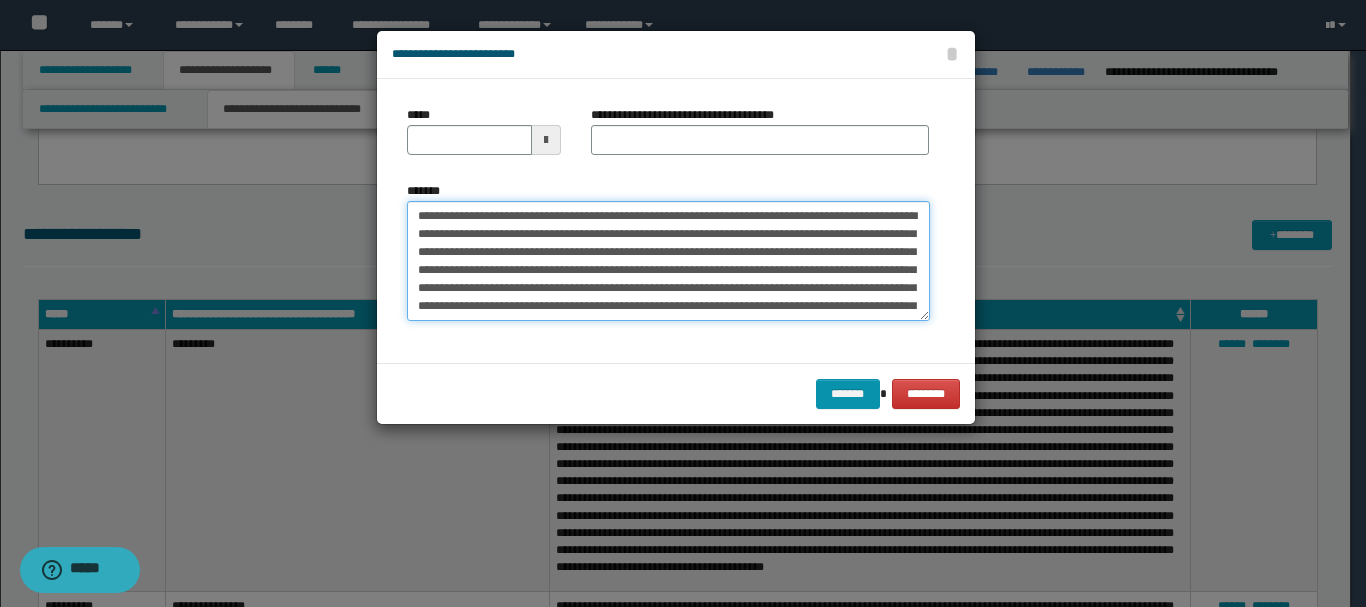 drag, startPoint x: 456, startPoint y: 218, endPoint x: 520, endPoint y: 217, distance: 64.00781 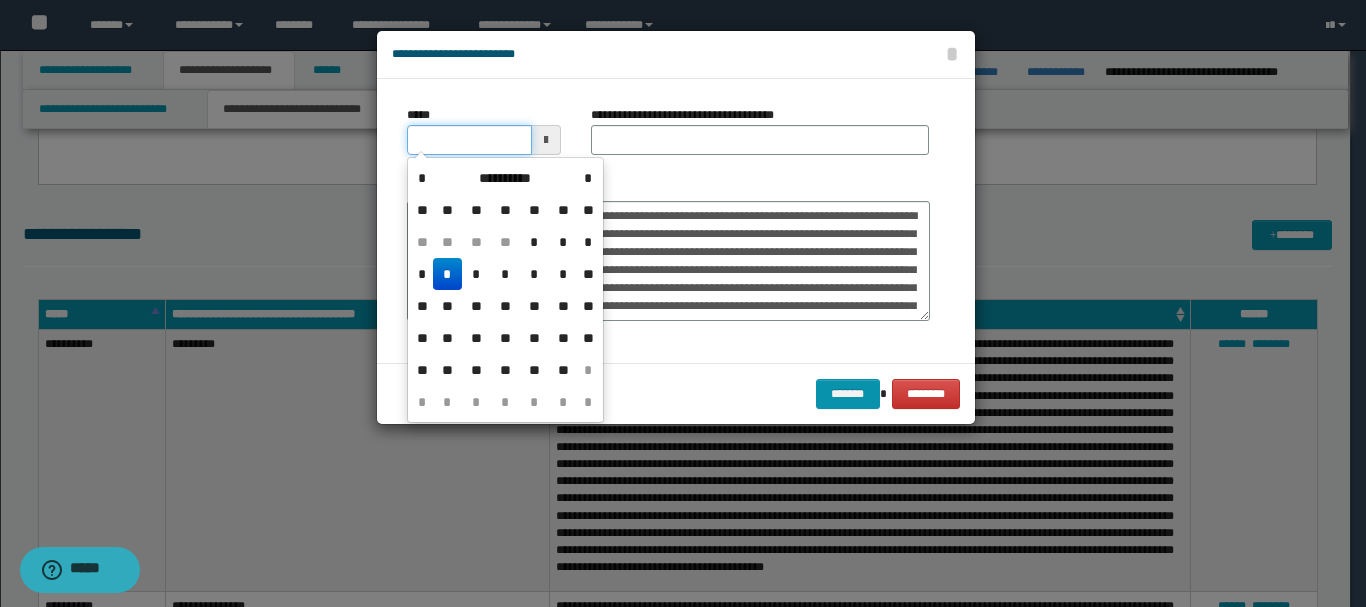click on "*****" at bounding box center (469, 140) 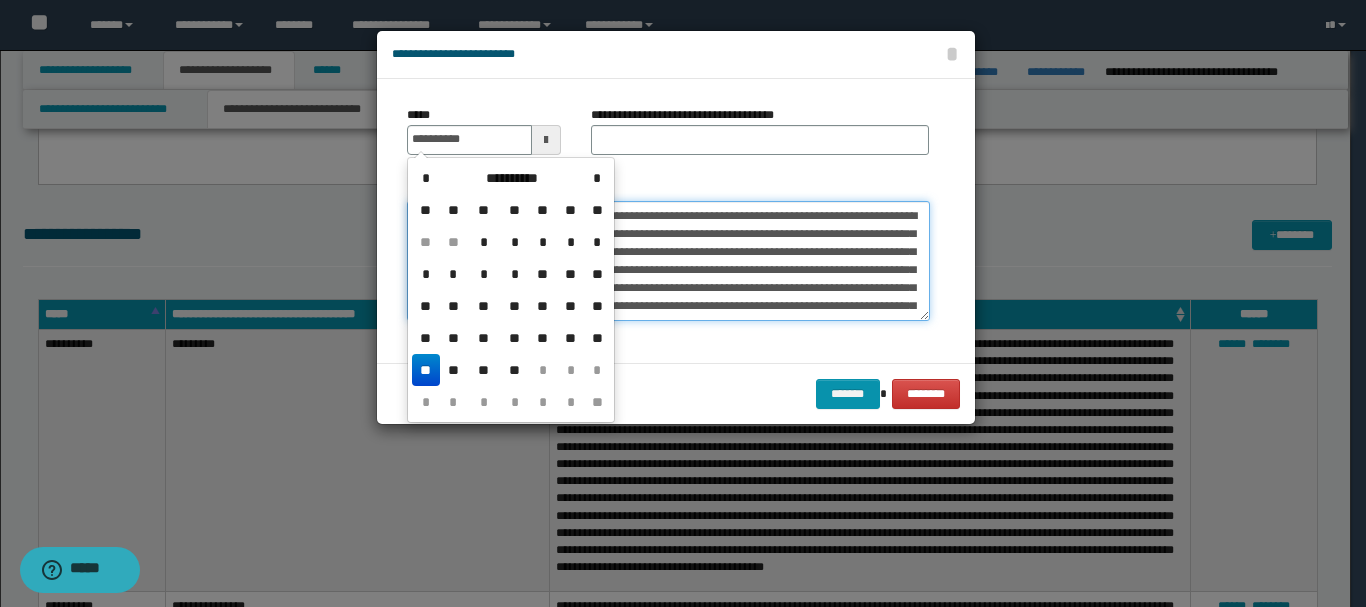 type on "**********" 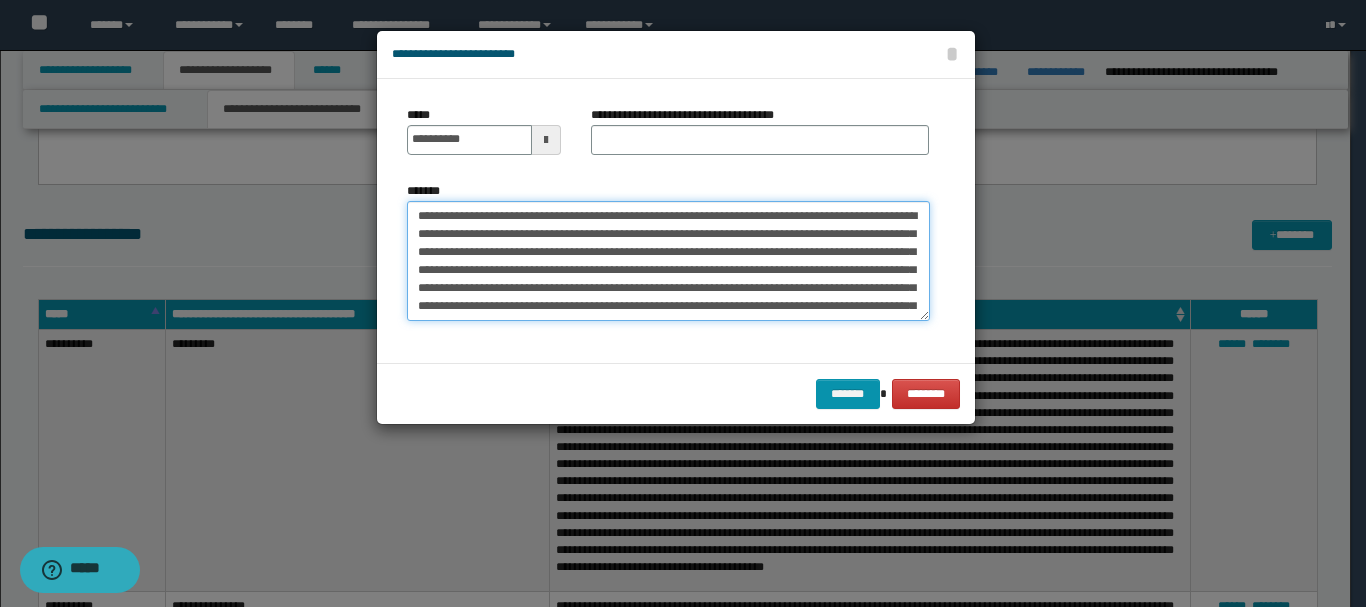 click on "**********" at bounding box center (668, 261) 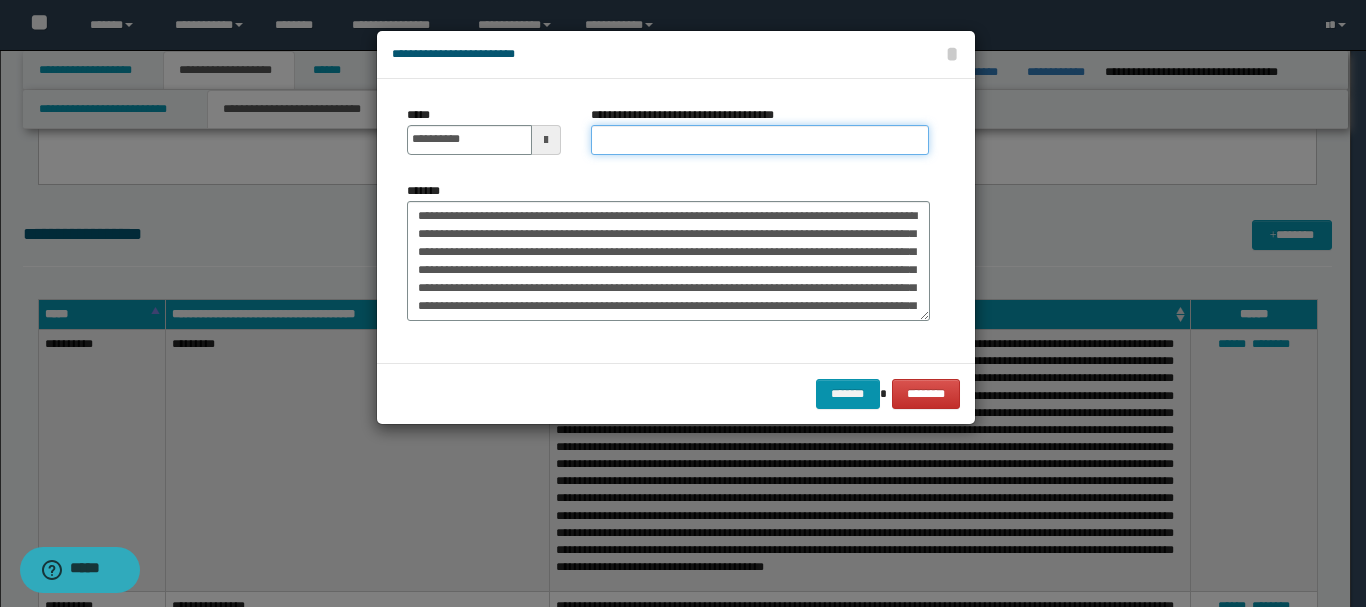 click on "**********" at bounding box center (760, 140) 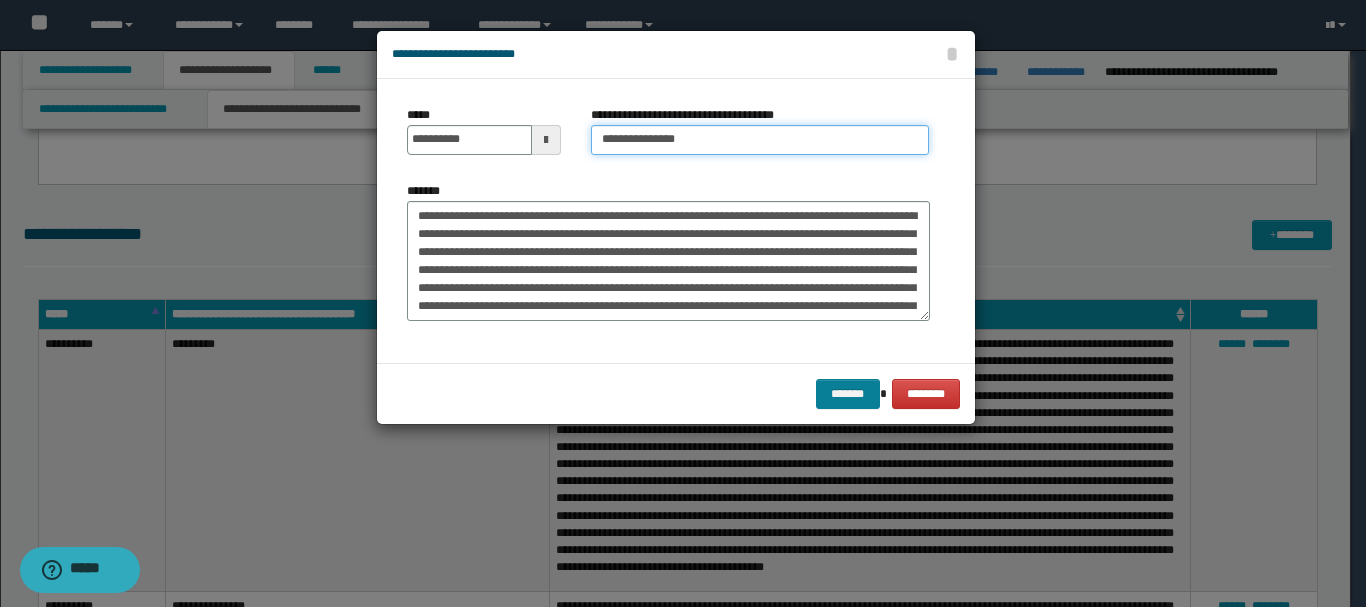 type on "**********" 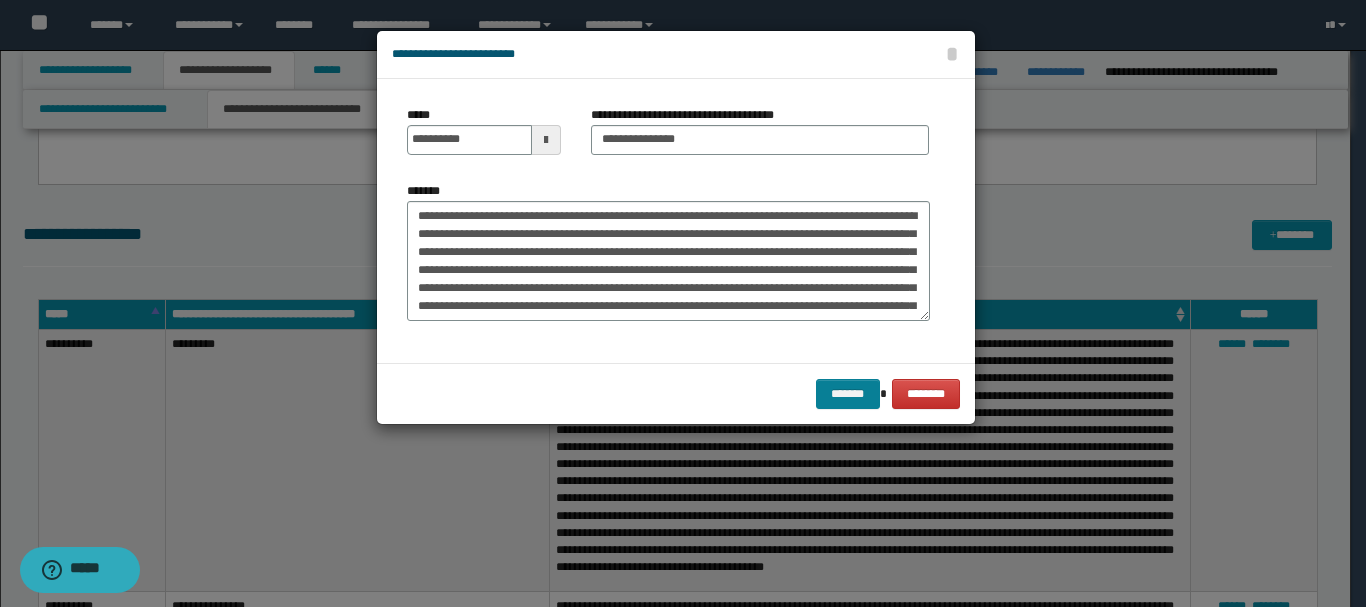 click on "*******
********" at bounding box center (676, 393) 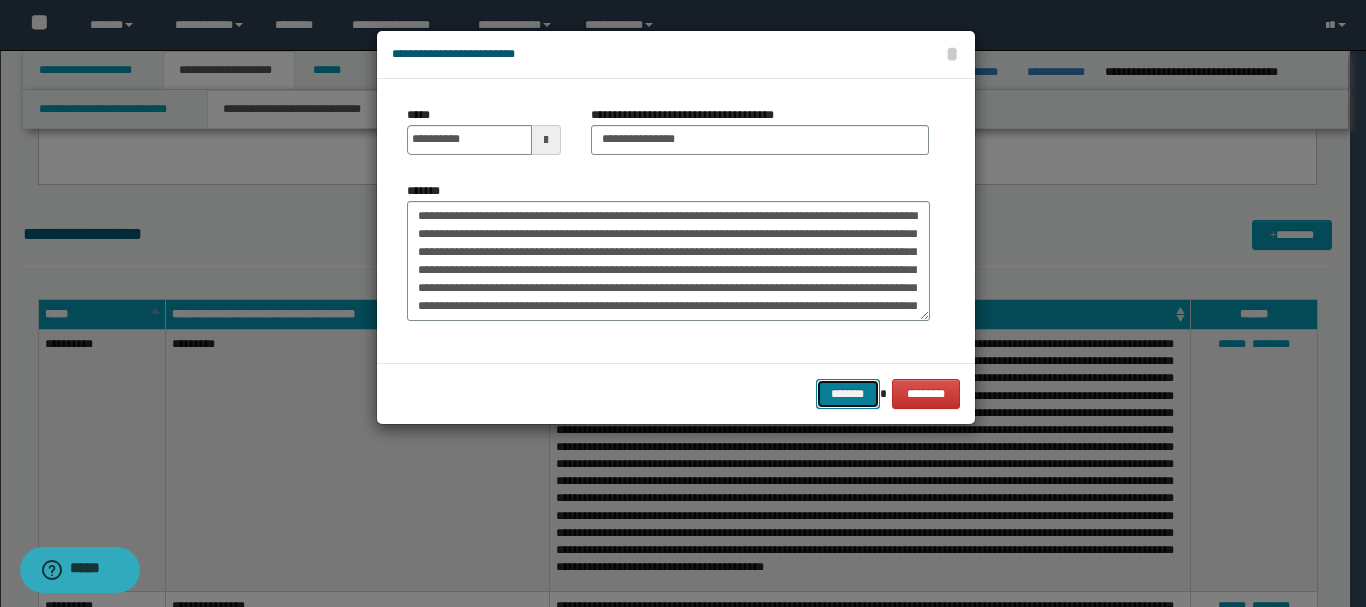 click on "*******" at bounding box center (848, 394) 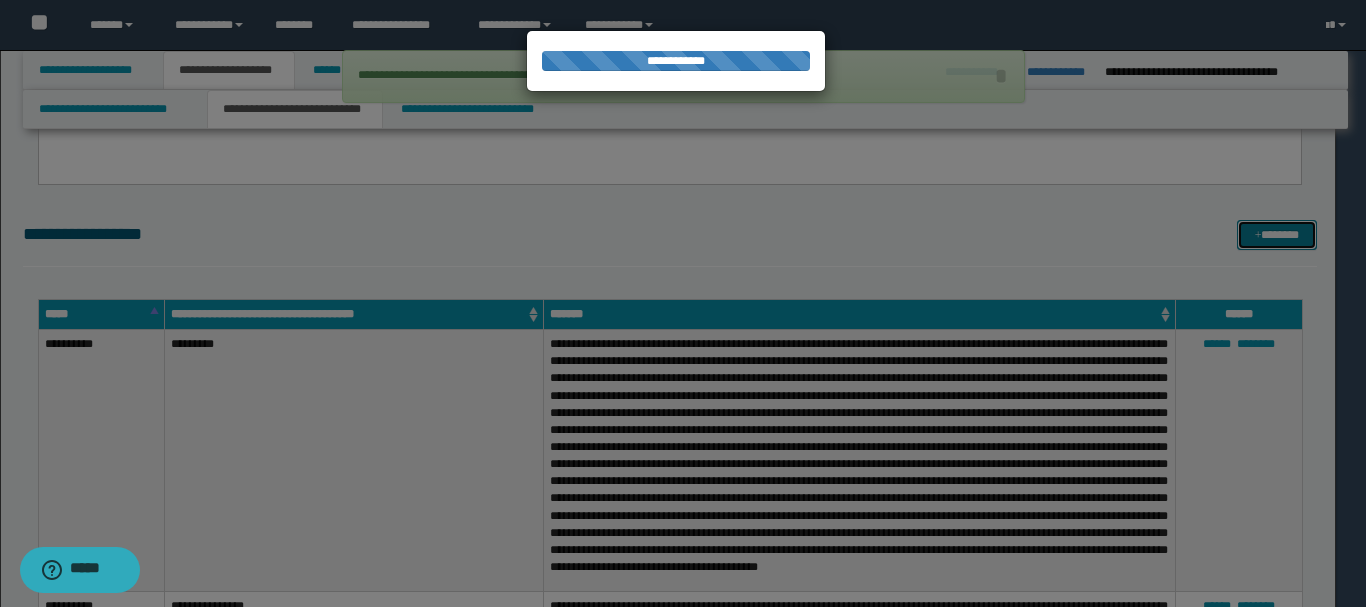 type 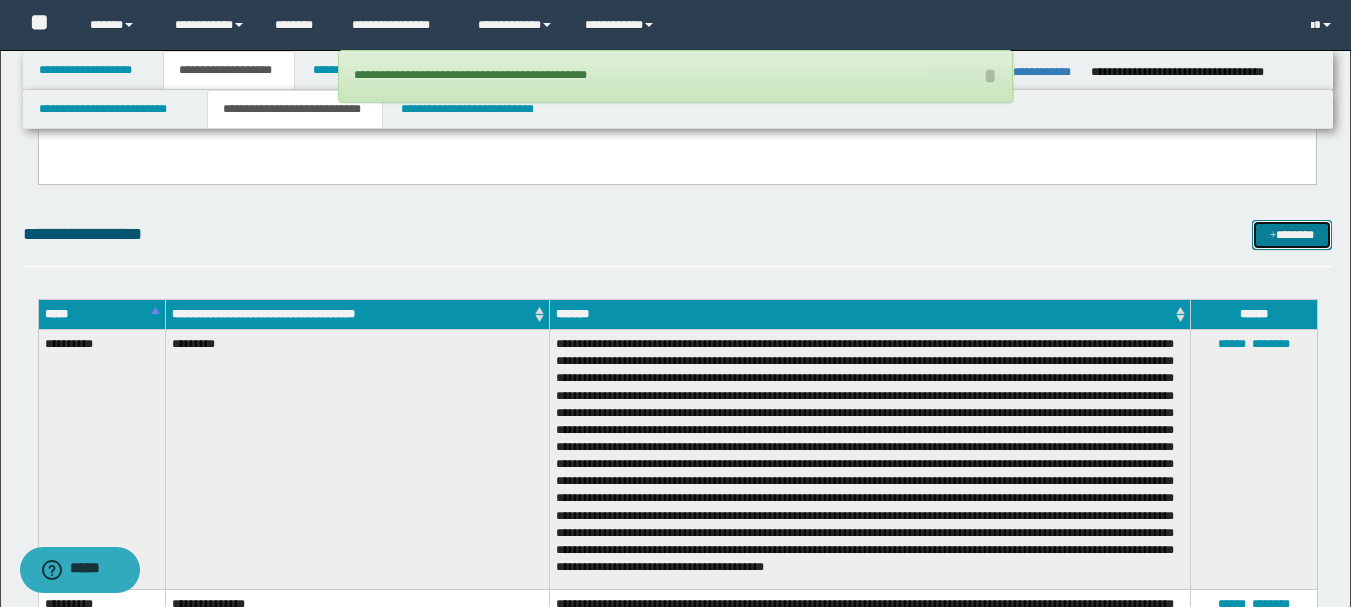 click on "*******" at bounding box center [1292, 235] 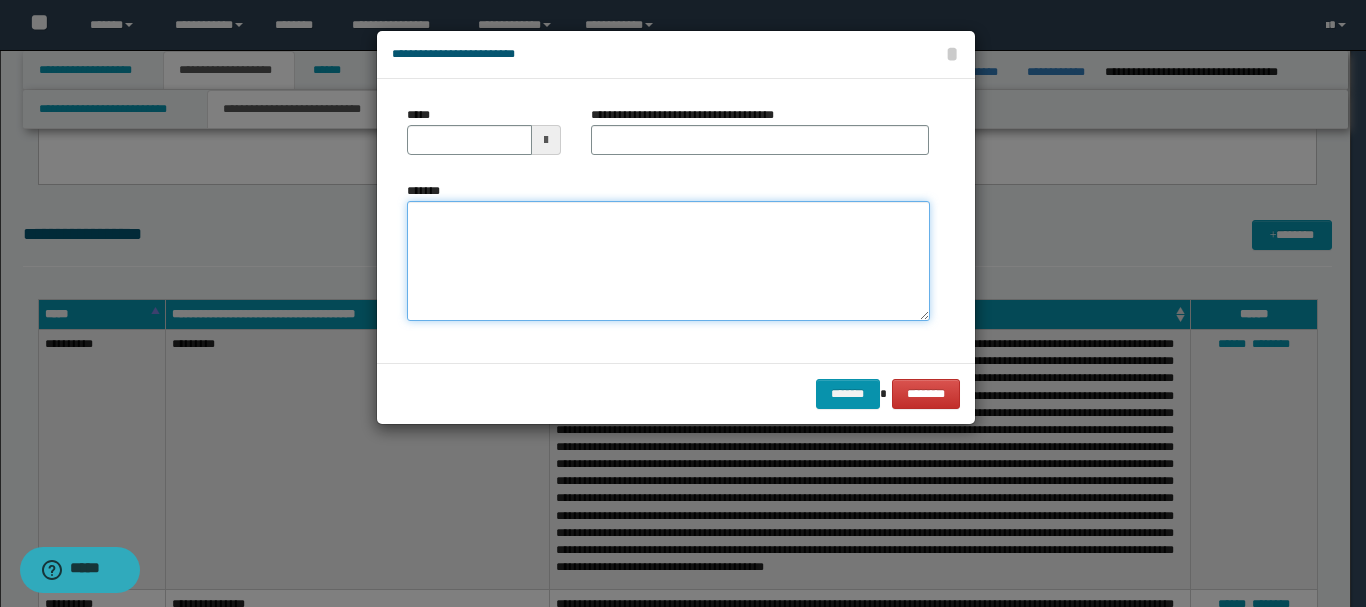 click on "*******" at bounding box center [668, 261] 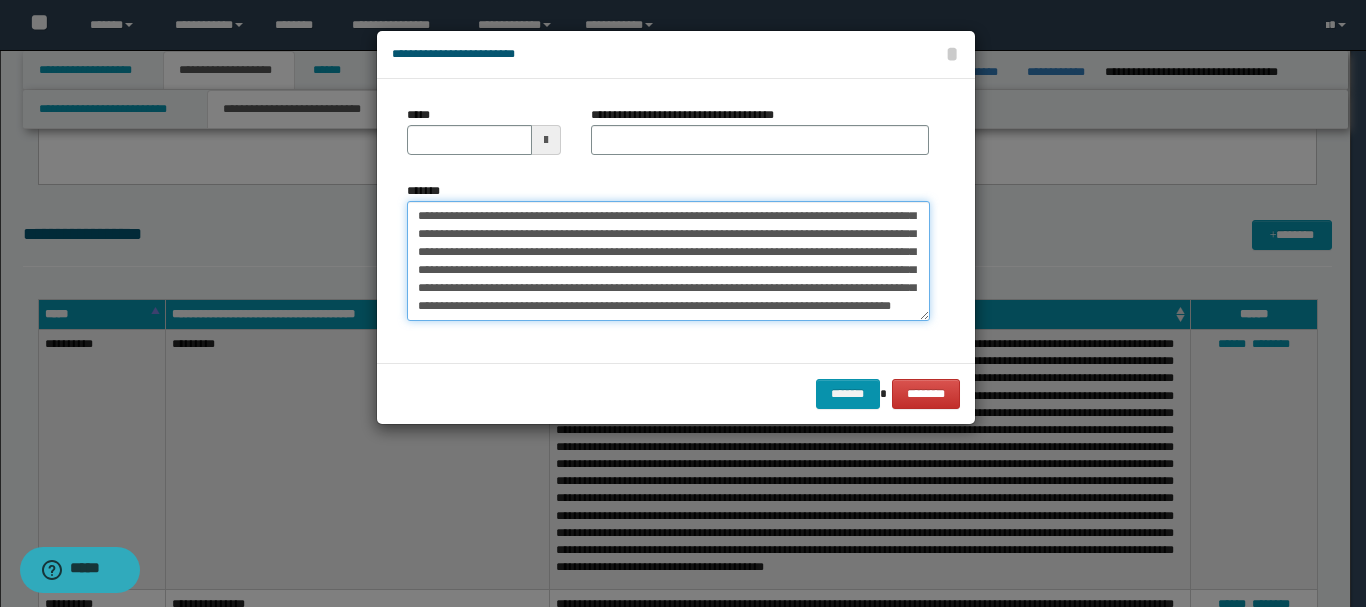 scroll, scrollTop: 0, scrollLeft: 0, axis: both 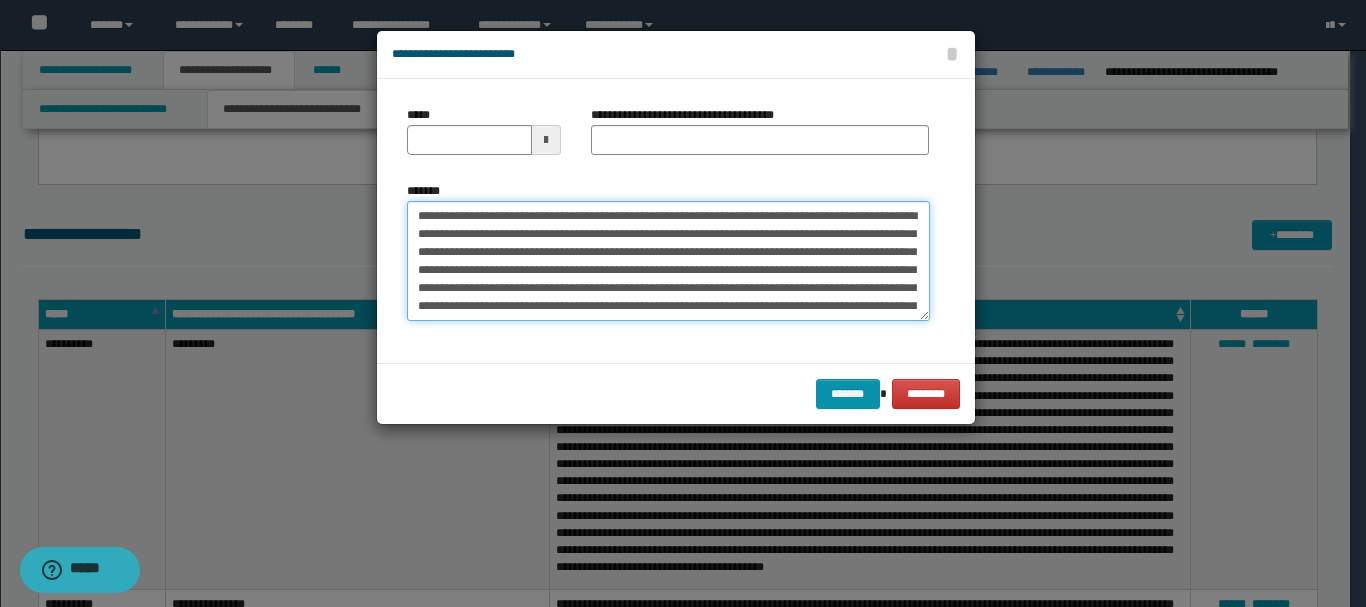 drag, startPoint x: 451, startPoint y: 216, endPoint x: 509, endPoint y: 214, distance: 58.034473 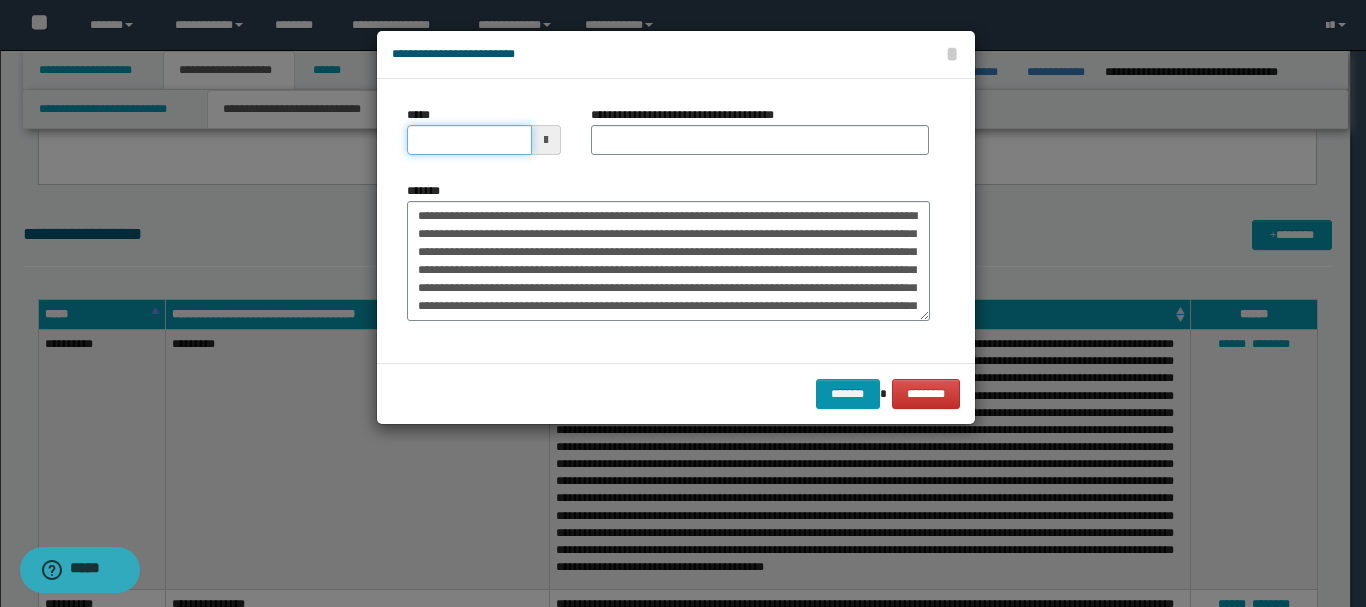 click on "*****" at bounding box center [469, 140] 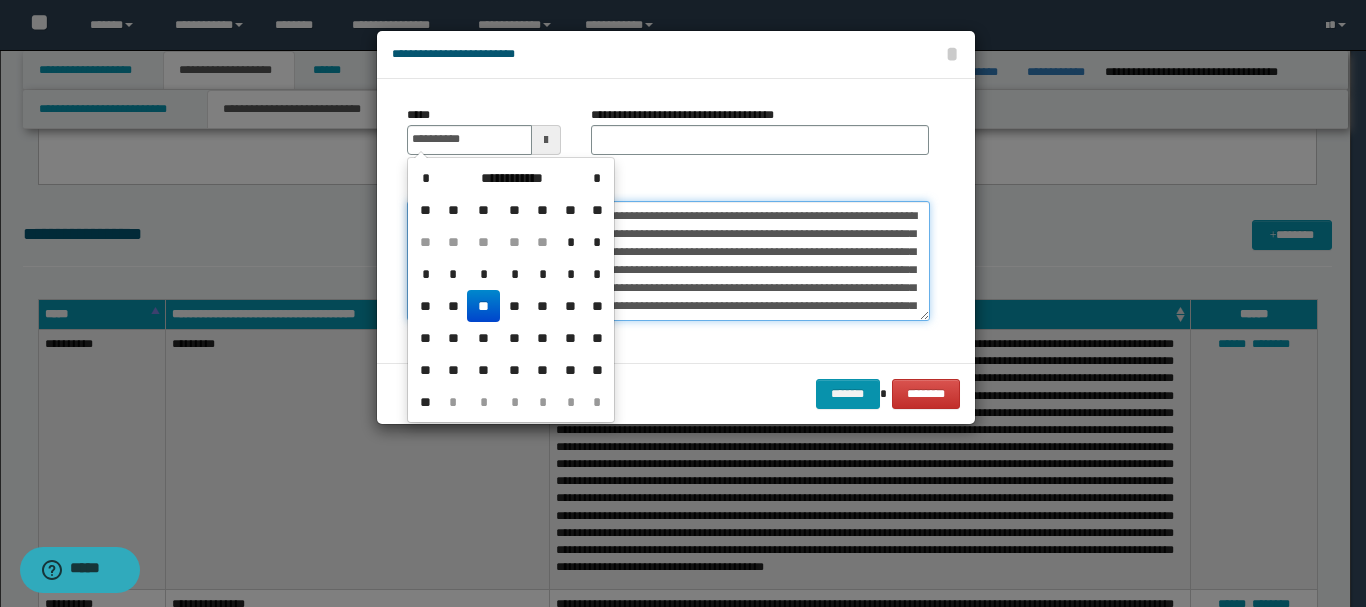 type on "**********" 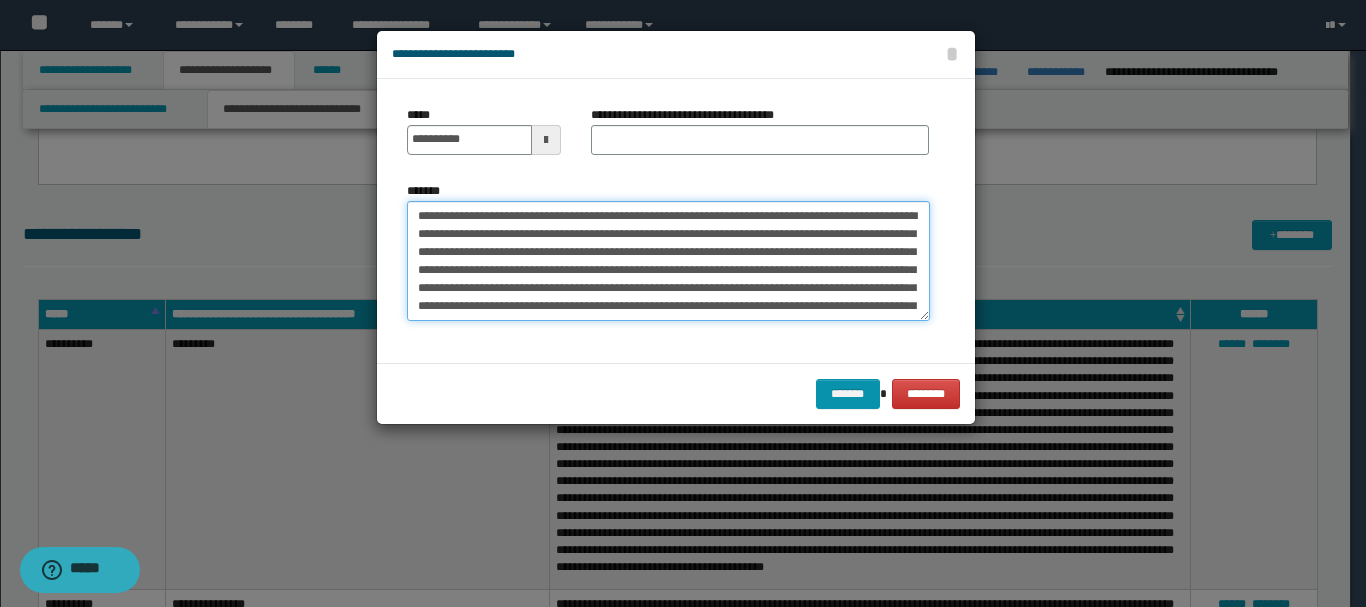 click on "*******" at bounding box center [668, 261] 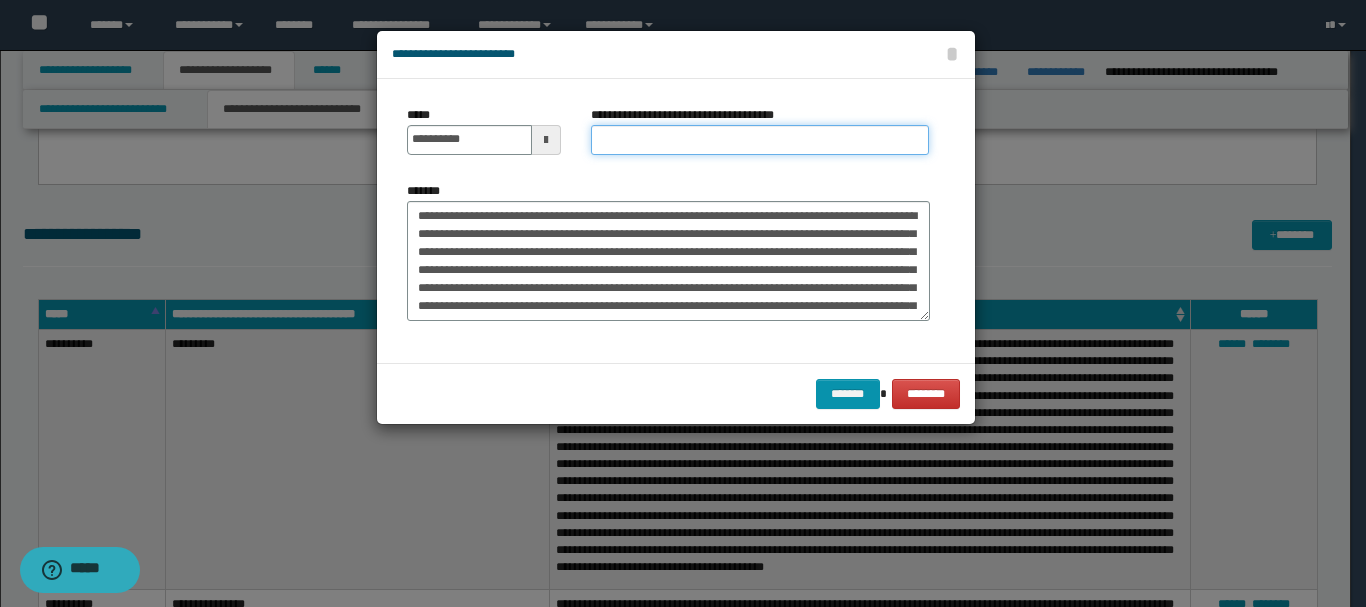 click on "**********" at bounding box center [760, 140] 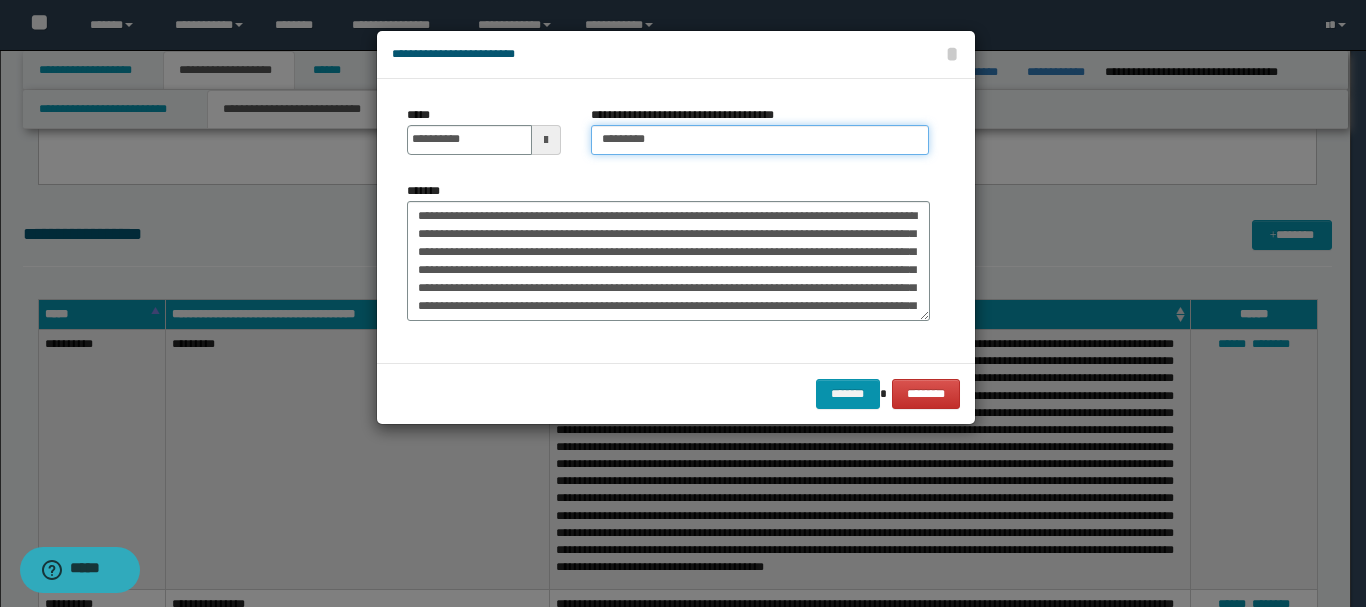 type on "*********" 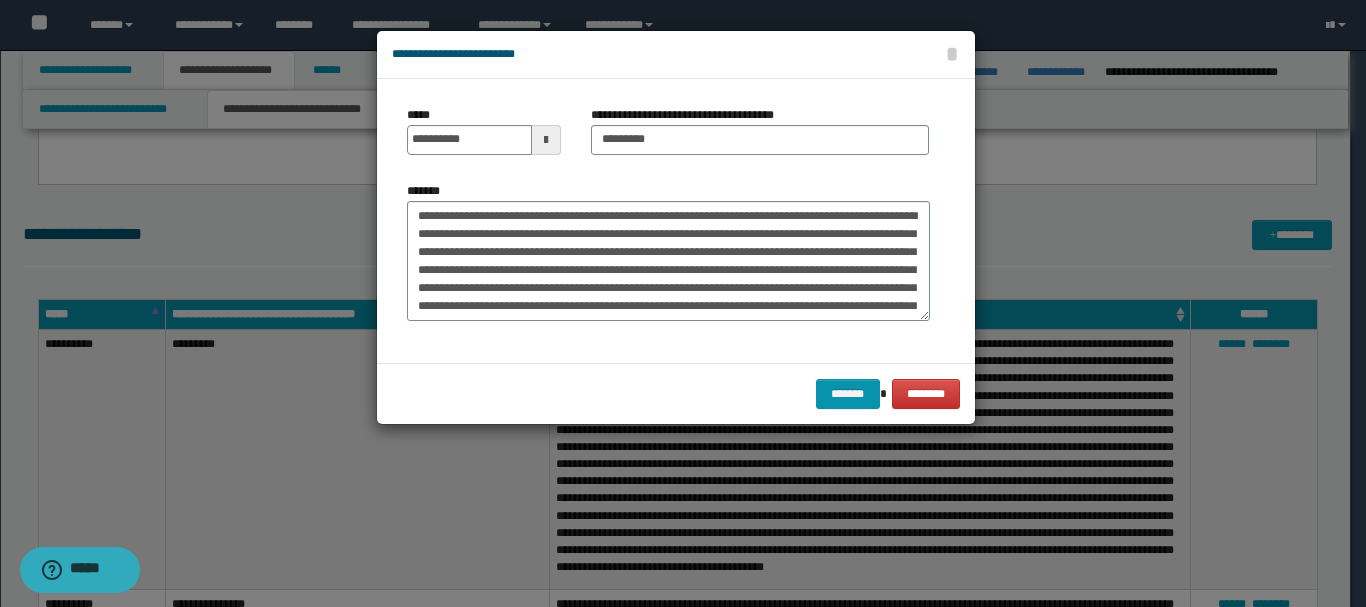 click on "*******
********" at bounding box center [676, 393] 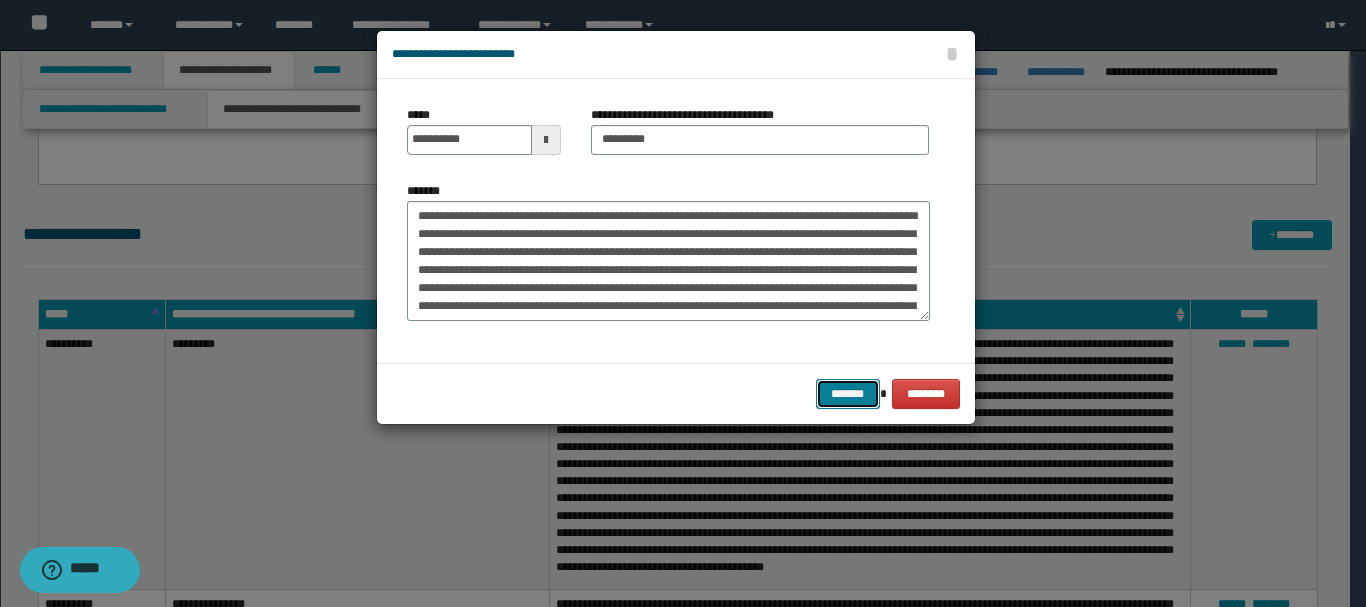 click on "*******" at bounding box center (848, 394) 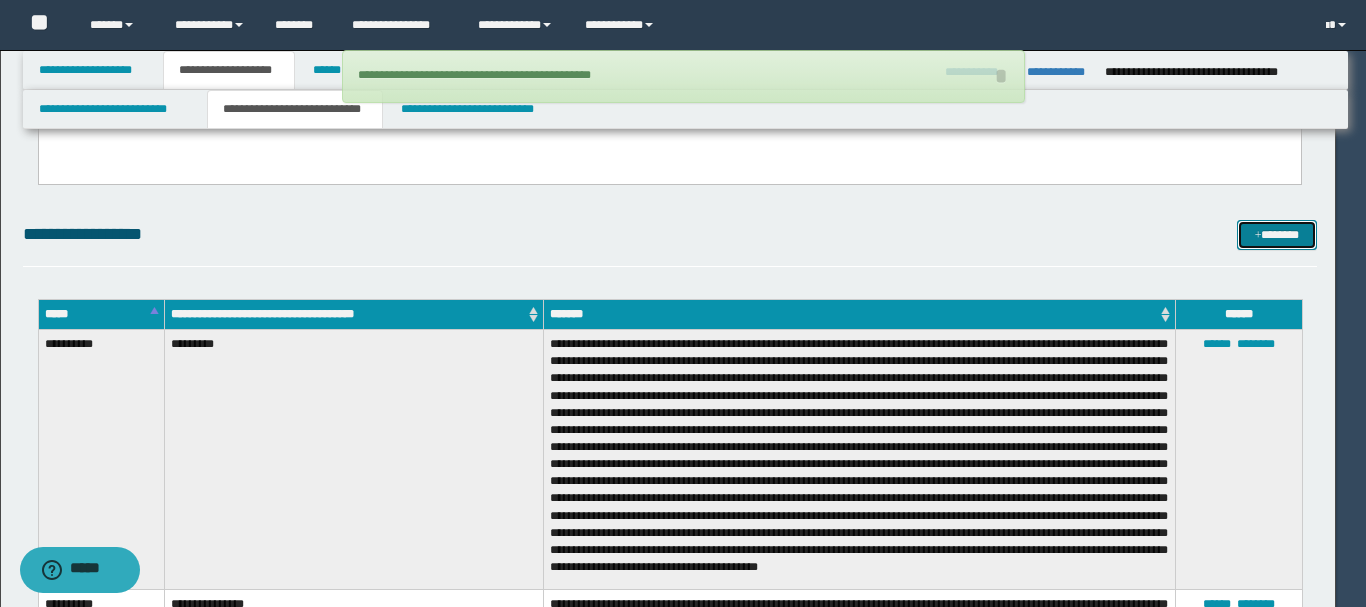 type 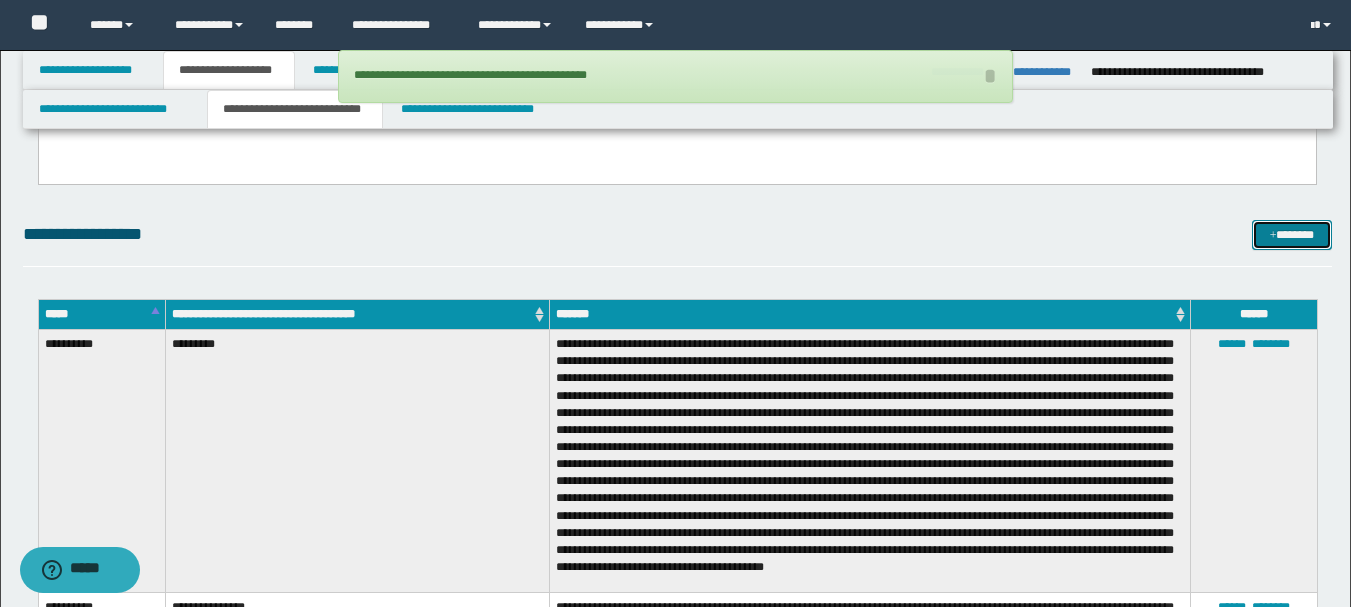click on "*******" at bounding box center [1292, 235] 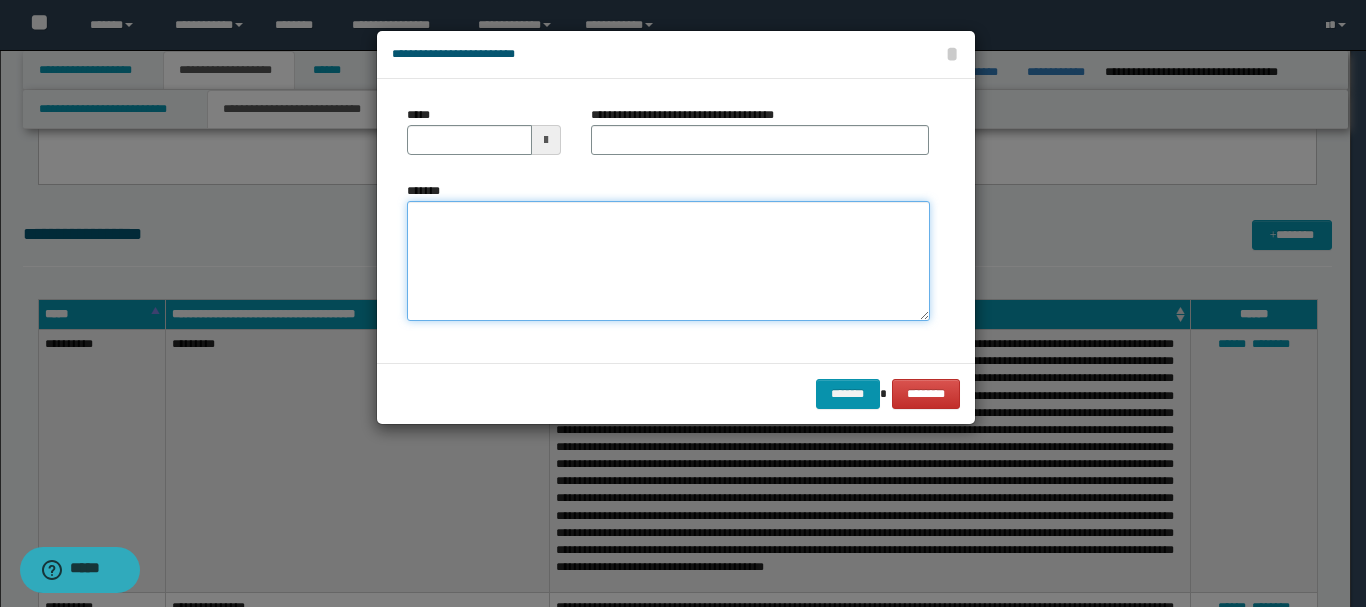 click on "*******" at bounding box center (668, 261) 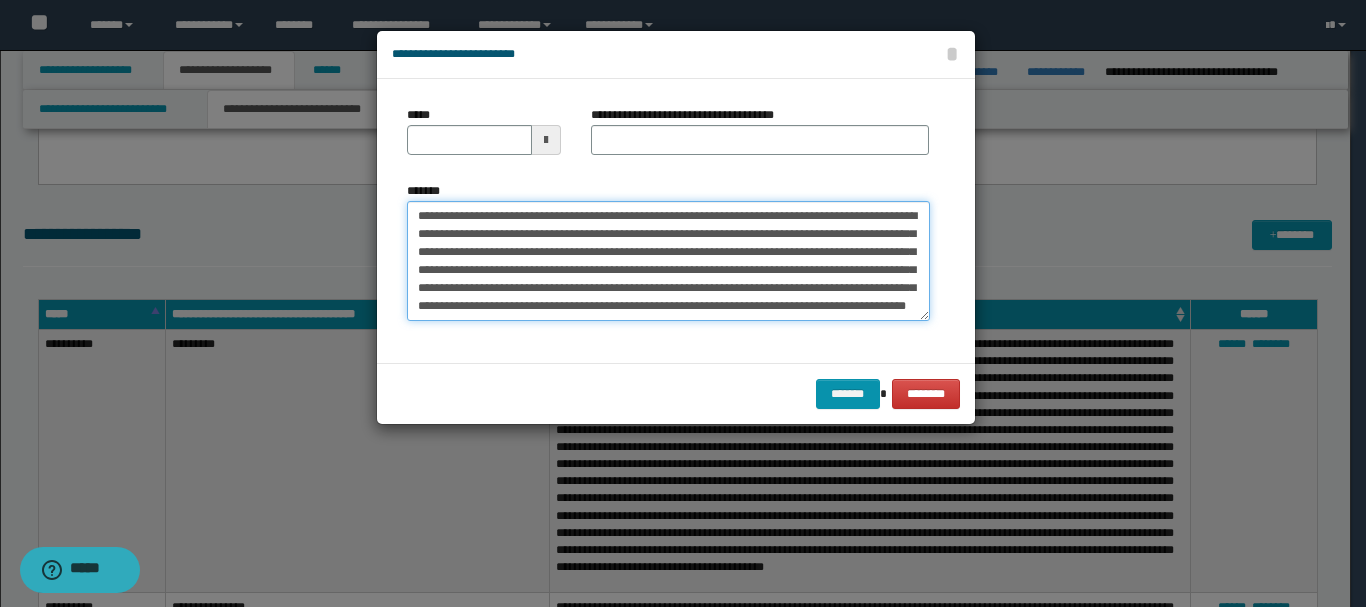 scroll, scrollTop: 0, scrollLeft: 0, axis: both 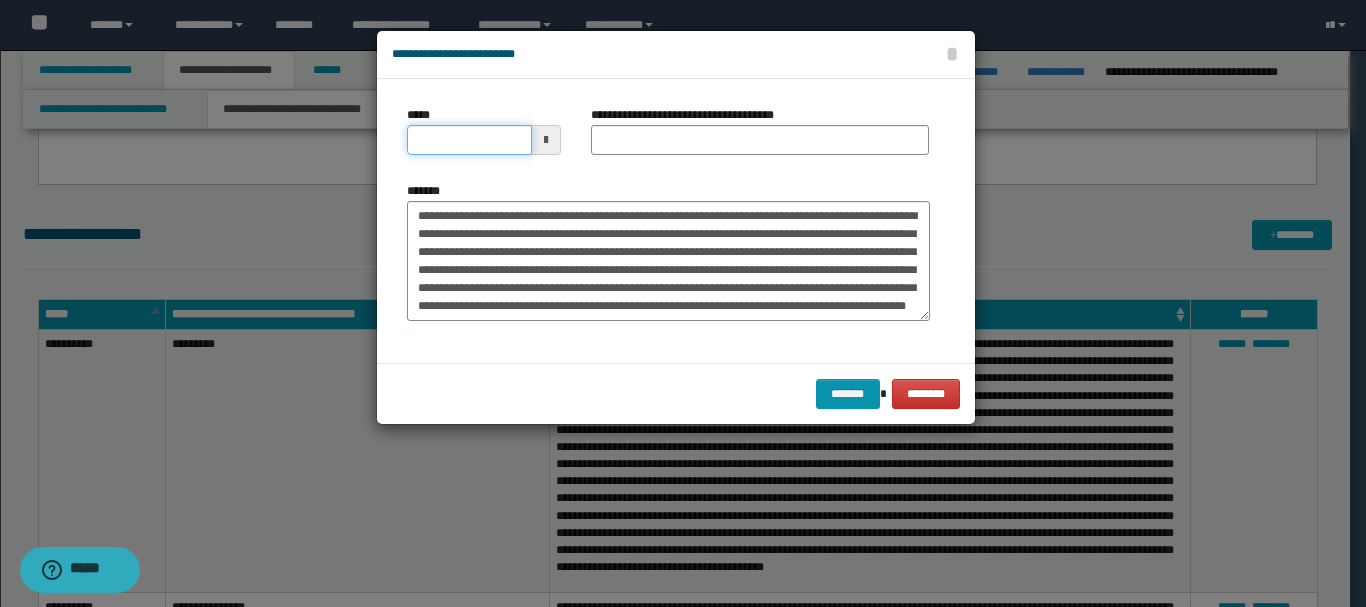 click on "*****" at bounding box center [469, 140] 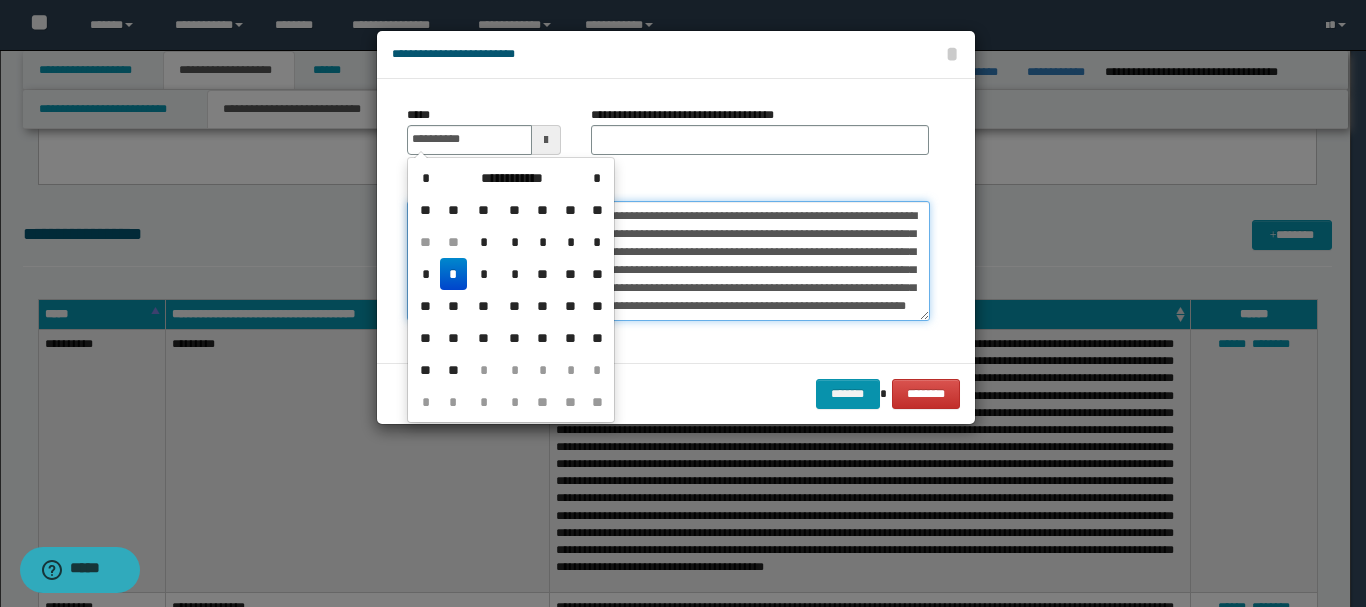 click on "**********" at bounding box center [668, 261] 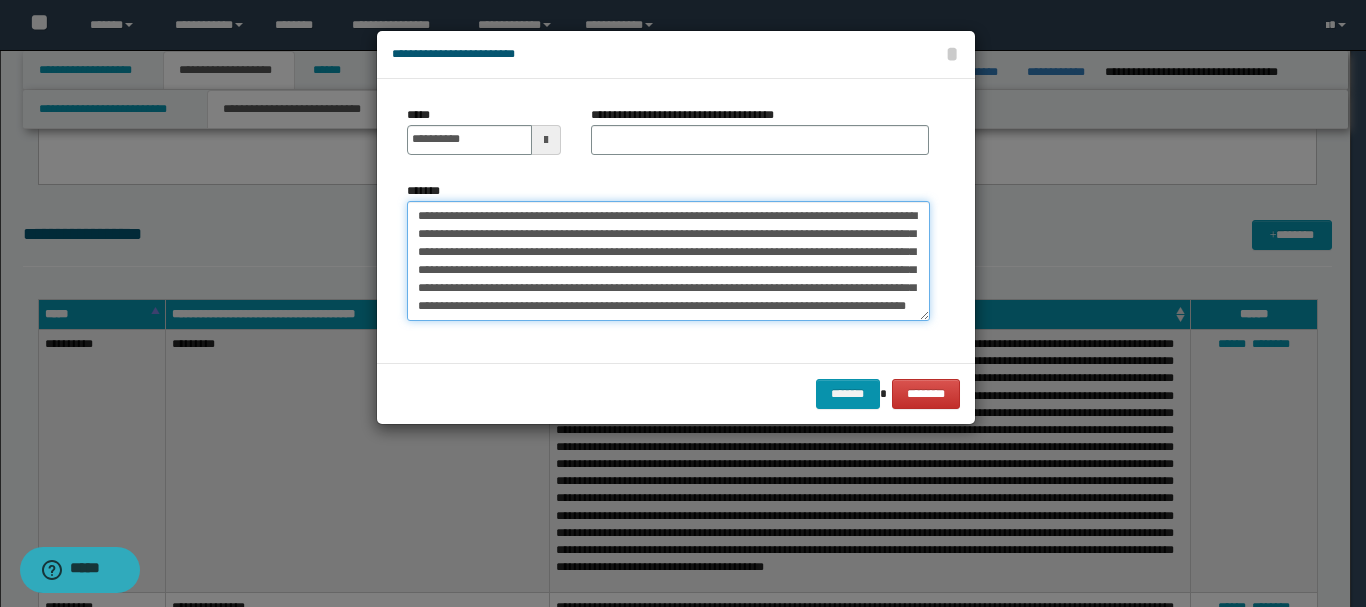 drag, startPoint x: 643, startPoint y: 221, endPoint x: 731, endPoint y: 214, distance: 88.27797 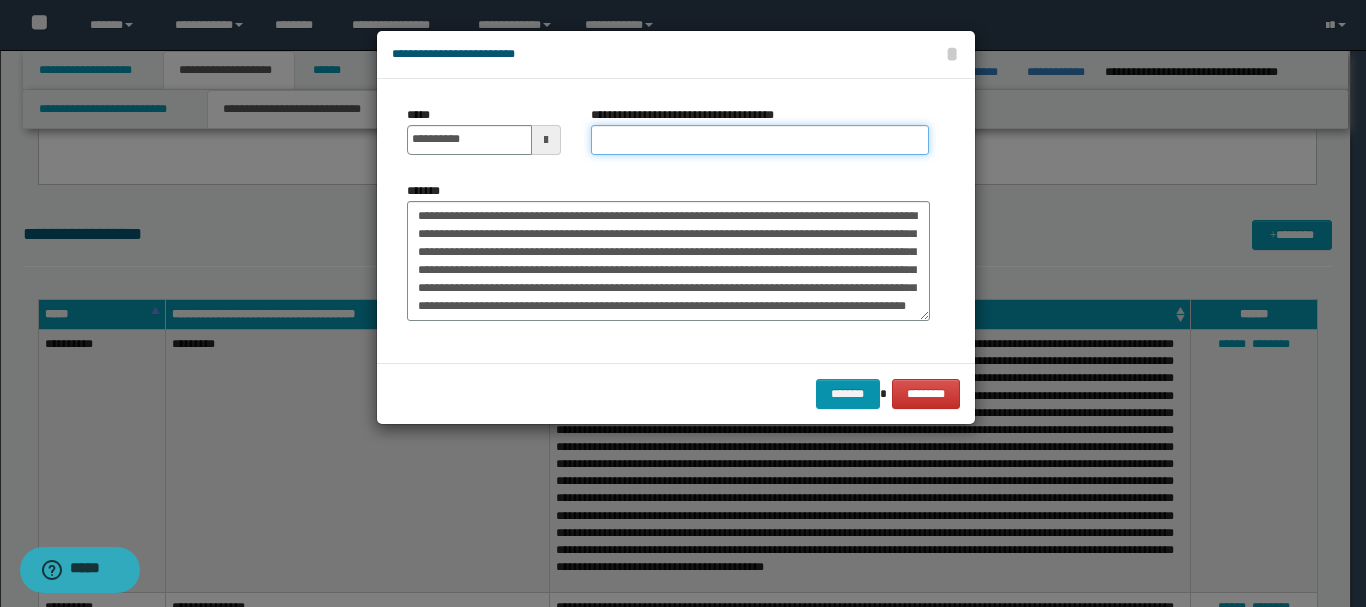click on "**********" at bounding box center (760, 140) 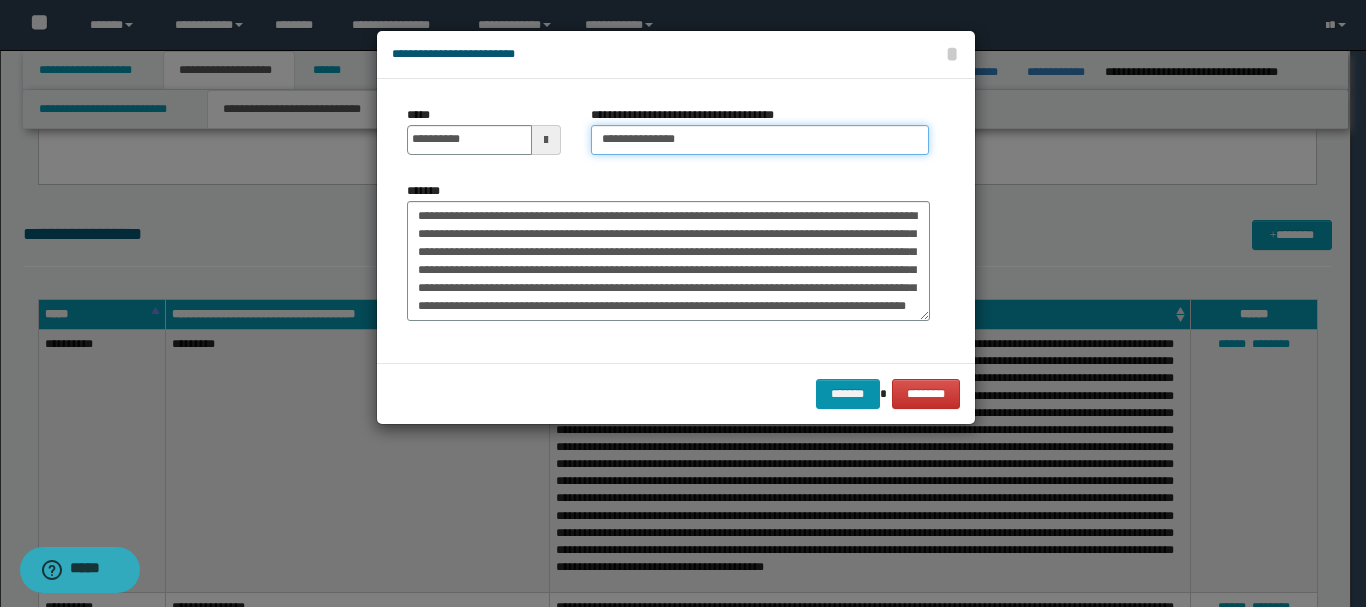 type on "**********" 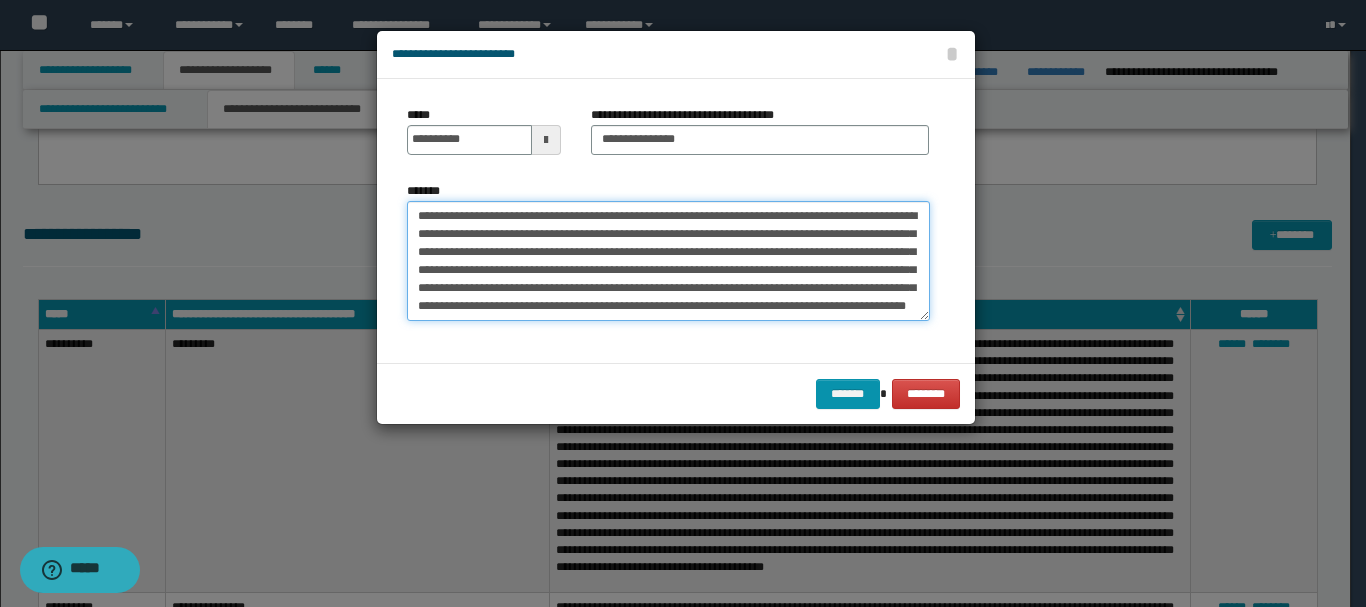 drag, startPoint x: 455, startPoint y: 216, endPoint x: 513, endPoint y: 214, distance: 58.034473 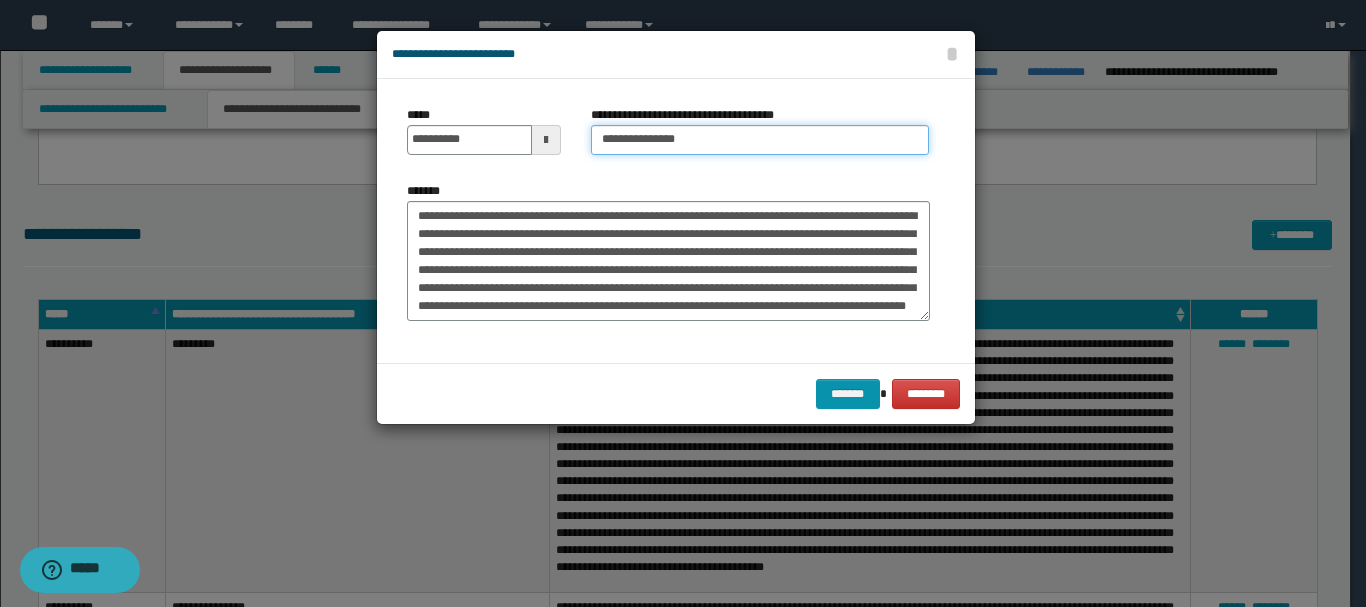 click on "**********" at bounding box center (760, 140) 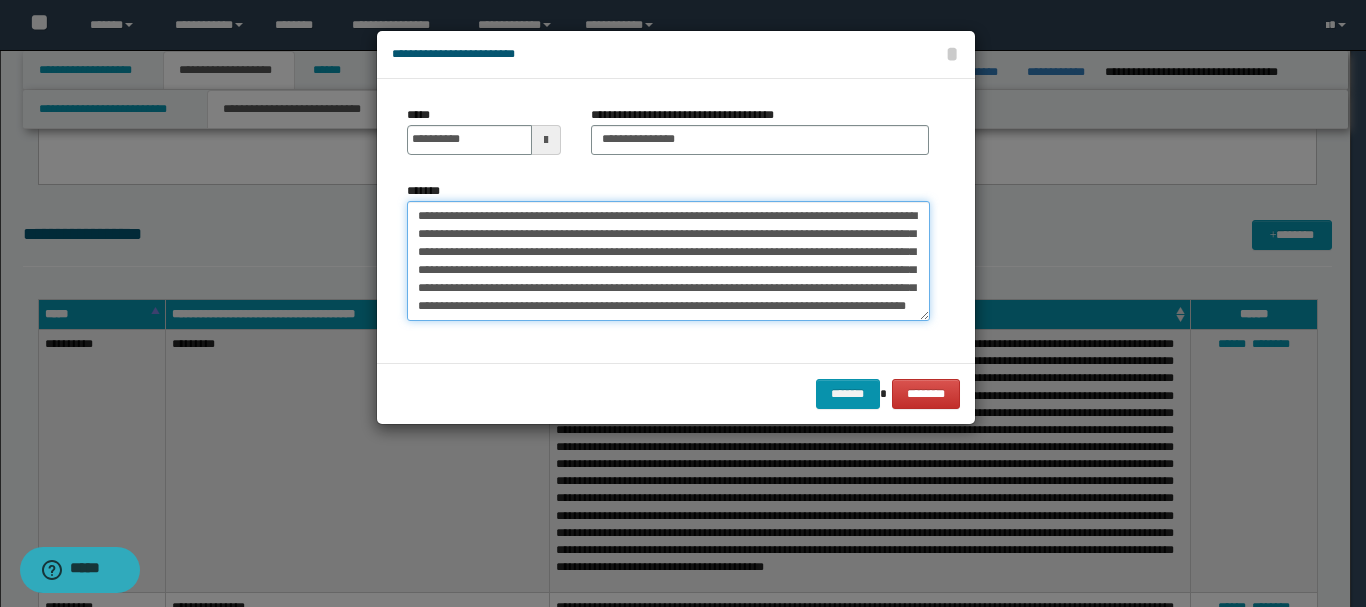click on "**********" at bounding box center [668, 261] 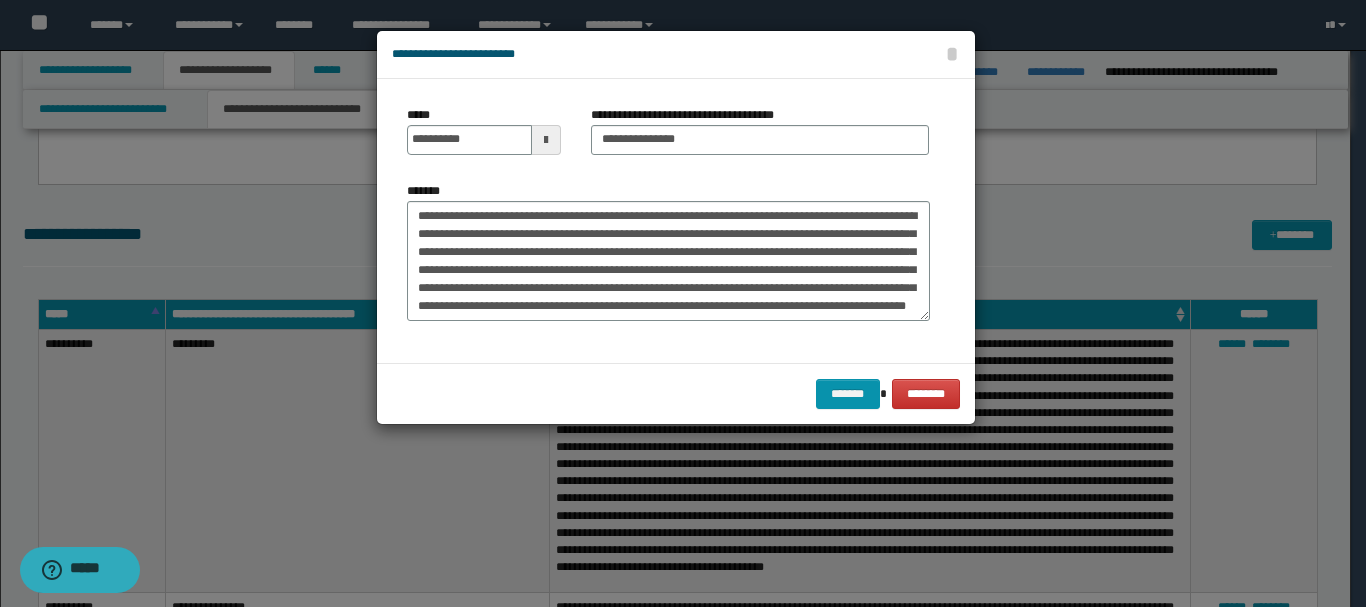 click on "**********" at bounding box center (676, 221) 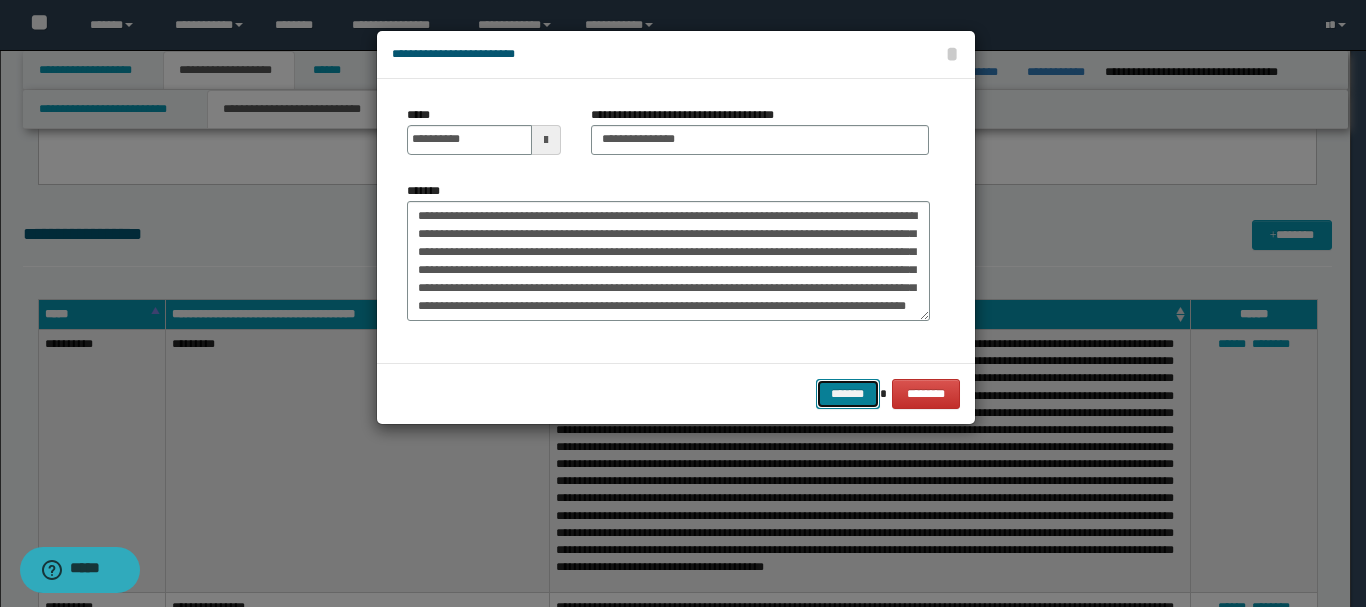 click on "*******" at bounding box center (848, 394) 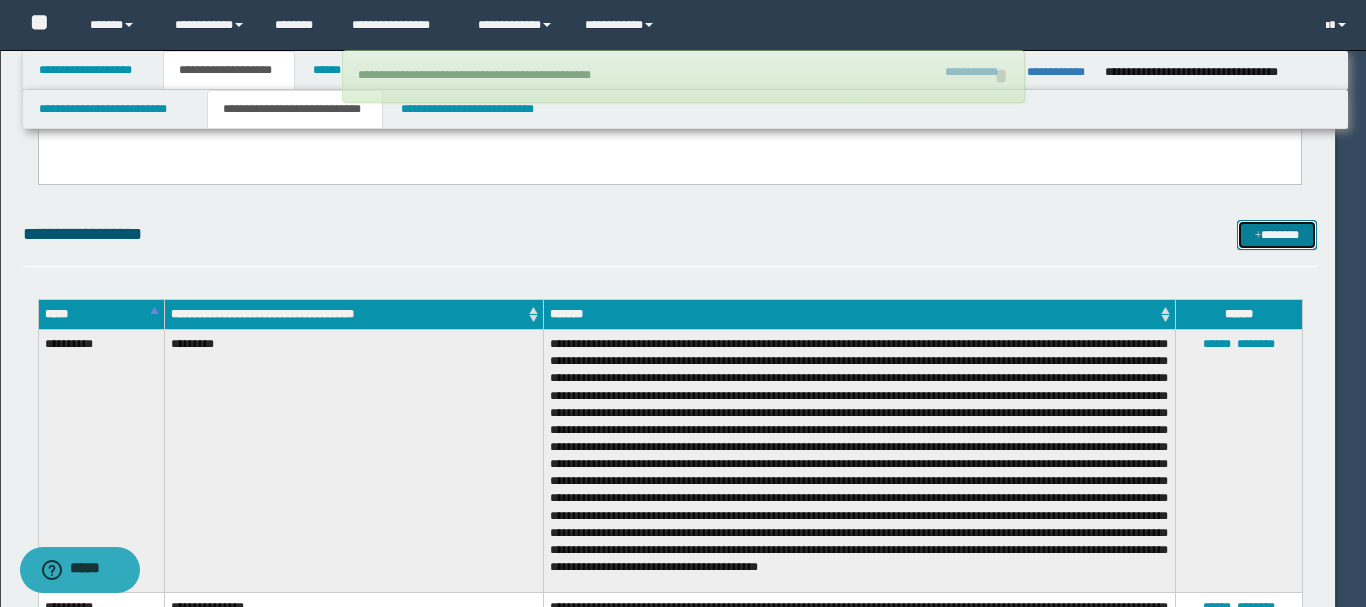 type 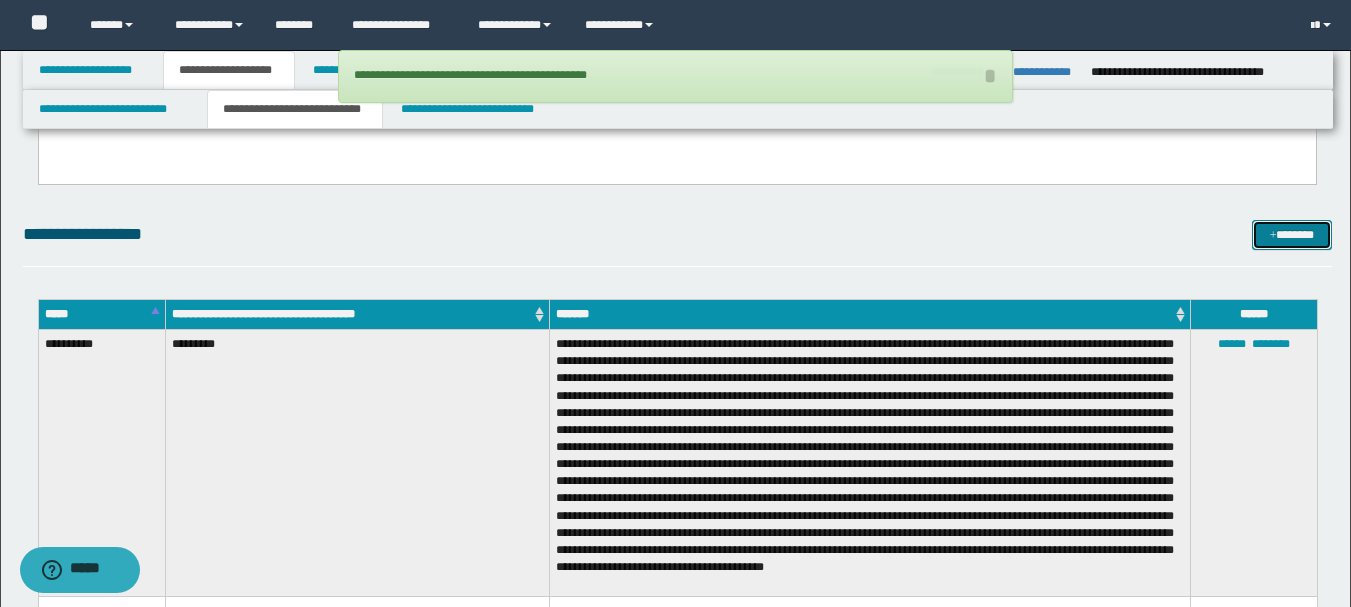 click on "*******" at bounding box center (1292, 235) 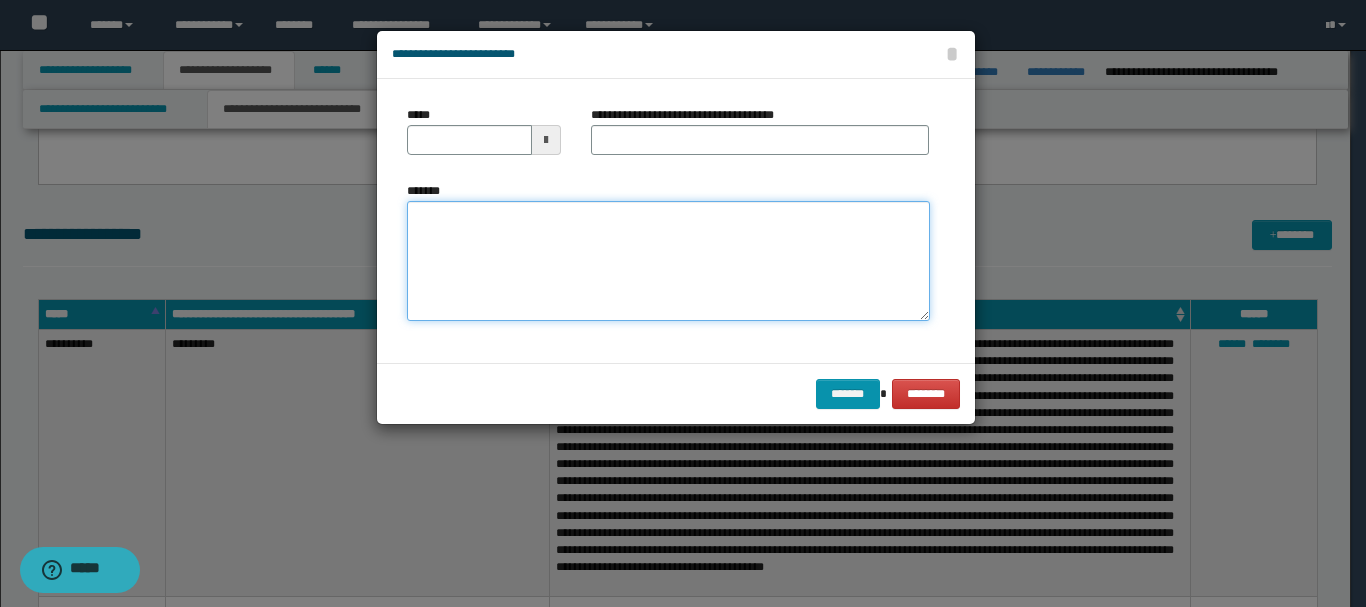click on "*******" at bounding box center (668, 261) 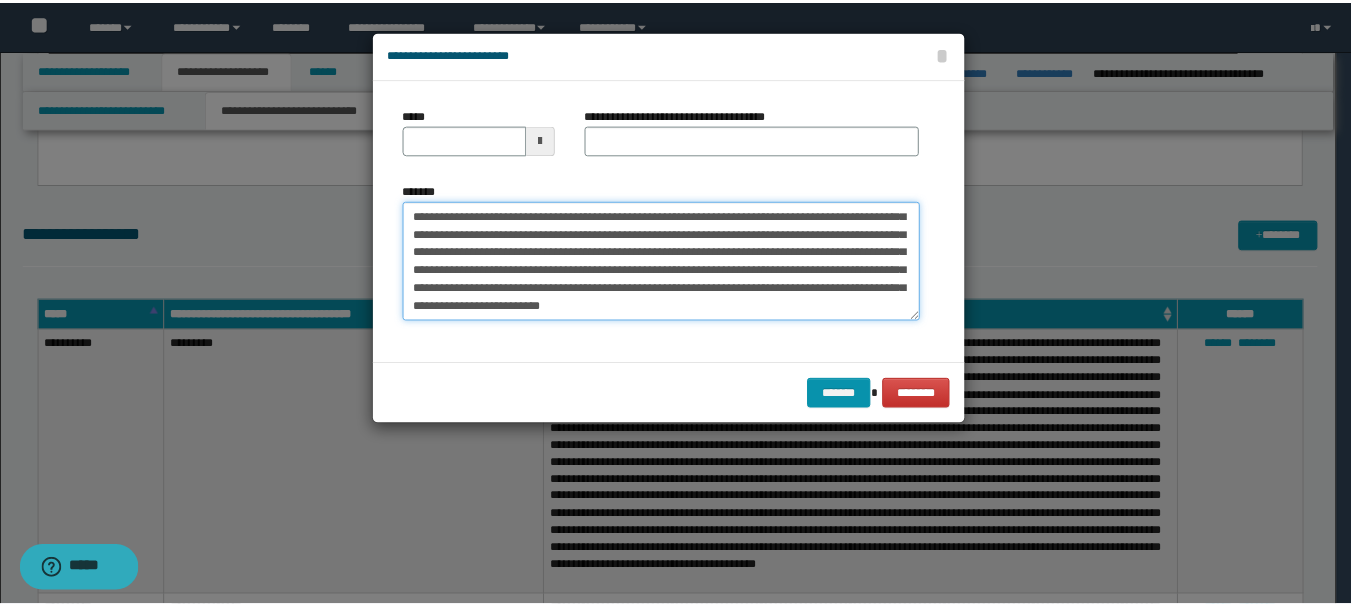 scroll, scrollTop: 0, scrollLeft: 0, axis: both 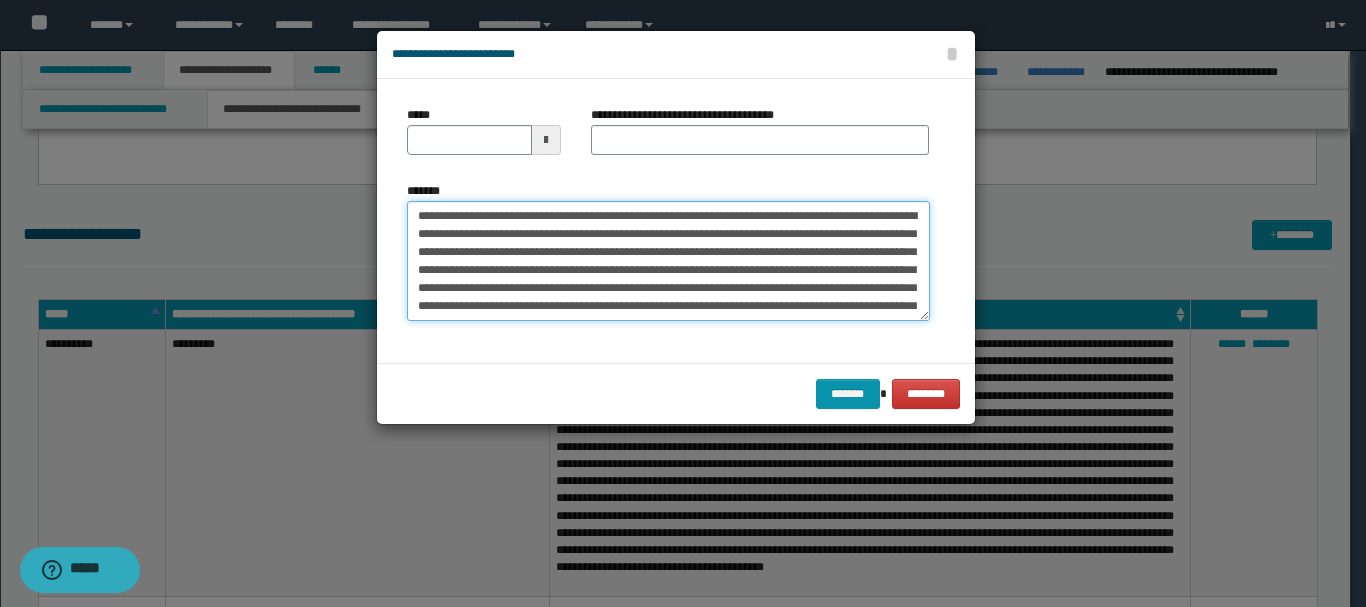 drag, startPoint x: 455, startPoint y: 214, endPoint x: 512, endPoint y: 217, distance: 57.07889 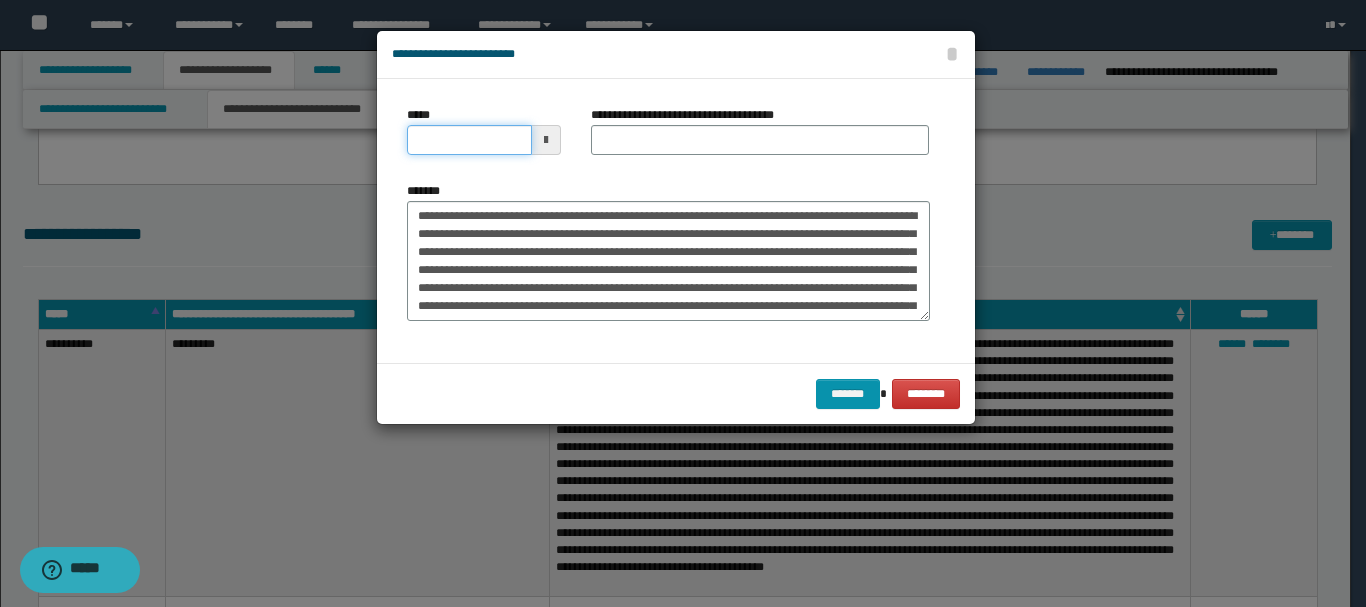 click on "*****" at bounding box center (469, 140) 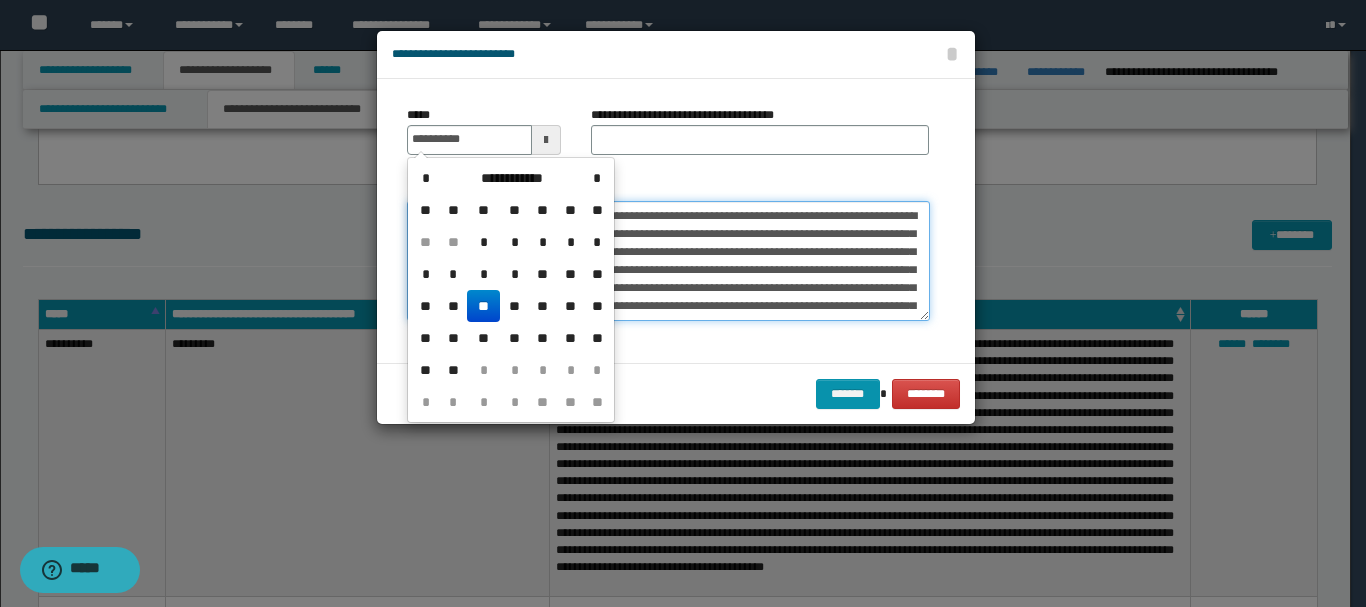 type on "**********" 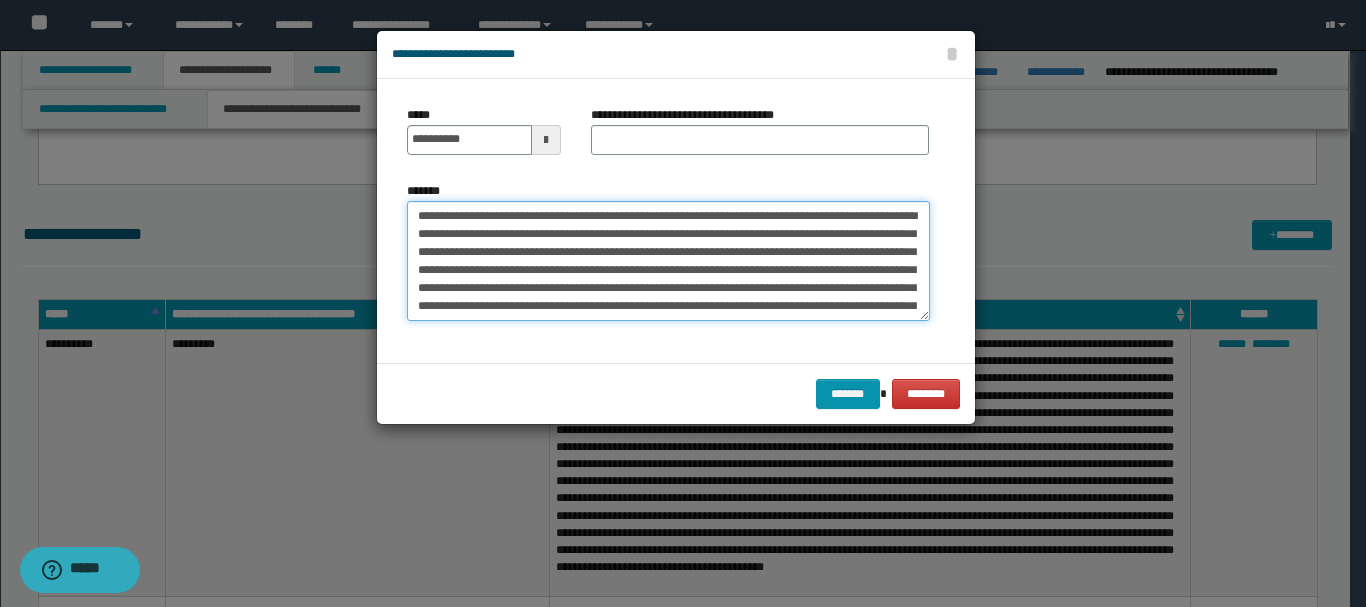 drag, startPoint x: 641, startPoint y: 215, endPoint x: 659, endPoint y: 214, distance: 18.027756 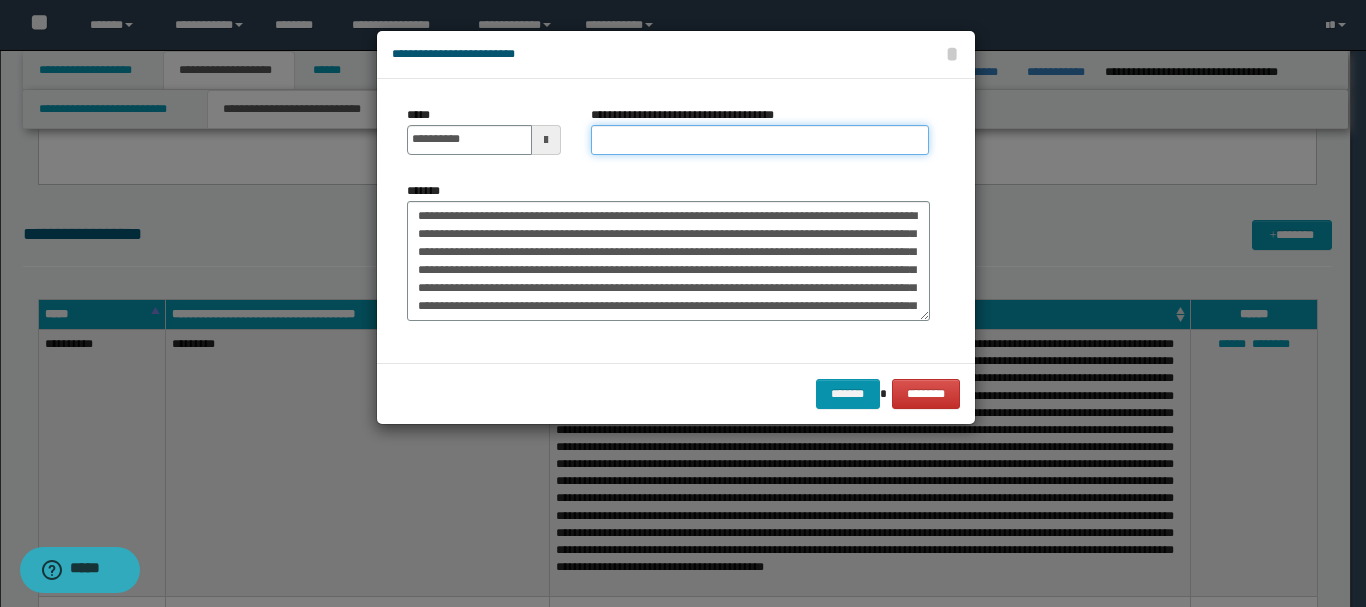 click on "**********" at bounding box center (760, 140) 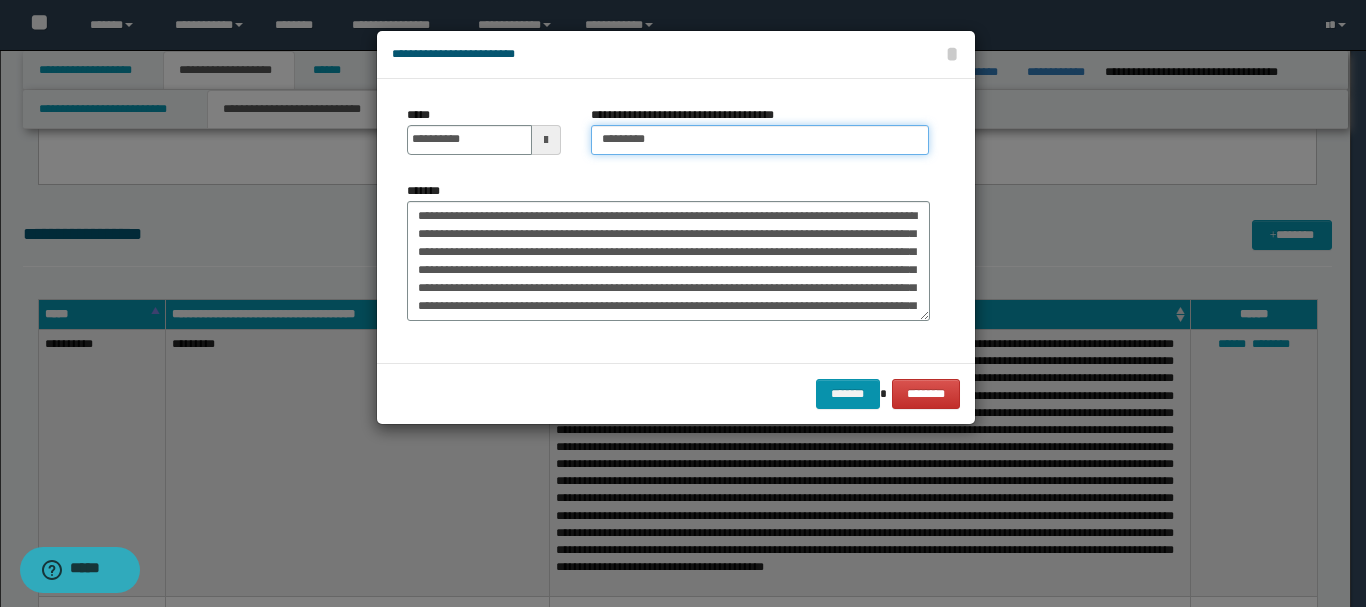 type on "*********" 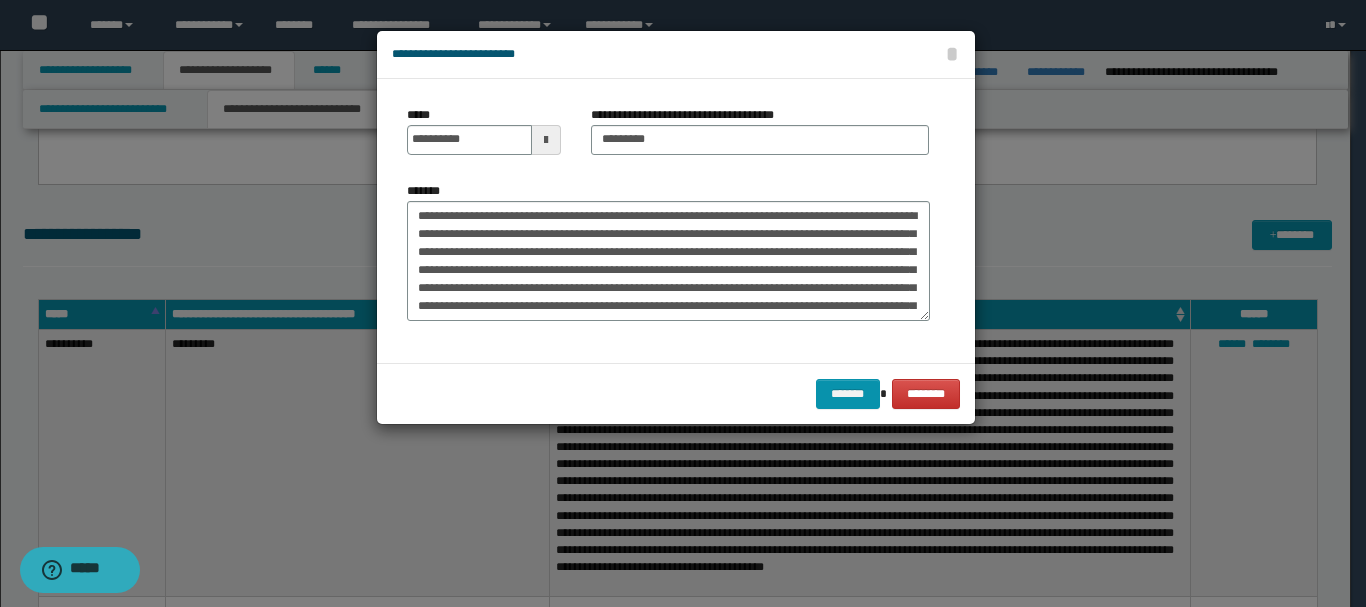 click on "*******
********" at bounding box center (676, 393) 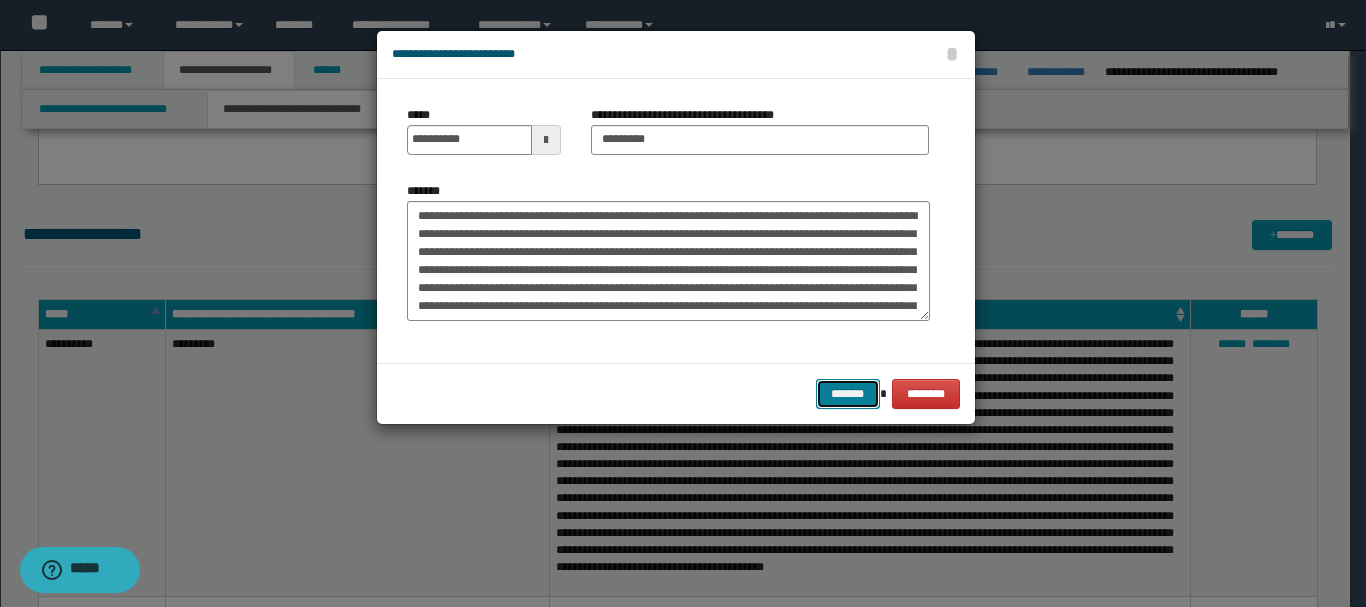 click on "*******" at bounding box center (848, 394) 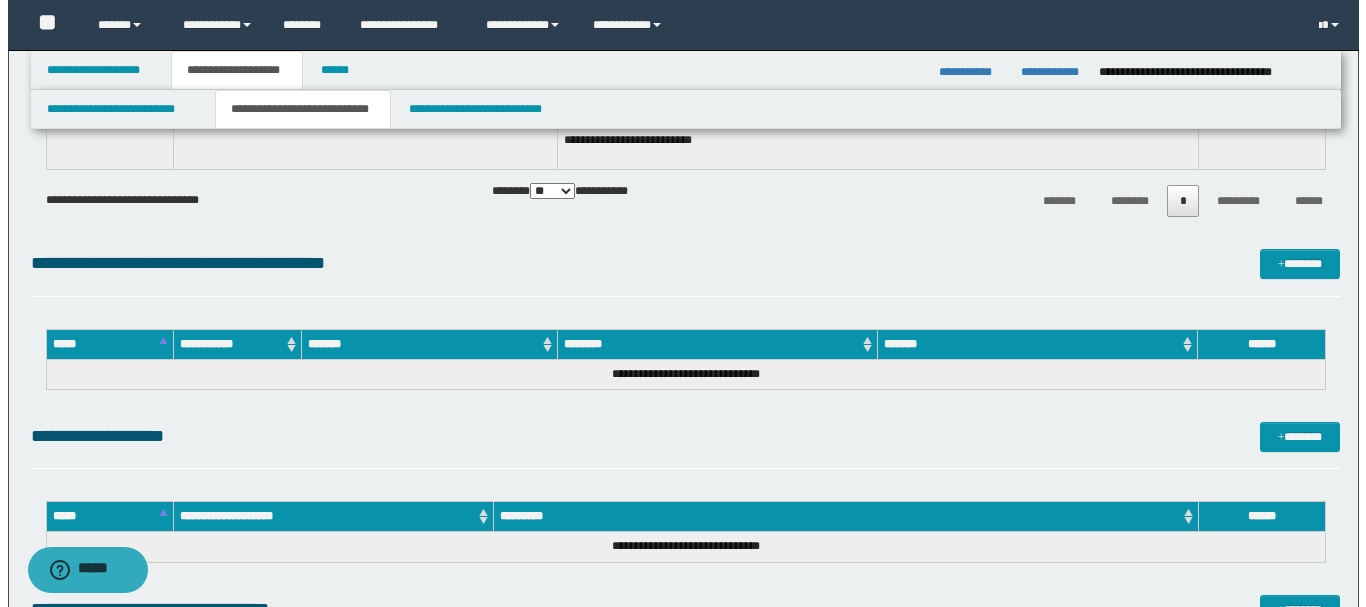 scroll, scrollTop: 3000, scrollLeft: 0, axis: vertical 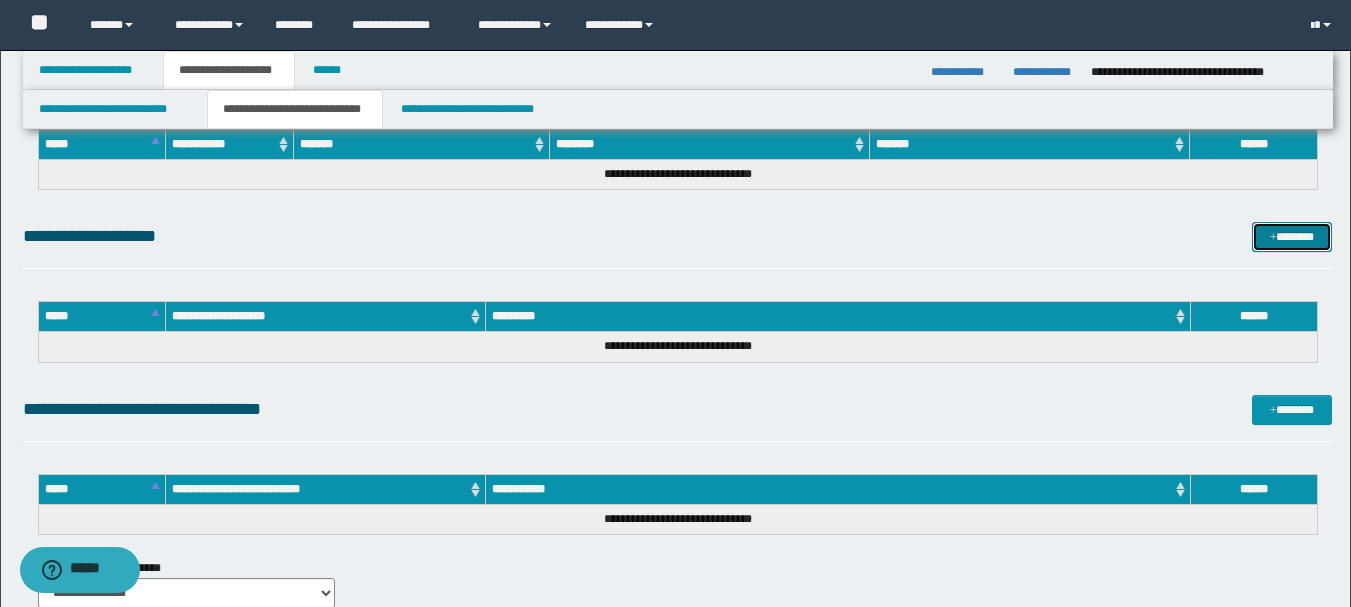 click on "*******" at bounding box center (1292, 237) 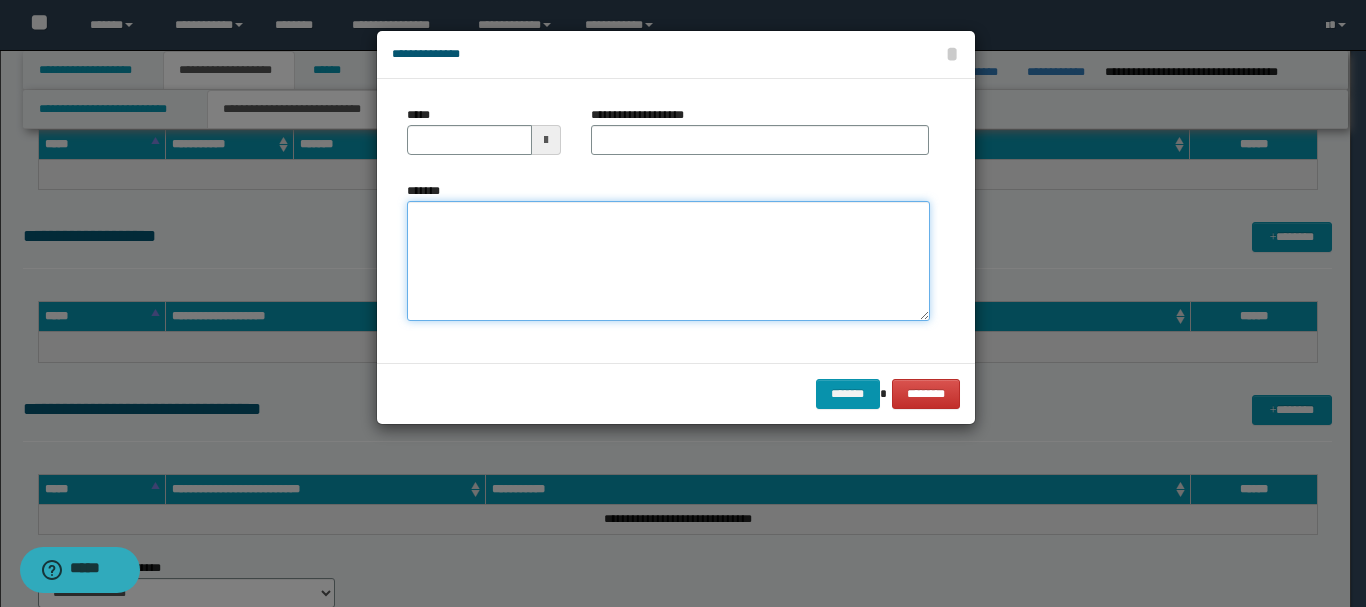 click on "*******" at bounding box center [668, 261] 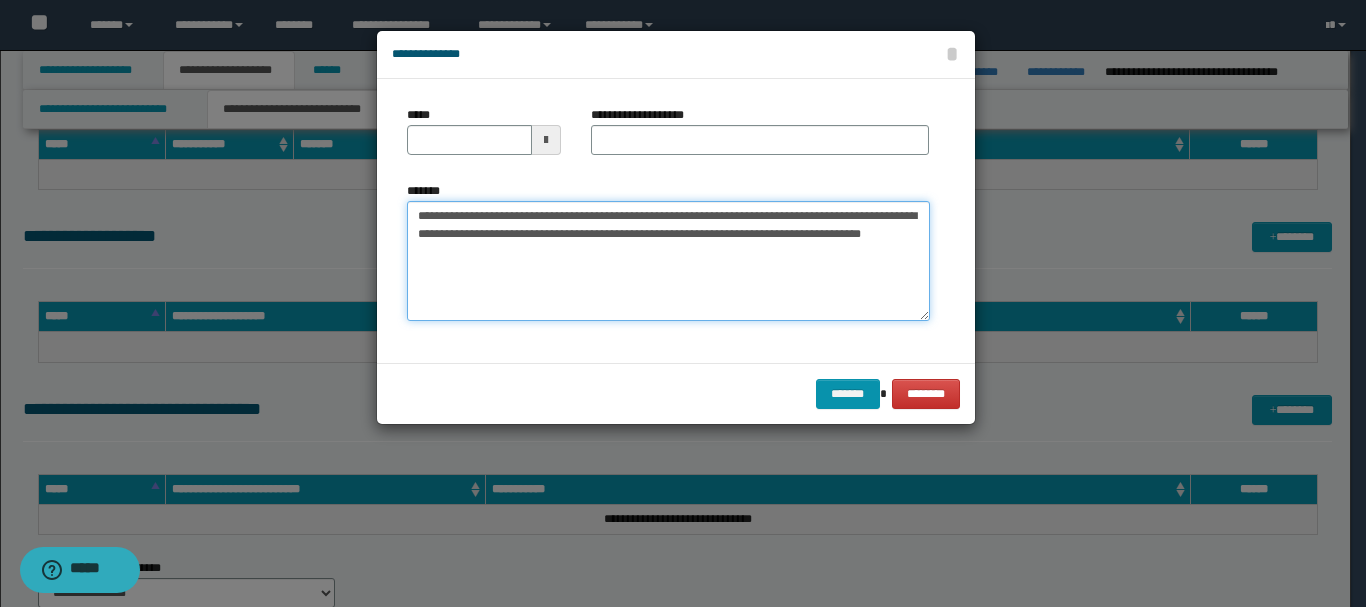 drag, startPoint x: 455, startPoint y: 214, endPoint x: 513, endPoint y: 219, distance: 58.21512 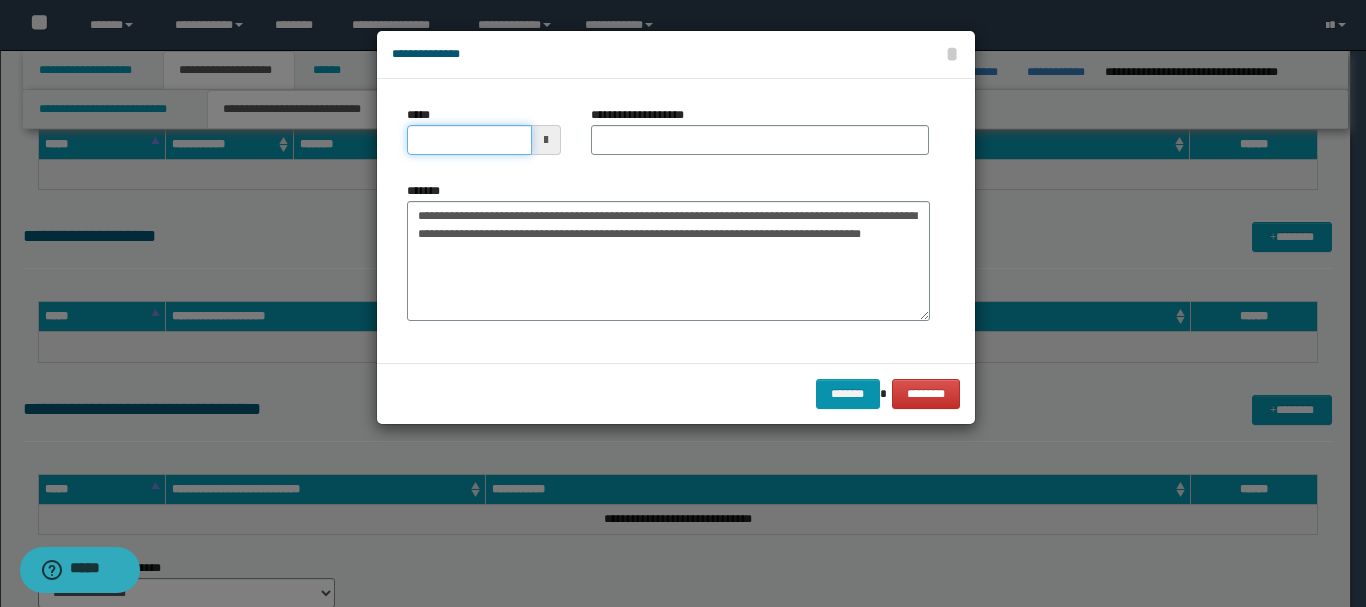 click on "*****" at bounding box center (469, 140) 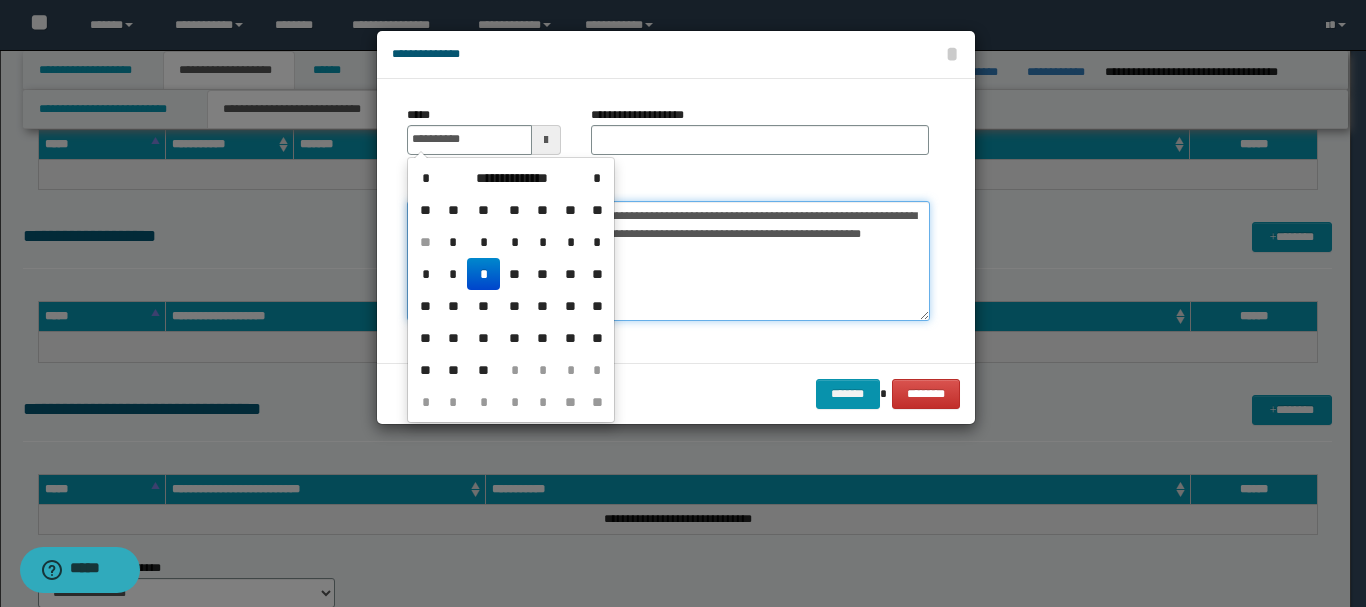 type on "**********" 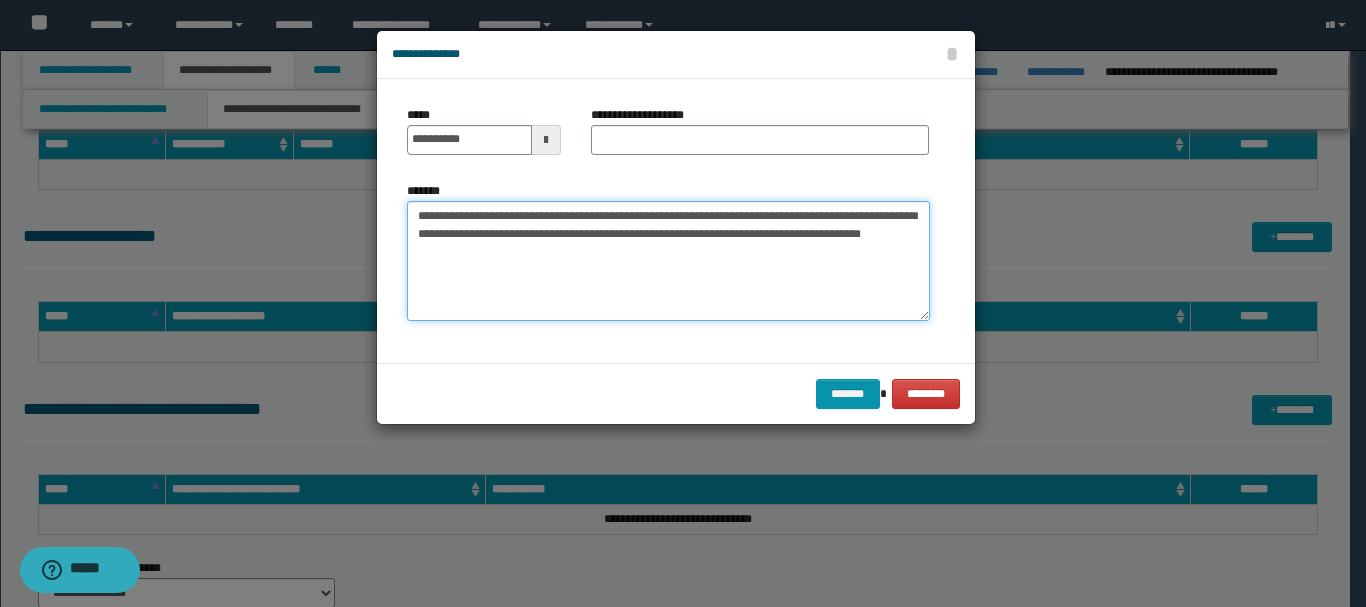 drag, startPoint x: 669, startPoint y: 214, endPoint x: 818, endPoint y: 221, distance: 149.16434 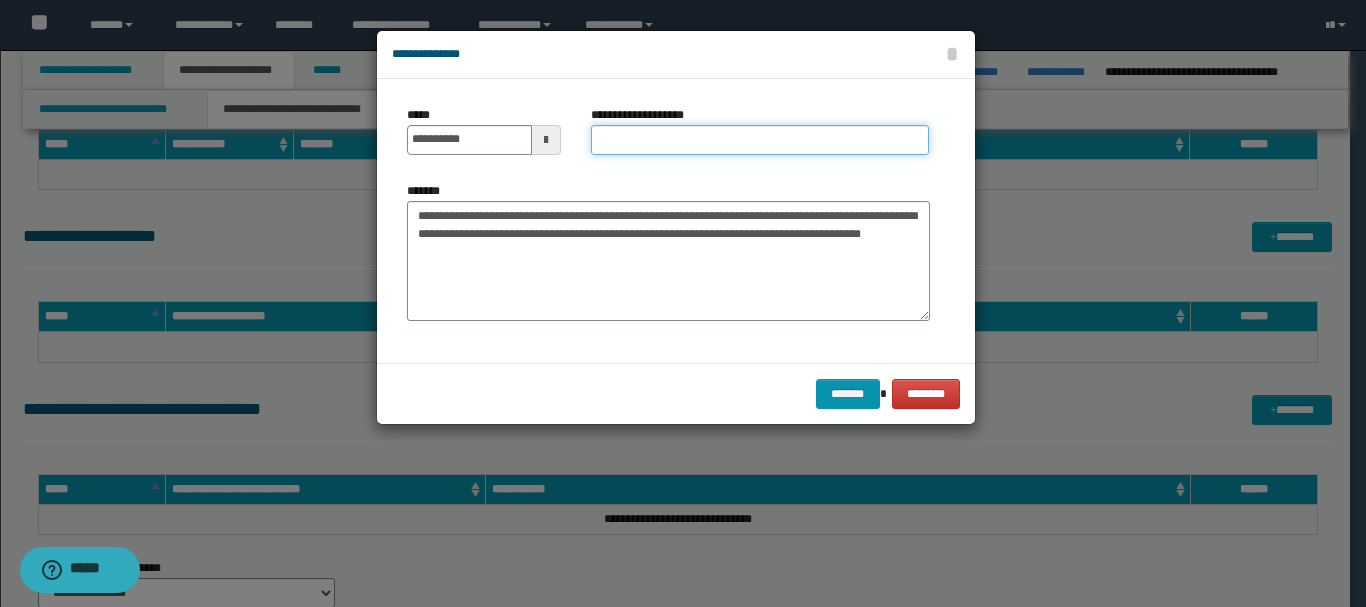 click on "**********" at bounding box center (760, 140) 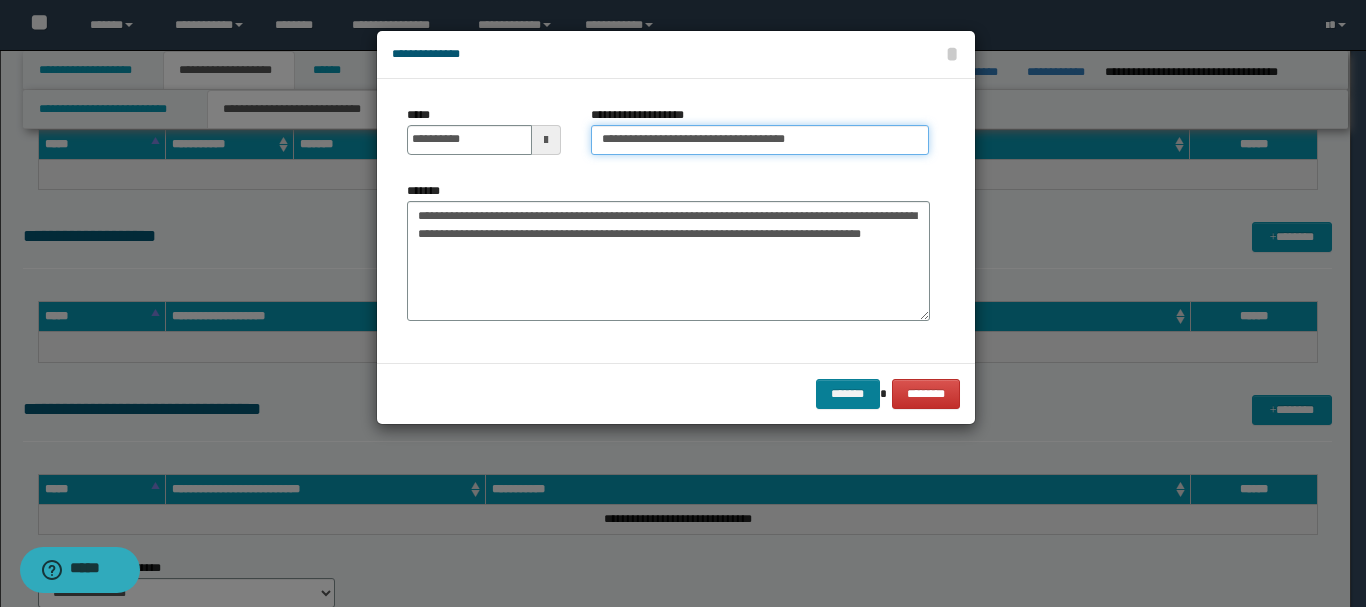 type on "**********" 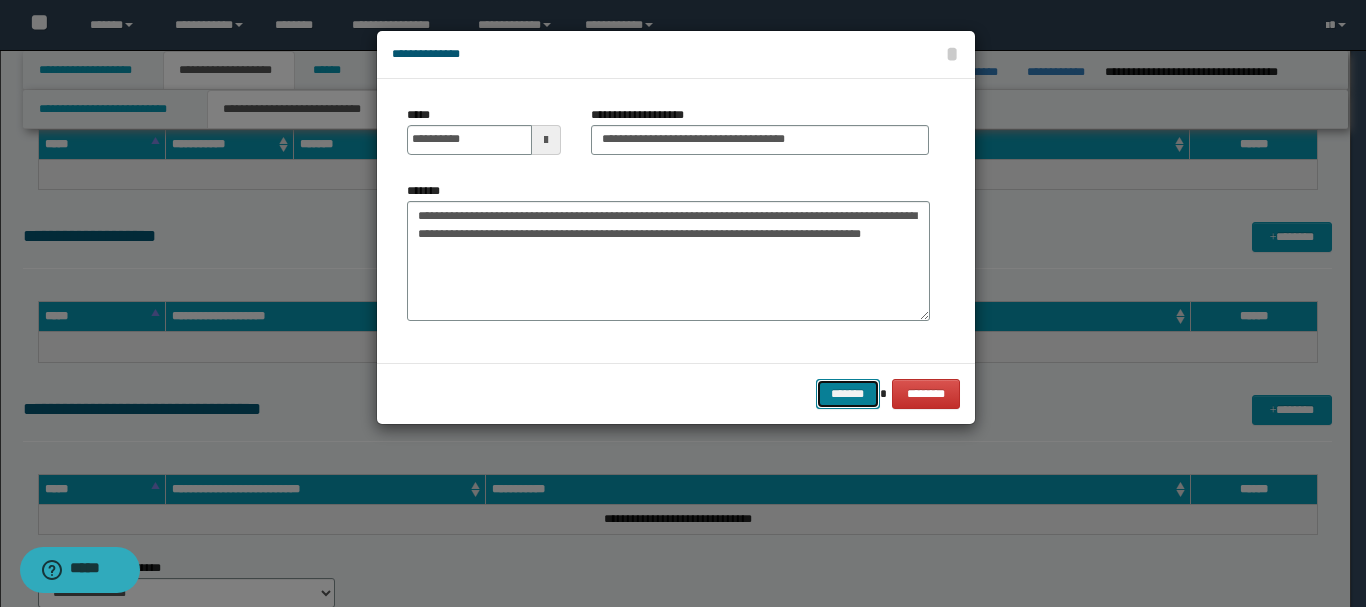 click on "*******" at bounding box center (848, 394) 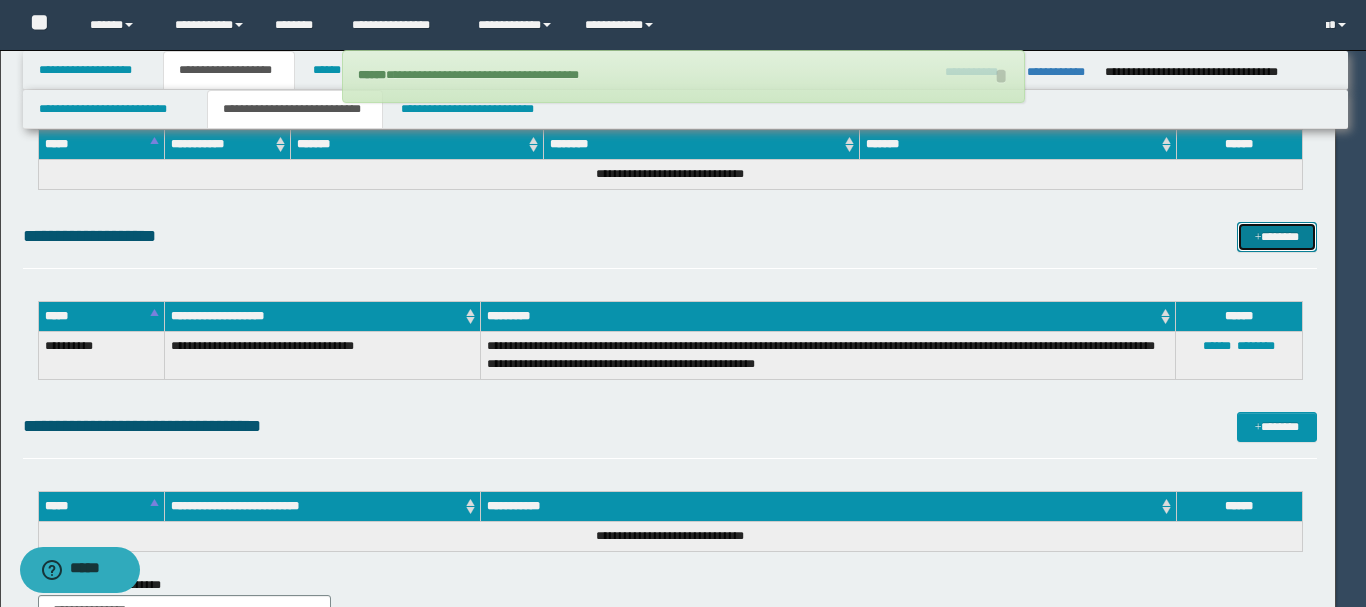 type 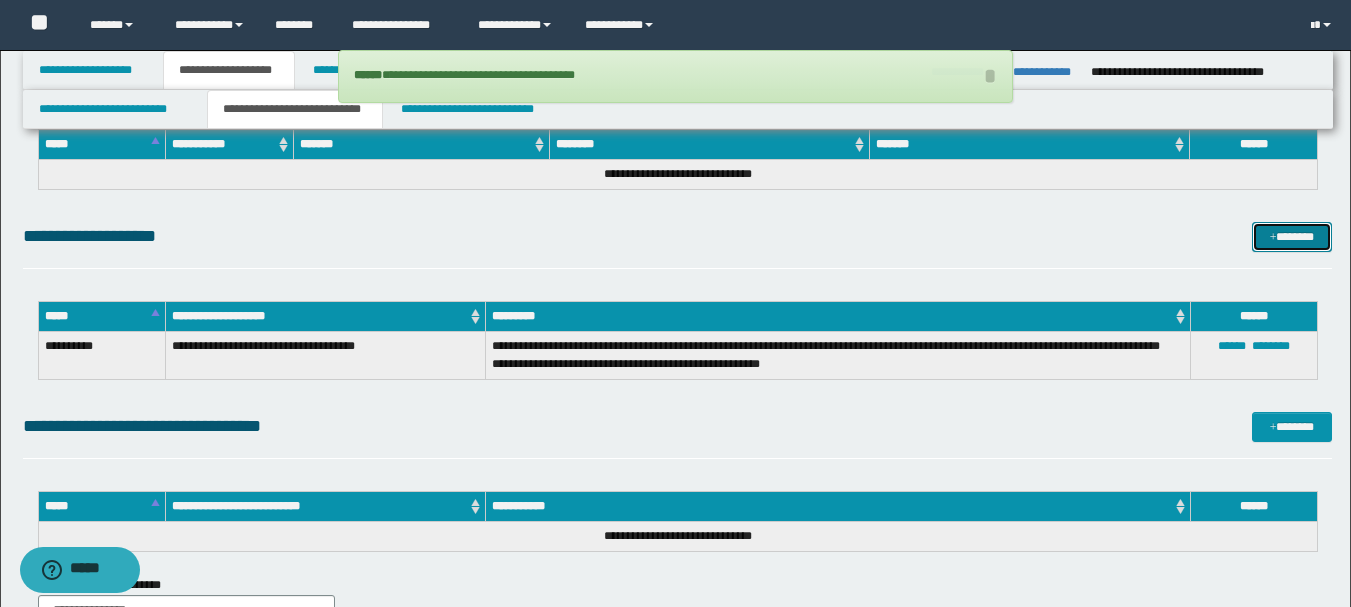 click on "*******" at bounding box center [1292, 237] 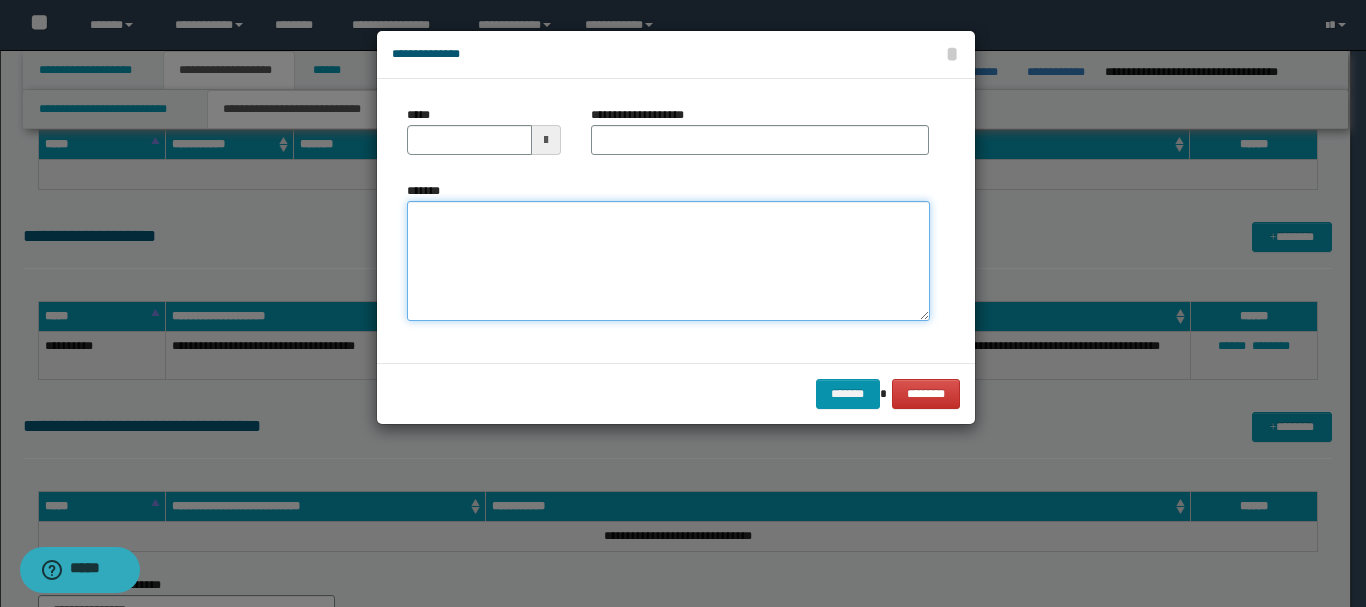 click on "*******" at bounding box center [668, 261] 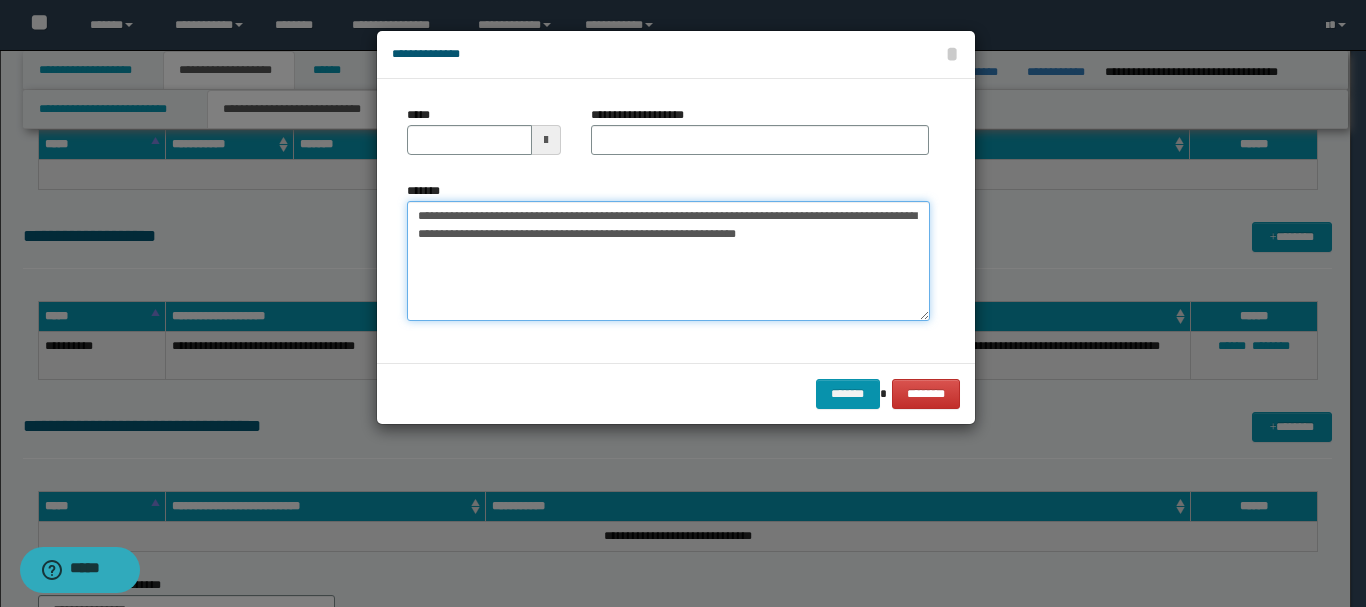 drag, startPoint x: 455, startPoint y: 217, endPoint x: 513, endPoint y: 216, distance: 58.00862 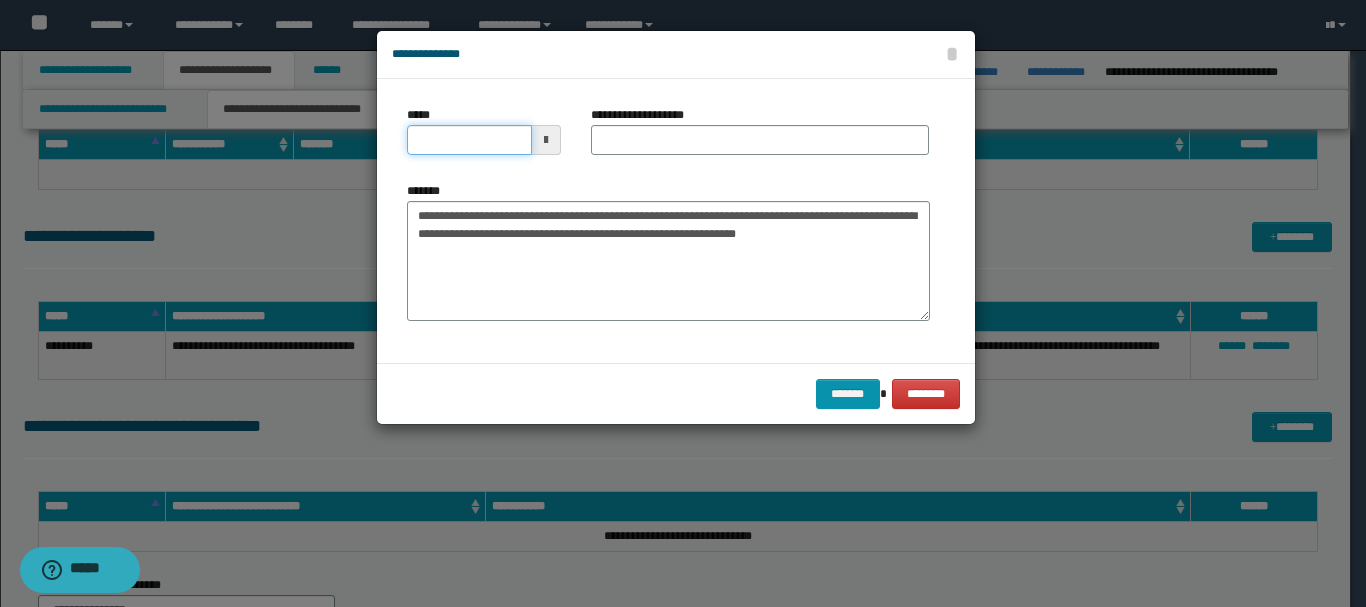 click on "*****" at bounding box center [469, 140] 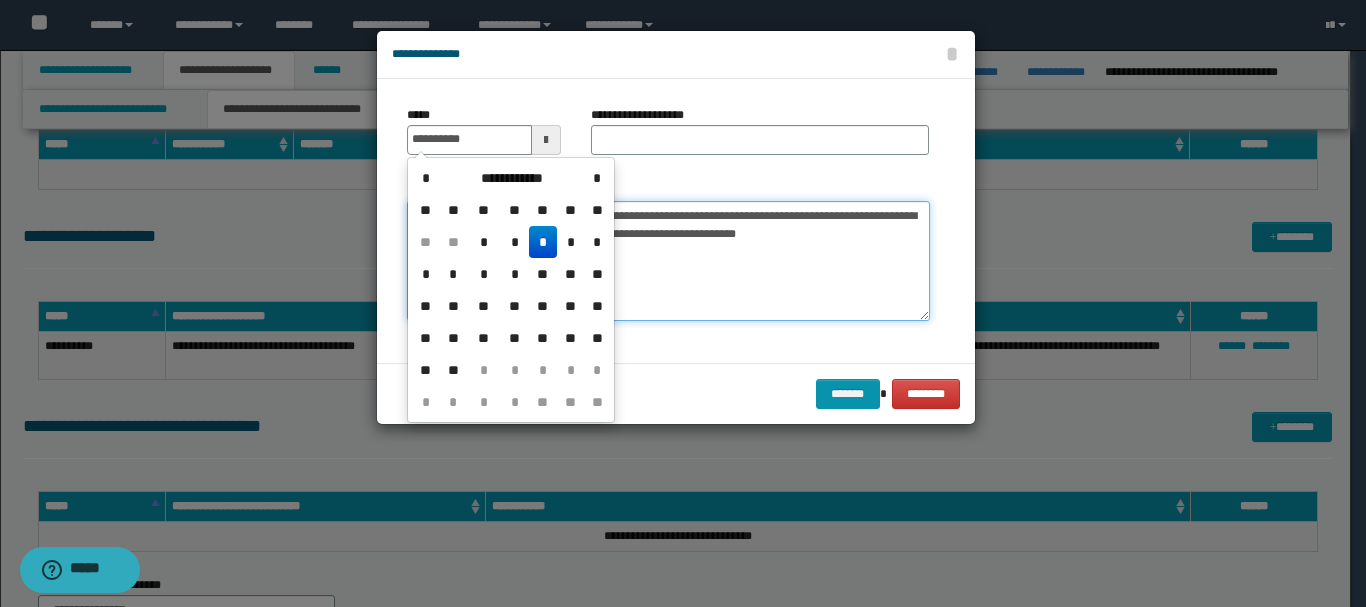 type on "**********" 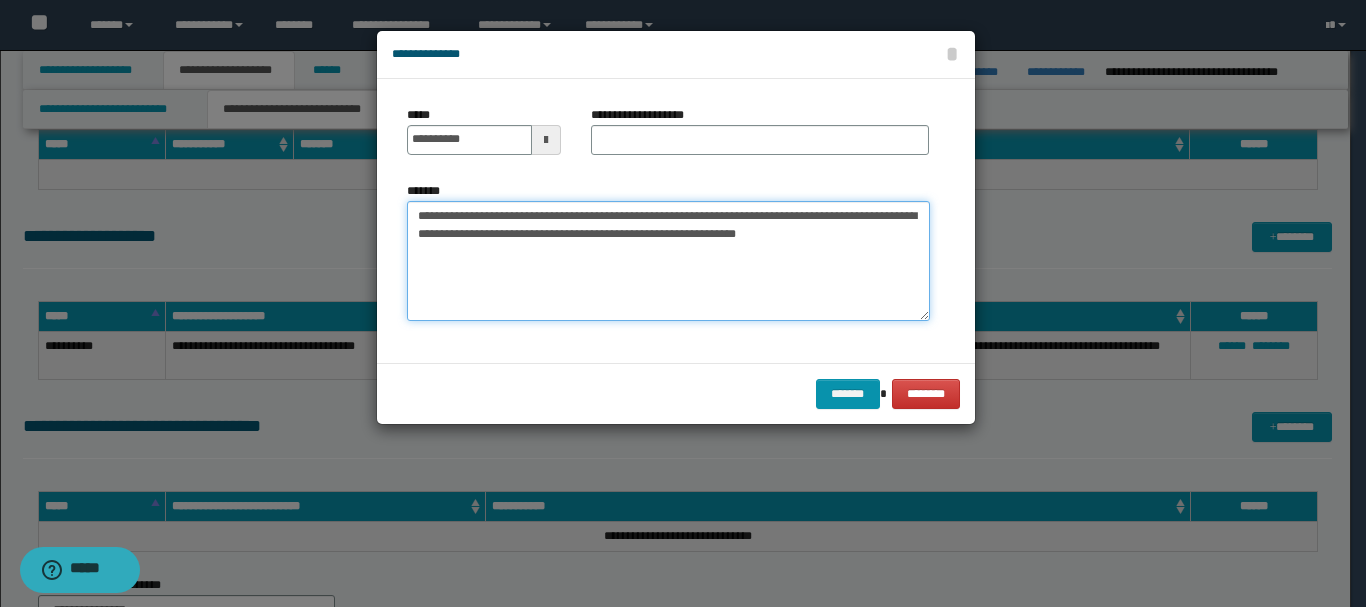 click on "**********" at bounding box center (668, 261) 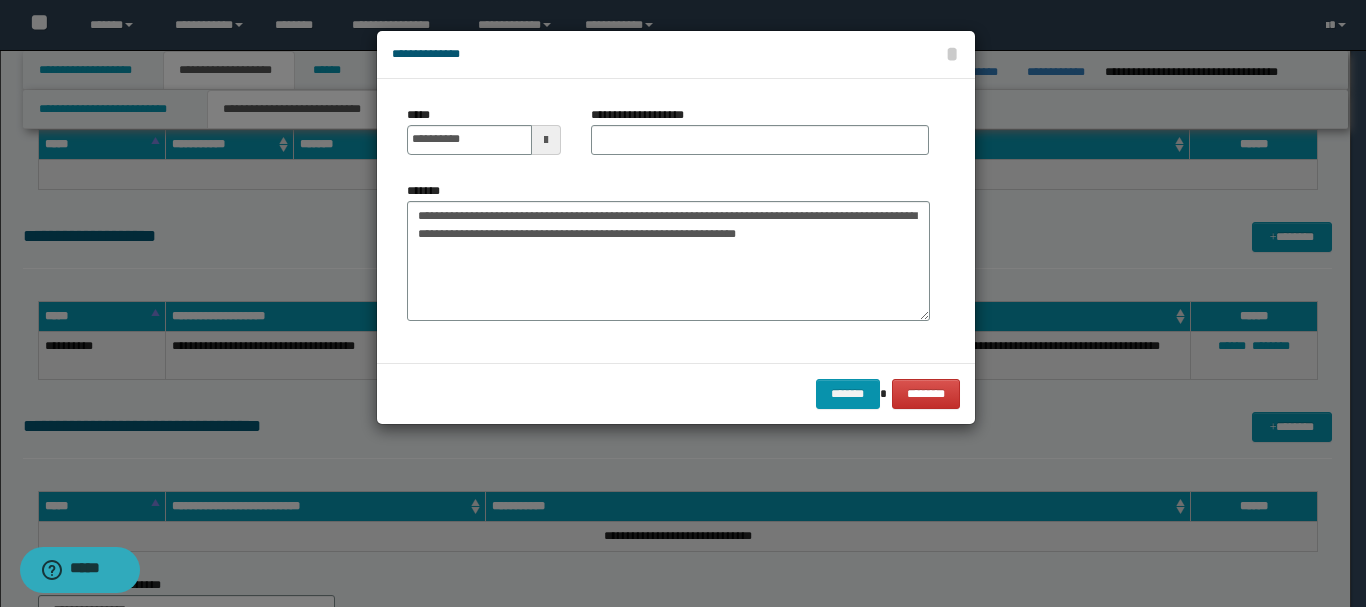 click on "**********" at bounding box center (760, 138) 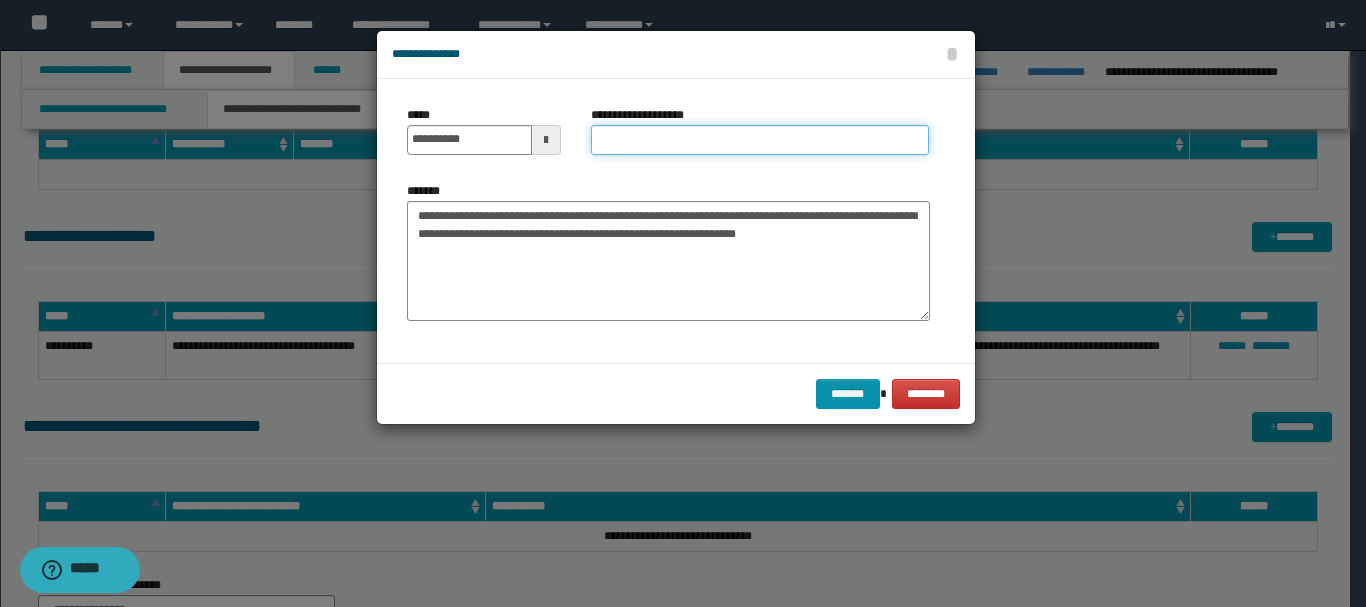 click on "**********" at bounding box center (760, 140) 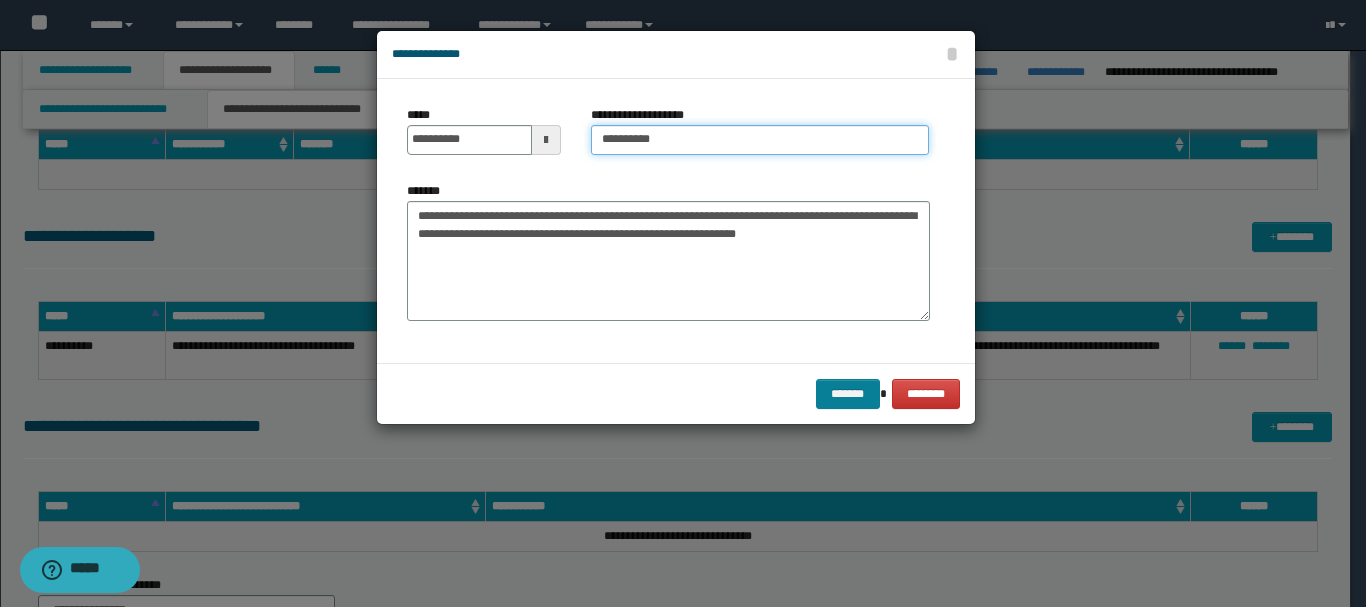 type on "**********" 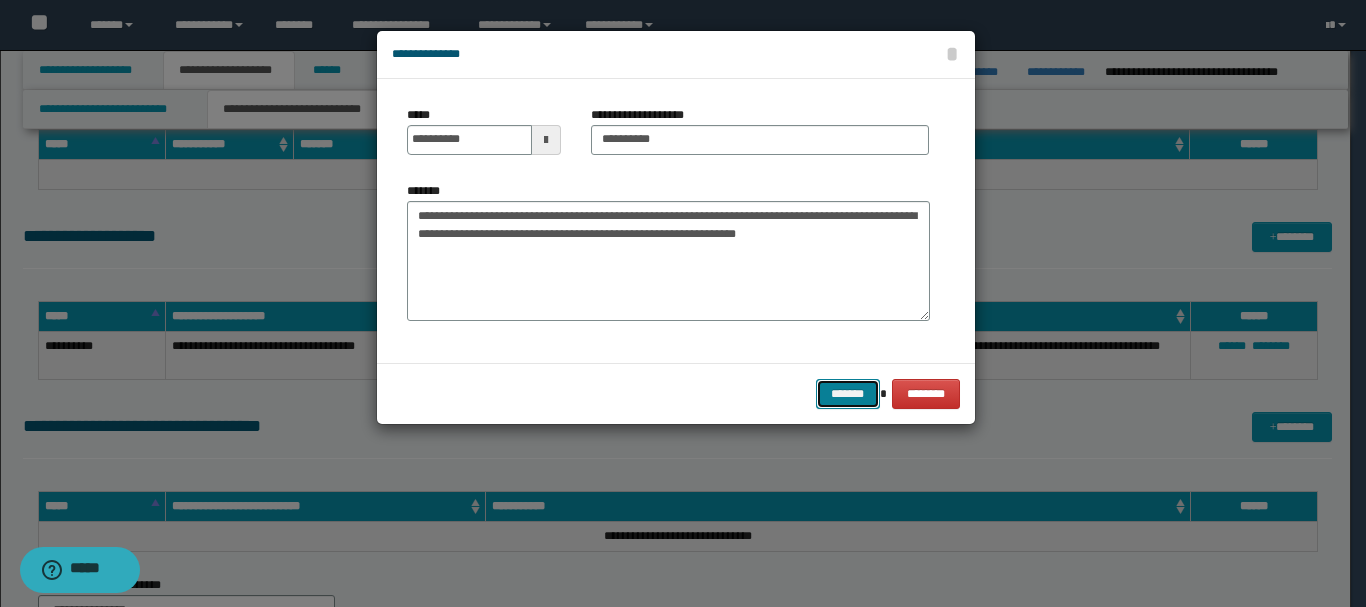 click on "*******" at bounding box center (848, 394) 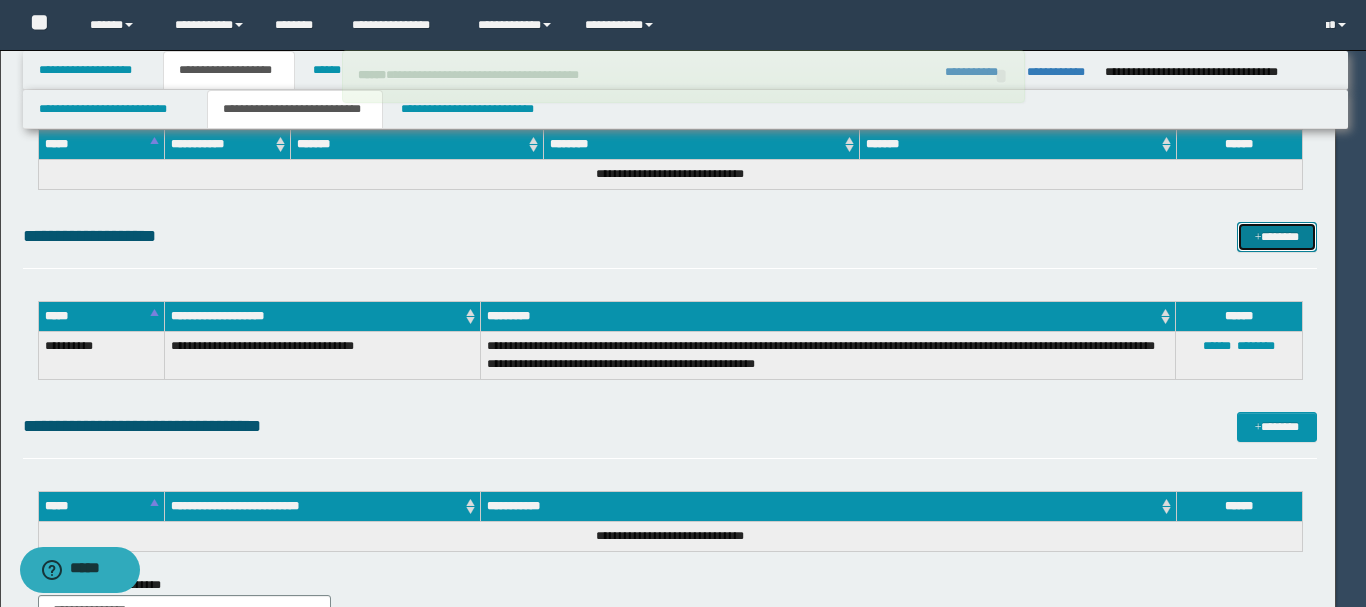 type 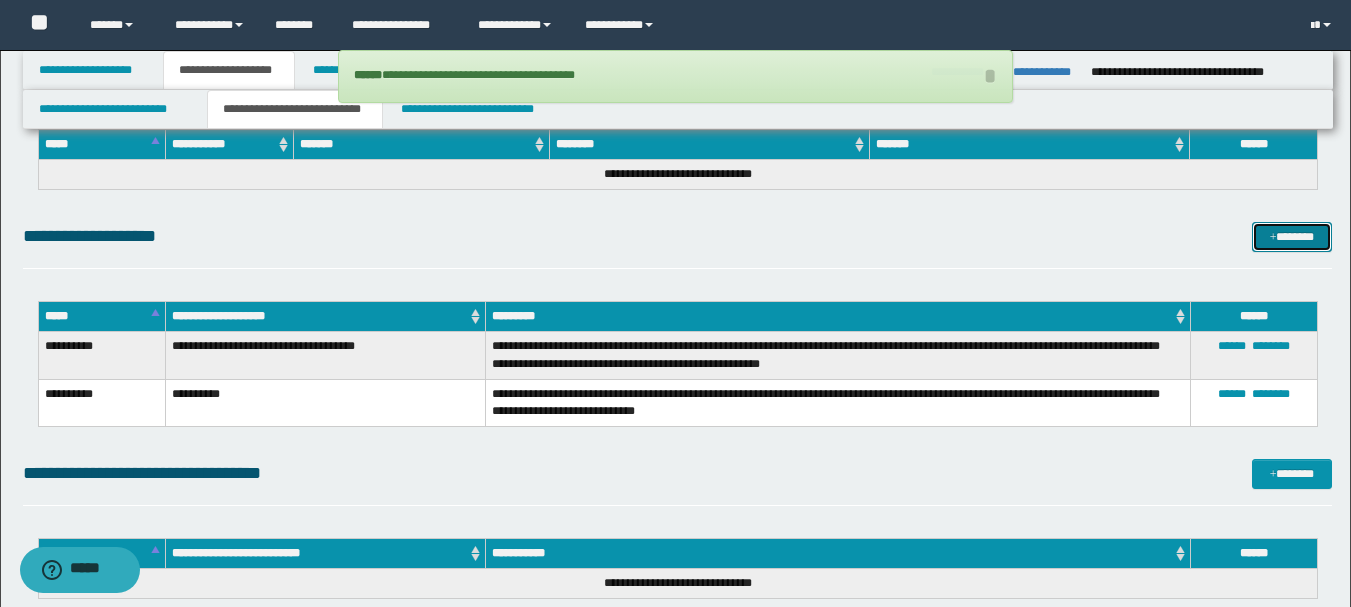 click on "*******" at bounding box center [1292, 237] 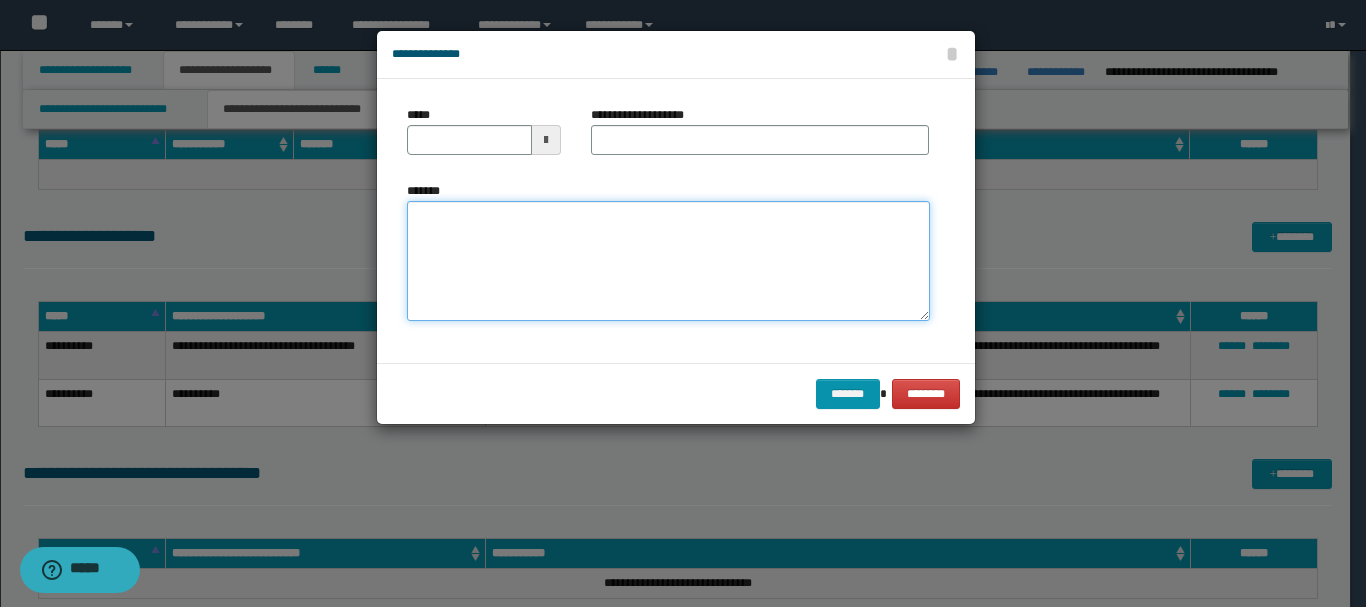 click on "*******" at bounding box center [668, 261] 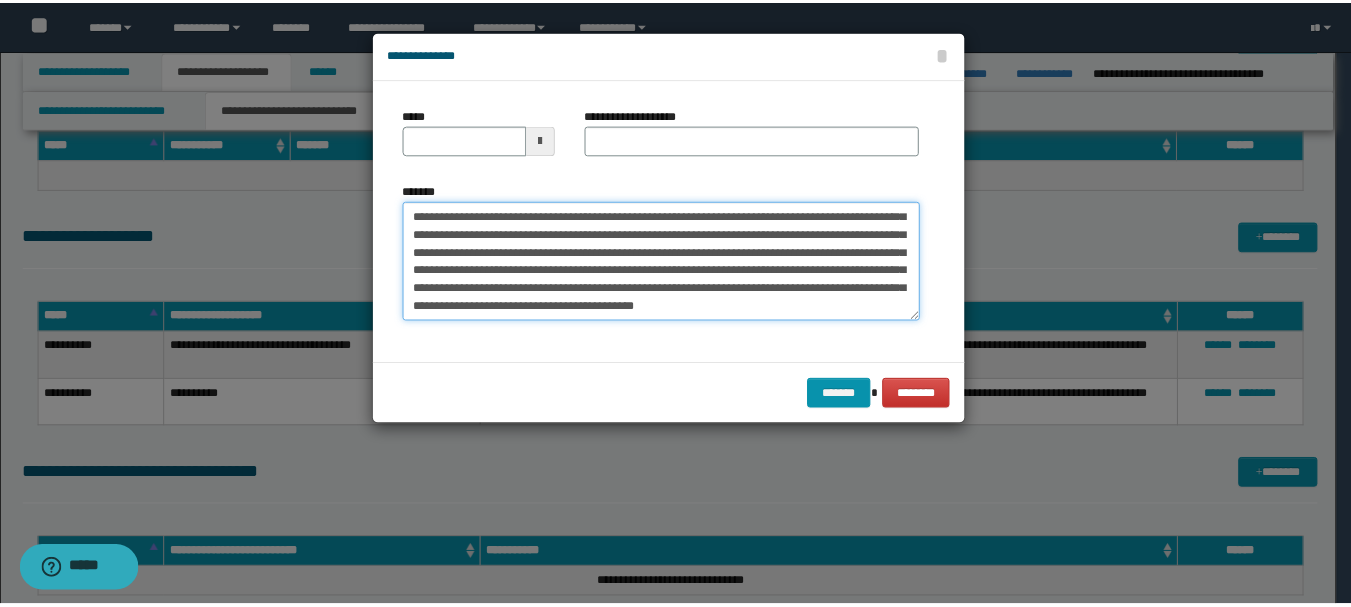 scroll, scrollTop: 0, scrollLeft: 0, axis: both 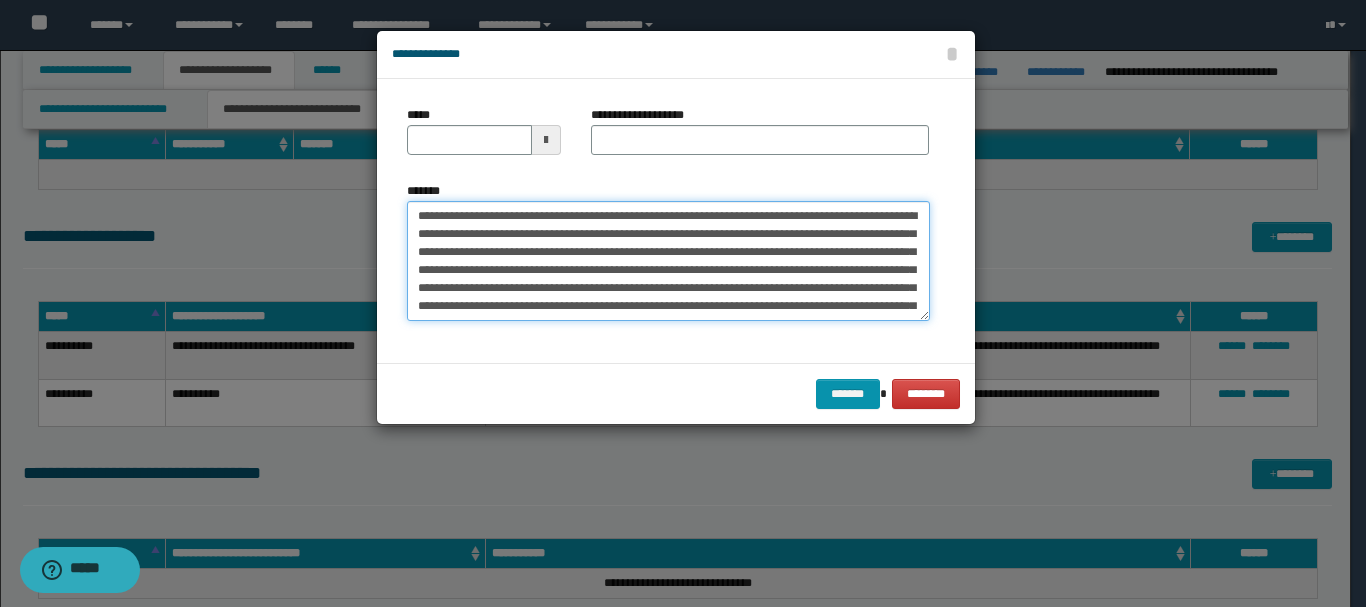 drag, startPoint x: 456, startPoint y: 217, endPoint x: 512, endPoint y: 217, distance: 56 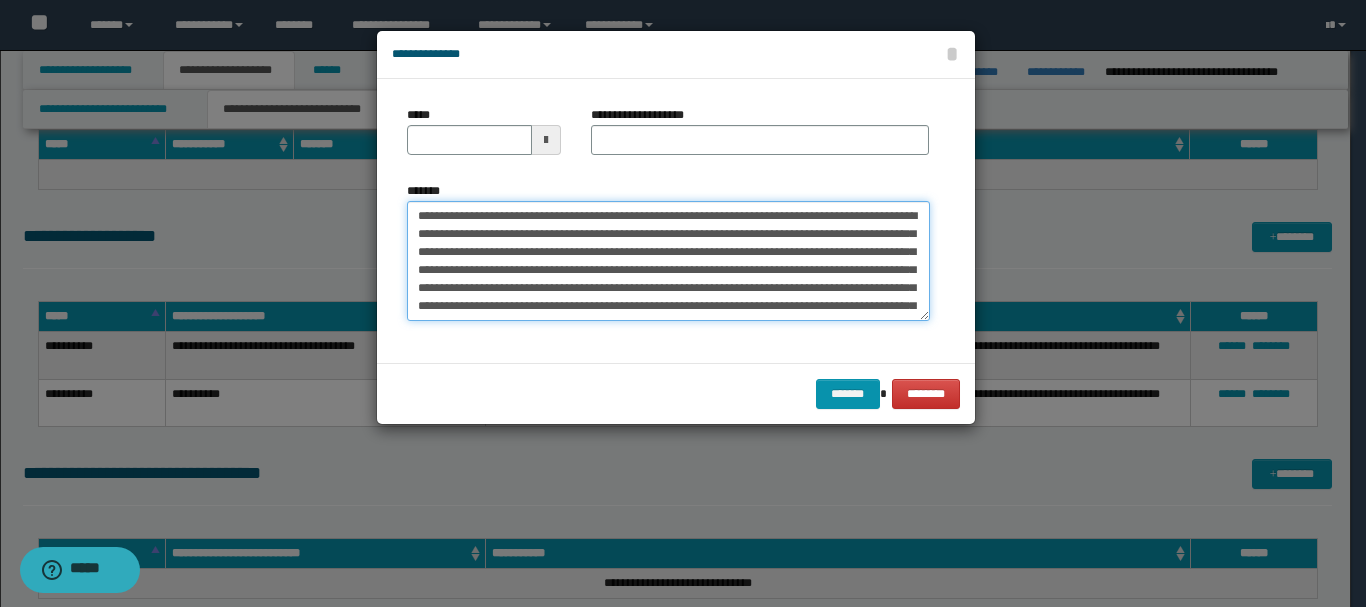 type 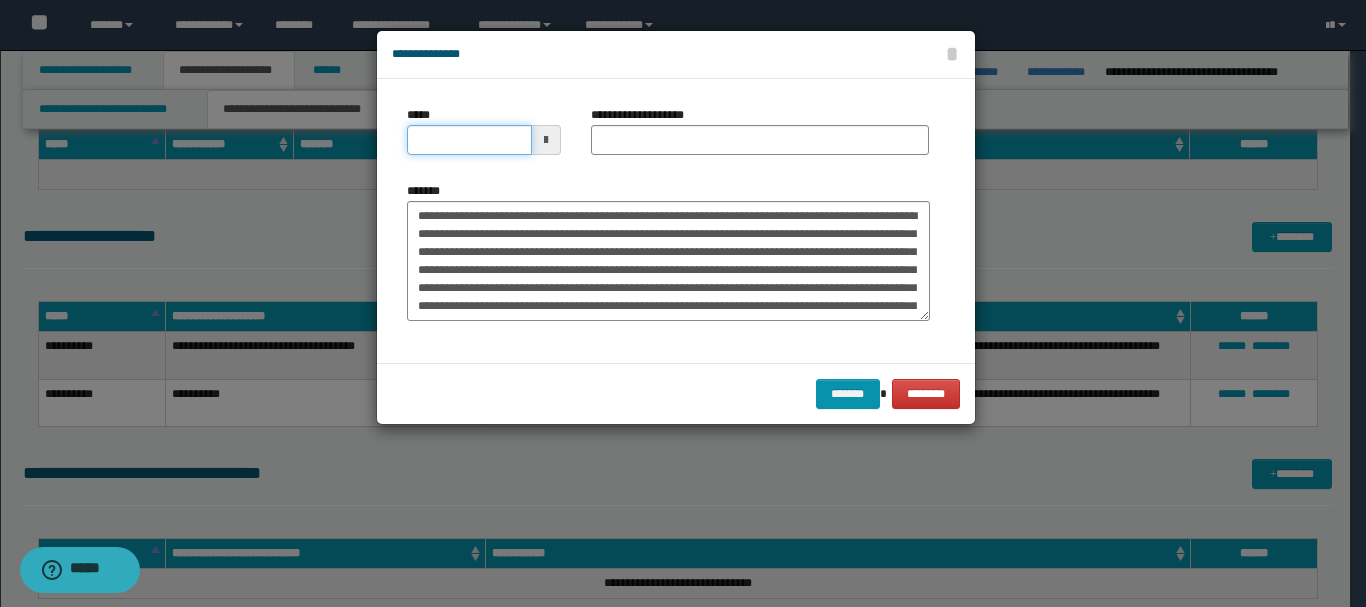 click on "*****" at bounding box center (469, 140) 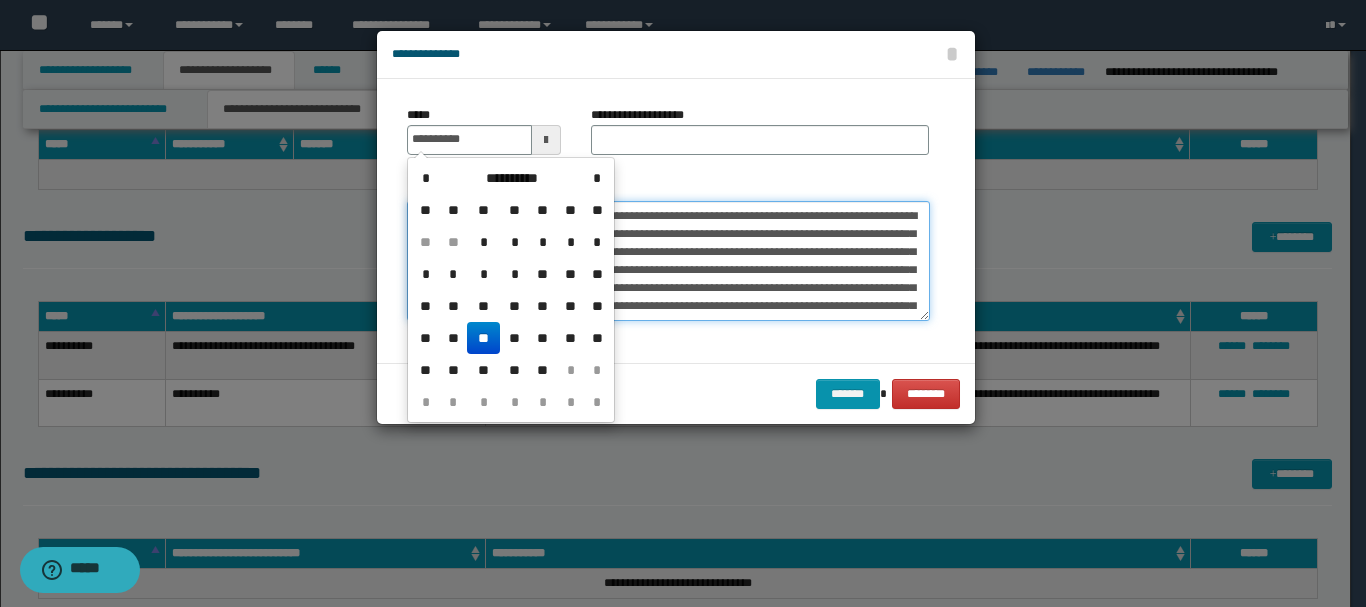 type on "**********" 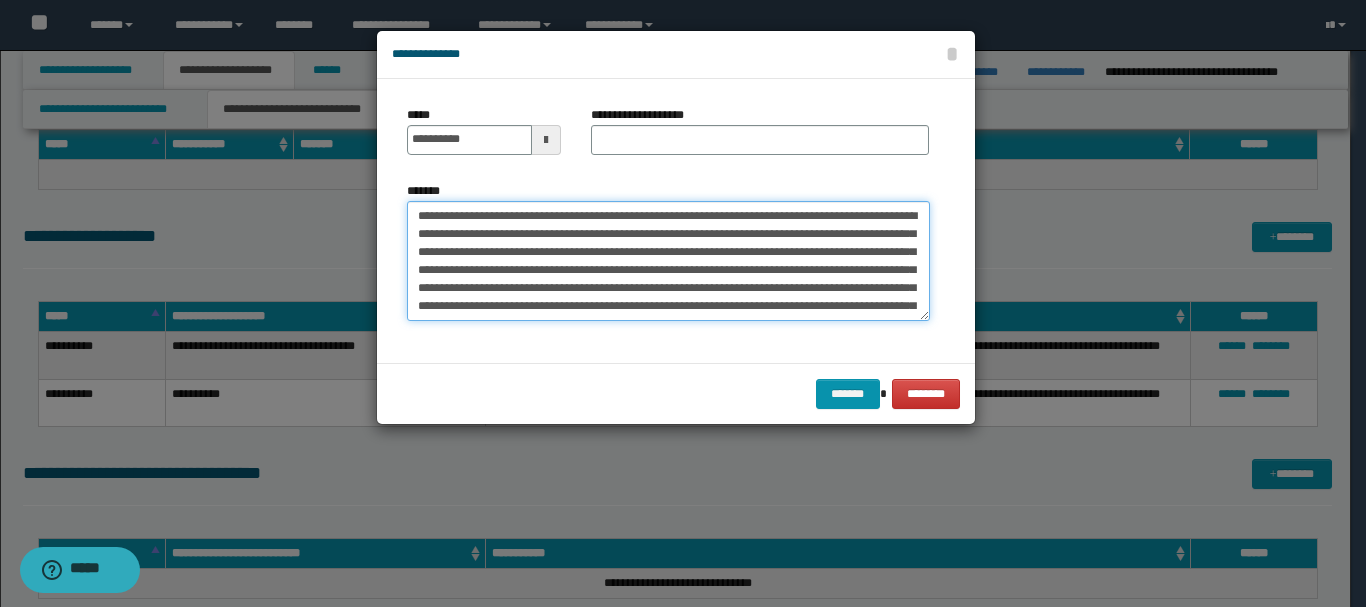 drag, startPoint x: 758, startPoint y: 225, endPoint x: 704, endPoint y: 237, distance: 55.31727 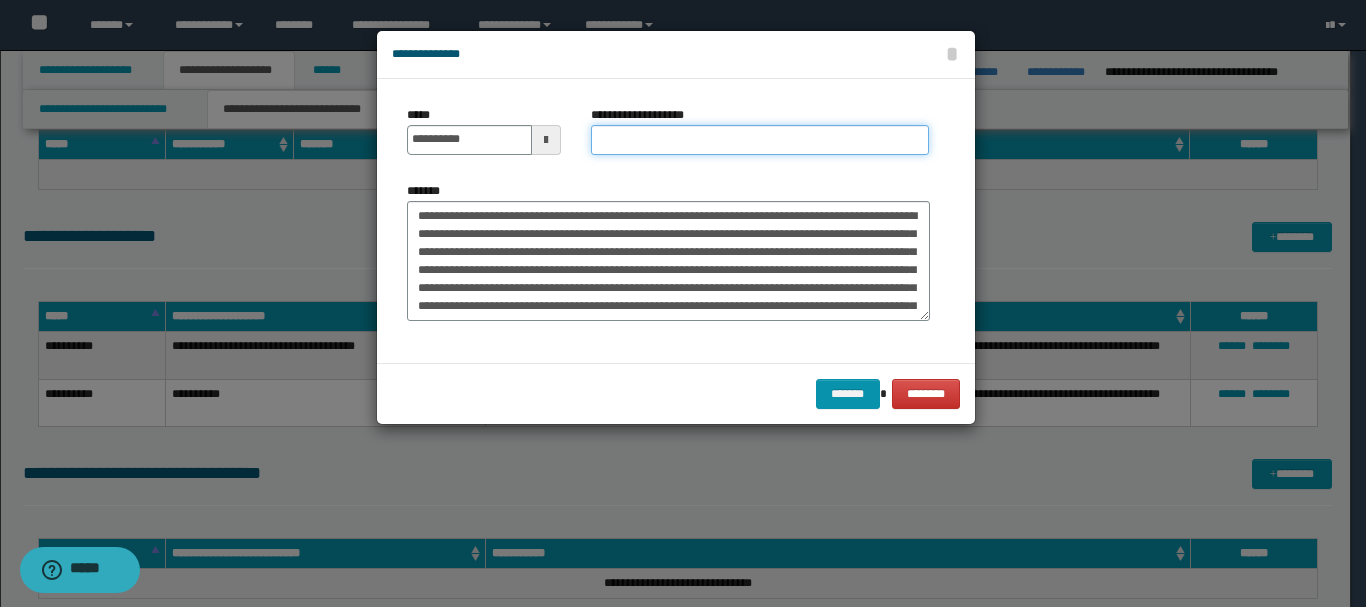 click on "**********" at bounding box center [760, 140] 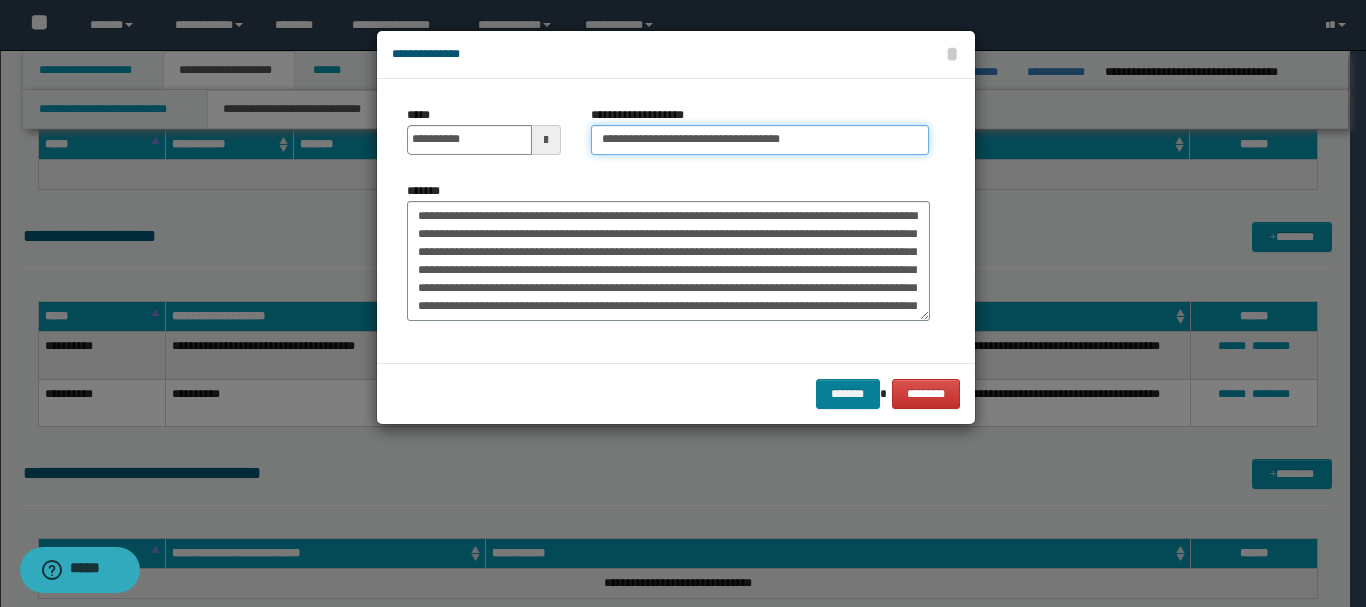 type on "**********" 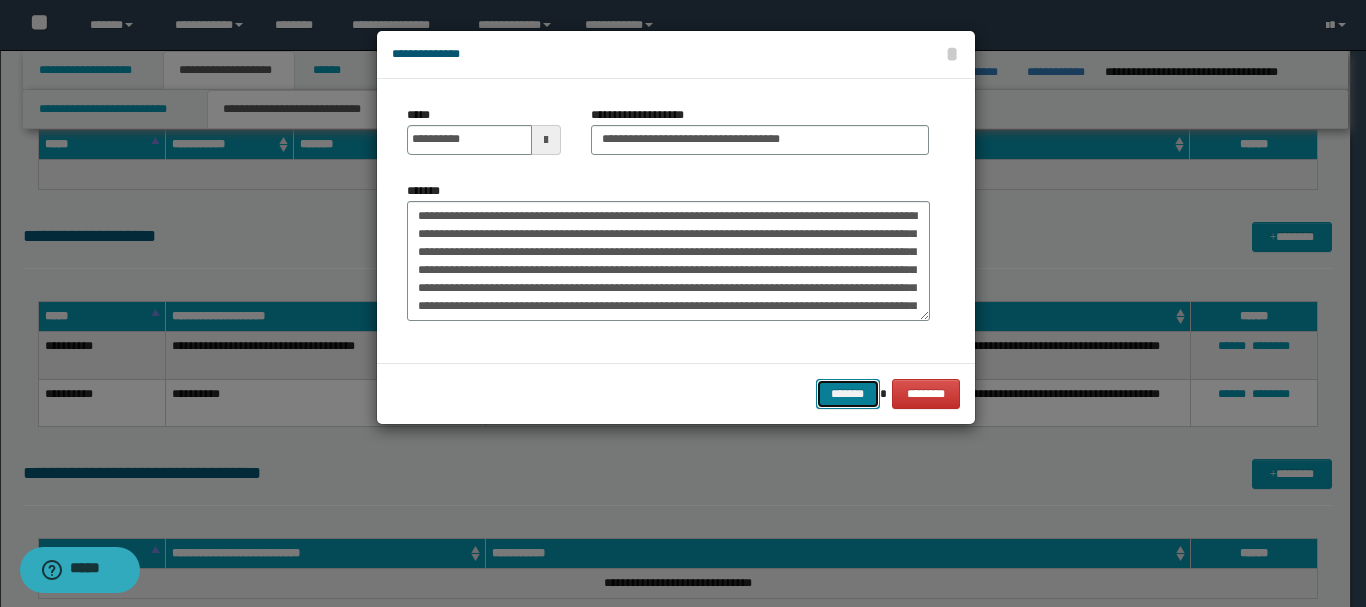 click on "*******" at bounding box center [848, 394] 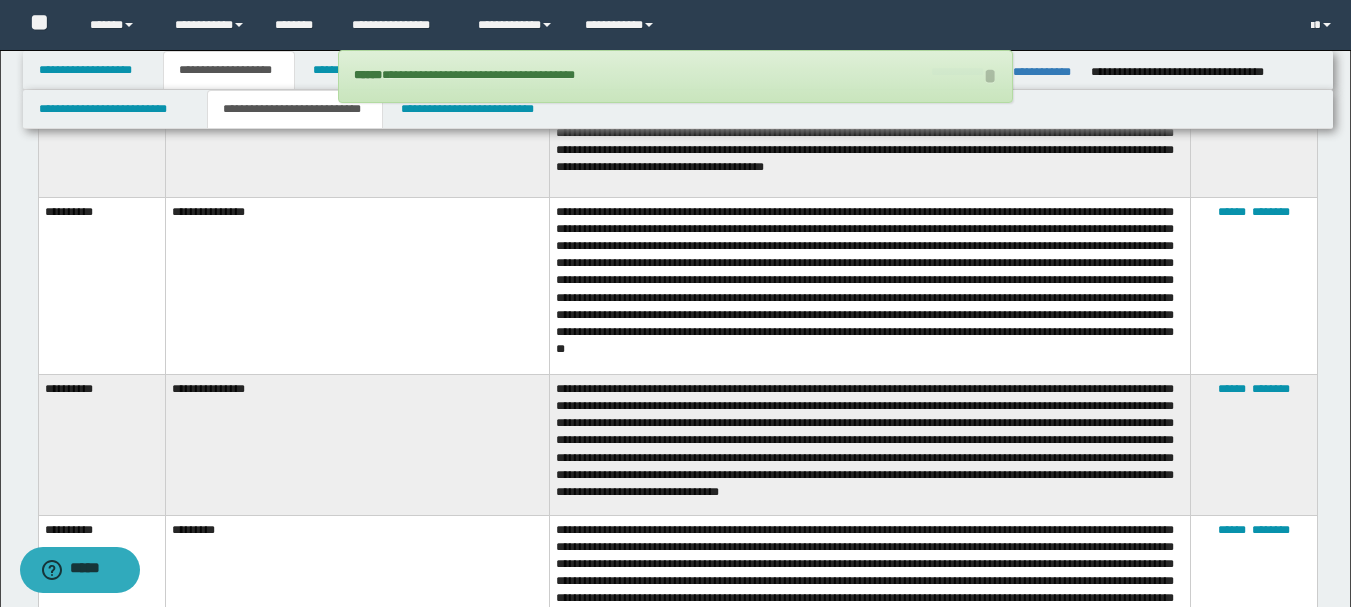 scroll, scrollTop: 1300, scrollLeft: 0, axis: vertical 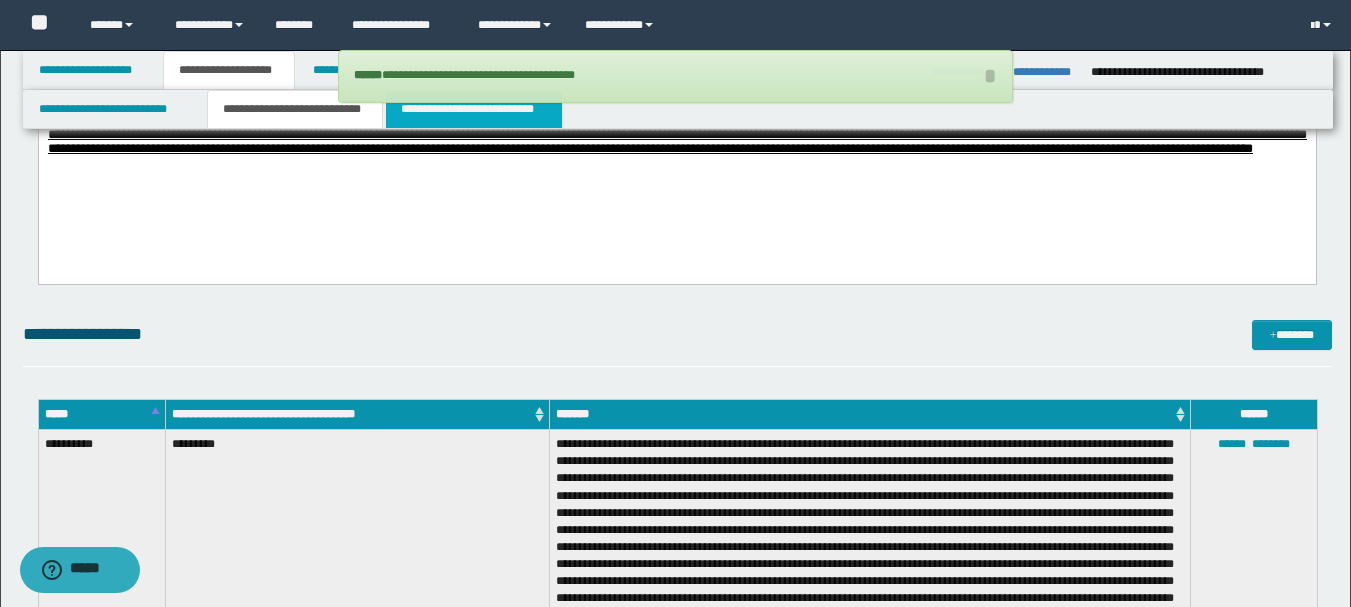 click on "**********" at bounding box center [474, 109] 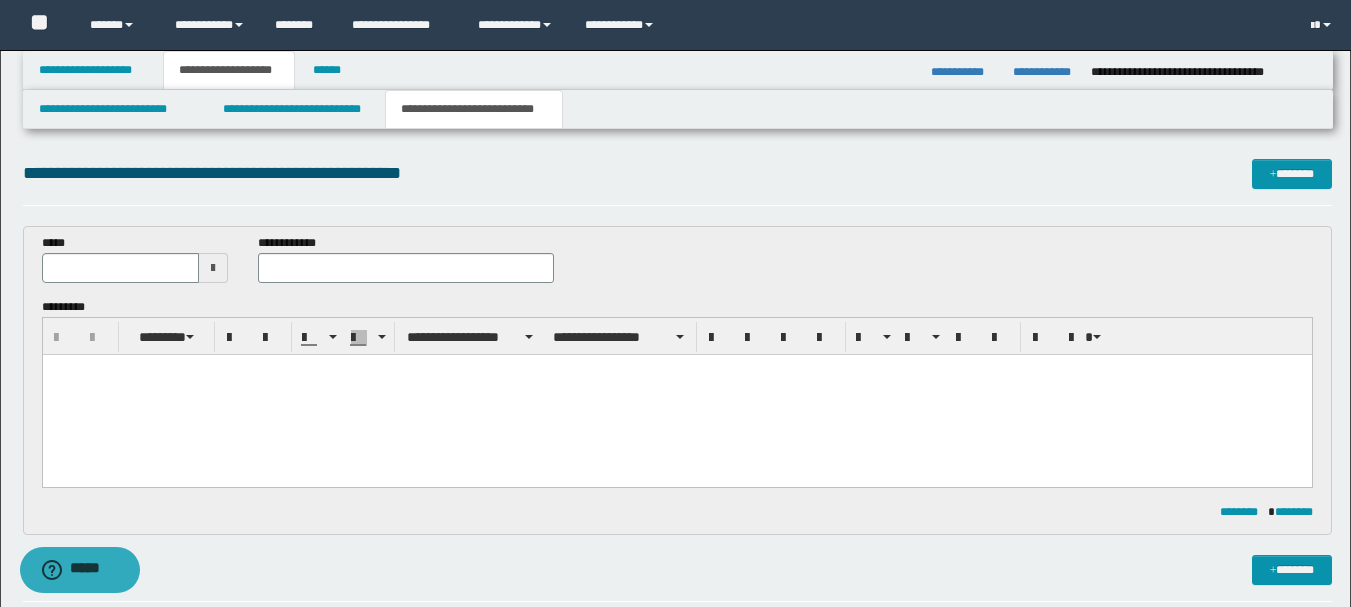 scroll, scrollTop: 200, scrollLeft: 0, axis: vertical 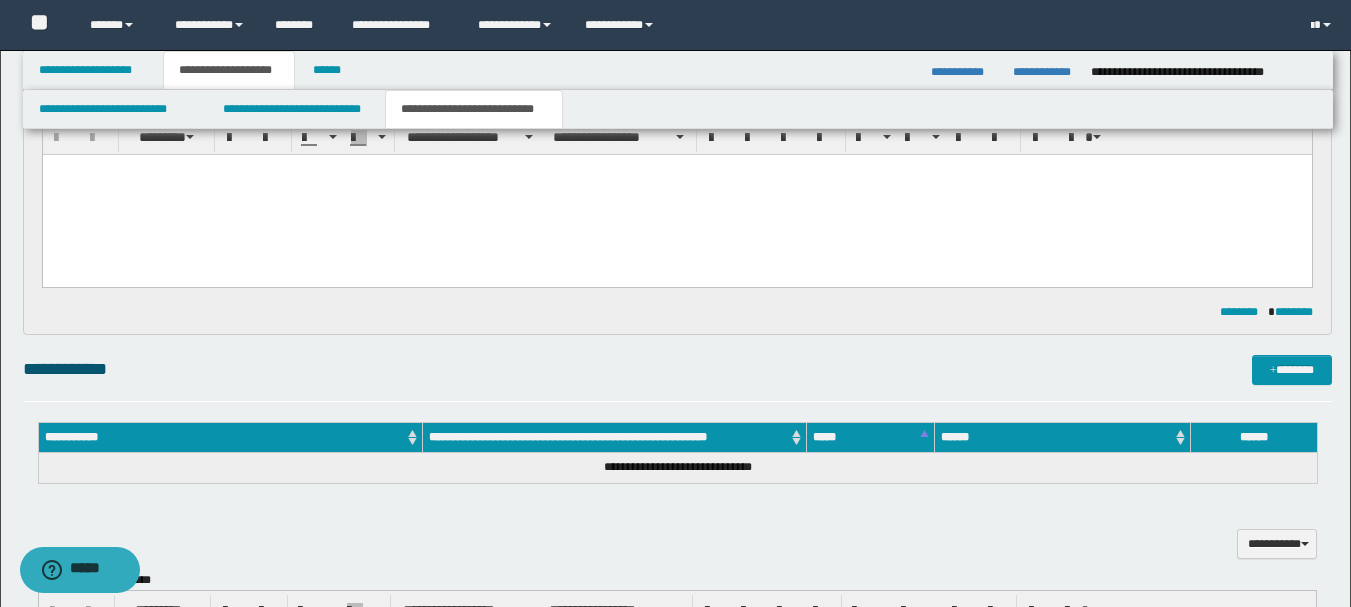 click at bounding box center [676, 195] 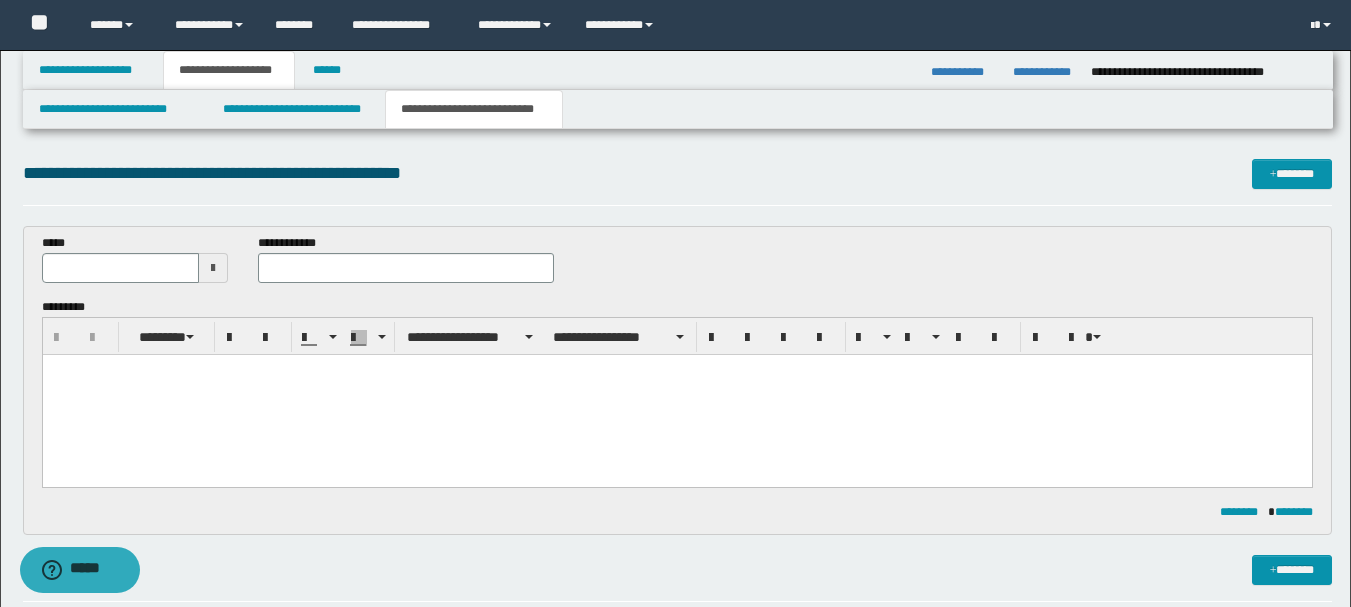click on "**********" at bounding box center [229, 70] 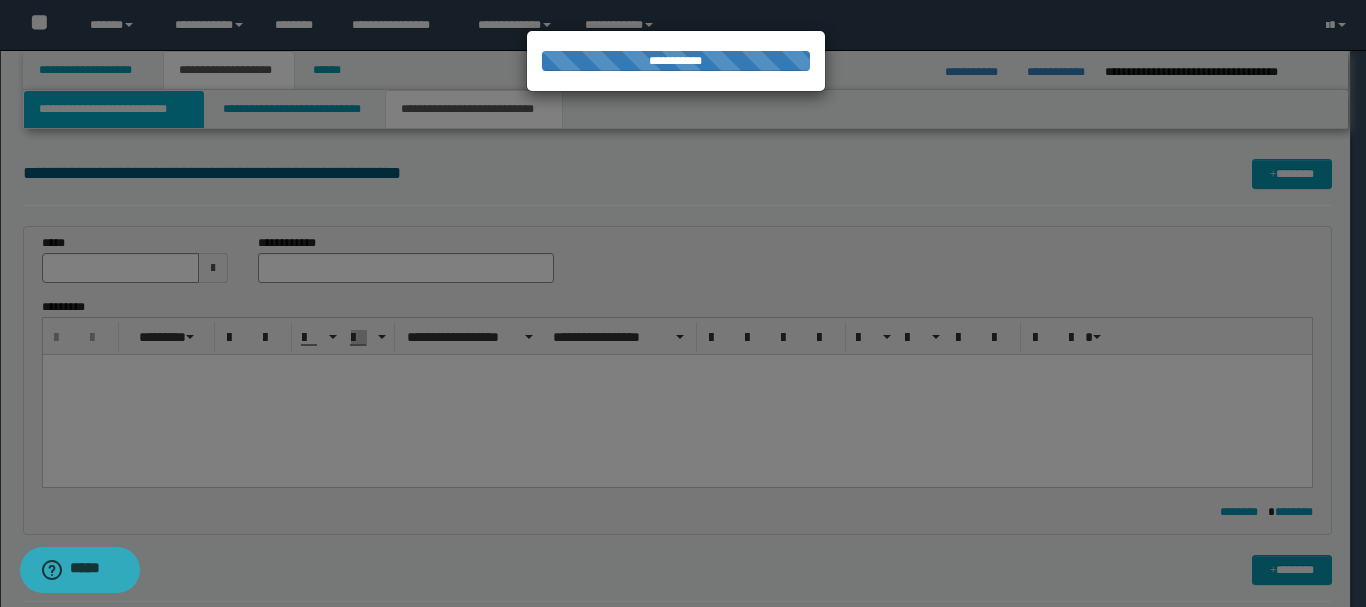 type 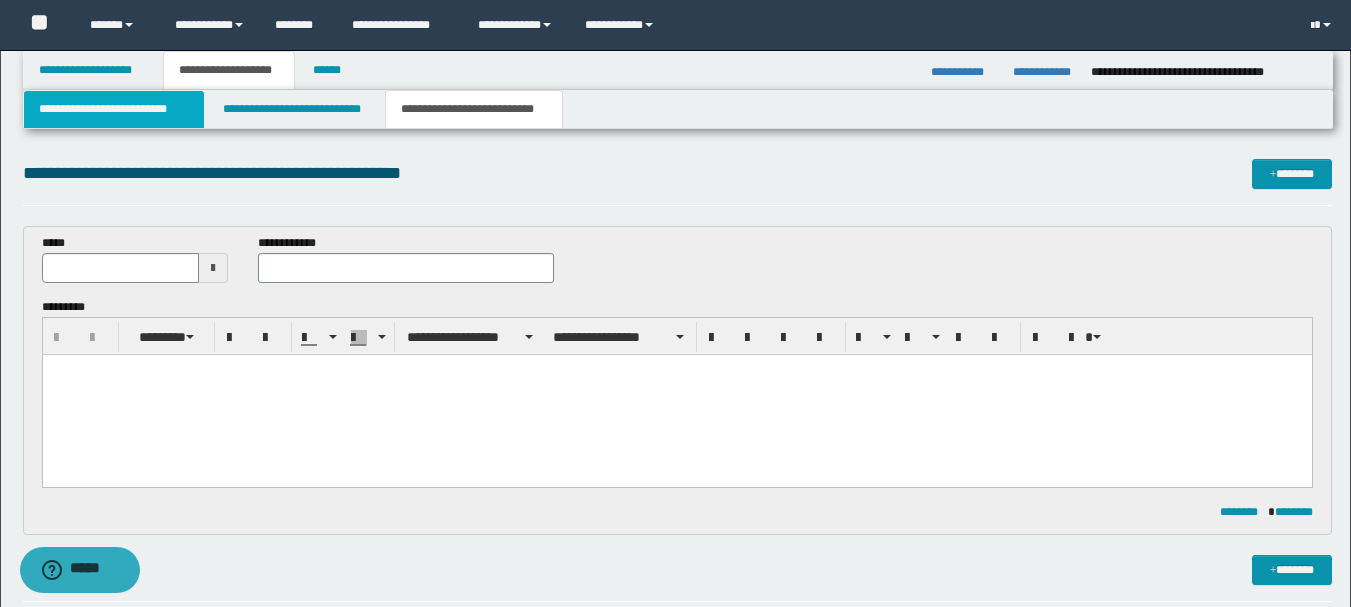 click on "**********" at bounding box center (114, 109) 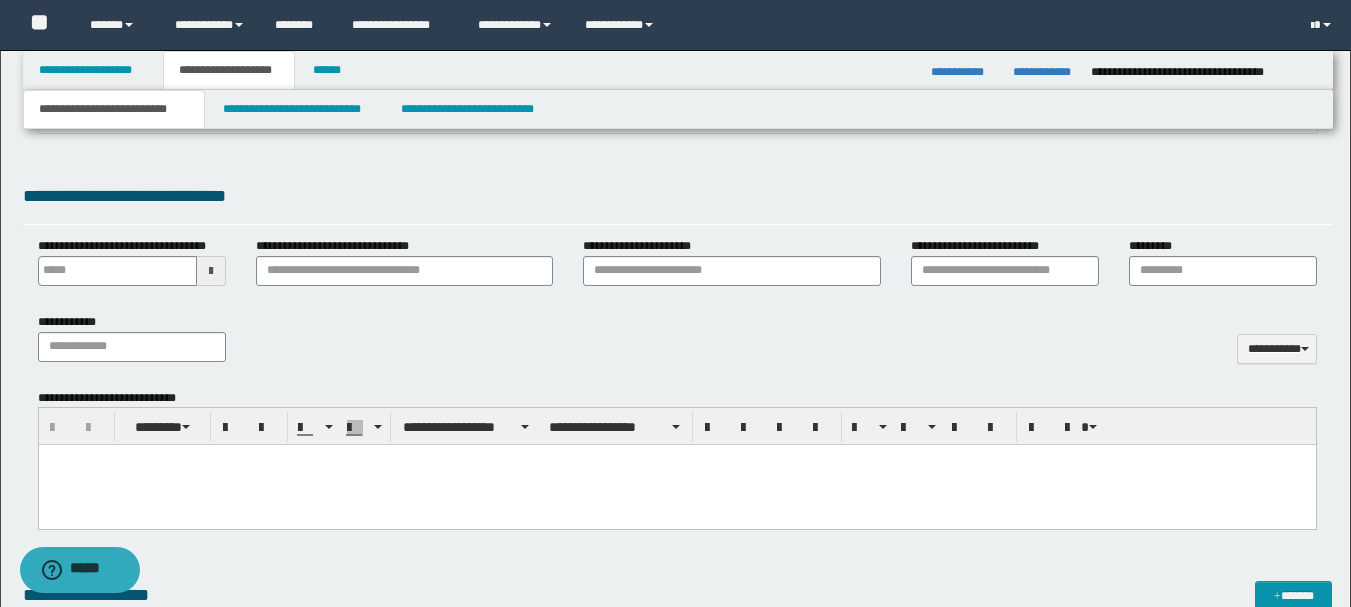 scroll, scrollTop: 800, scrollLeft: 0, axis: vertical 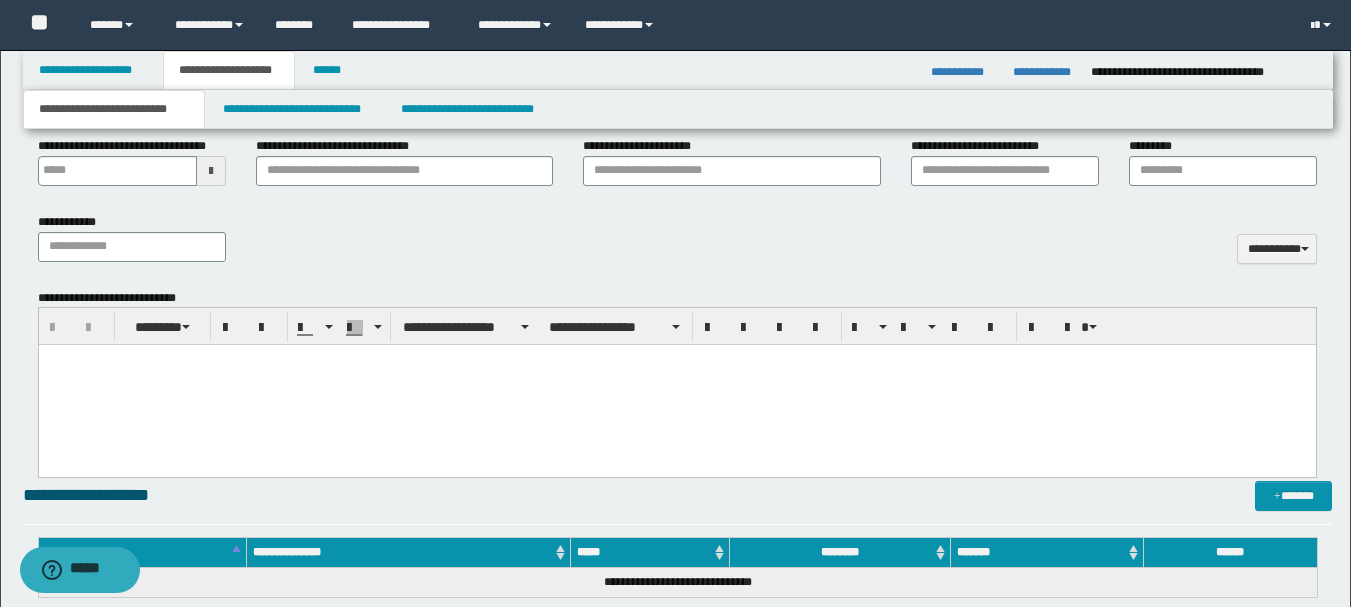 click at bounding box center (676, 360) 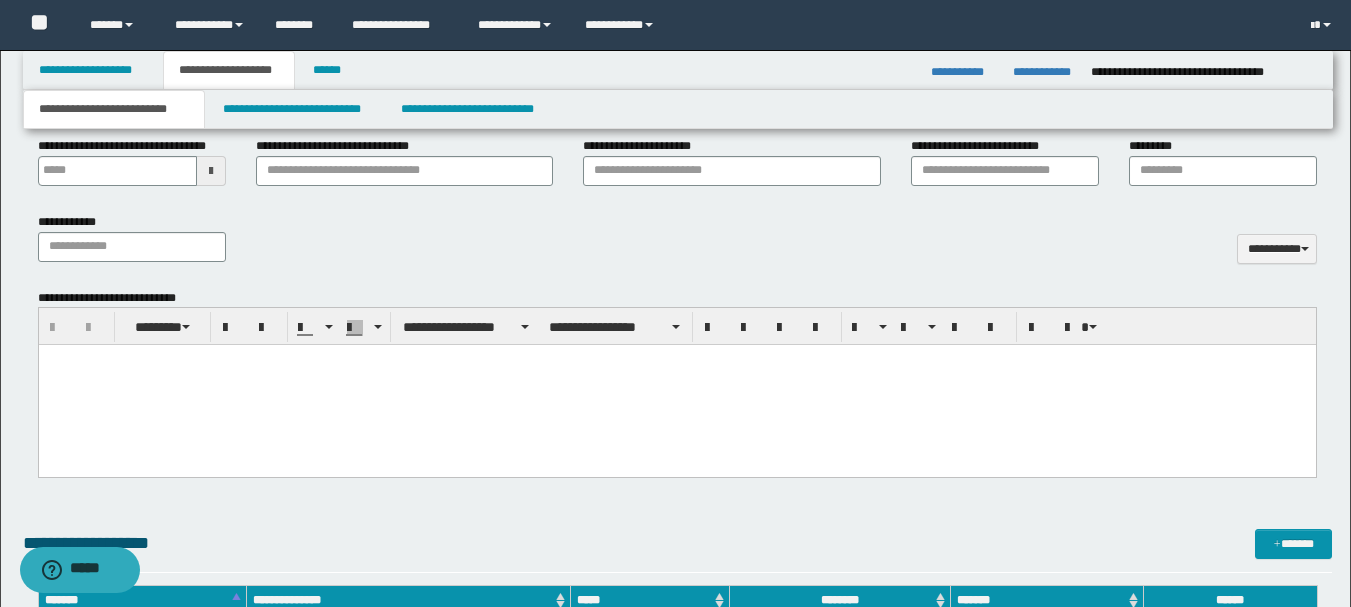 paste 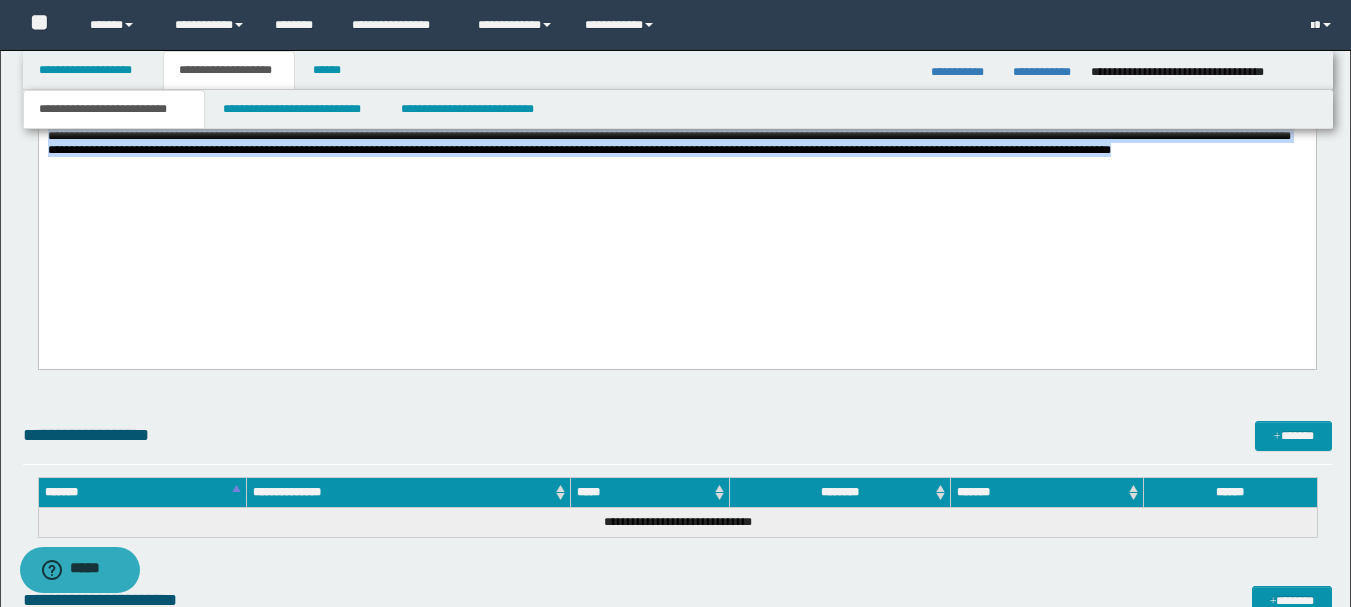 drag, startPoint x: 47, startPoint y: -349, endPoint x: 932, endPoint y: 504, distance: 1229.1599 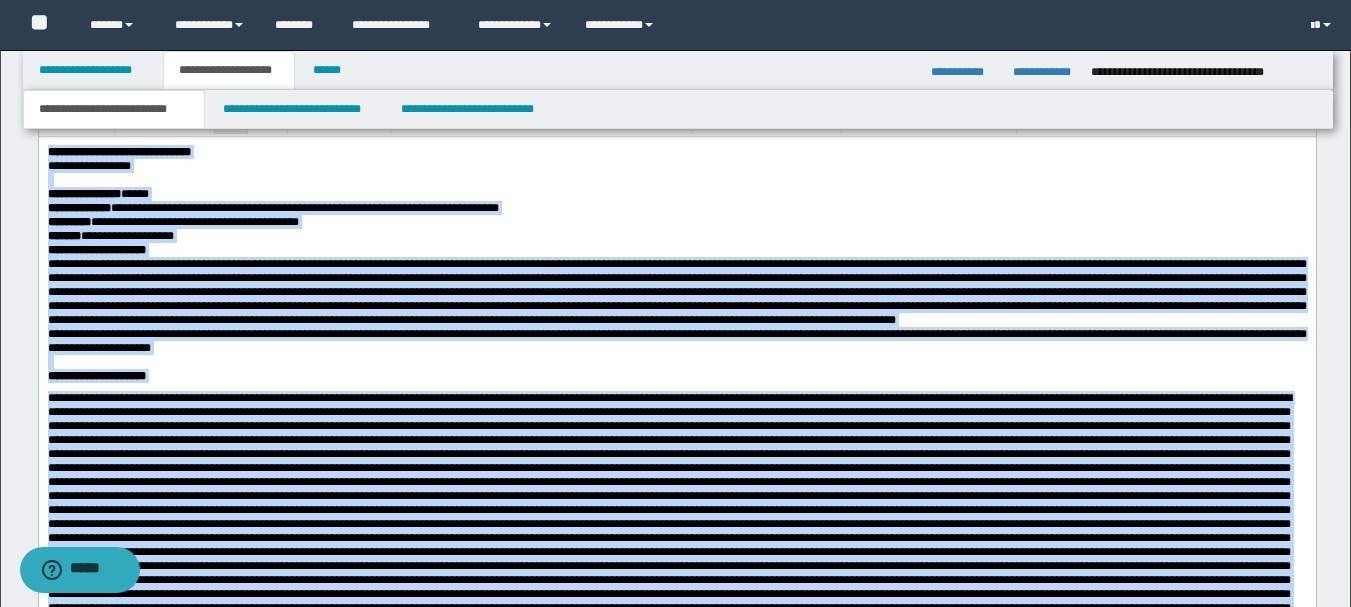 scroll, scrollTop: 808, scrollLeft: 0, axis: vertical 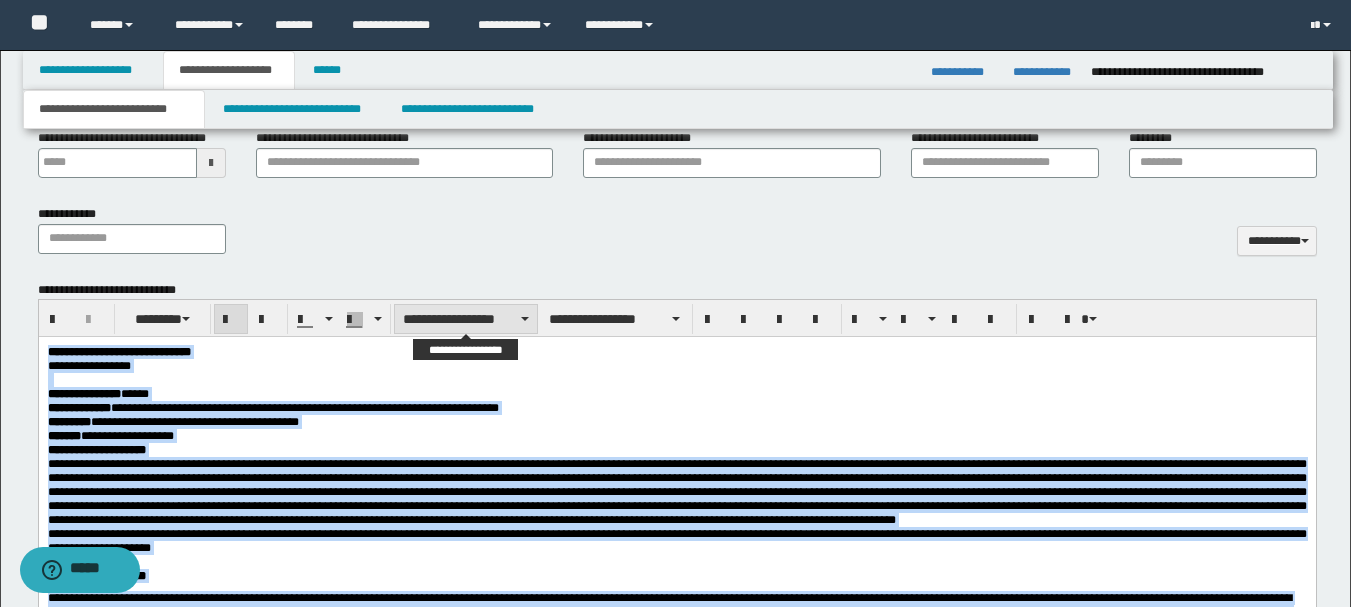 click on "**********" at bounding box center [466, 319] 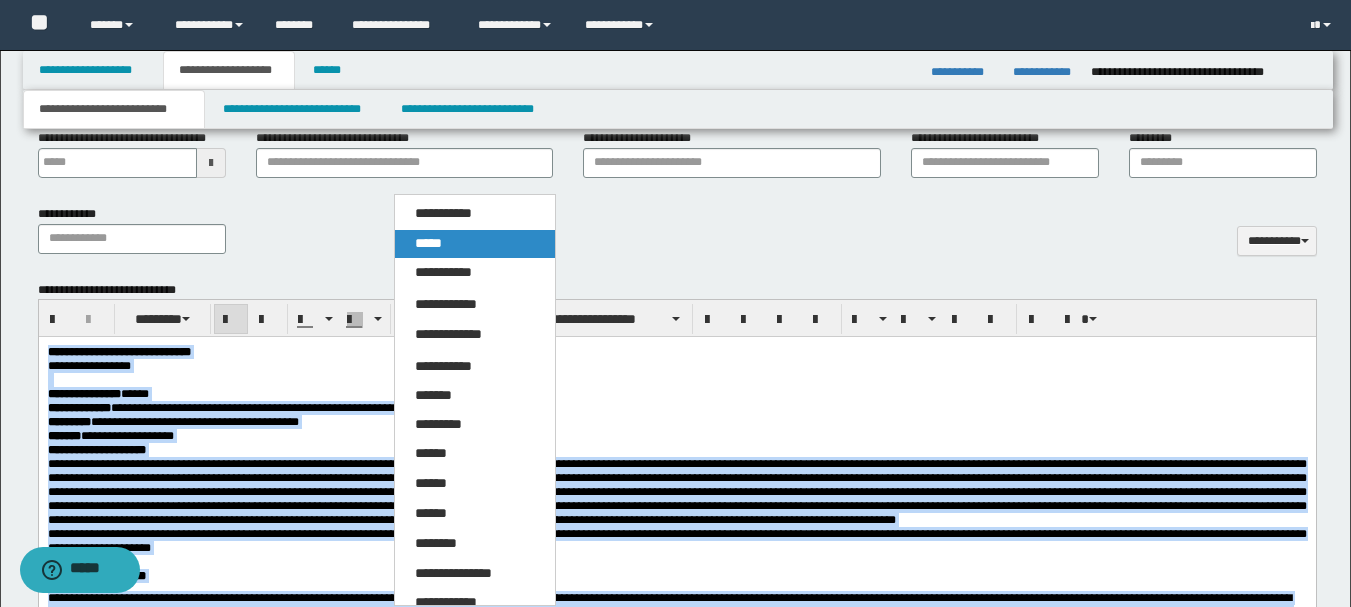 click on "*****" at bounding box center (475, 244) 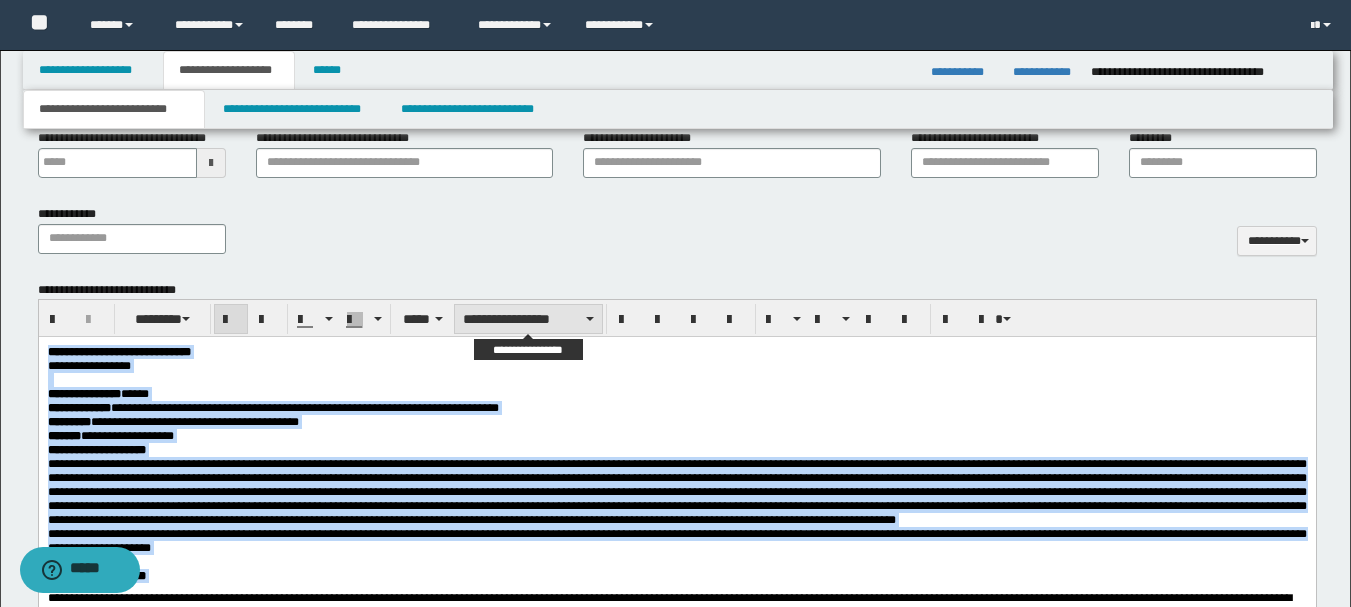click on "**********" at bounding box center [528, 319] 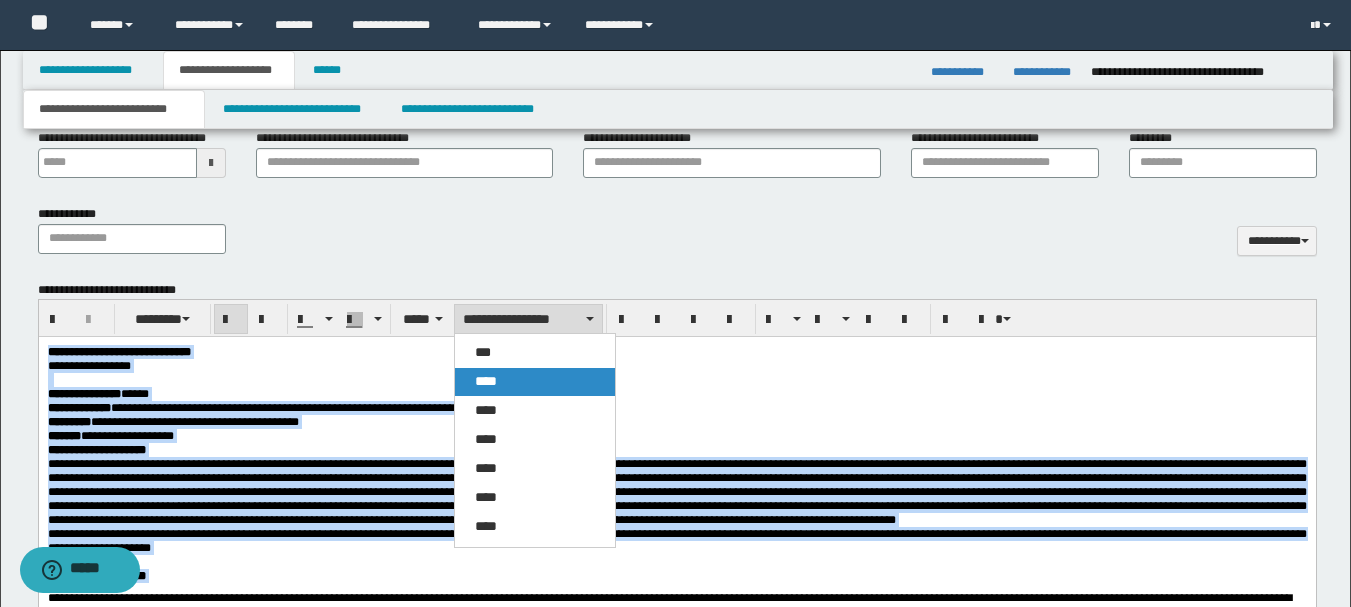 drag, startPoint x: 495, startPoint y: 379, endPoint x: 456, endPoint y: 43, distance: 338.25583 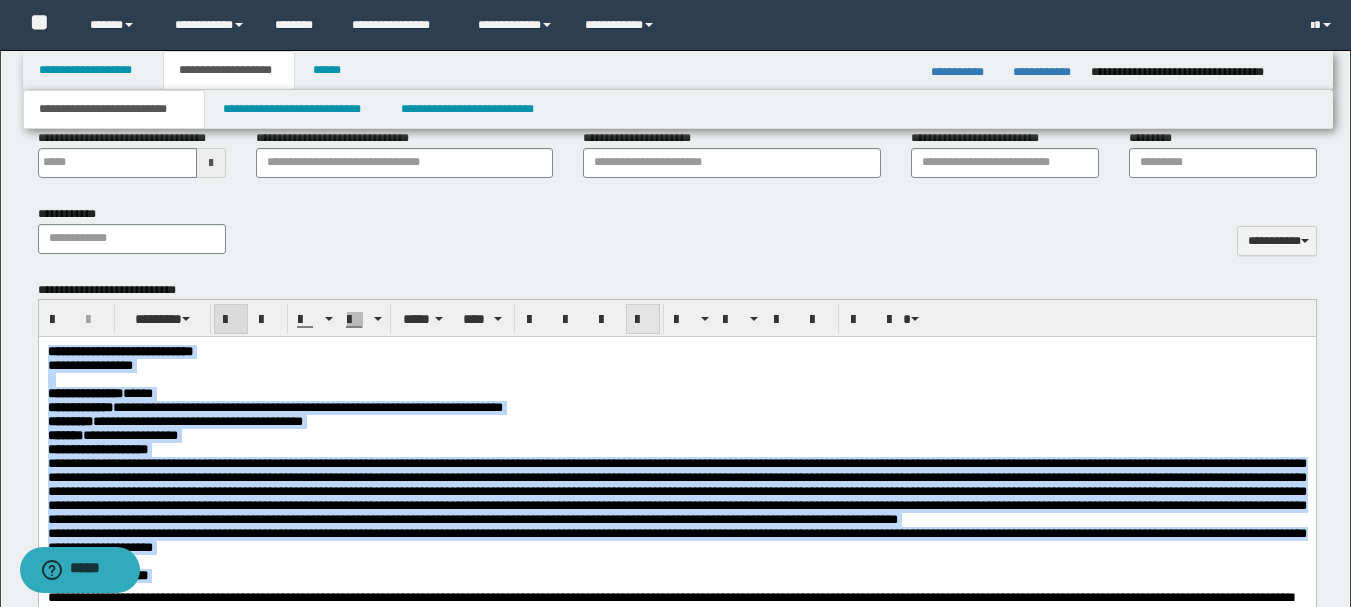 click at bounding box center [643, 320] 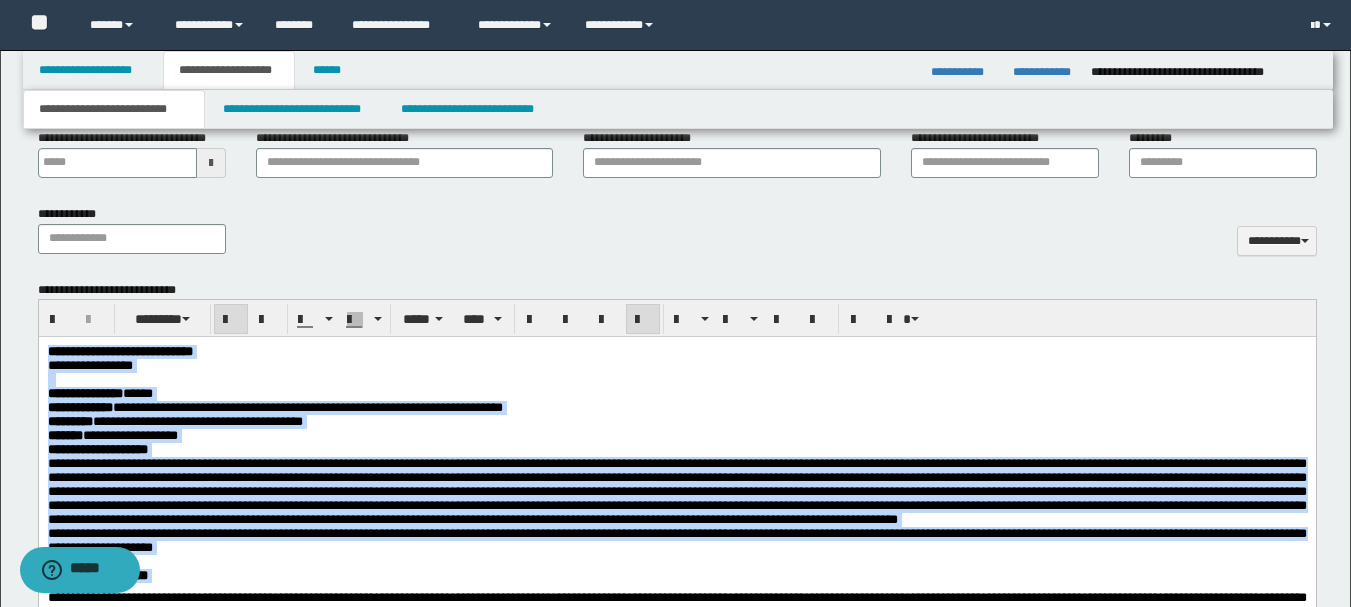 click at bounding box center [643, 320] 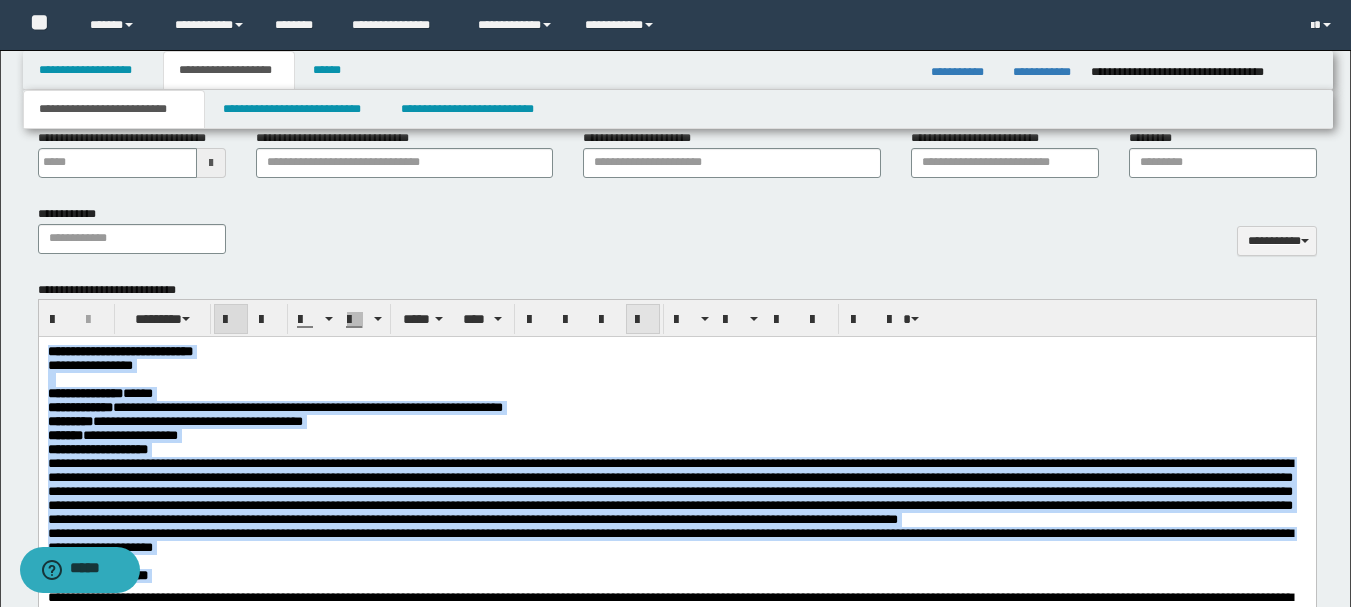 click at bounding box center [643, 320] 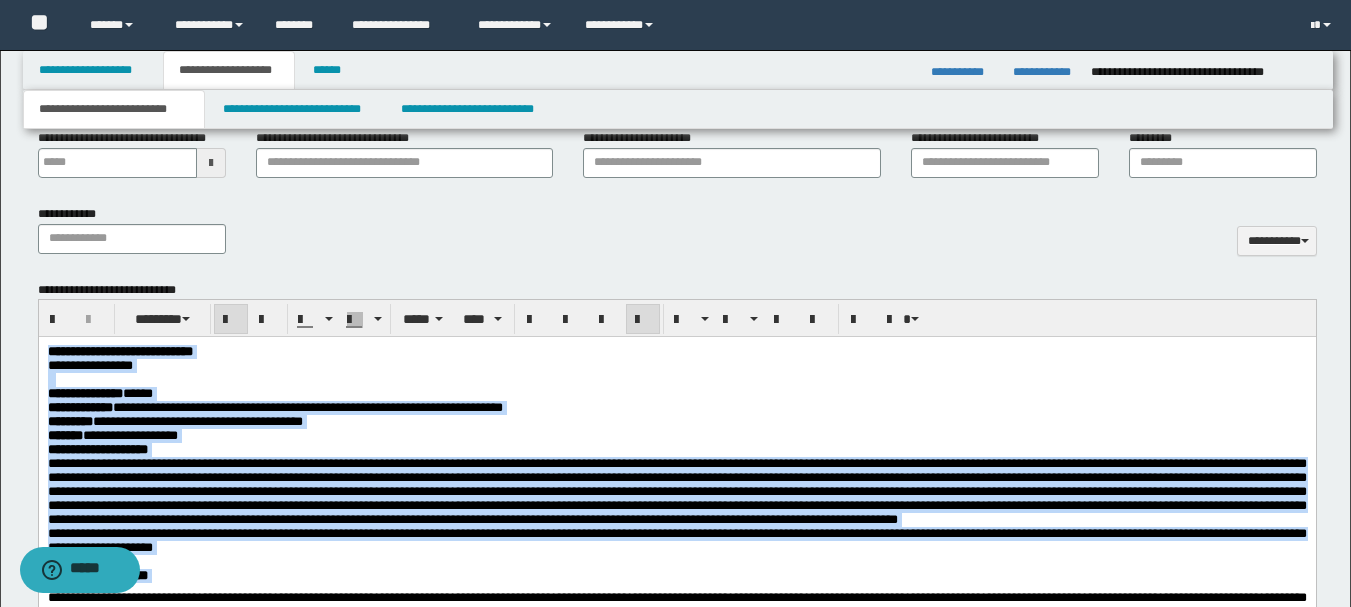 click on "**********" at bounding box center [676, 436] 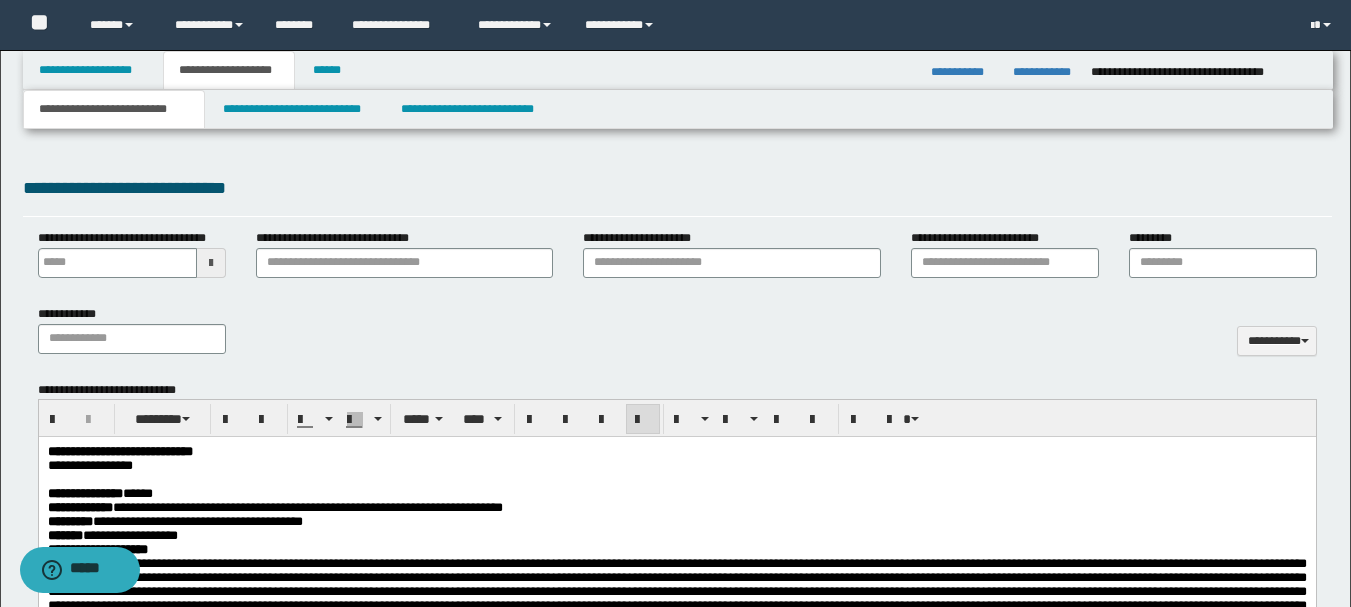 scroll, scrollTop: 908, scrollLeft: 0, axis: vertical 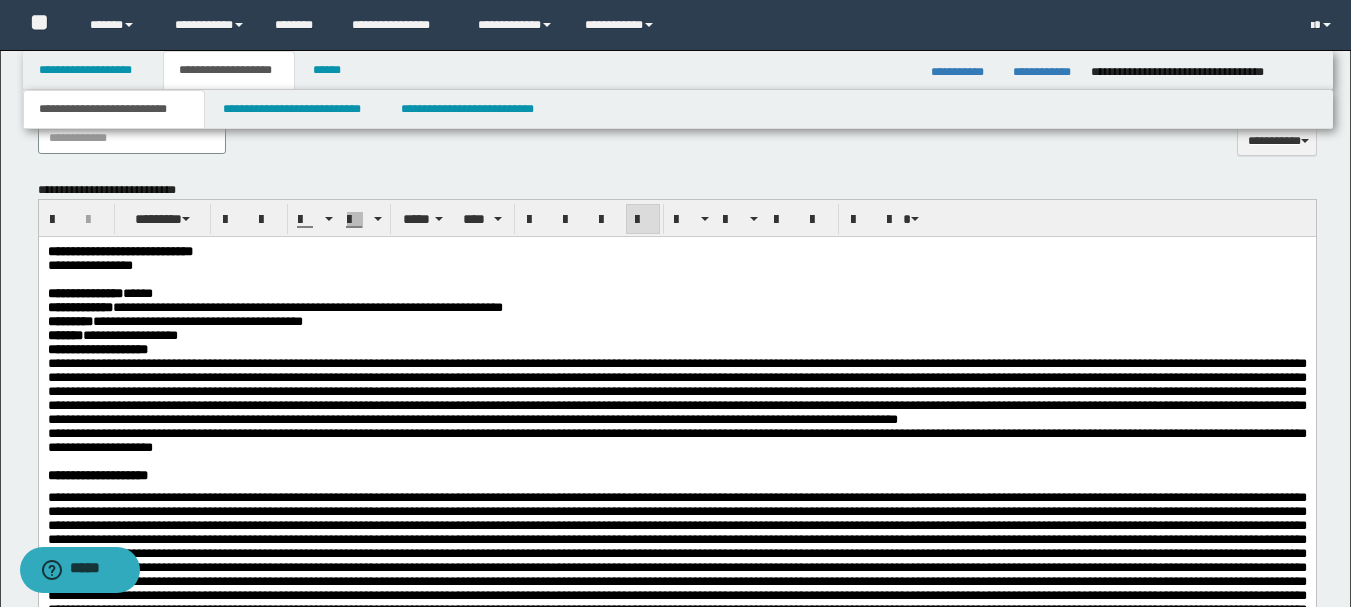 click at bounding box center [676, 392] 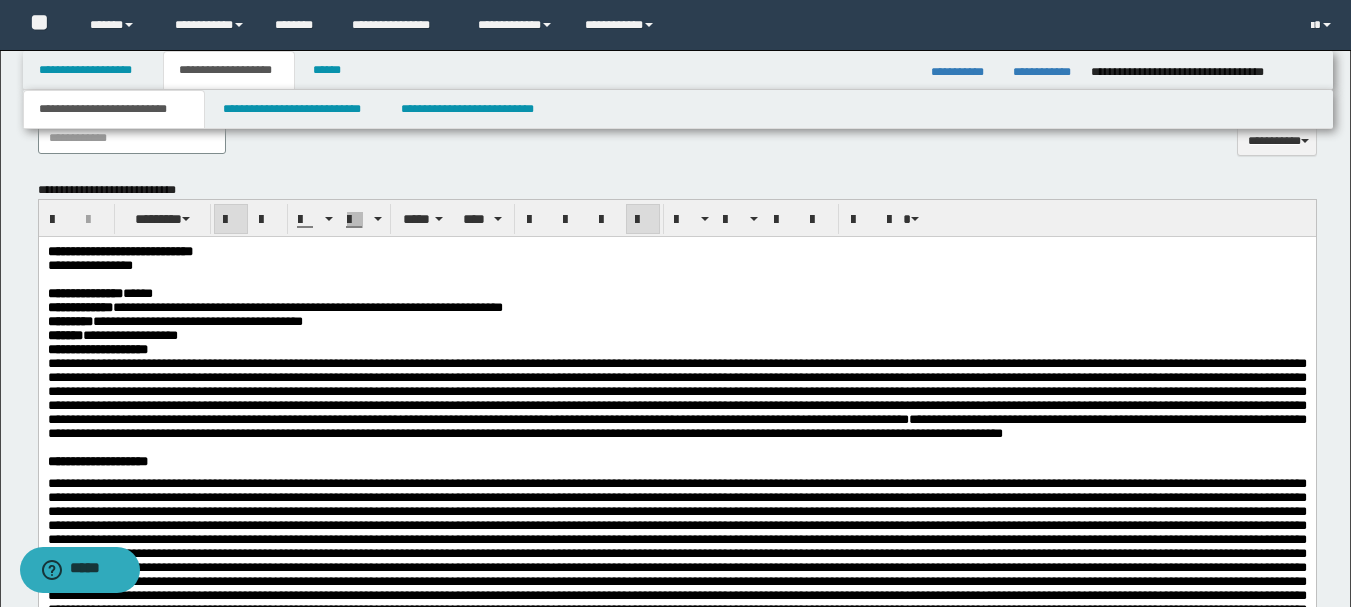 click on "**********" at bounding box center [676, 350] 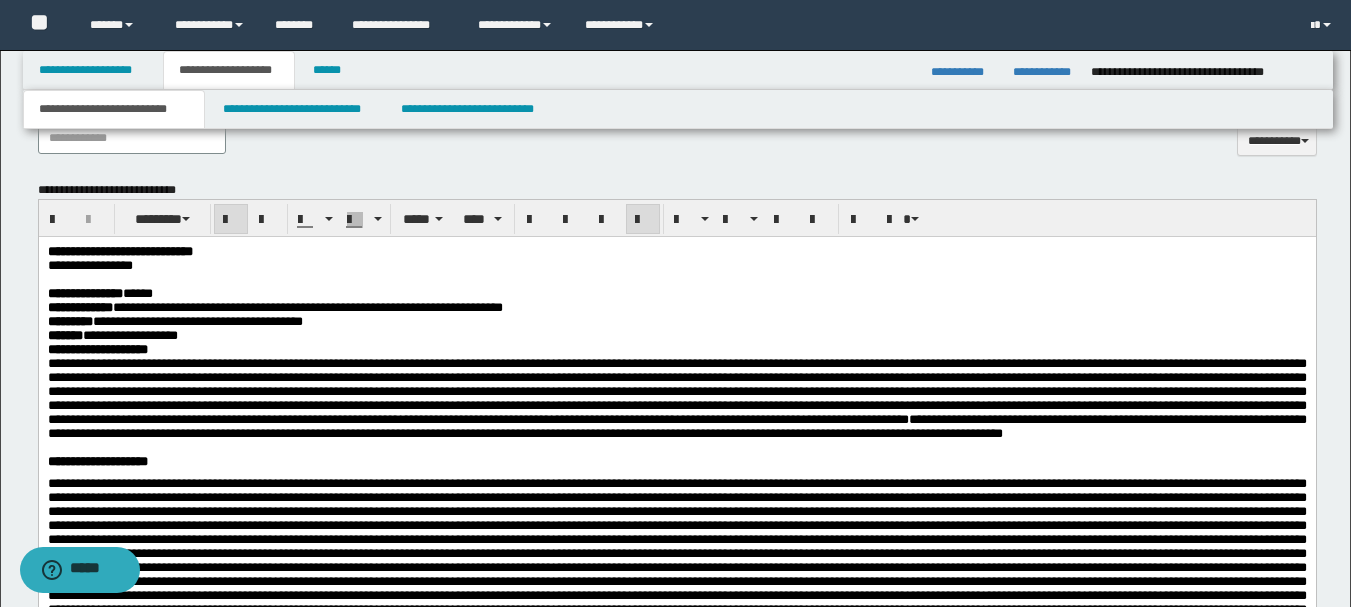scroll, scrollTop: 1008, scrollLeft: 0, axis: vertical 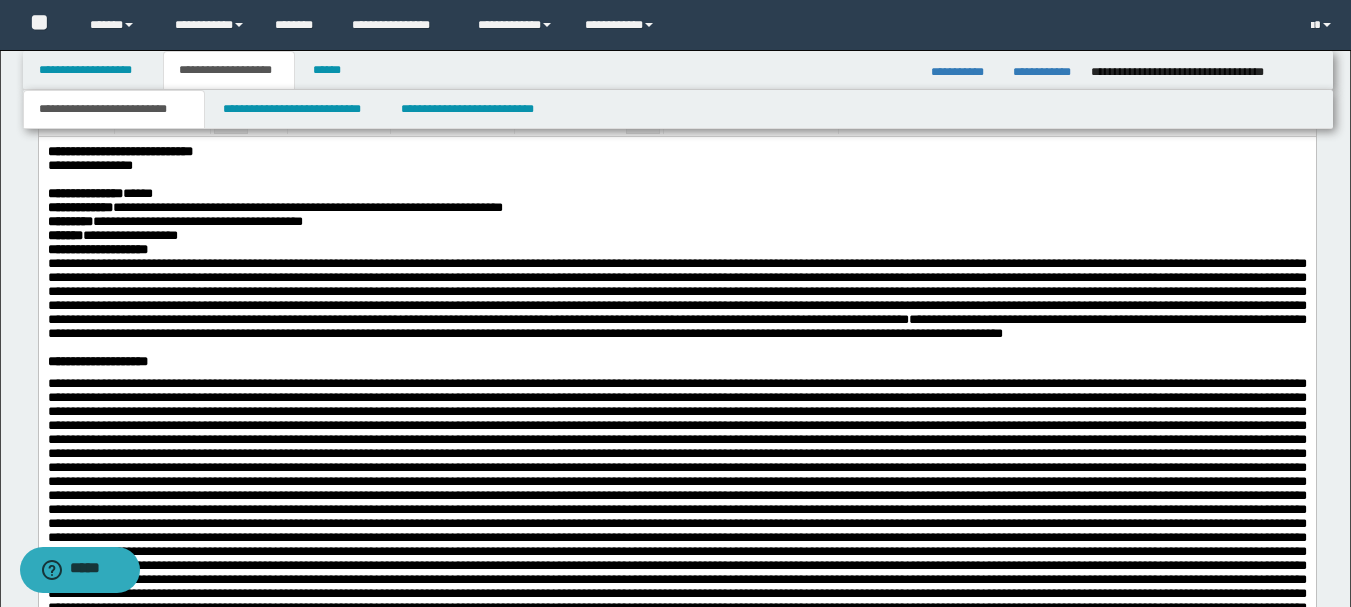click at bounding box center (676, 348) 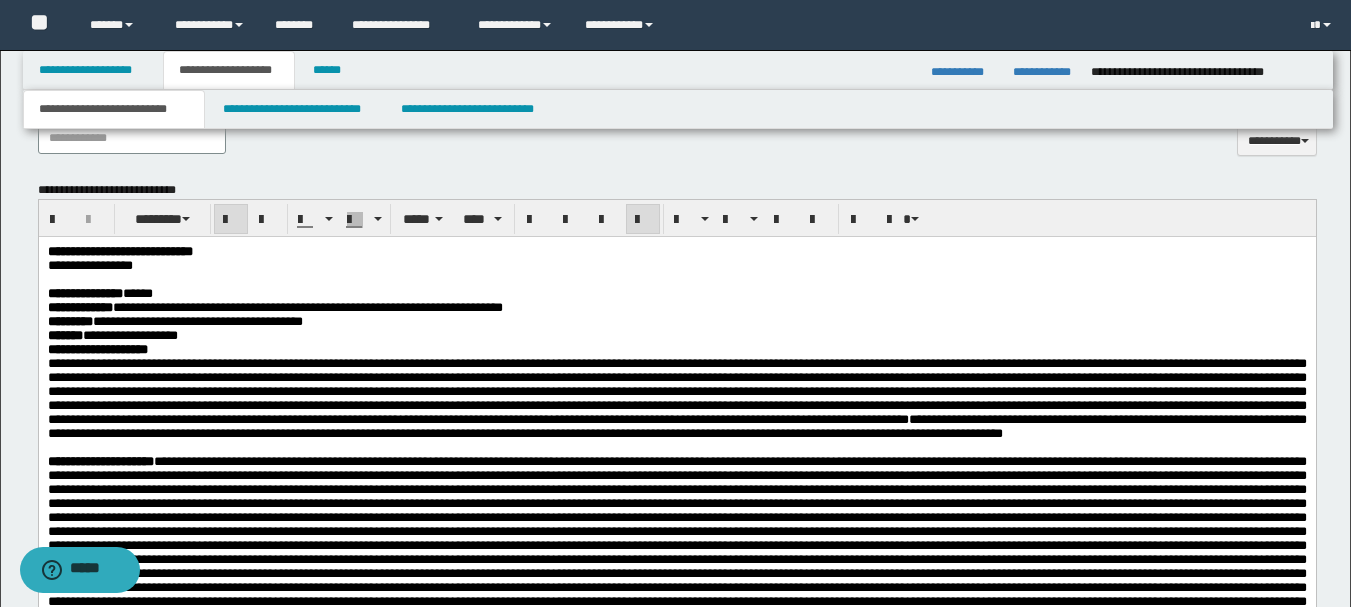 scroll, scrollTop: 808, scrollLeft: 0, axis: vertical 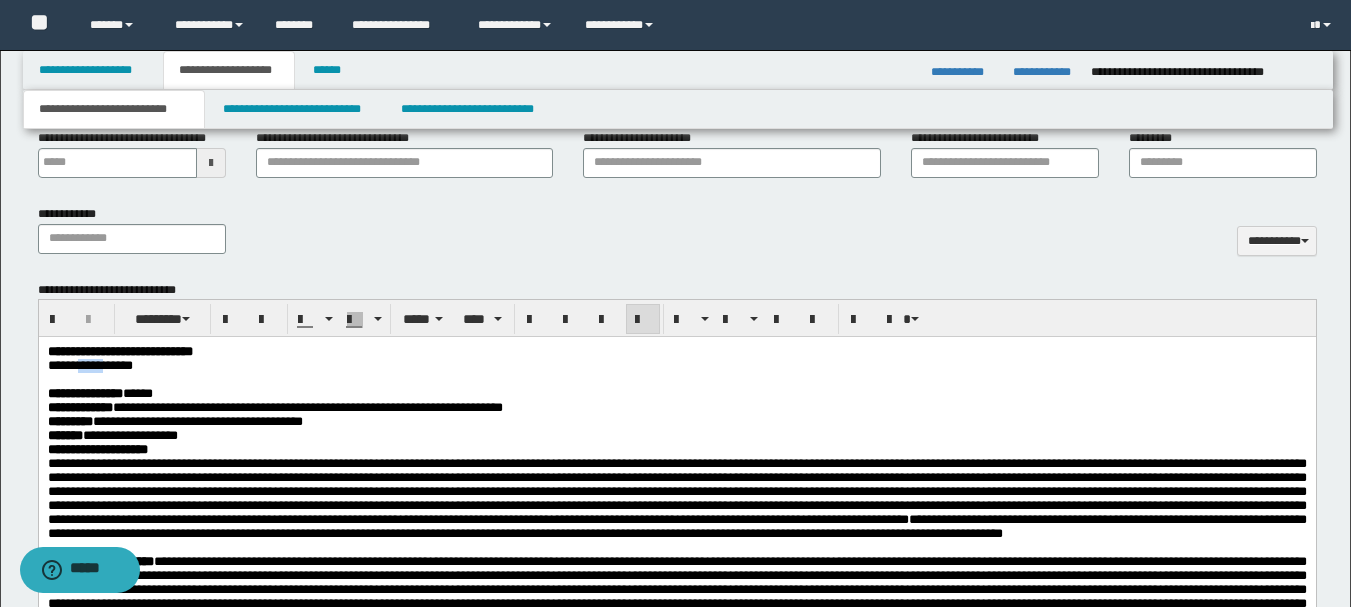 drag, startPoint x: 89, startPoint y: 369, endPoint x: 116, endPoint y: 367, distance: 27.073973 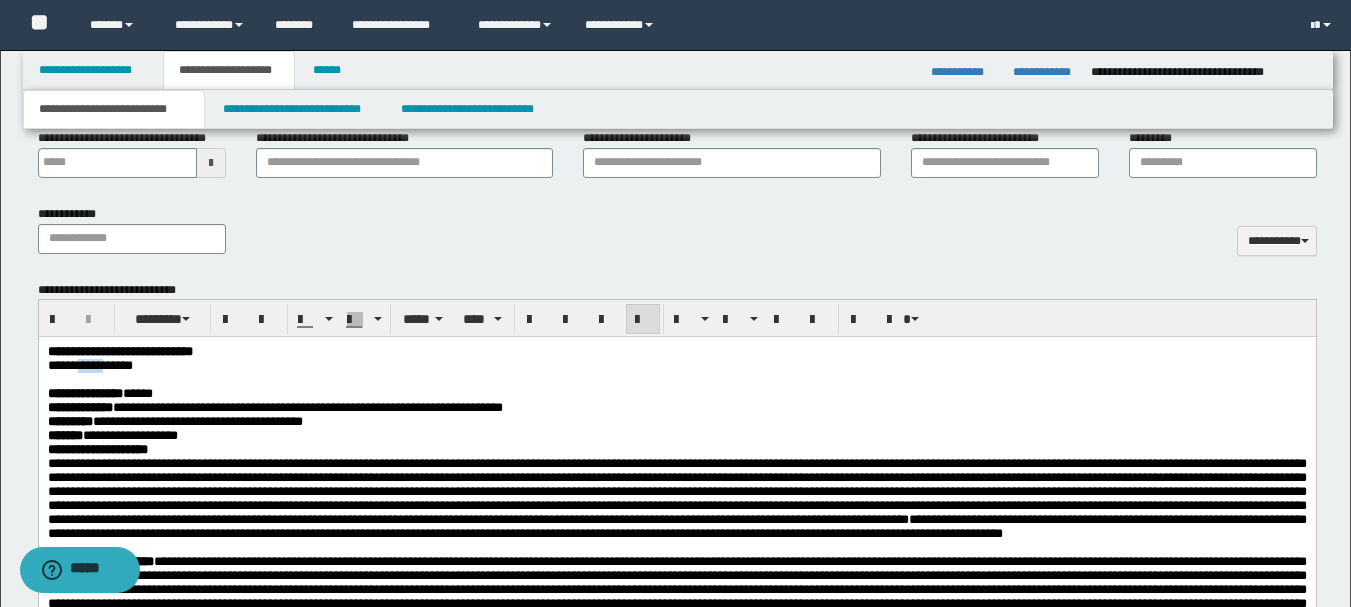 click on "**********" at bounding box center [89, 365] 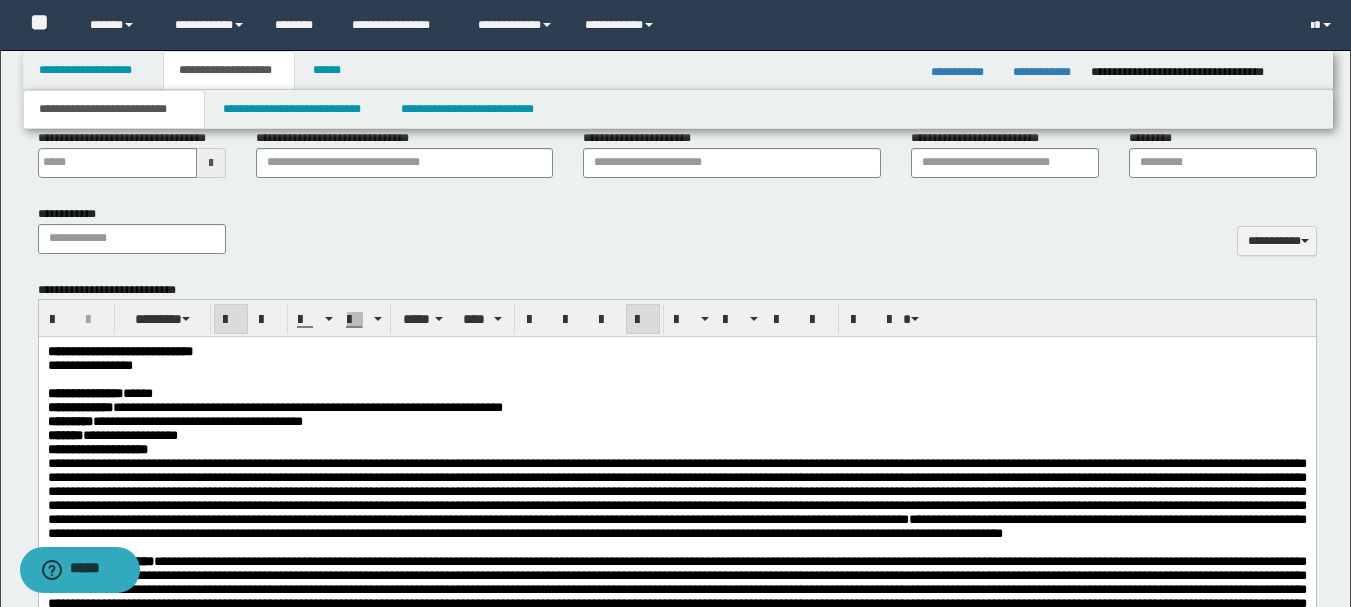 click on "**********" at bounding box center [99, 393] 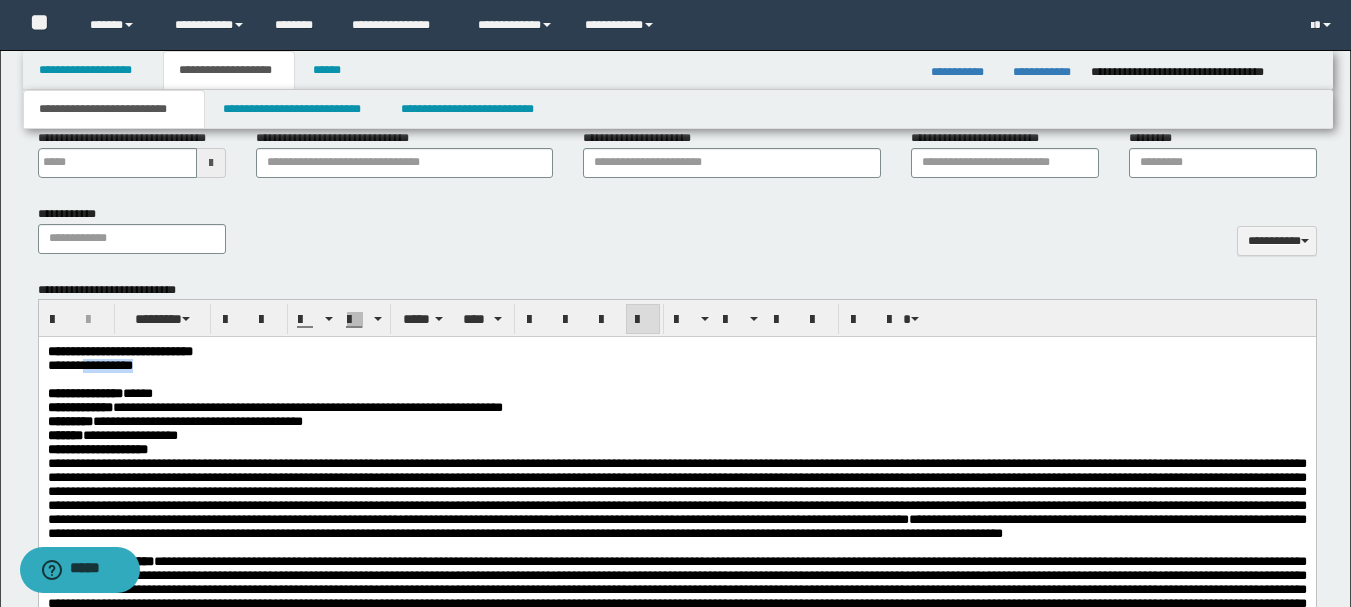 drag, startPoint x: 94, startPoint y: 367, endPoint x: 158, endPoint y: 362, distance: 64.195015 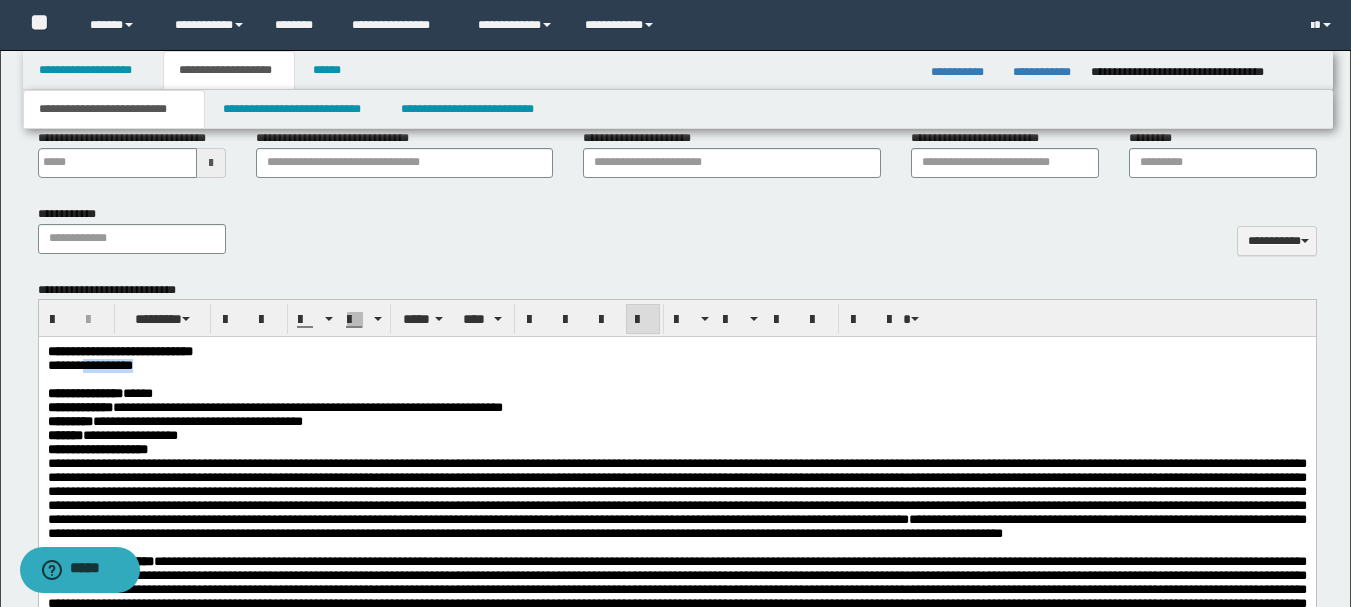 click on "**********" at bounding box center [676, 366] 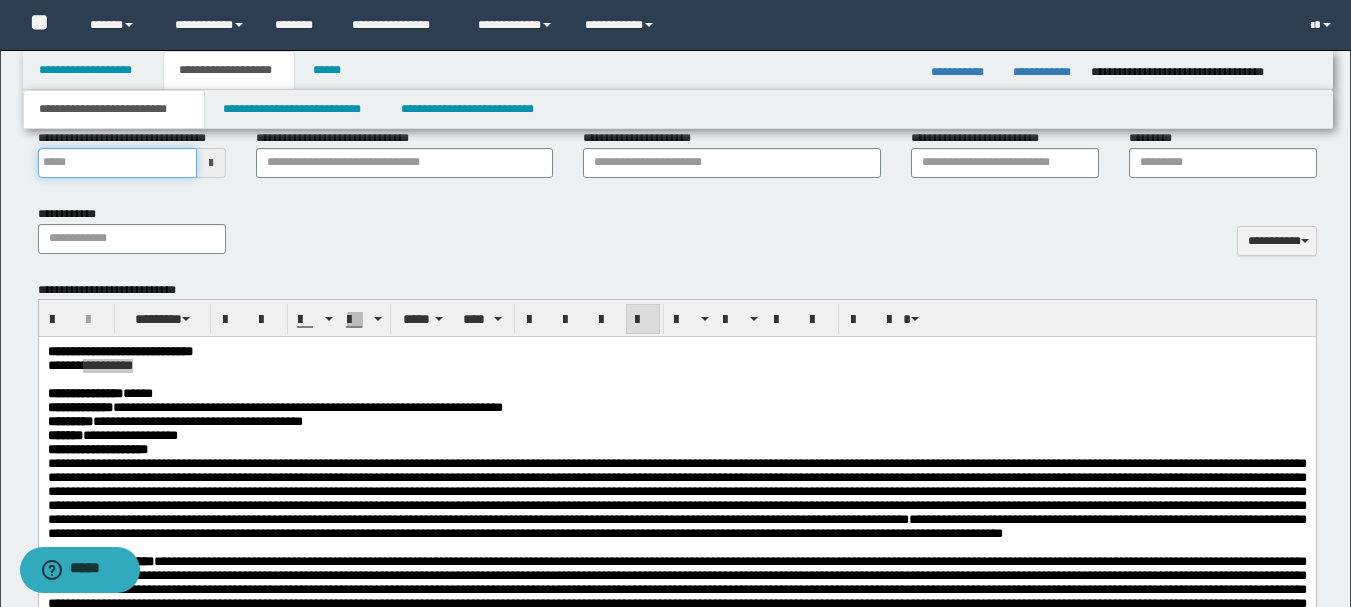 click on "**********" at bounding box center [117, 163] 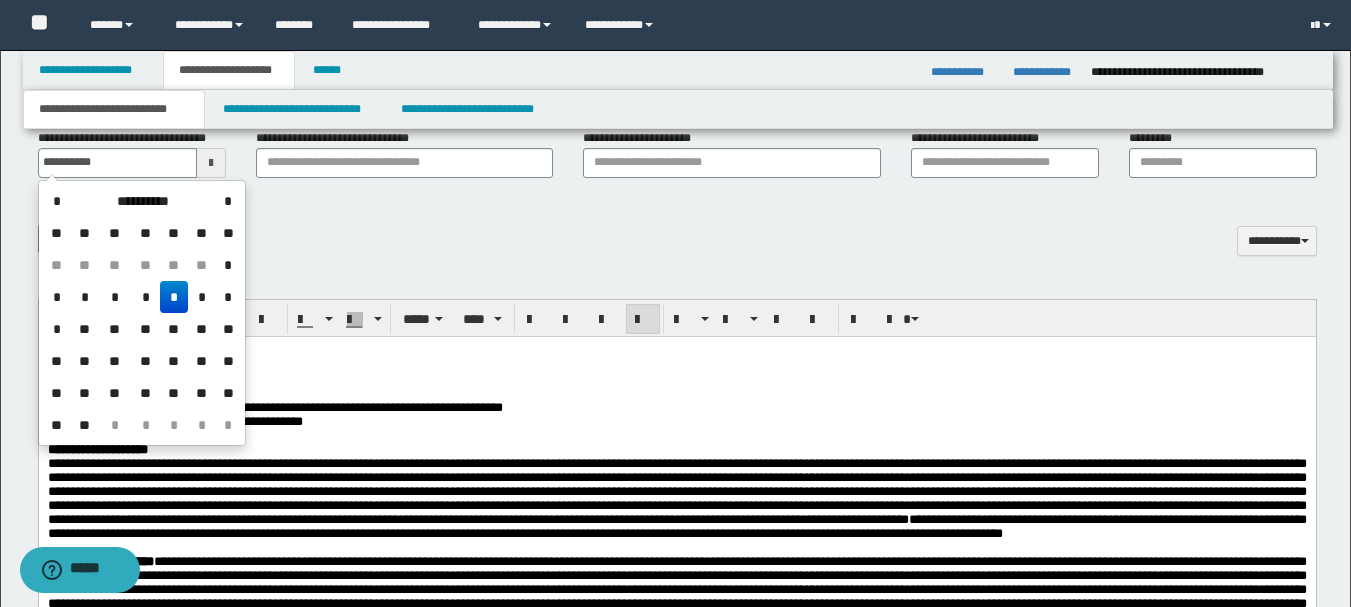 type on "**********" 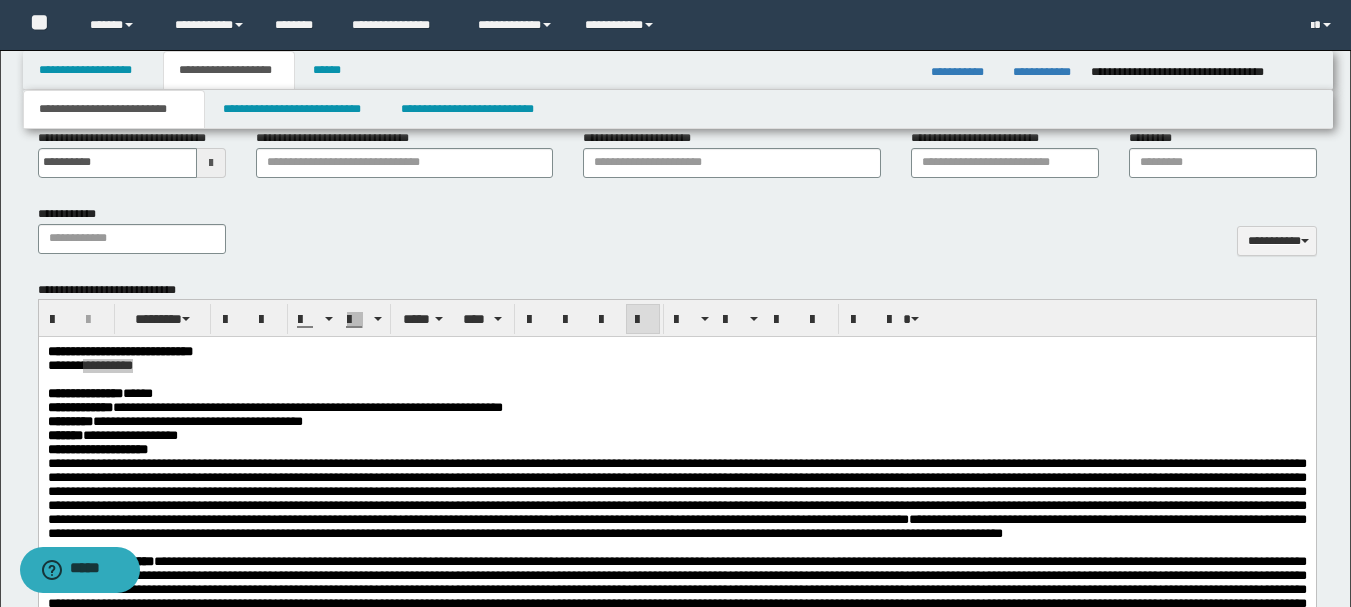 click on "**********" at bounding box center [677, 237] 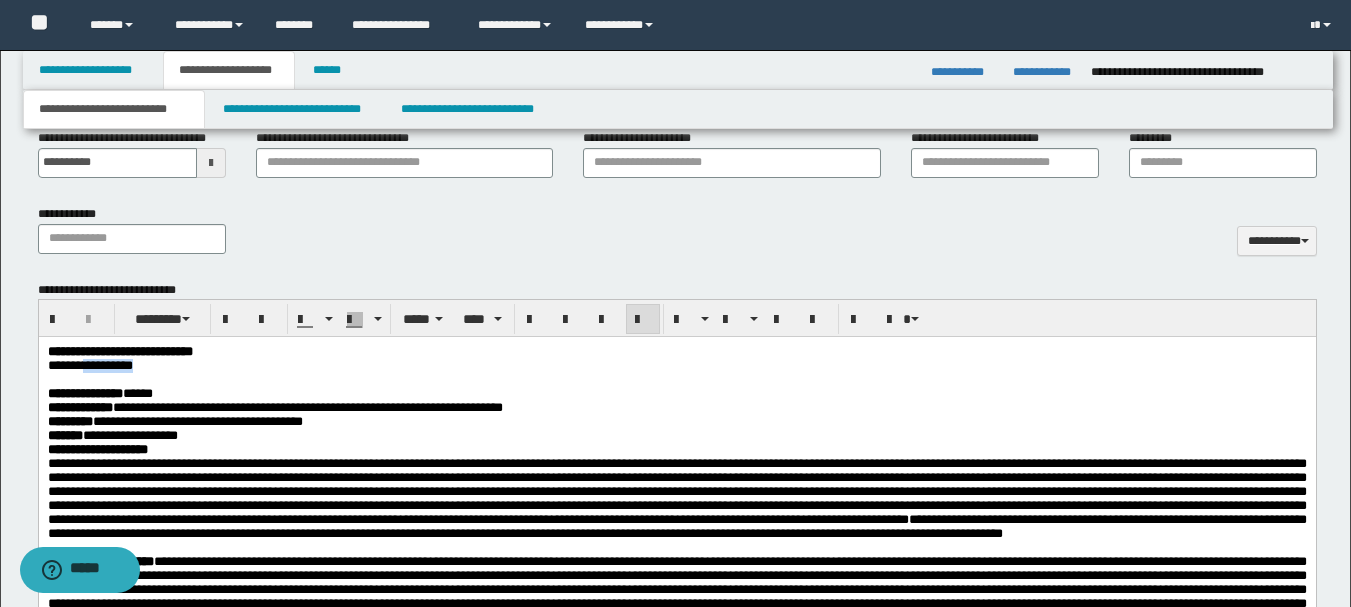 click on "**********" at bounding box center [274, 407] 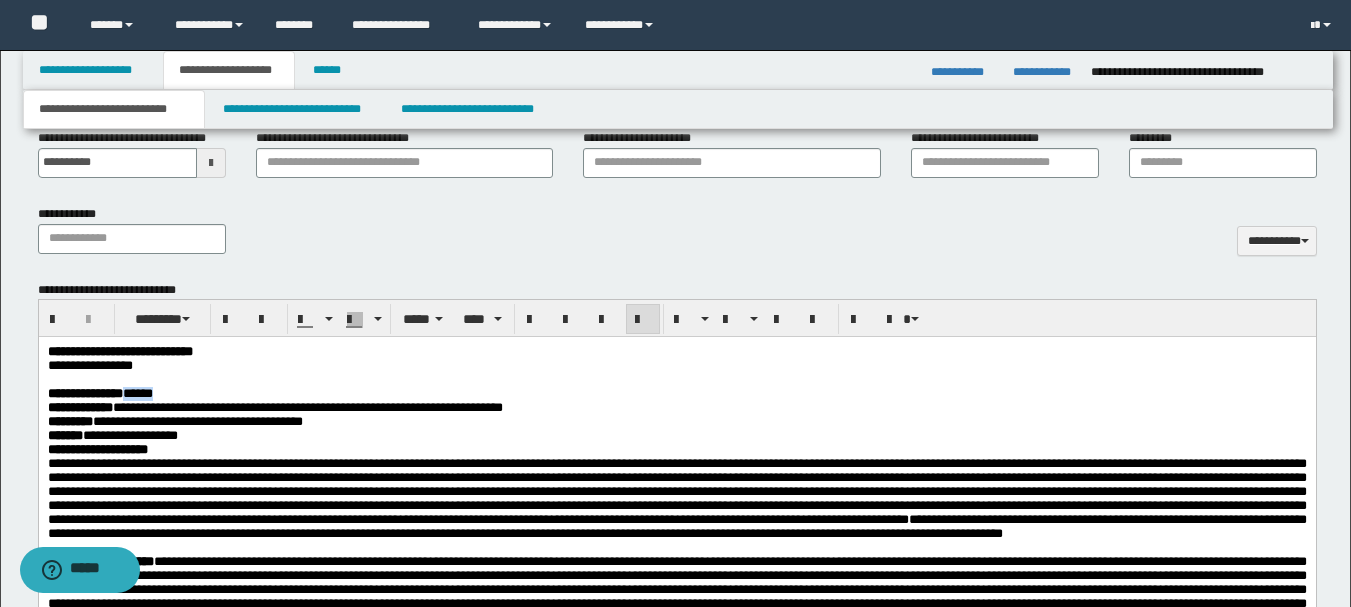 drag, startPoint x: 167, startPoint y: 397, endPoint x: 206, endPoint y: 402, distance: 39.319206 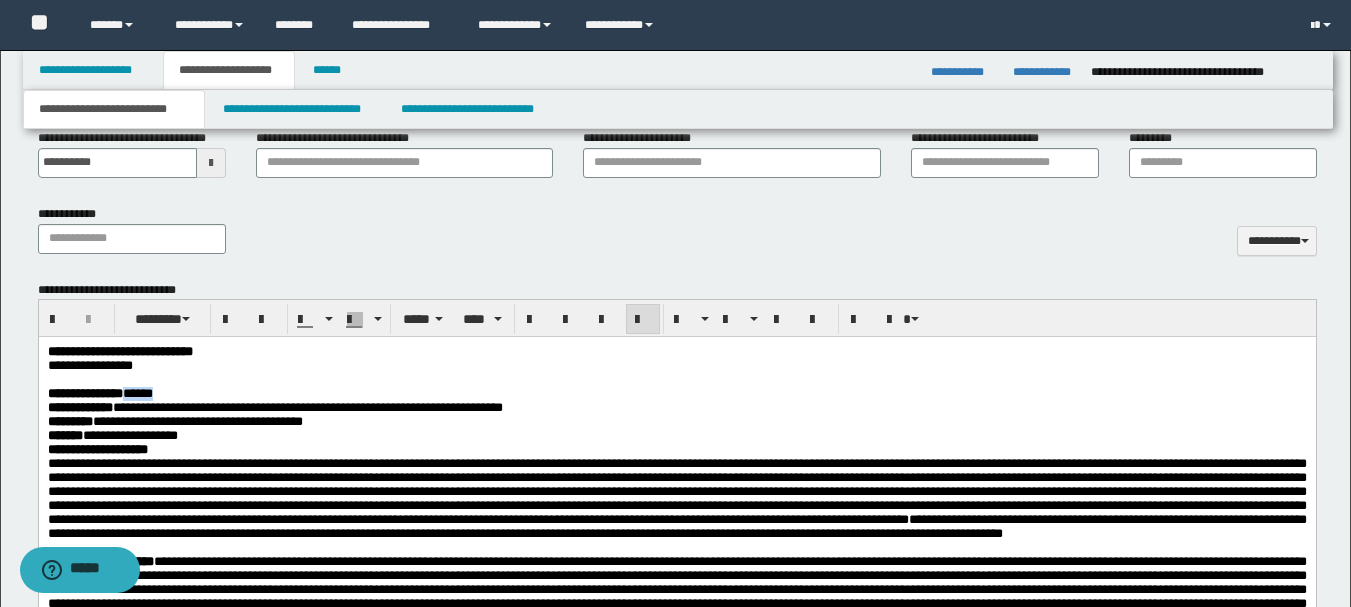 click on "**********" at bounding box center (676, 394) 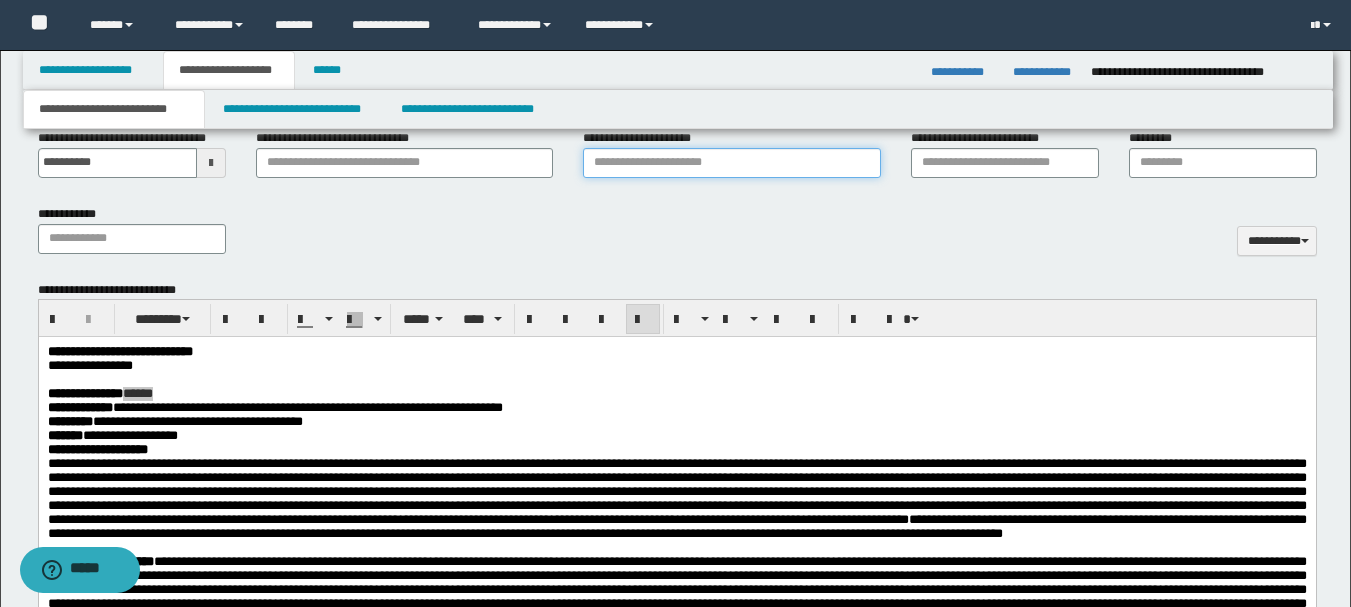 click on "**********" at bounding box center (731, 163) 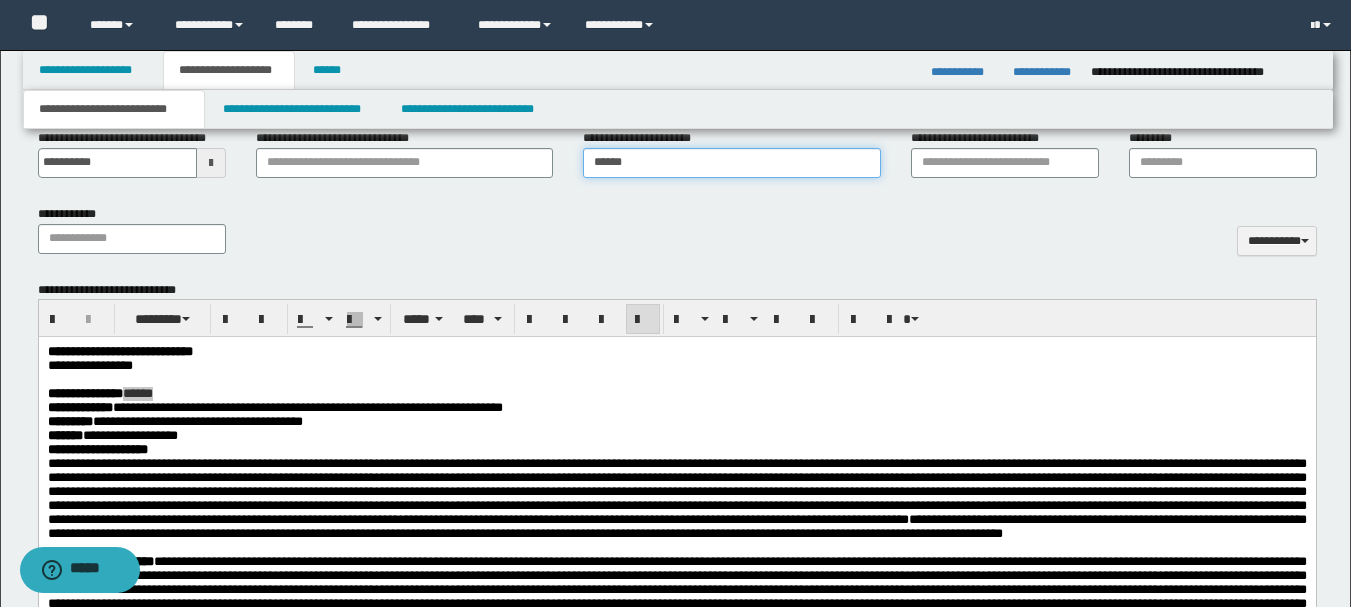 type on "**********" 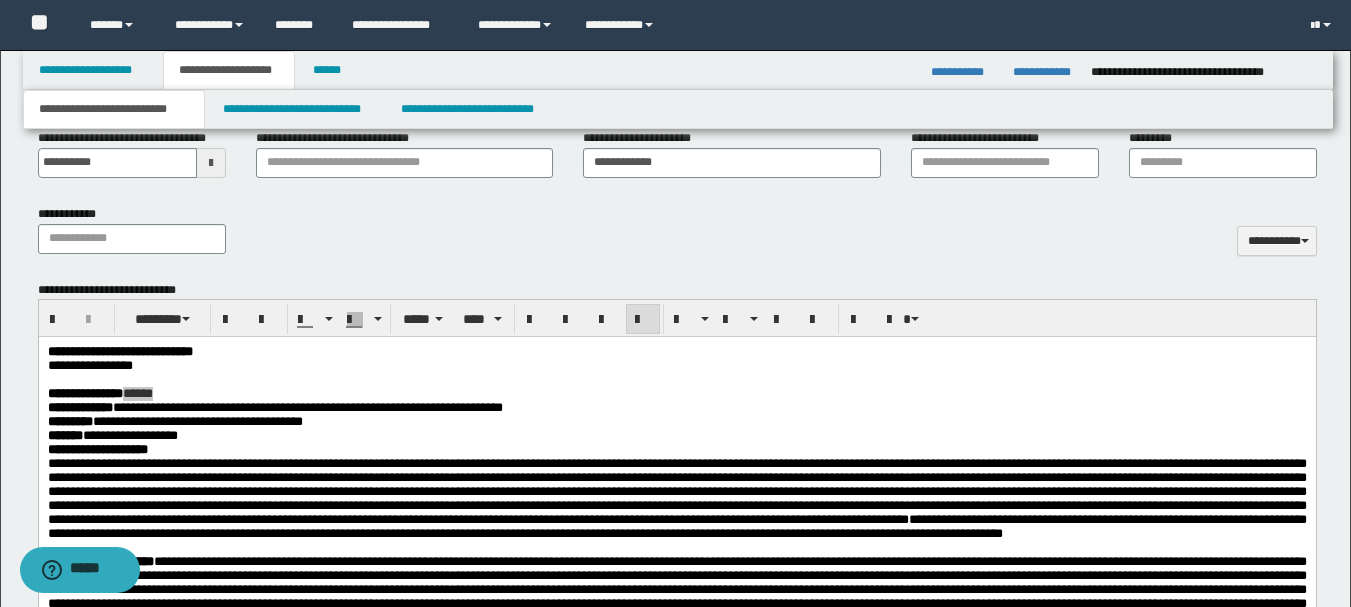 click on "**********" at bounding box center [677, 237] 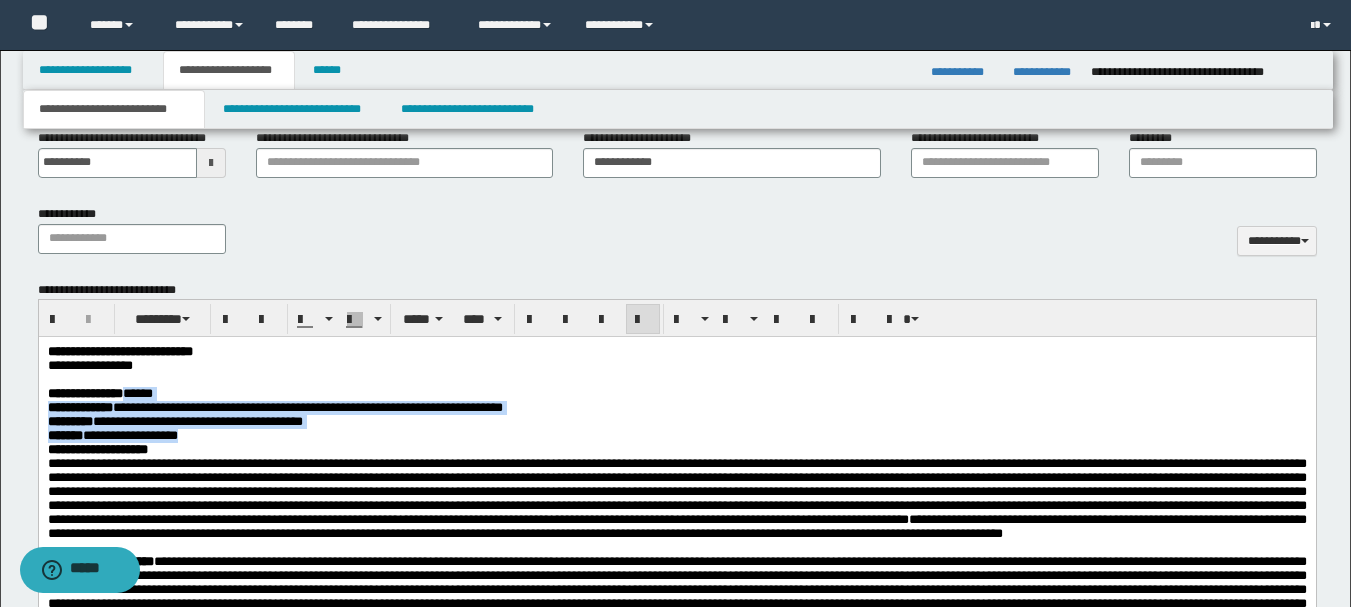 click on "**********" at bounding box center [676, 612] 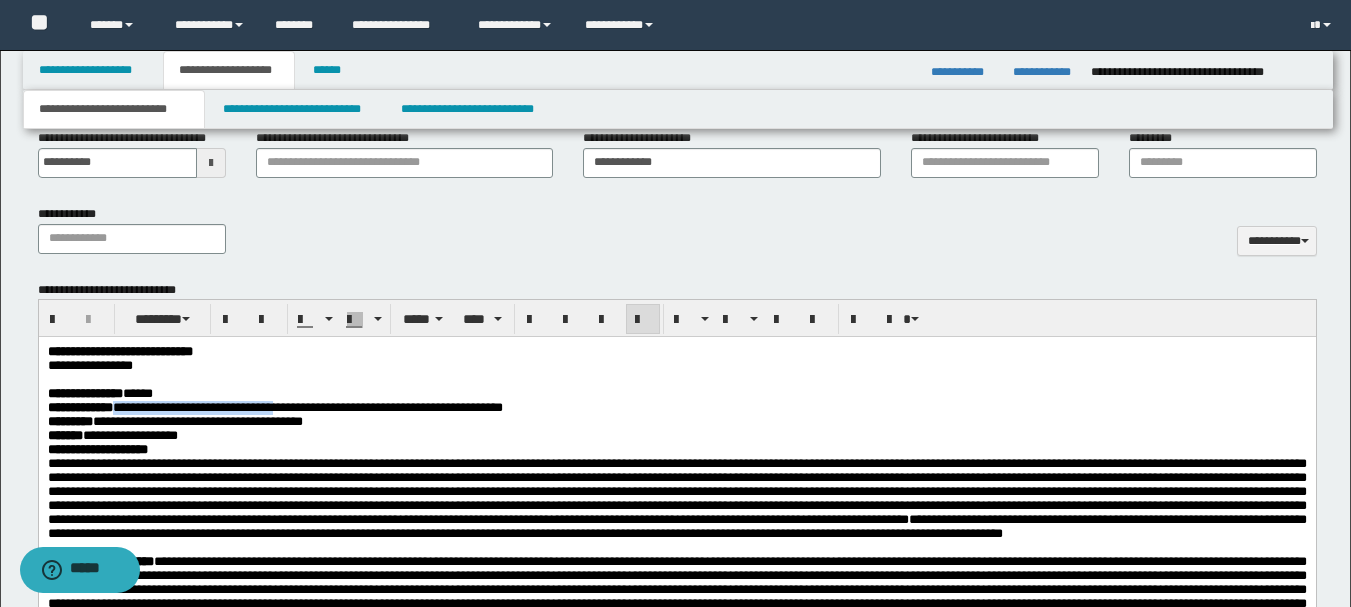 drag, startPoint x: 154, startPoint y: 413, endPoint x: 339, endPoint y: 416, distance: 185.02432 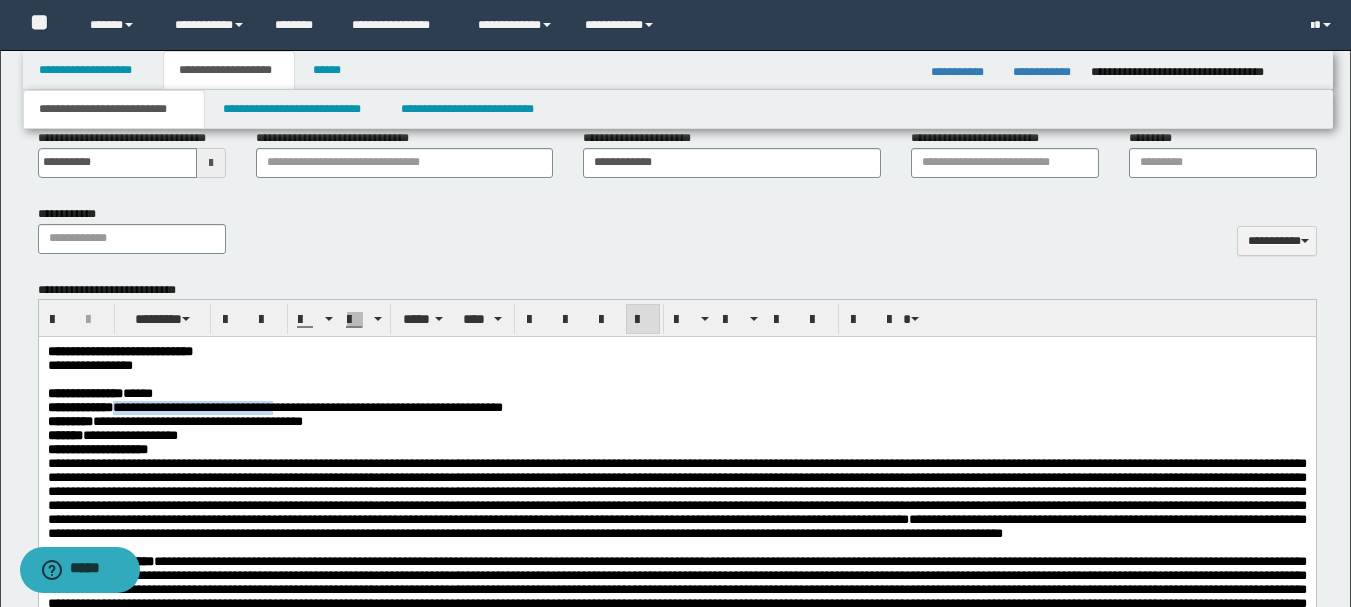 click on "**********" at bounding box center (274, 407) 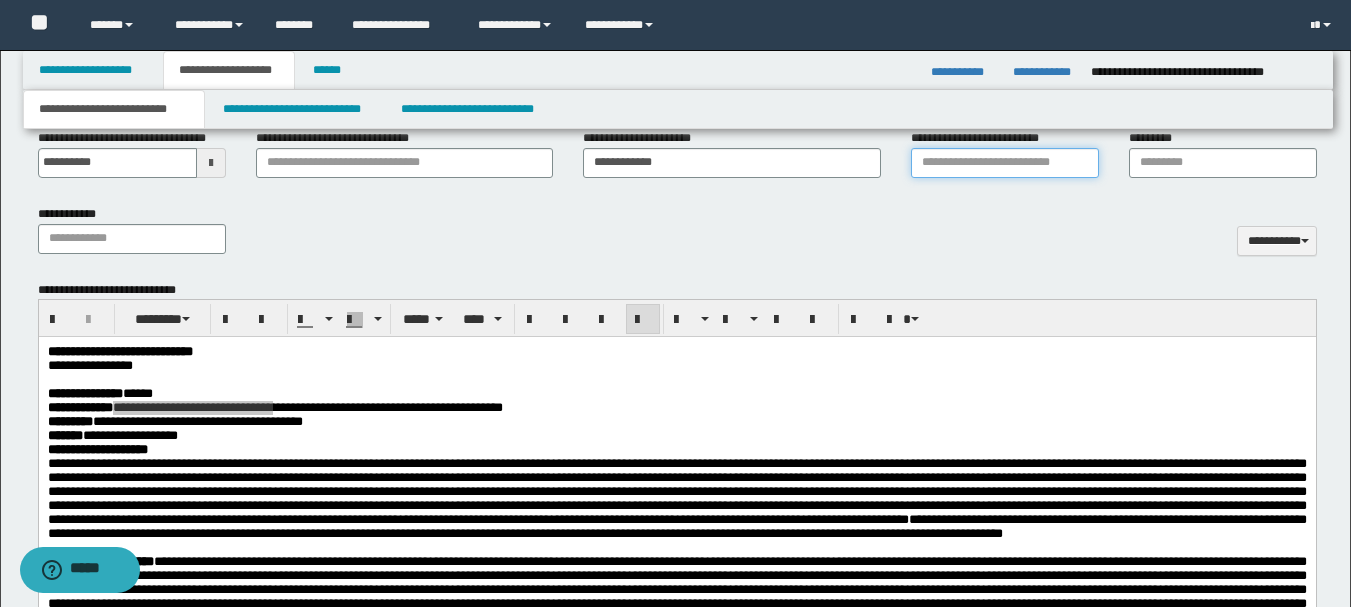 click on "**********" at bounding box center (1005, 163) 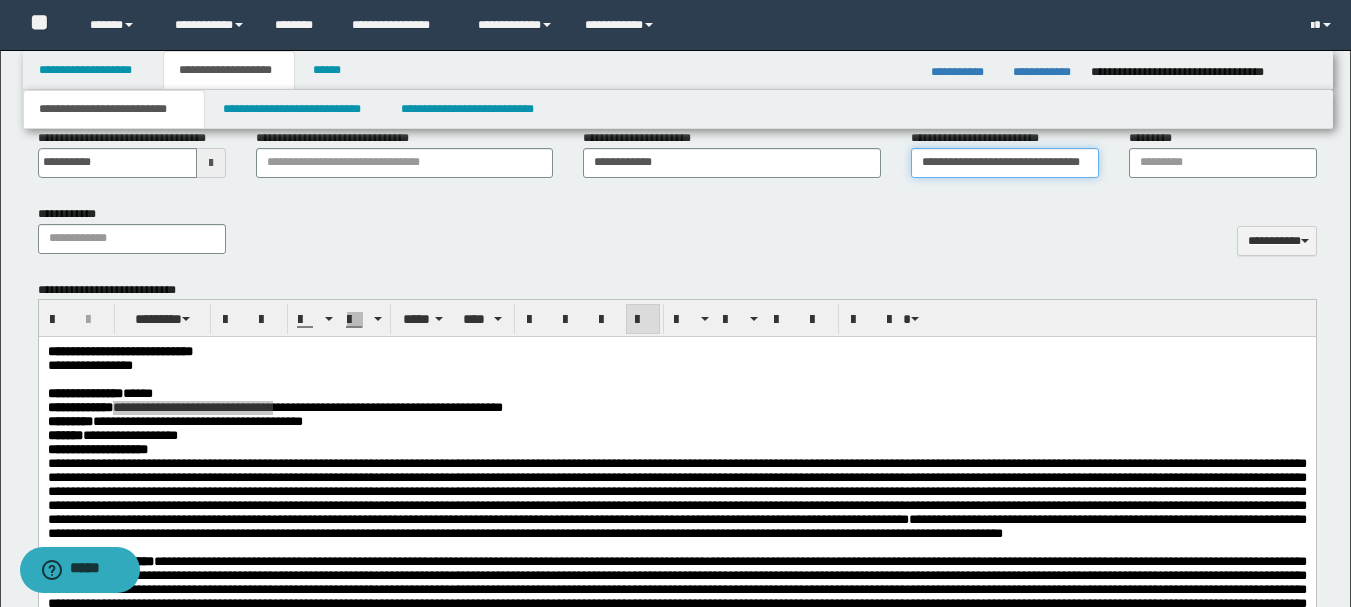 type on "**********" 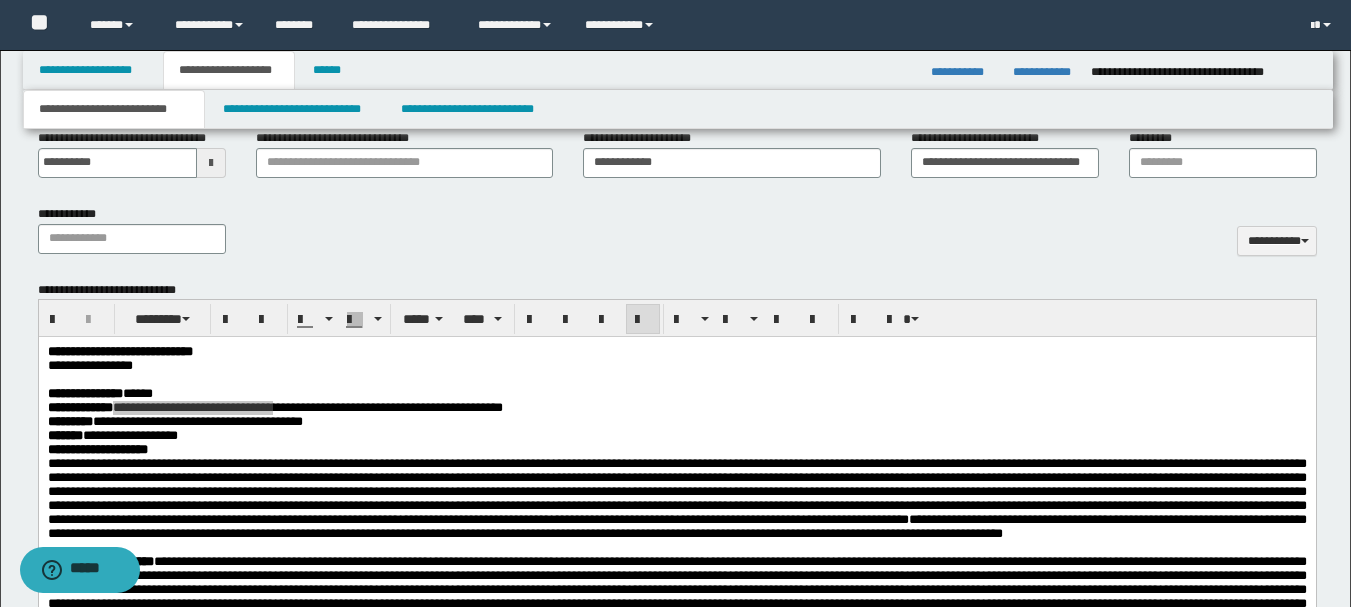 click on "**********" at bounding box center (677, 237) 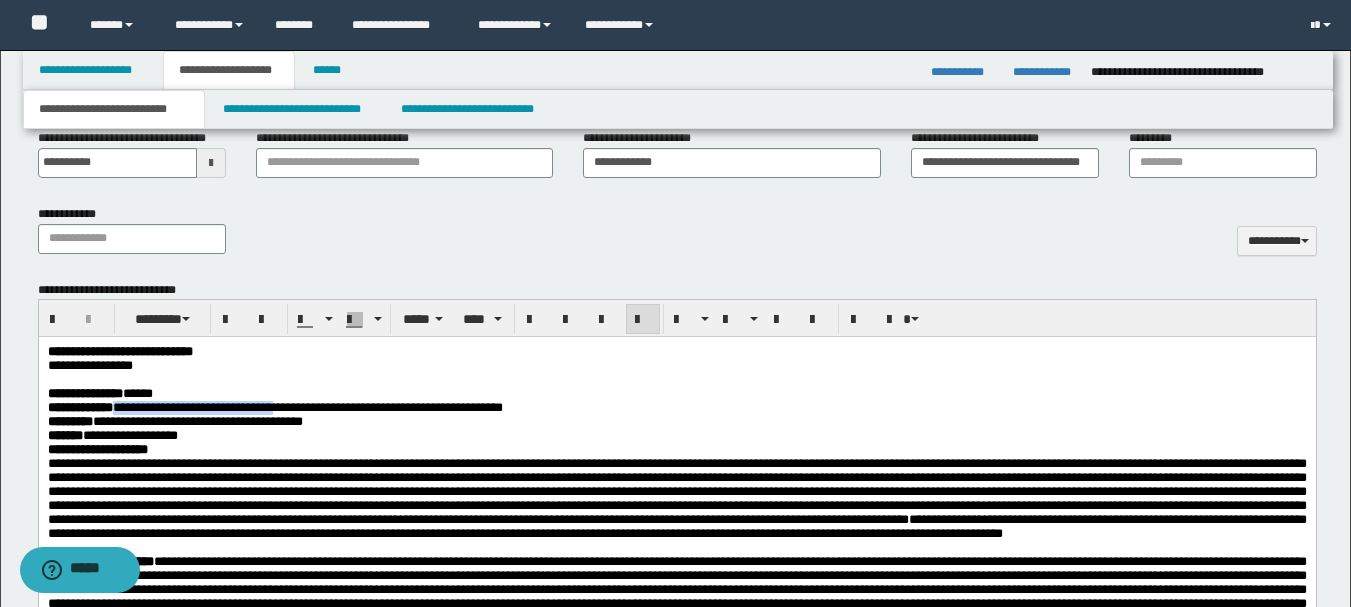 click on "**********" at bounding box center (676, 436) 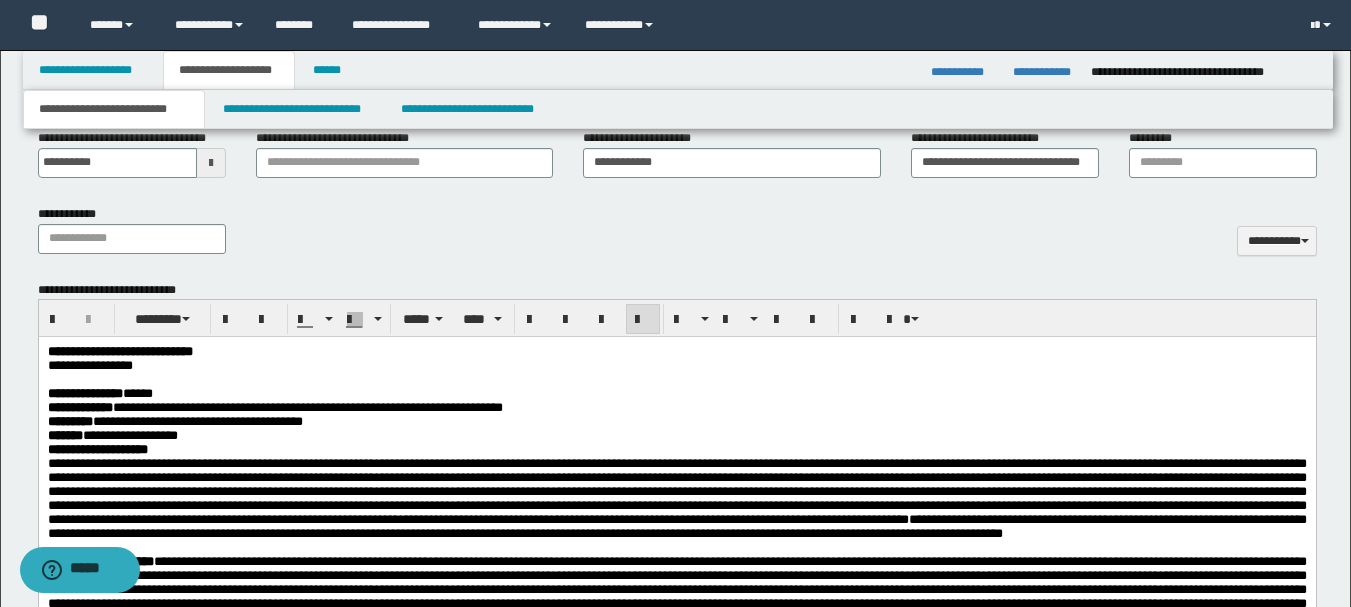 click on "**********" at bounding box center (676, 436) 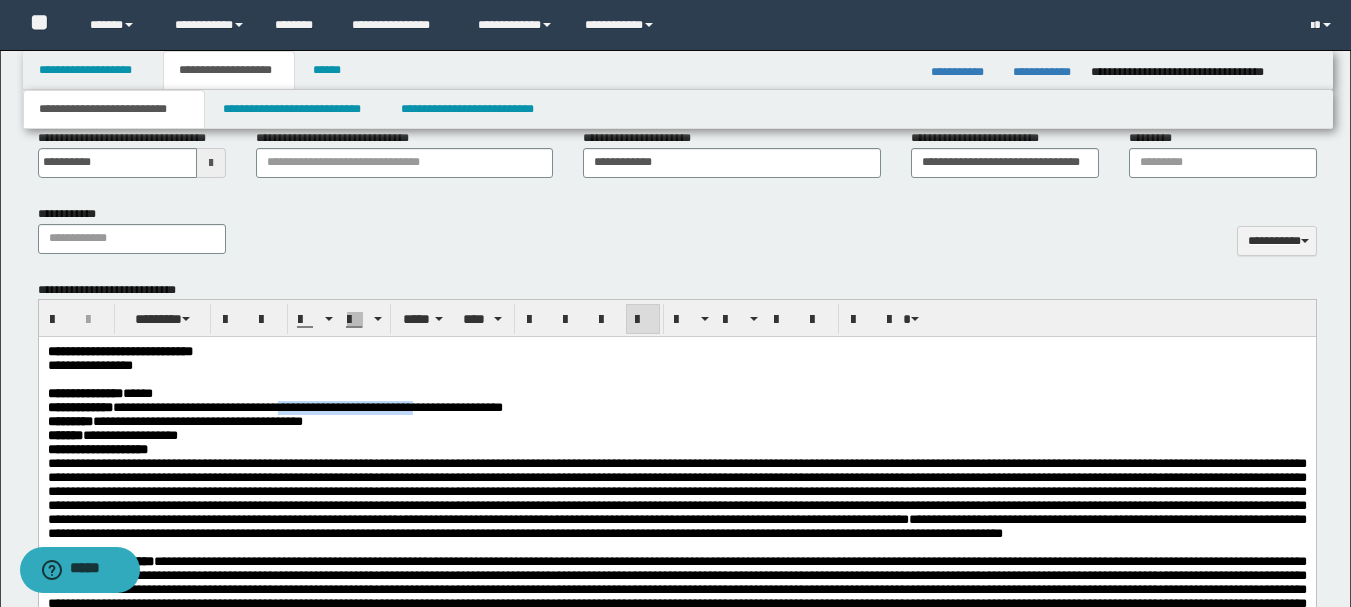 drag, startPoint x: 348, startPoint y: 414, endPoint x: 510, endPoint y: 418, distance: 162.04938 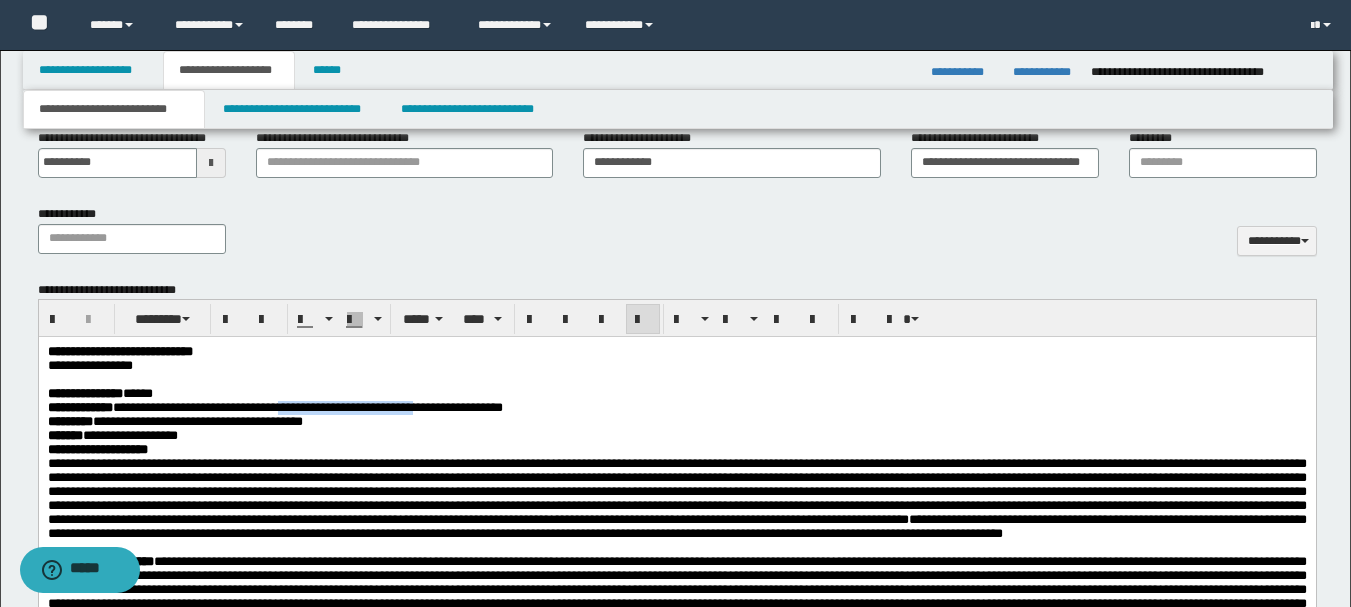 click on "**********" at bounding box center (274, 407) 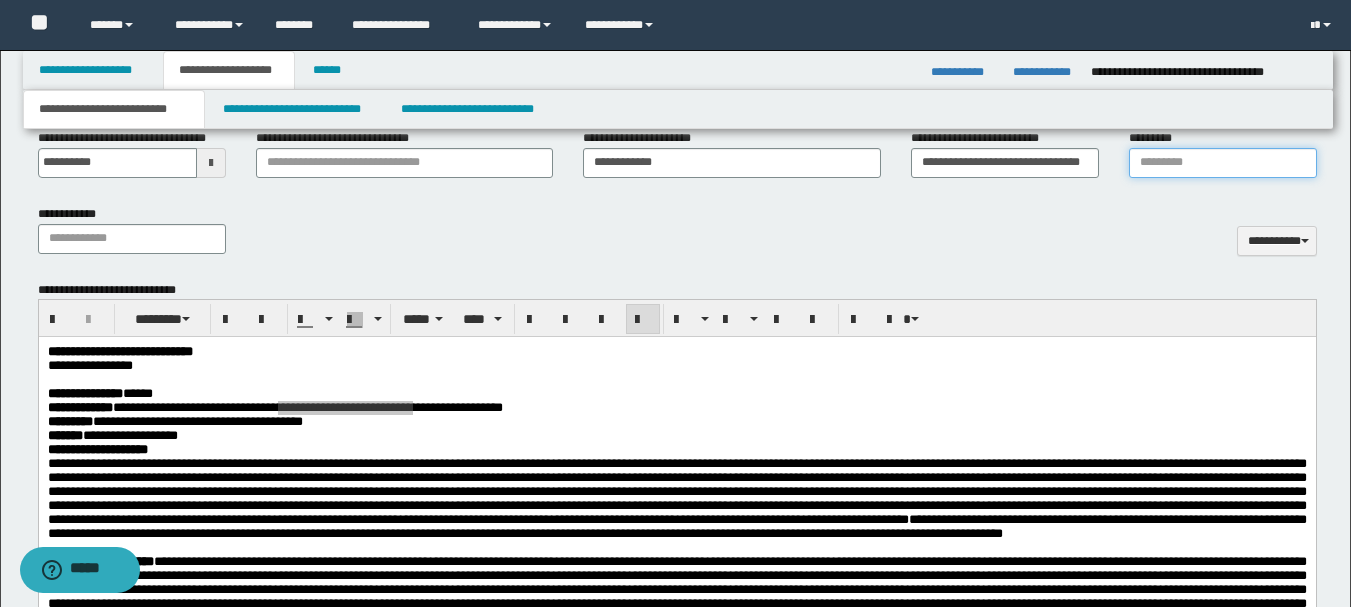 click on "*********" at bounding box center (1223, 163) 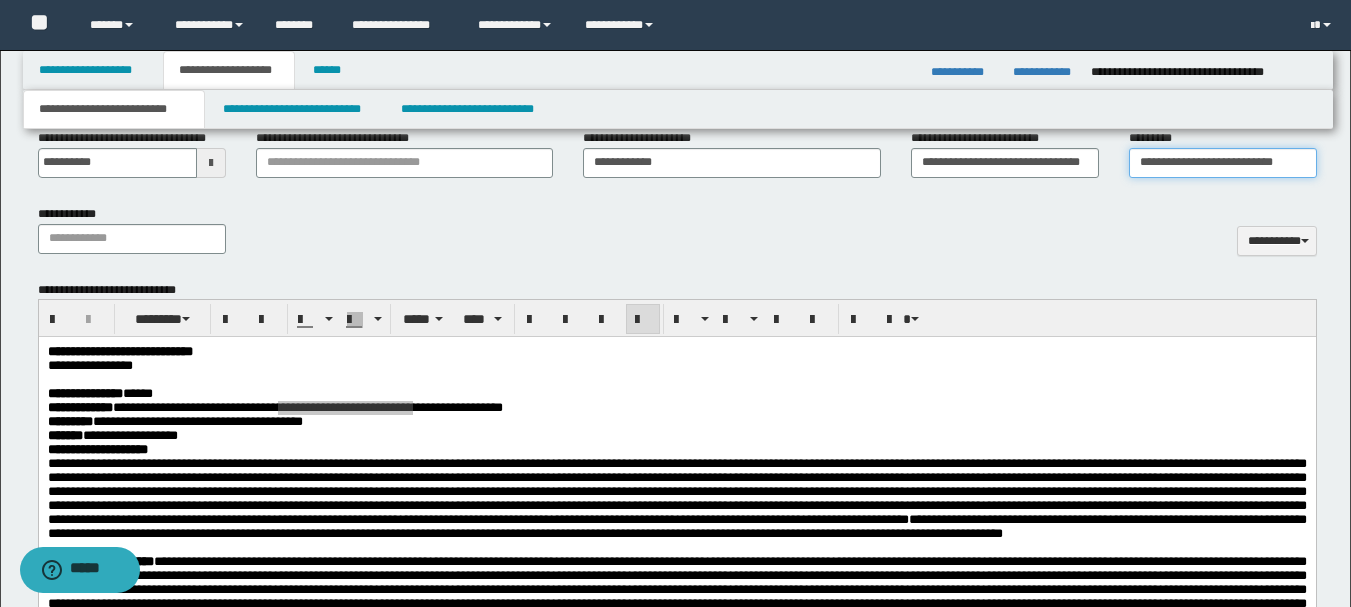 type on "**********" 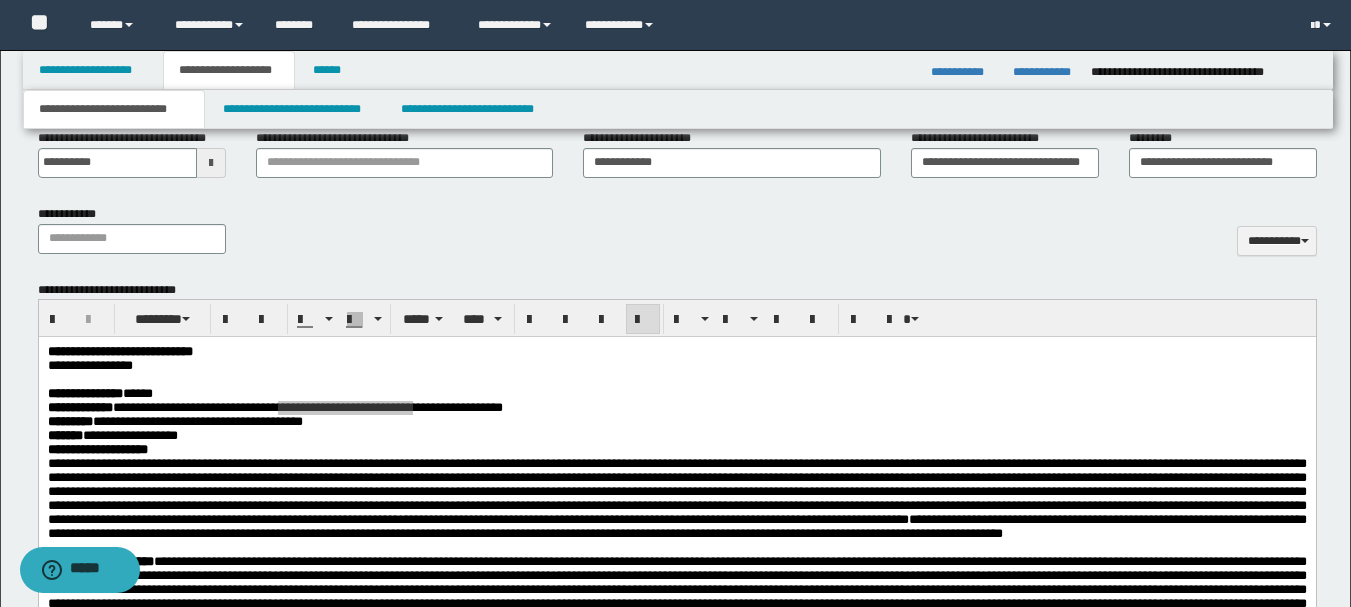 click on "**********" at bounding box center (677, 237) 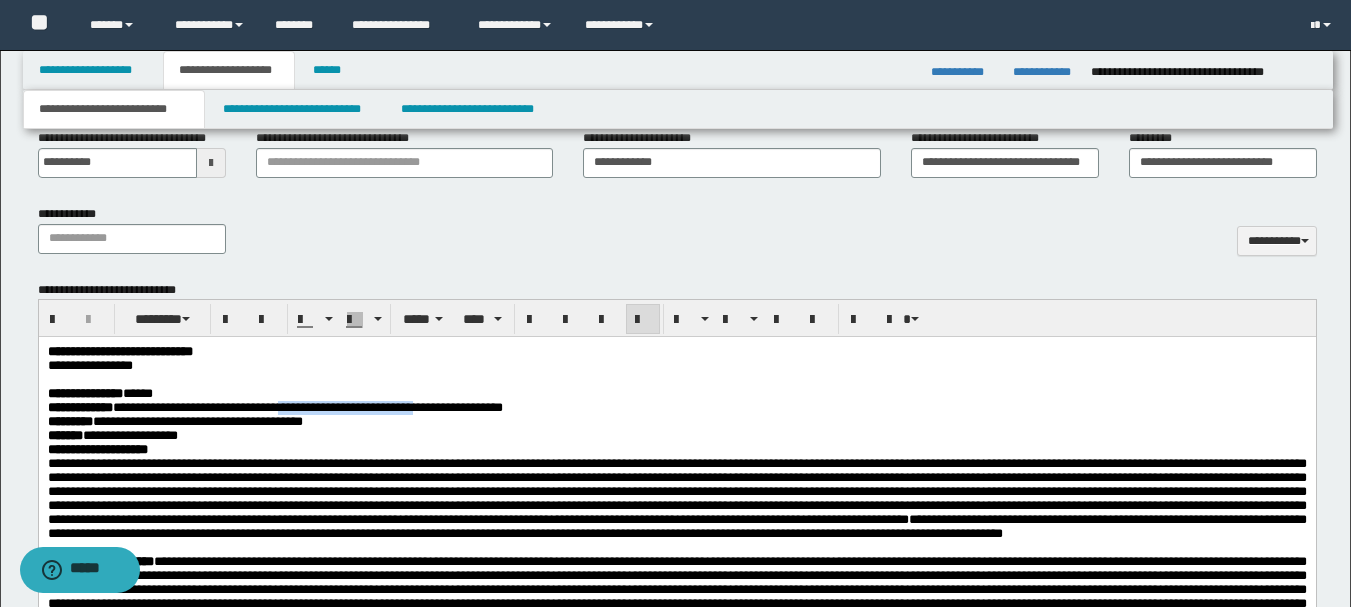 click on "**********" at bounding box center [676, 436] 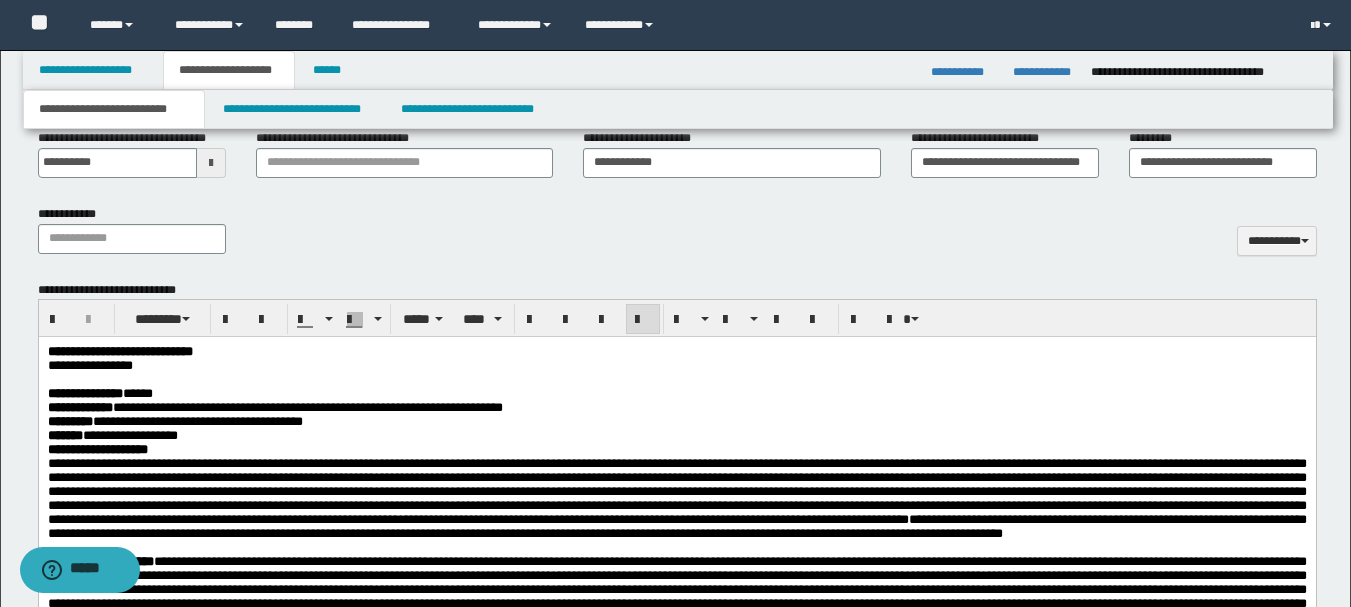 click on "**********" at bounding box center [676, 436] 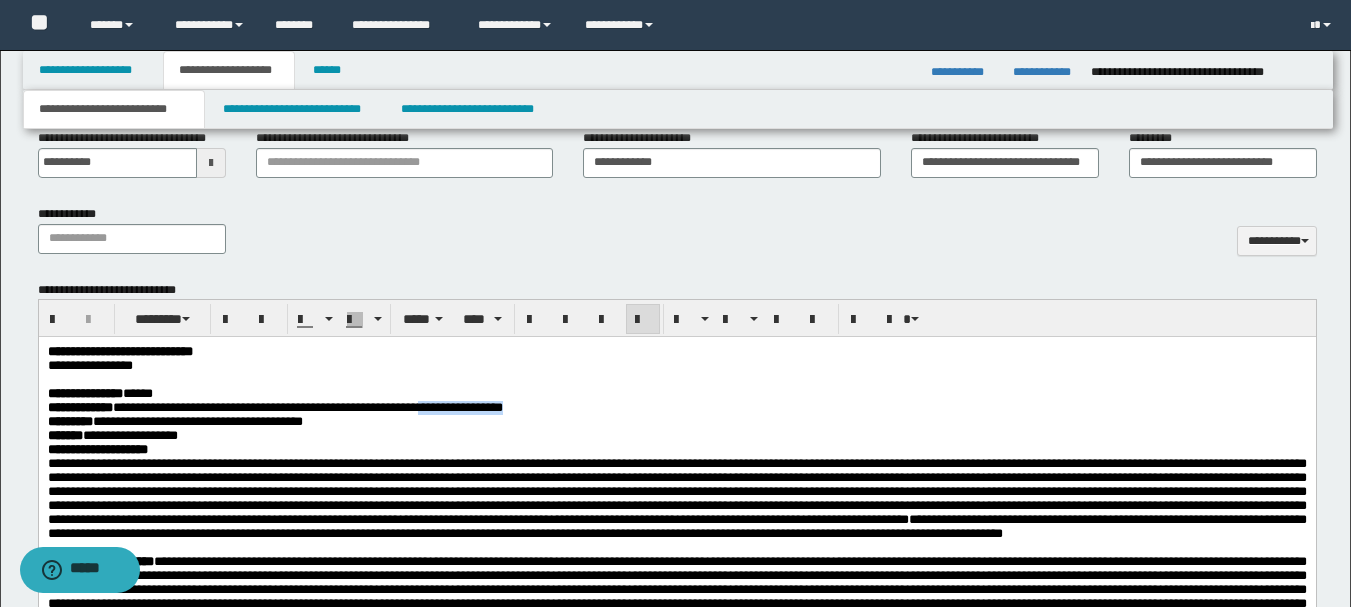 drag, startPoint x: 515, startPoint y: 411, endPoint x: 622, endPoint y: 412, distance: 107.00467 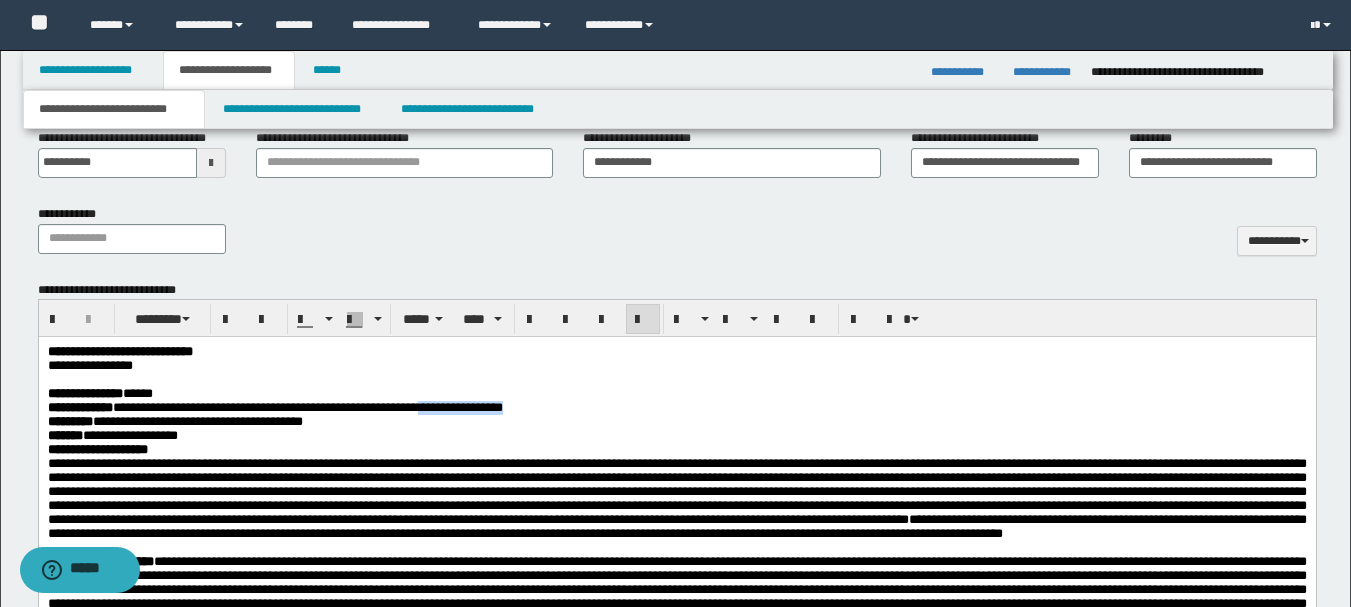 click on "**********" at bounding box center (676, 408) 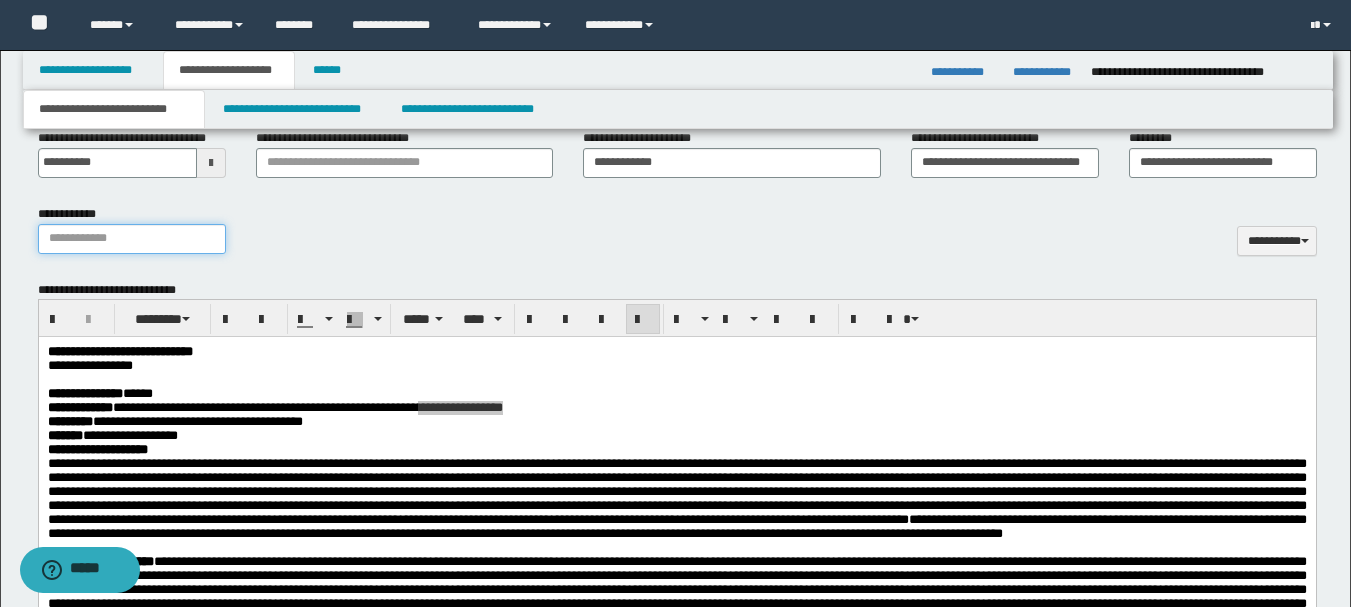 click on "**********" at bounding box center (132, 239) 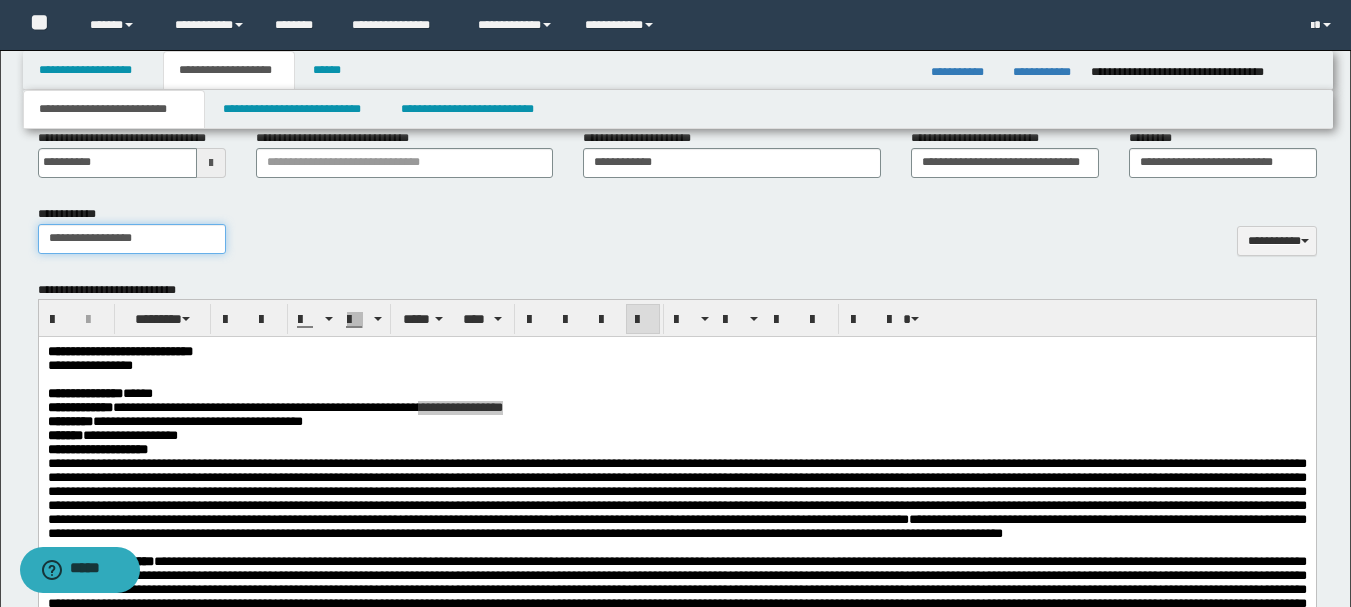 type on "**********" 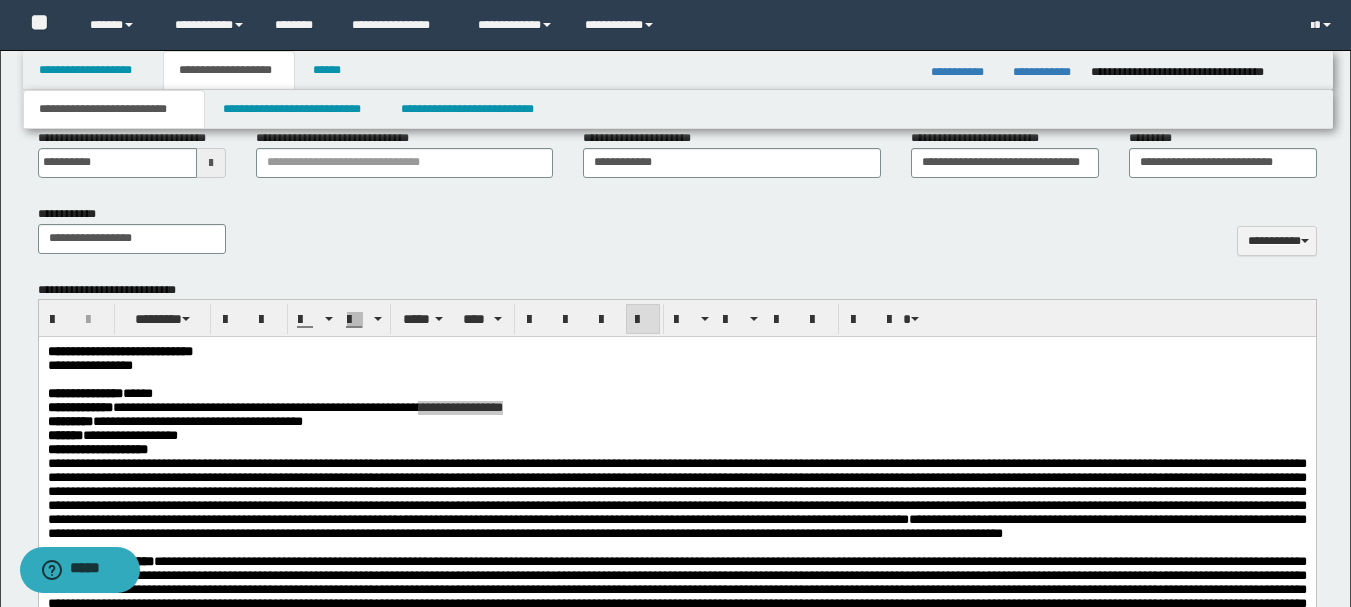 click on "**********" at bounding box center [677, 237] 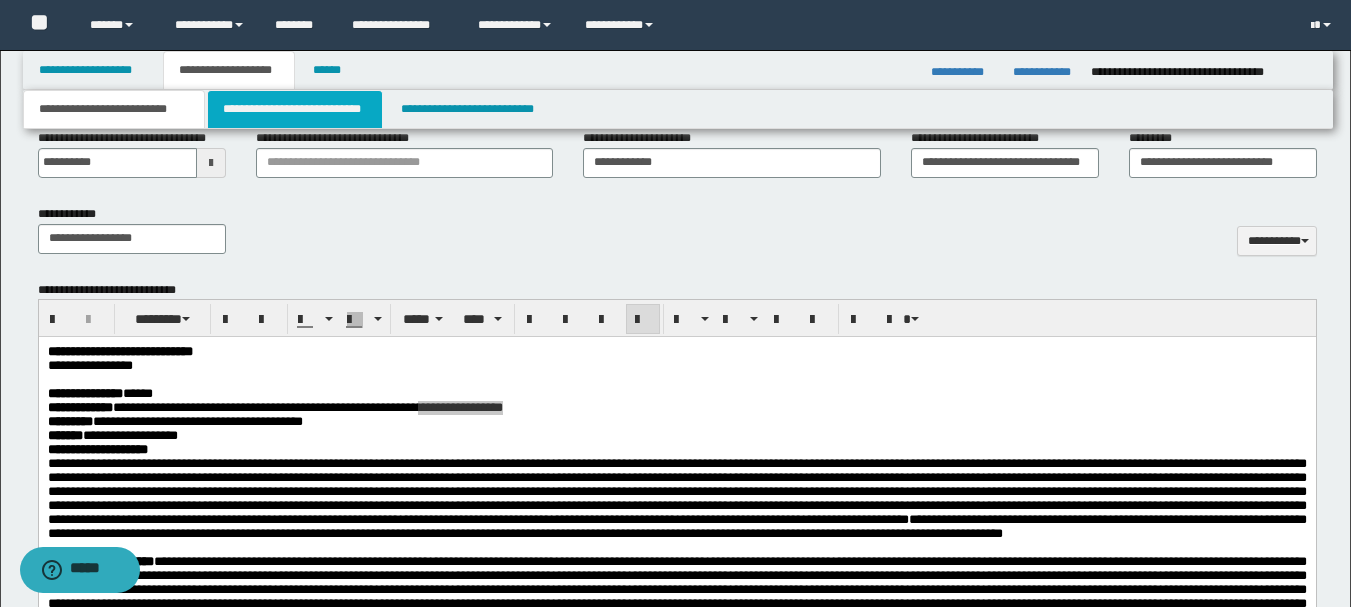 click on "**********" at bounding box center [295, 109] 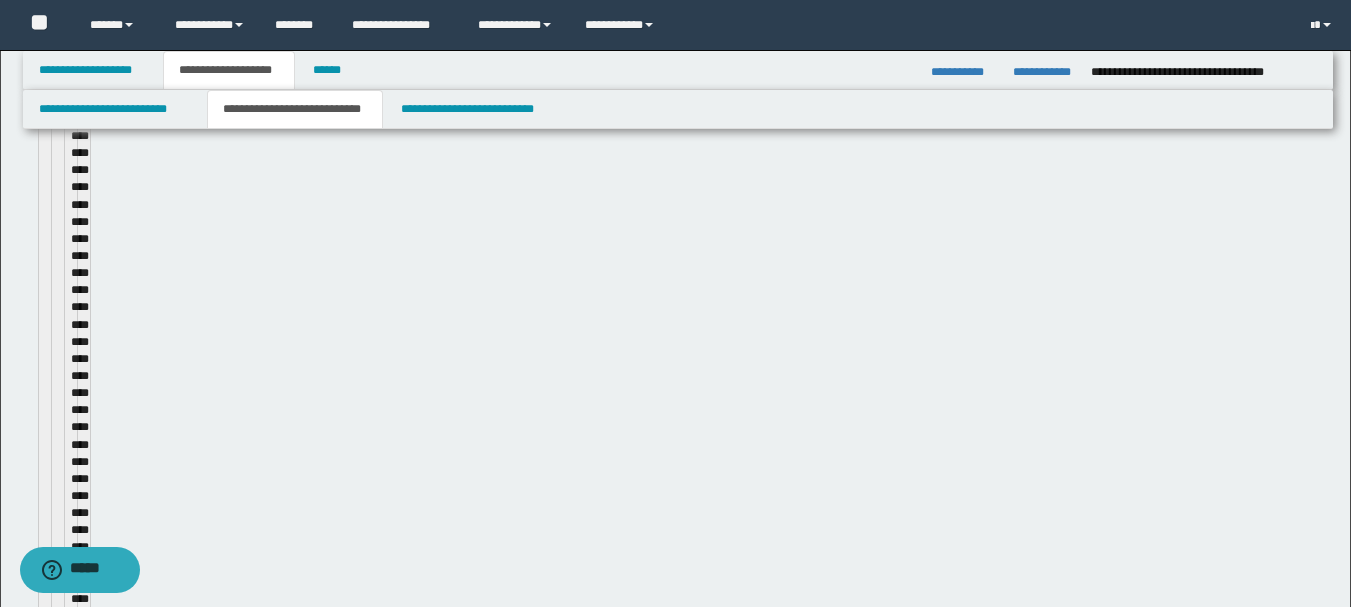 type 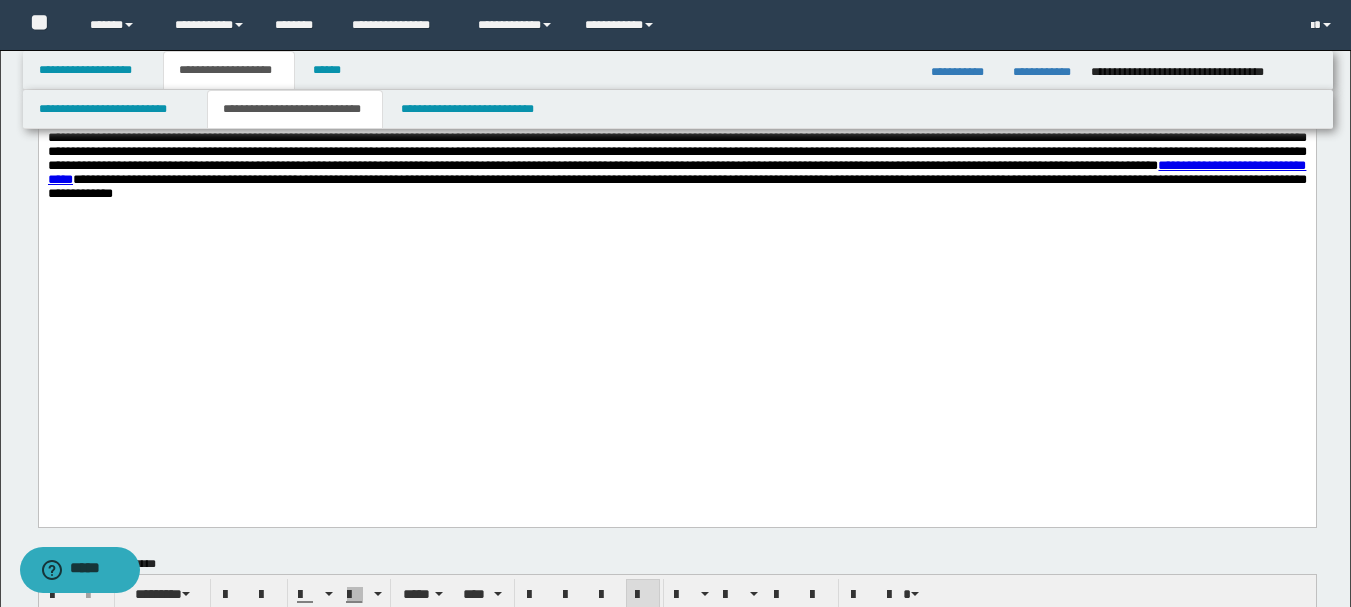 scroll, scrollTop: 408, scrollLeft: 0, axis: vertical 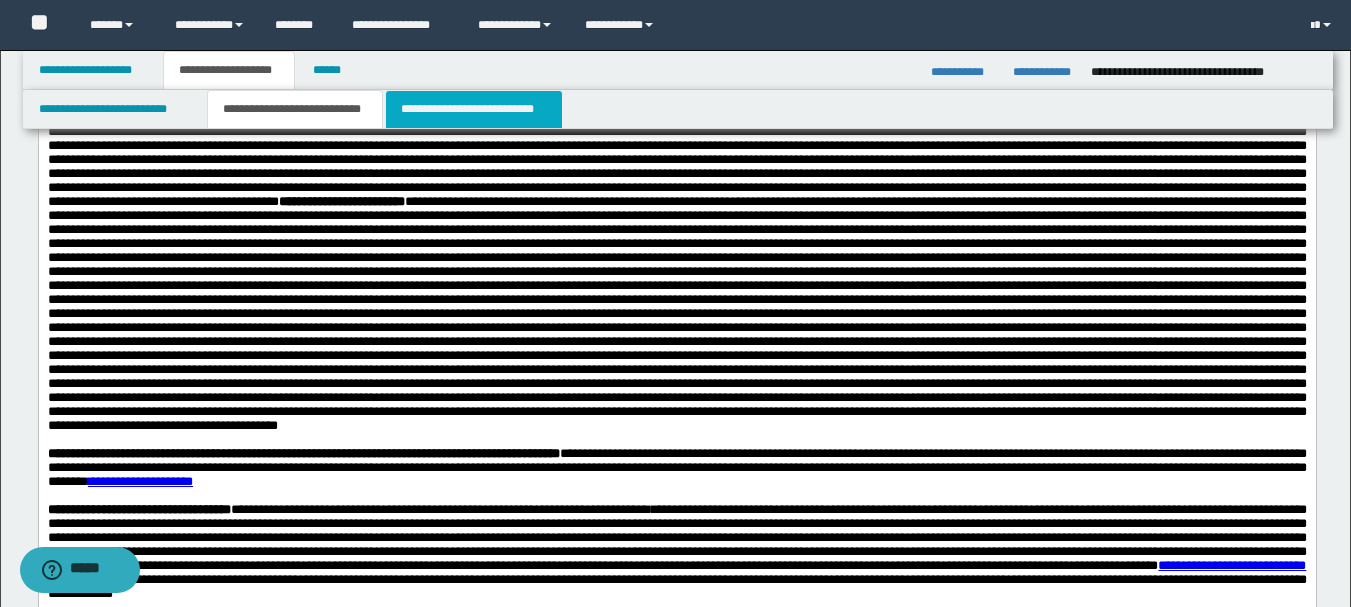 click on "**********" at bounding box center [474, 109] 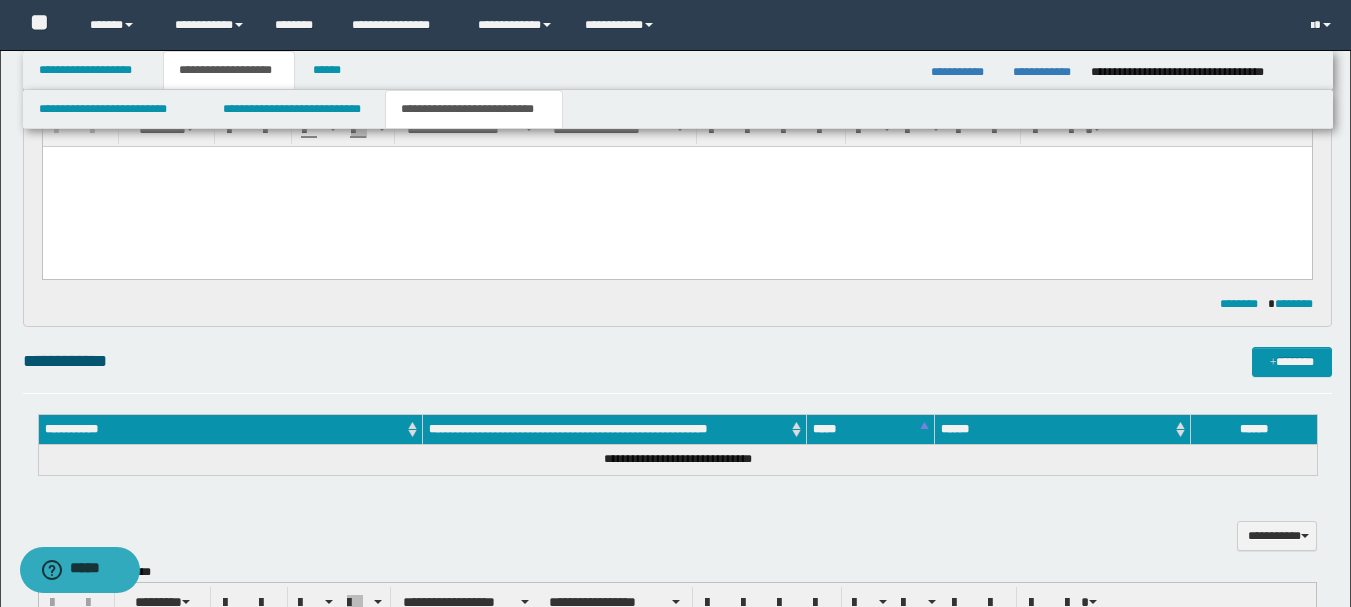 scroll, scrollTop: 8, scrollLeft: 0, axis: vertical 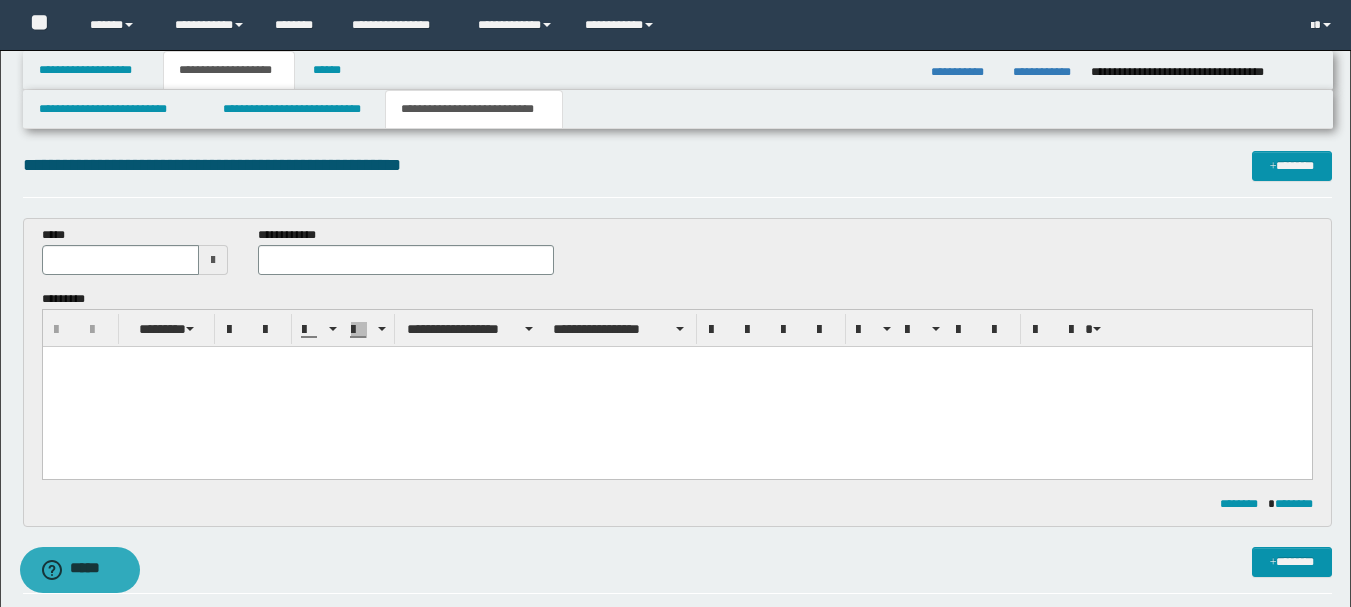 click at bounding box center [676, 387] 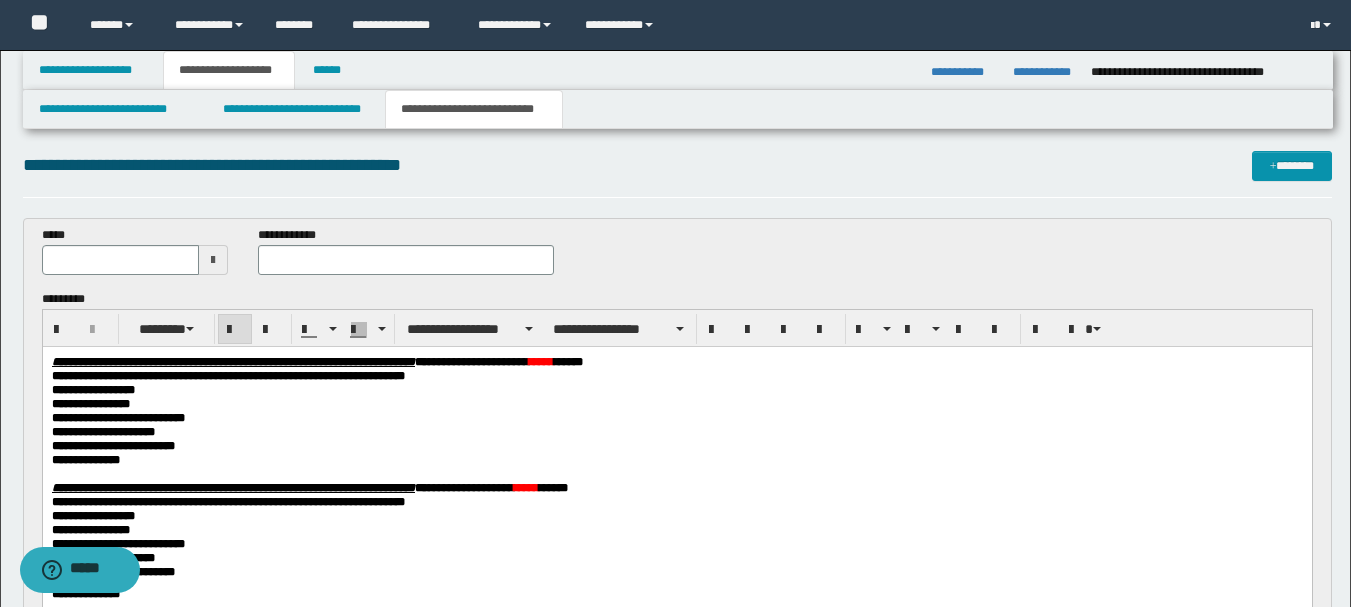scroll, scrollTop: 108, scrollLeft: 0, axis: vertical 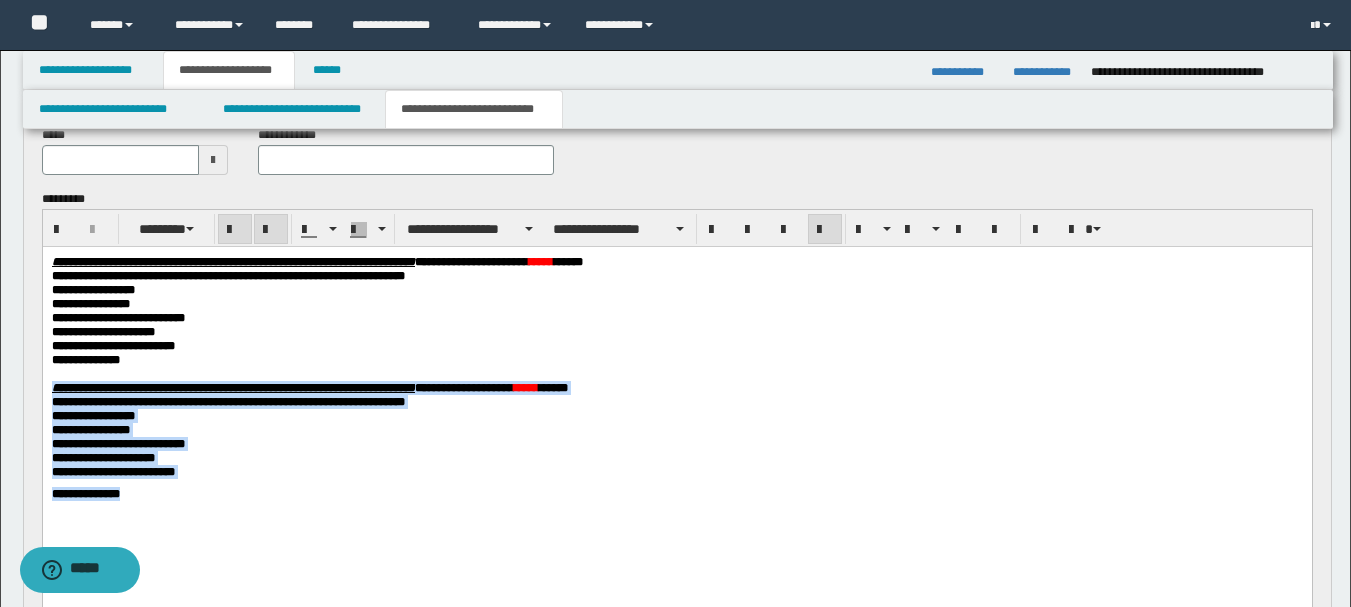 drag, startPoint x: 49, startPoint y: 406, endPoint x: 149, endPoint y: 518, distance: 150.14659 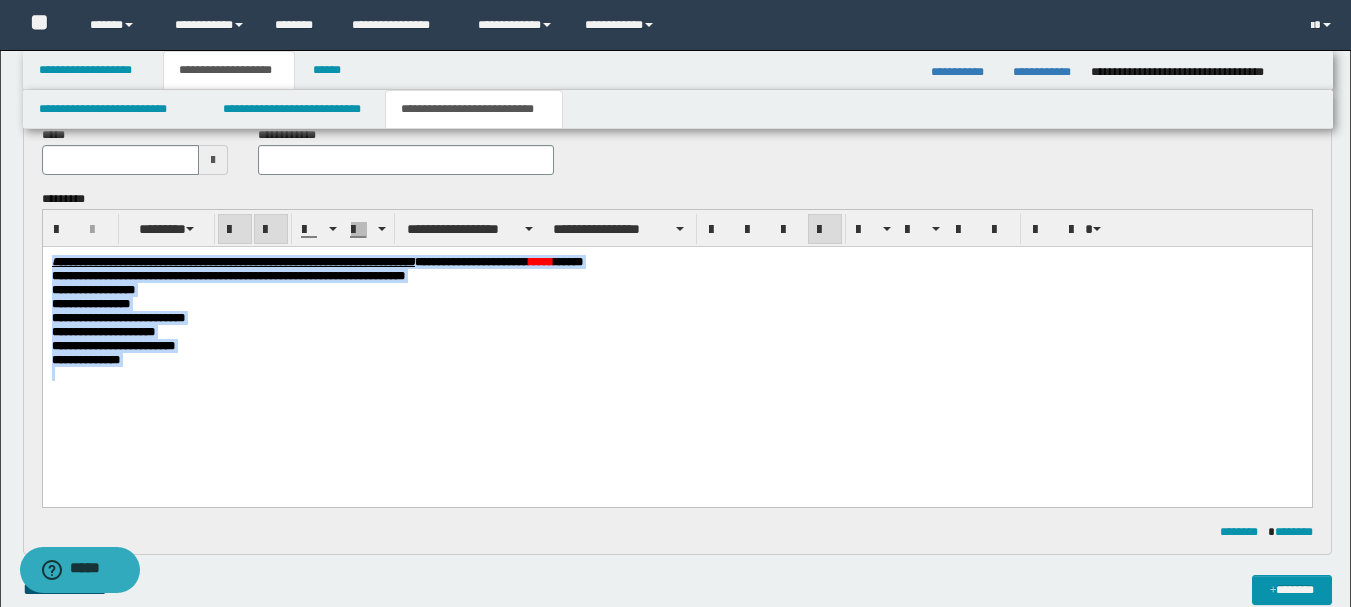 drag, startPoint x: 159, startPoint y: 390, endPoint x: 52, endPoint y: 256, distance: 171.47887 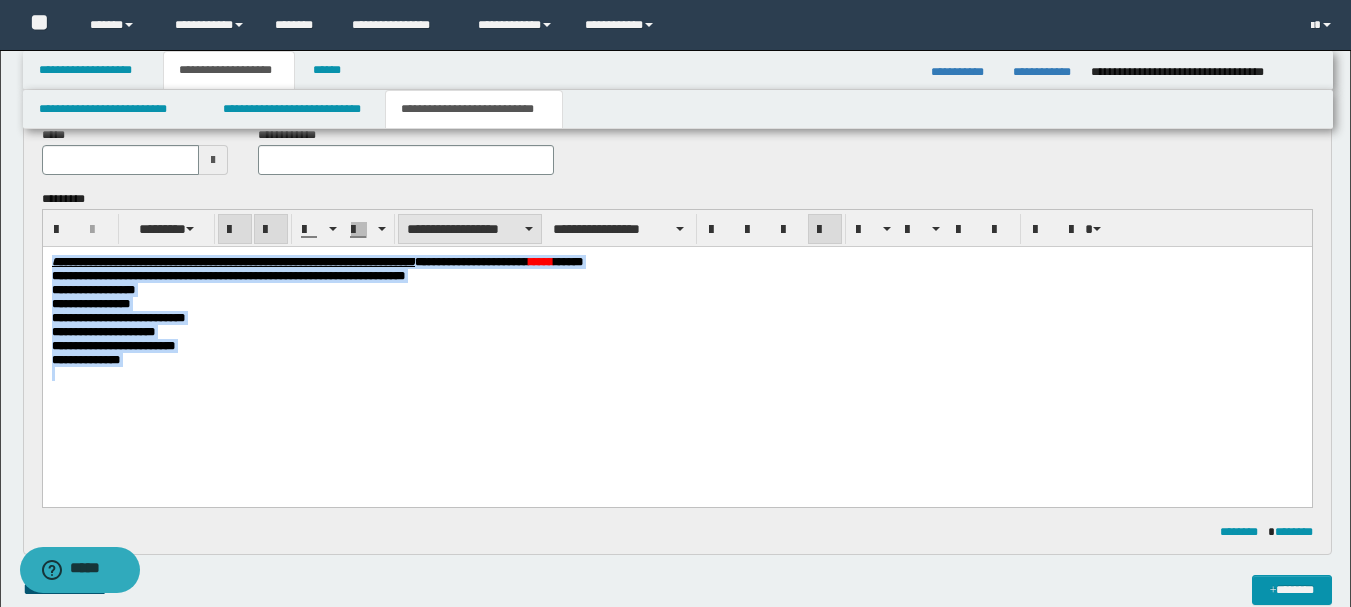 click on "**********" at bounding box center (470, 229) 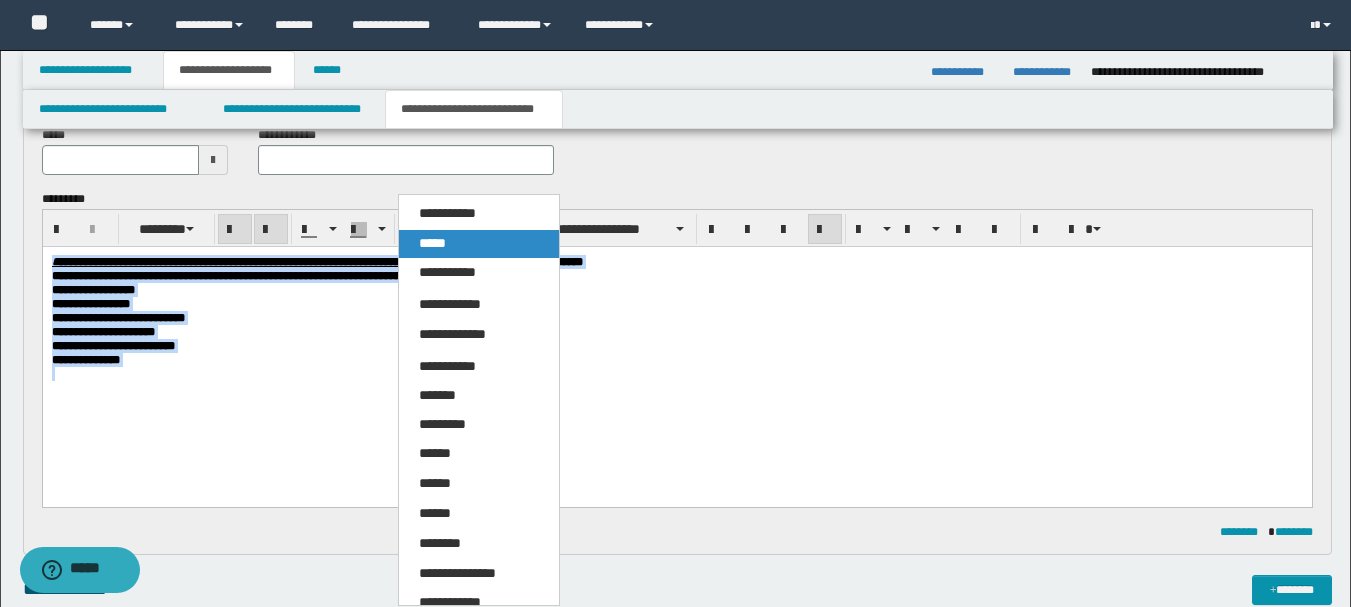 click on "*****" at bounding box center (479, 244) 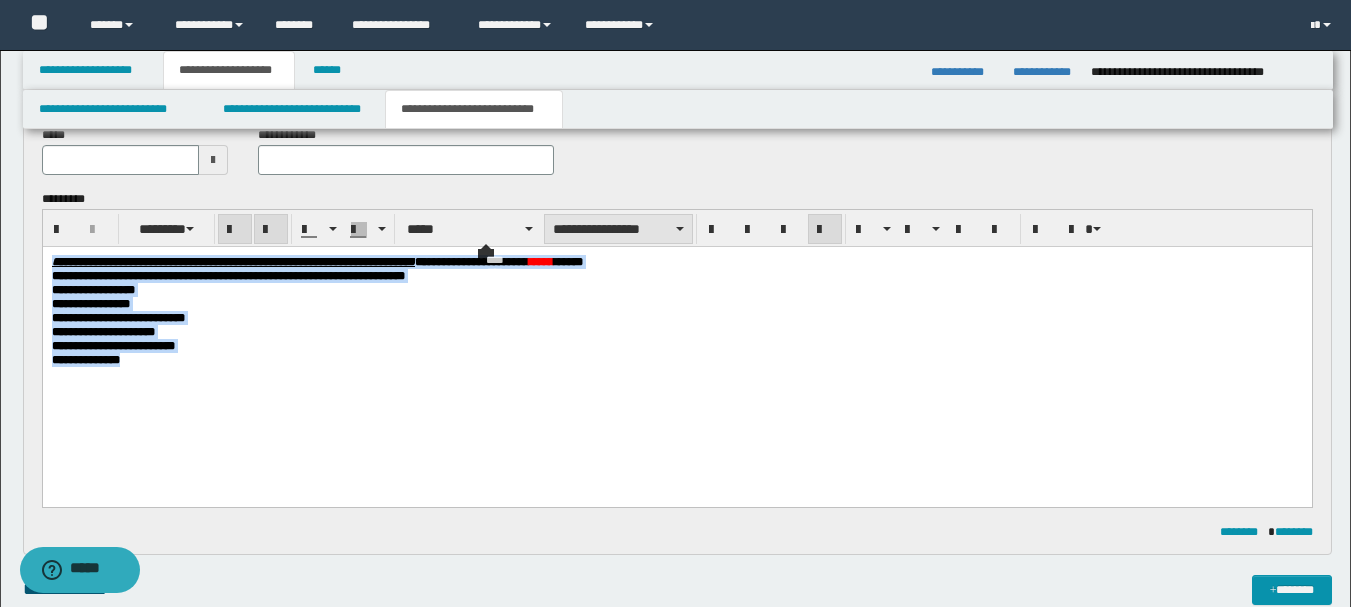 click on "**********" at bounding box center (618, 229) 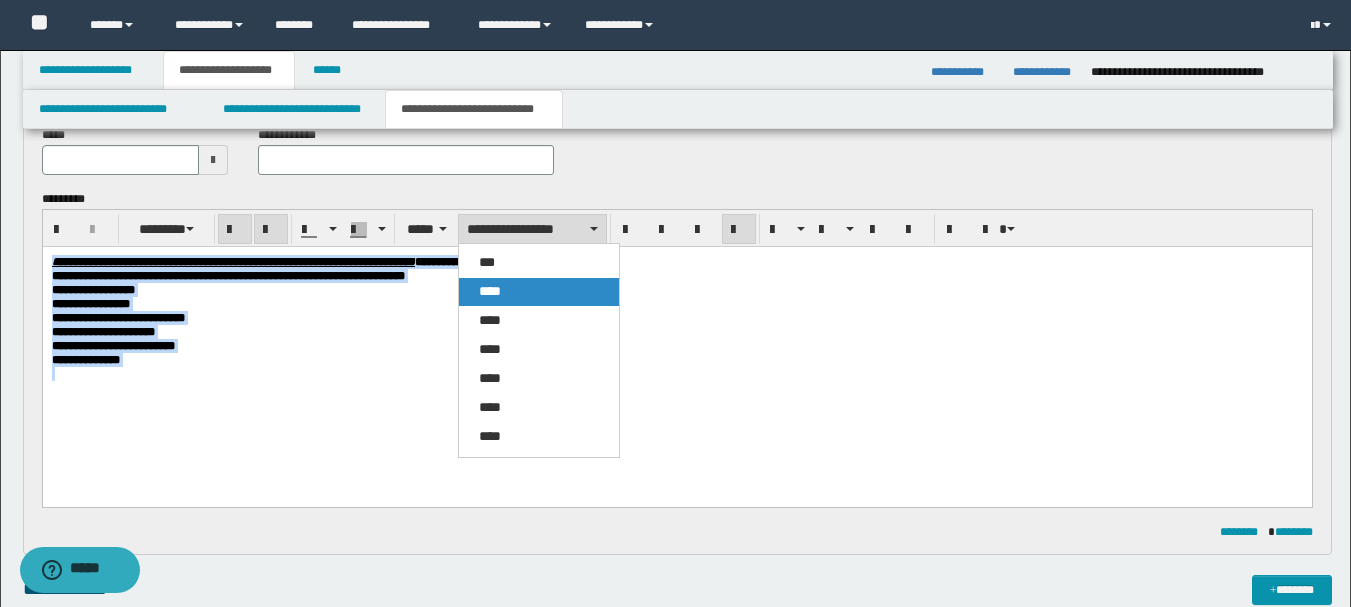 click on "****" at bounding box center [539, 292] 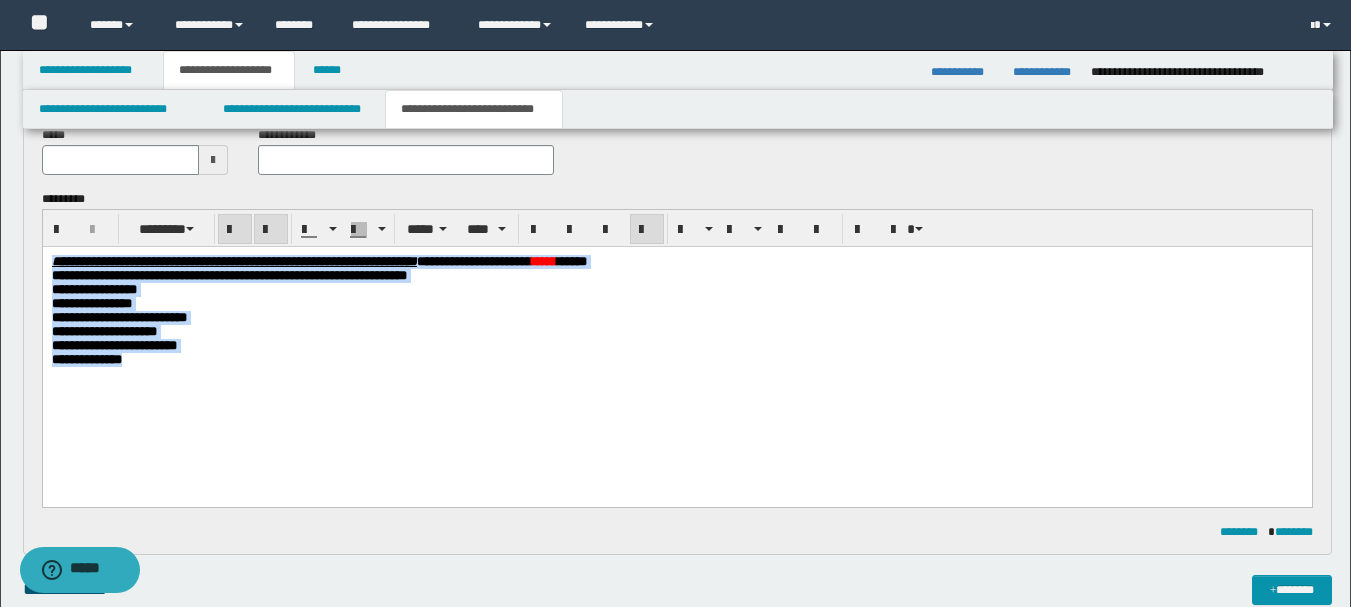 click at bounding box center (647, 230) 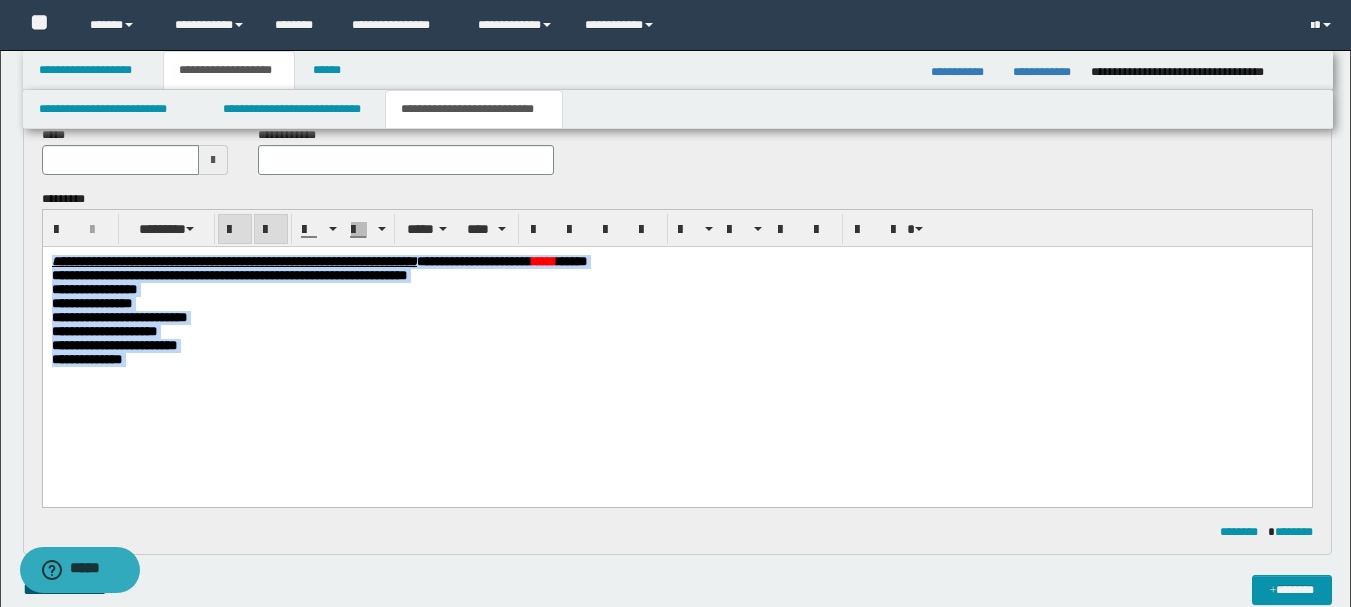 click on "**********" at bounding box center (676, 332) 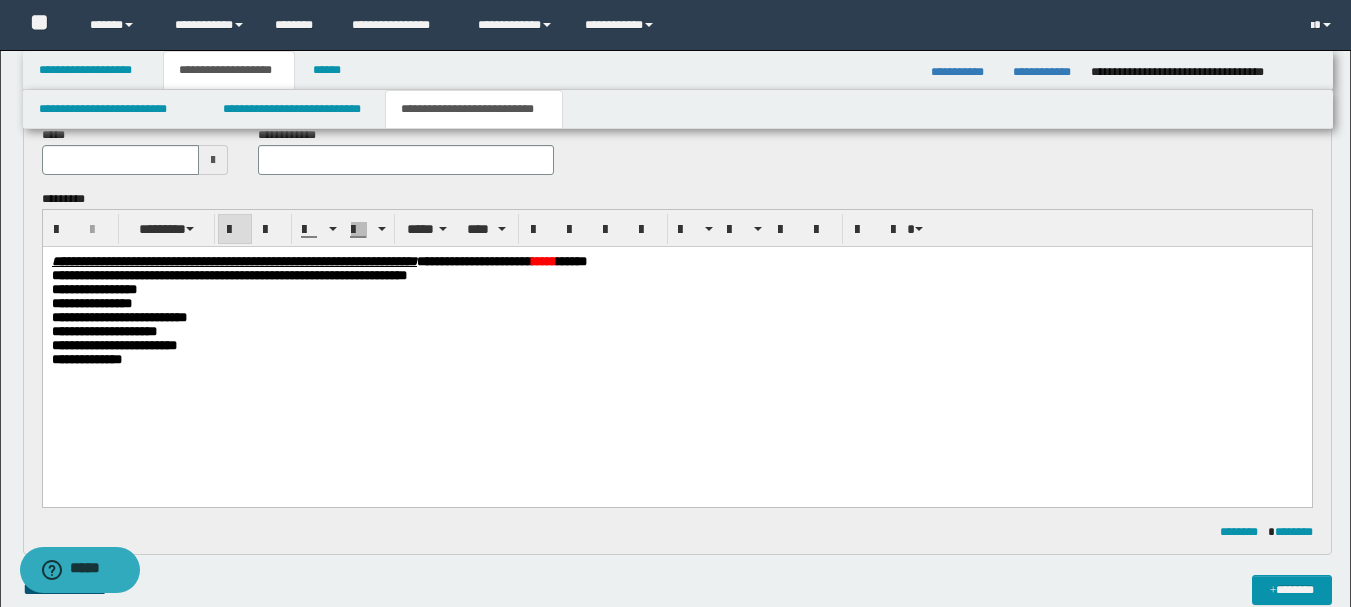 scroll, scrollTop: 0, scrollLeft: 0, axis: both 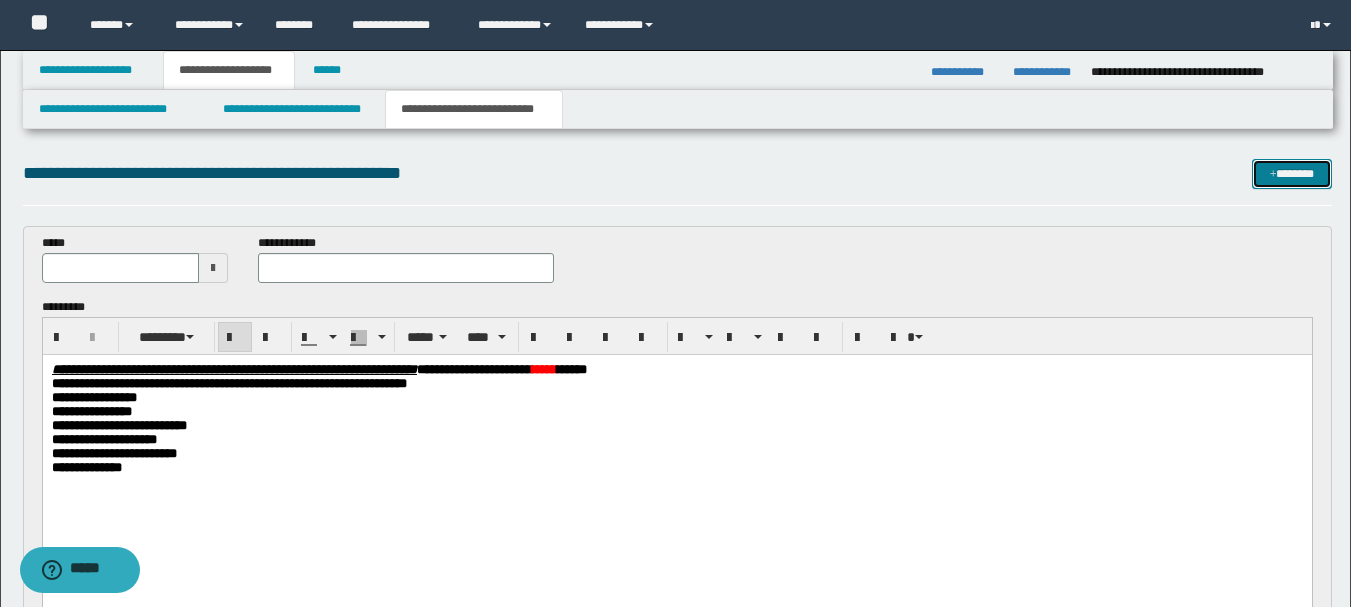 click on "*******" at bounding box center (1292, 174) 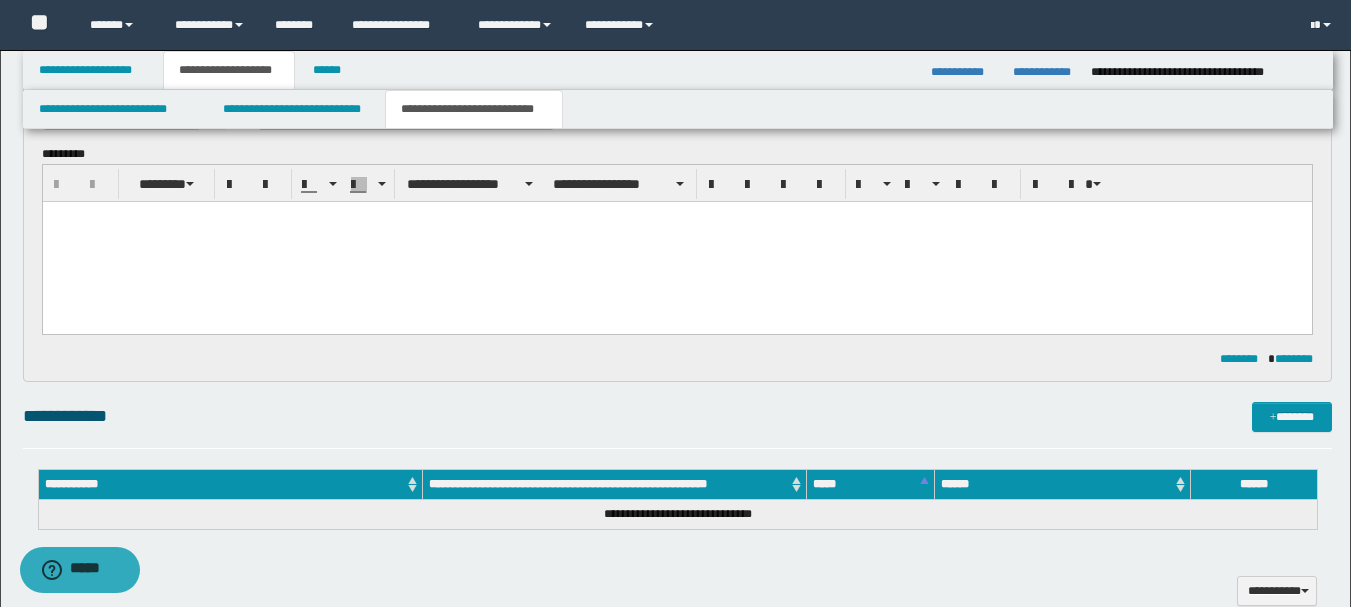 scroll, scrollTop: 0, scrollLeft: 0, axis: both 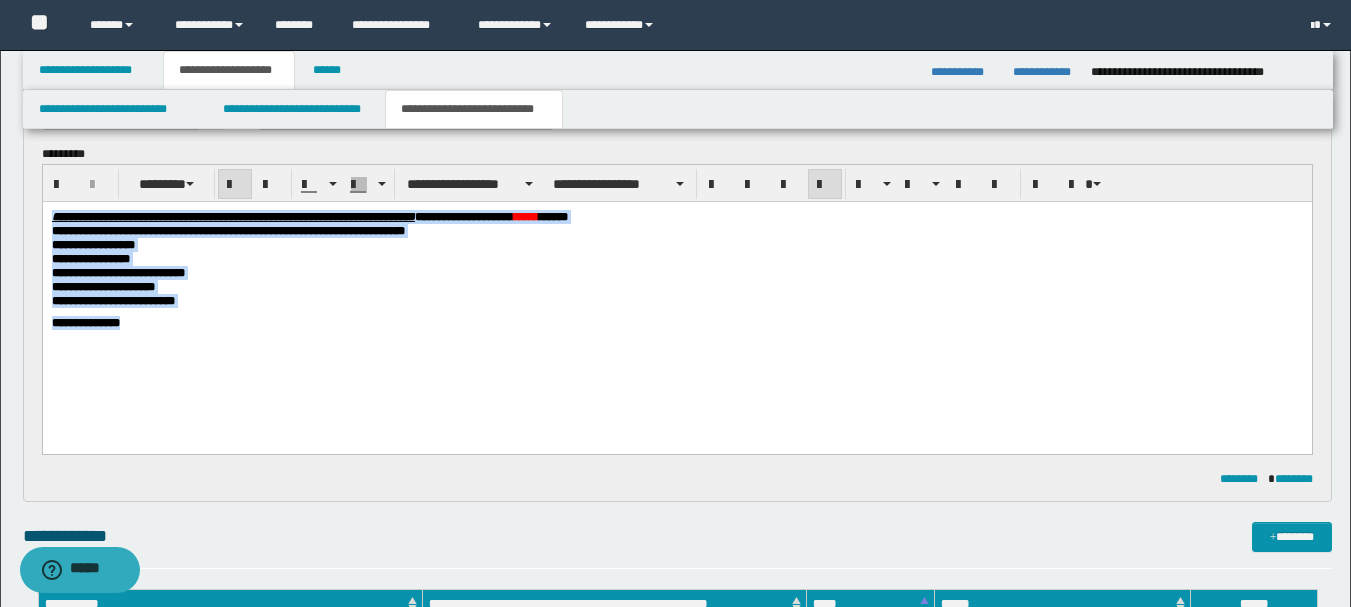 drag, startPoint x: 168, startPoint y: 341, endPoint x: 12, endPoint y: 213, distance: 201.79198 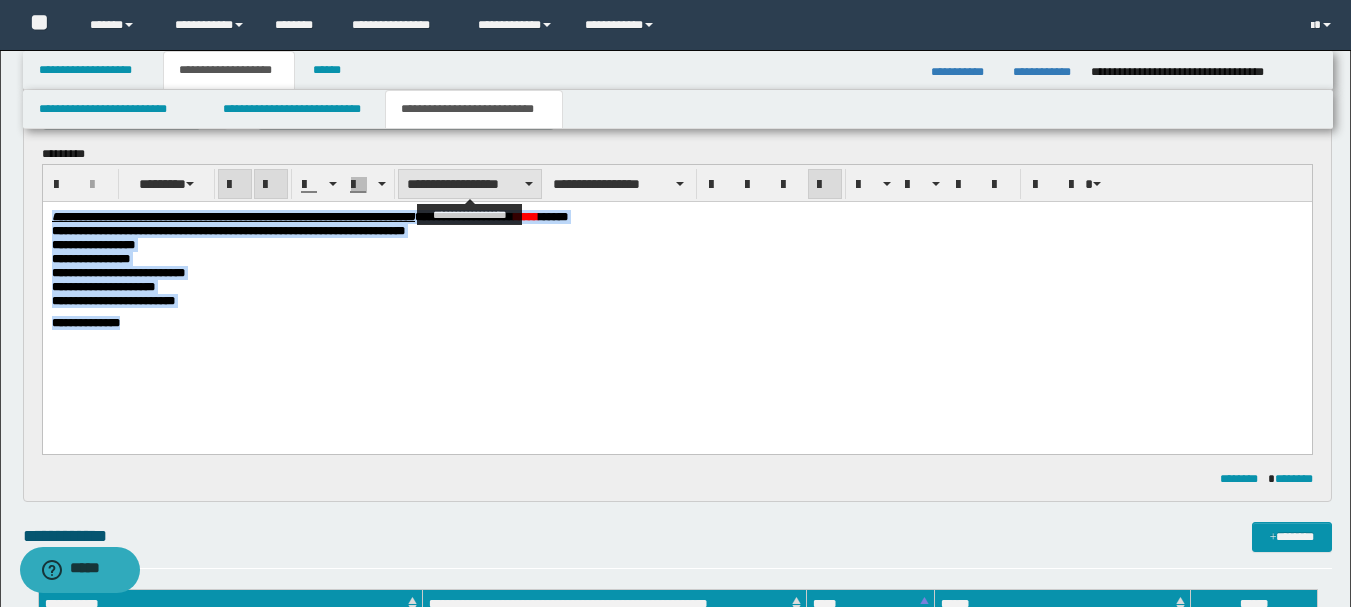 click on "**********" at bounding box center [470, 184] 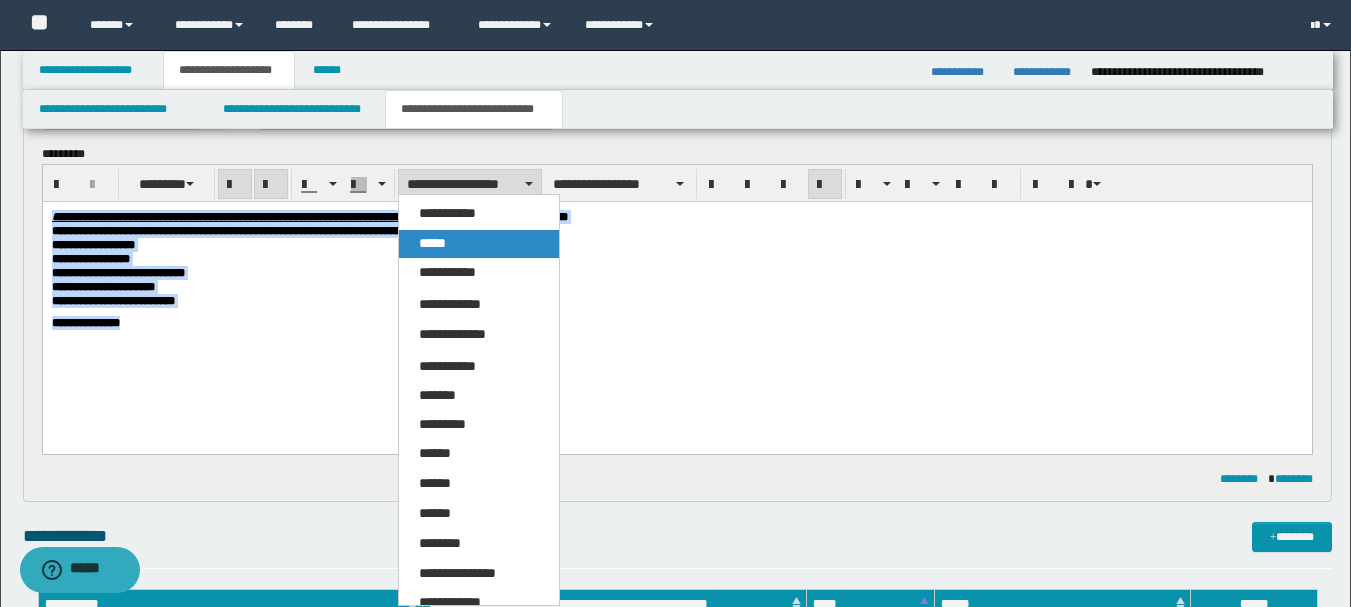 click on "*****" at bounding box center (479, 244) 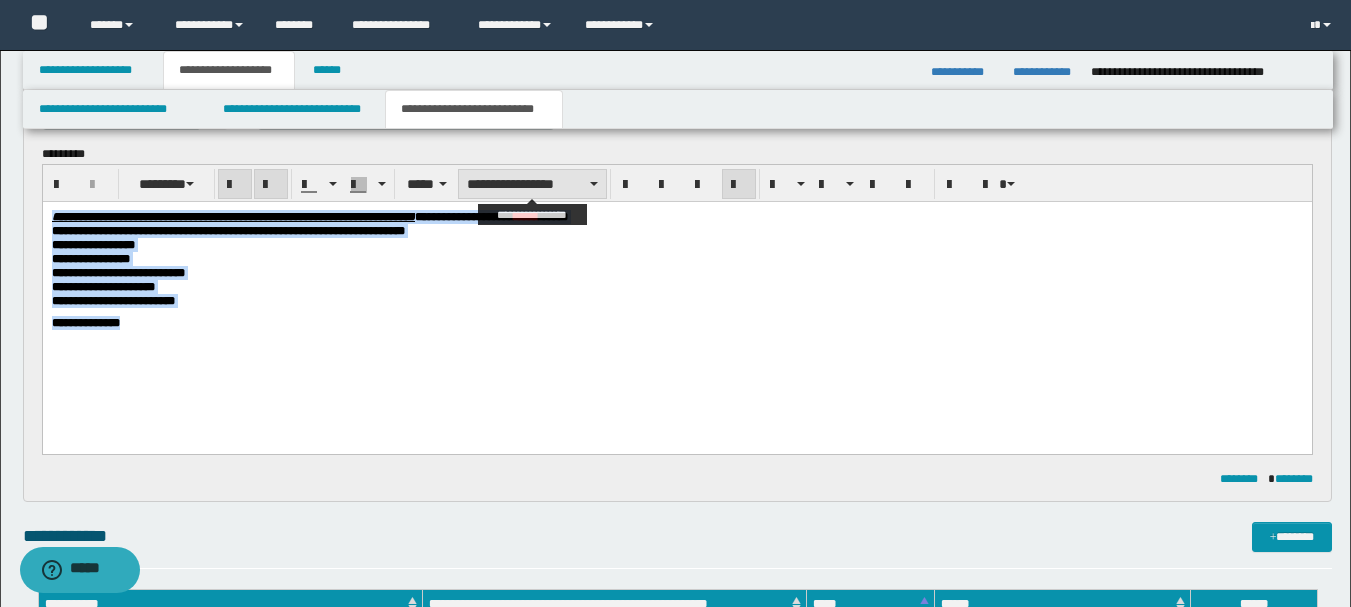 click on "**********" at bounding box center (532, 184) 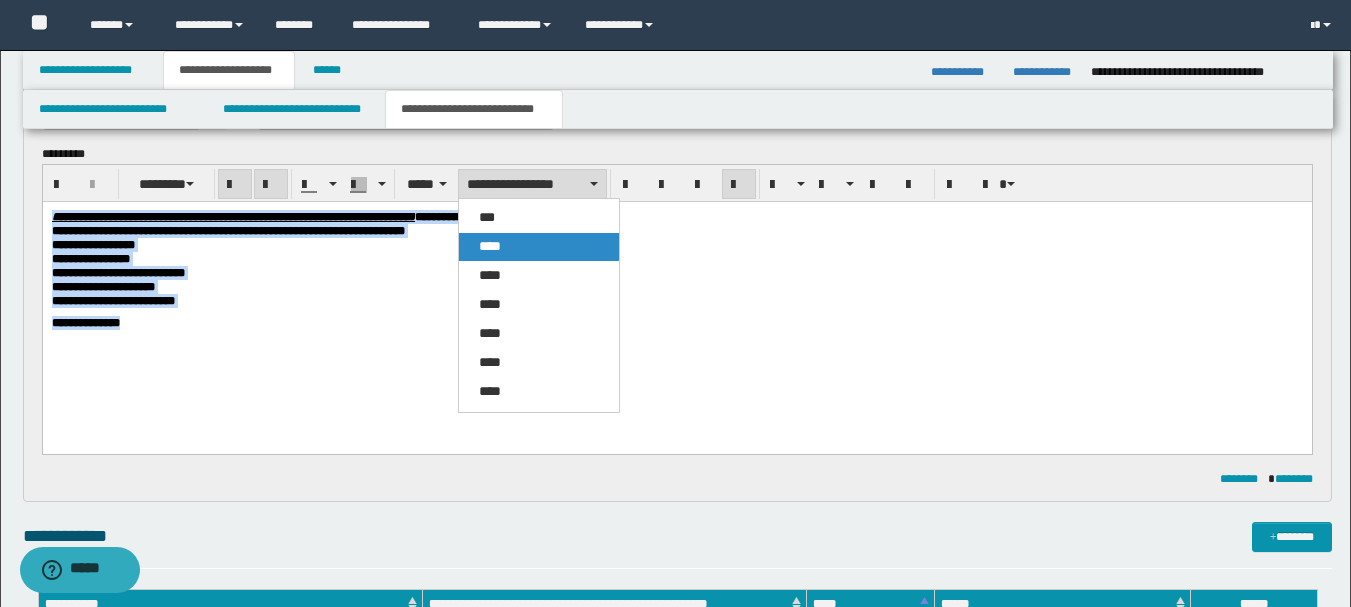 click on "****" at bounding box center (539, 247) 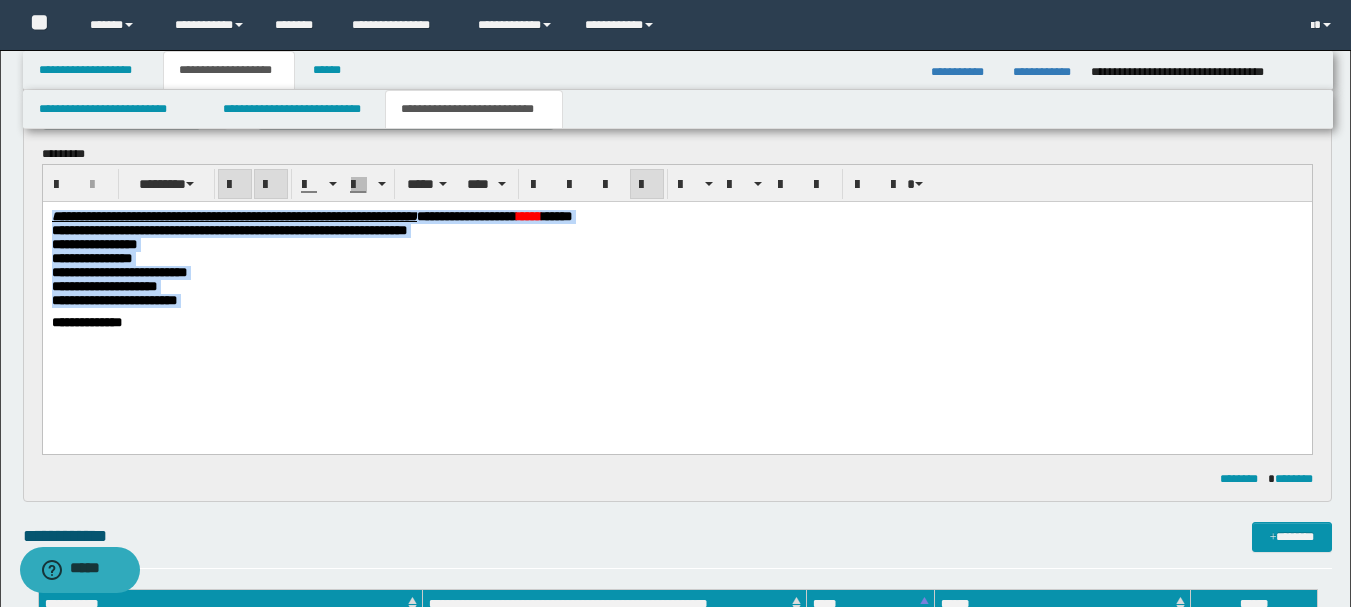 click on "**********" at bounding box center (676, 286) 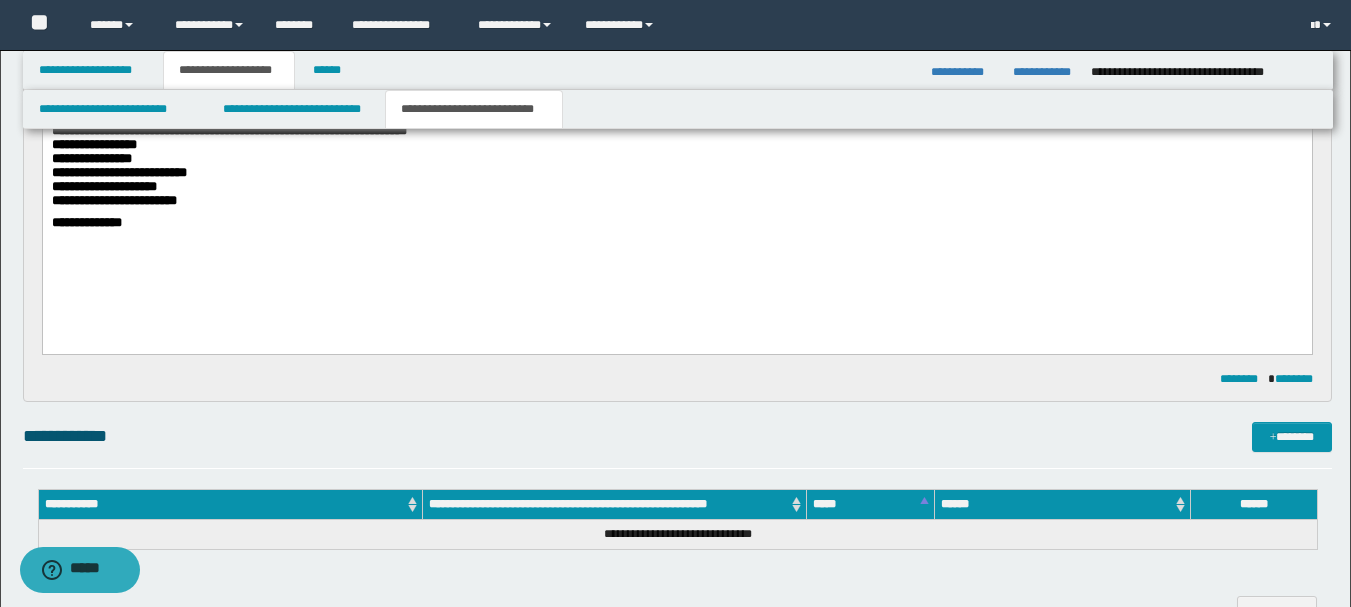 scroll, scrollTop: 910, scrollLeft: 0, axis: vertical 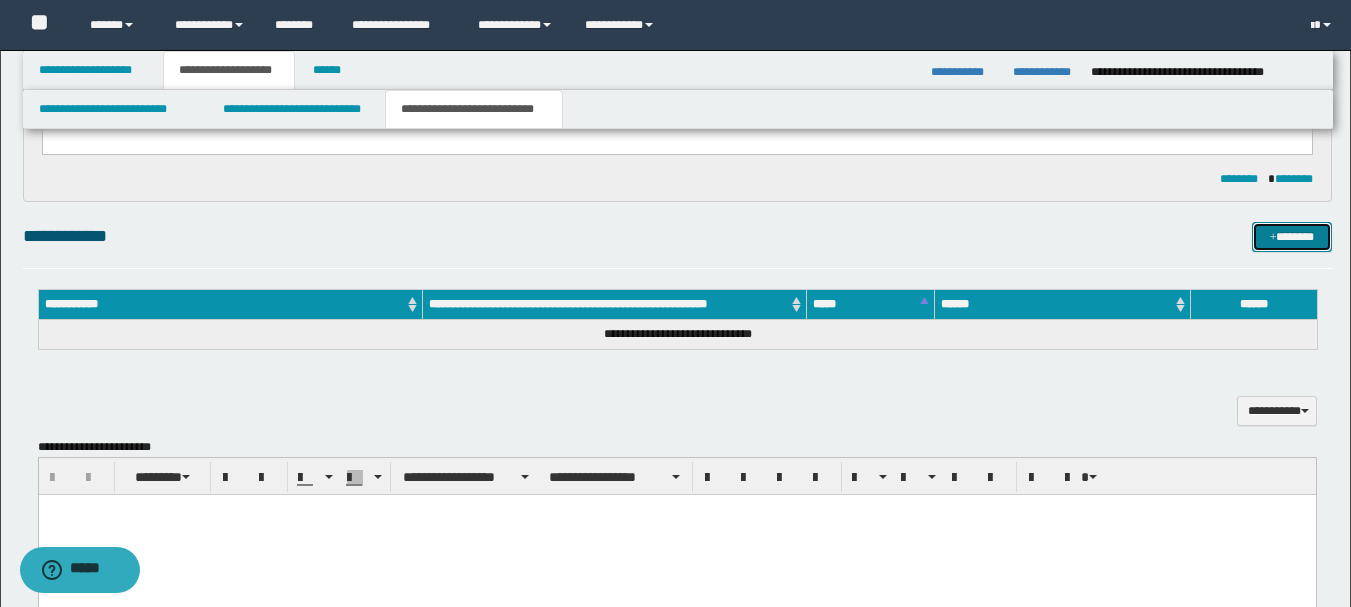 click on "*******" at bounding box center [1292, 237] 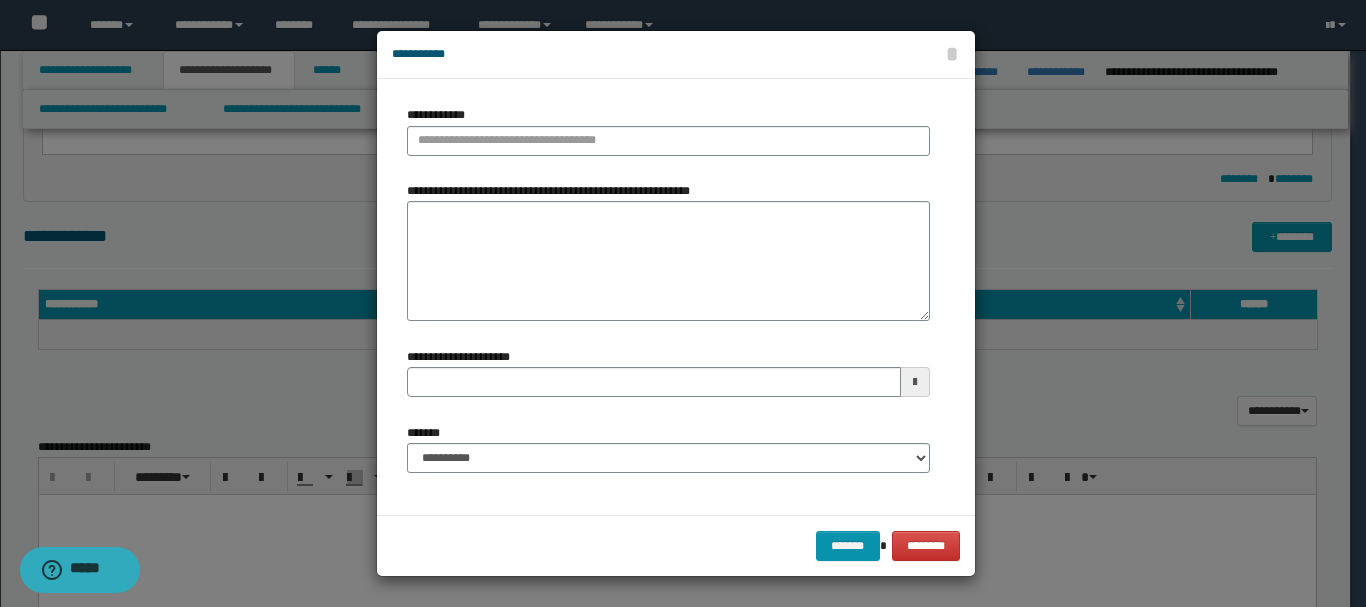type 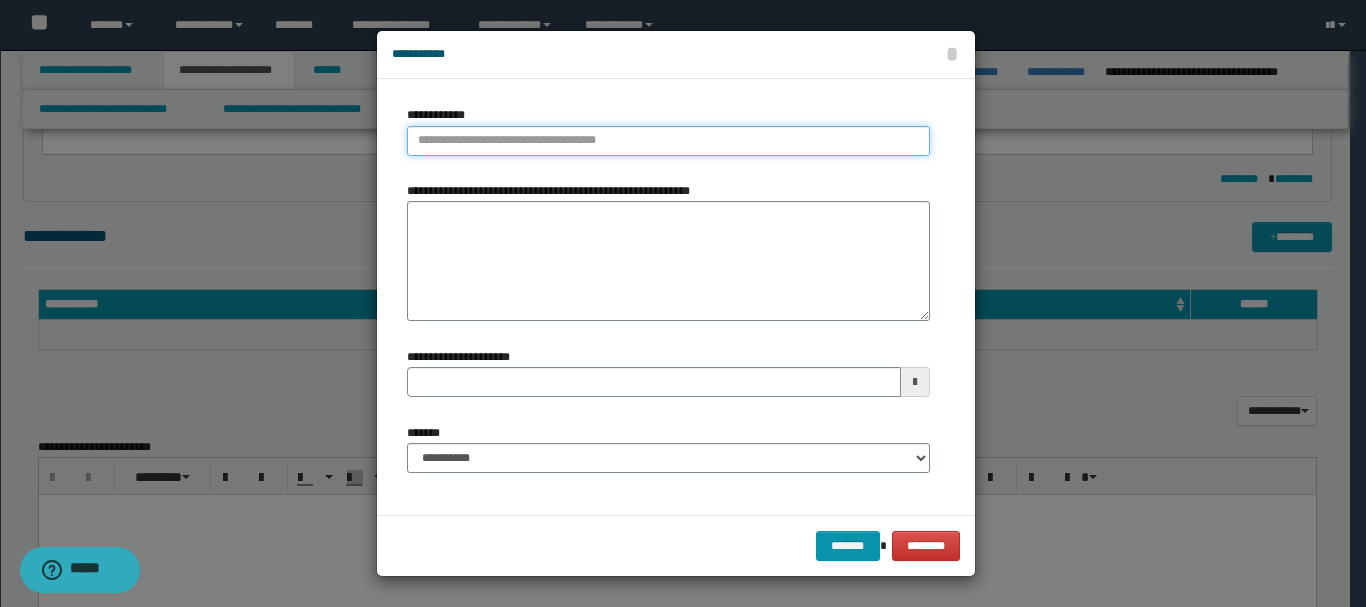 click on "**********" at bounding box center (668, 141) 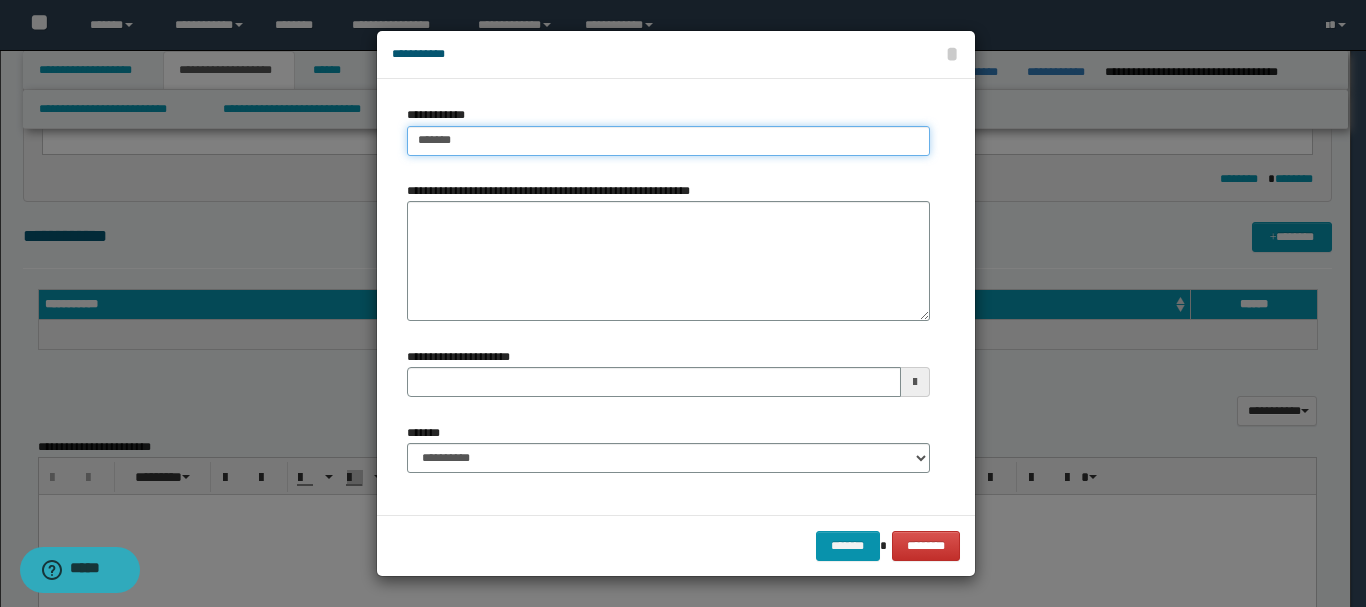 click on "*******" at bounding box center [668, 141] 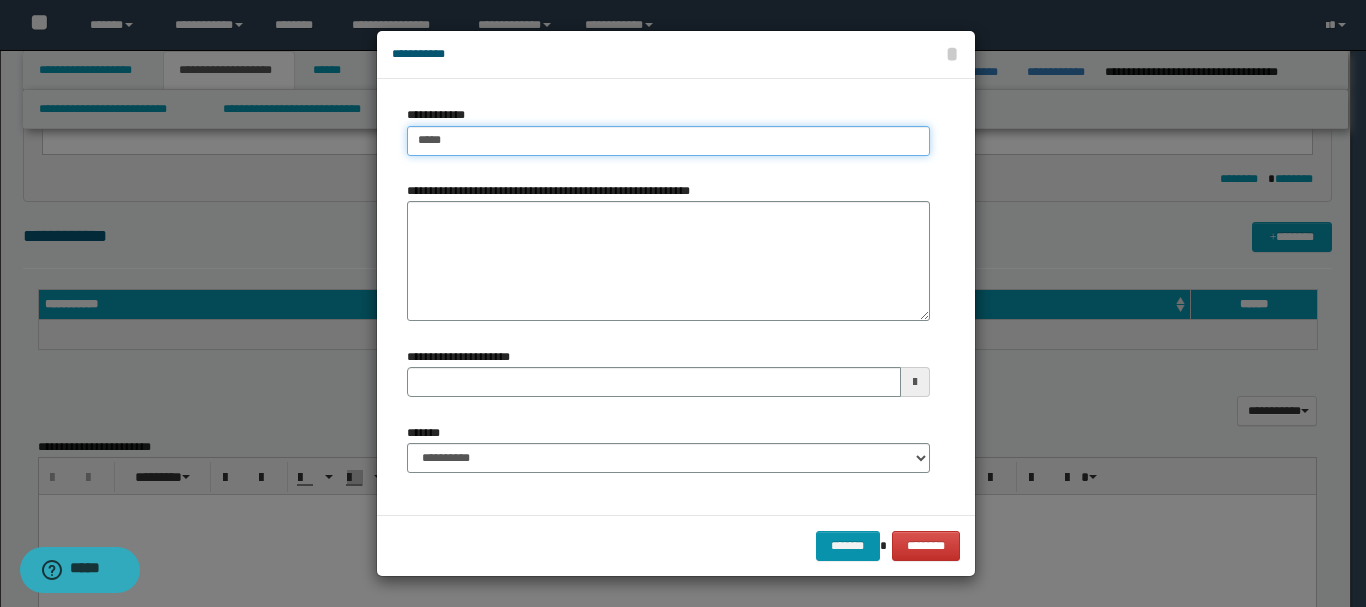 type on "****" 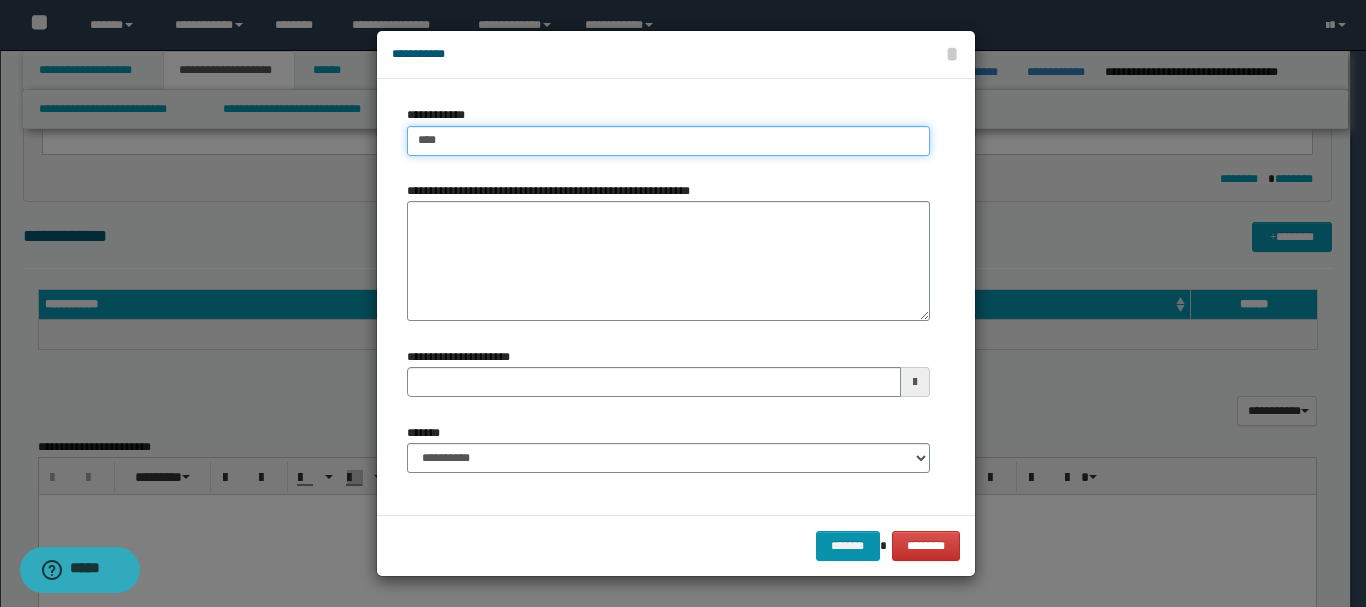 type on "****" 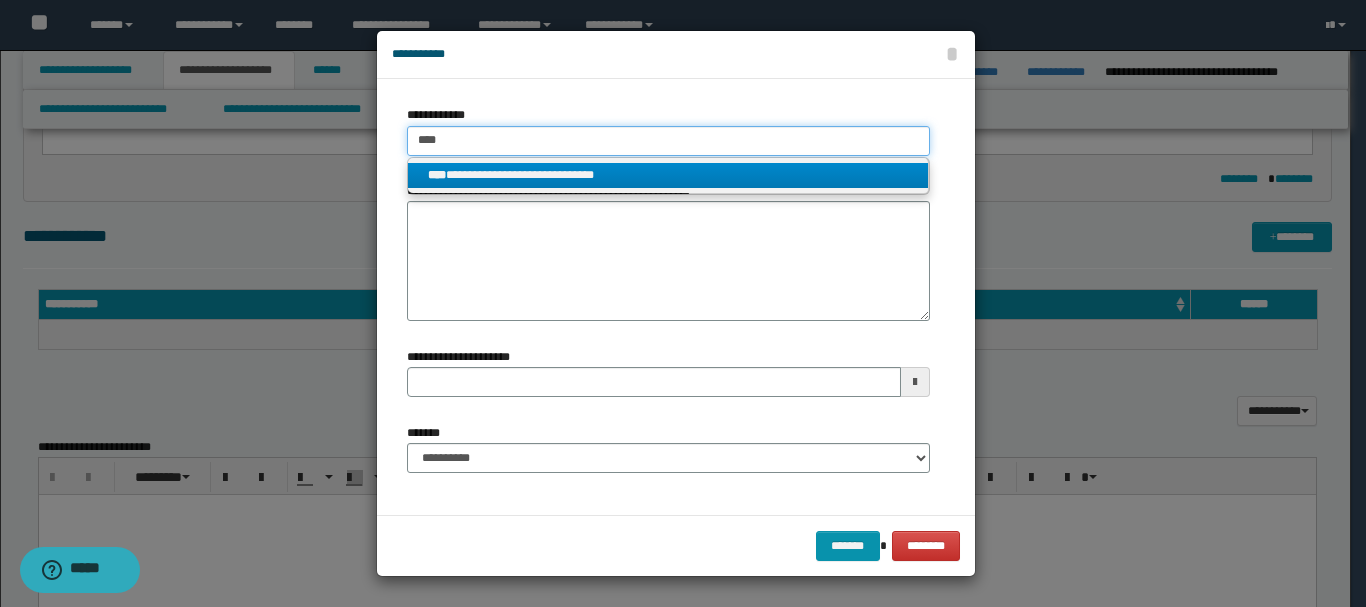 type on "****" 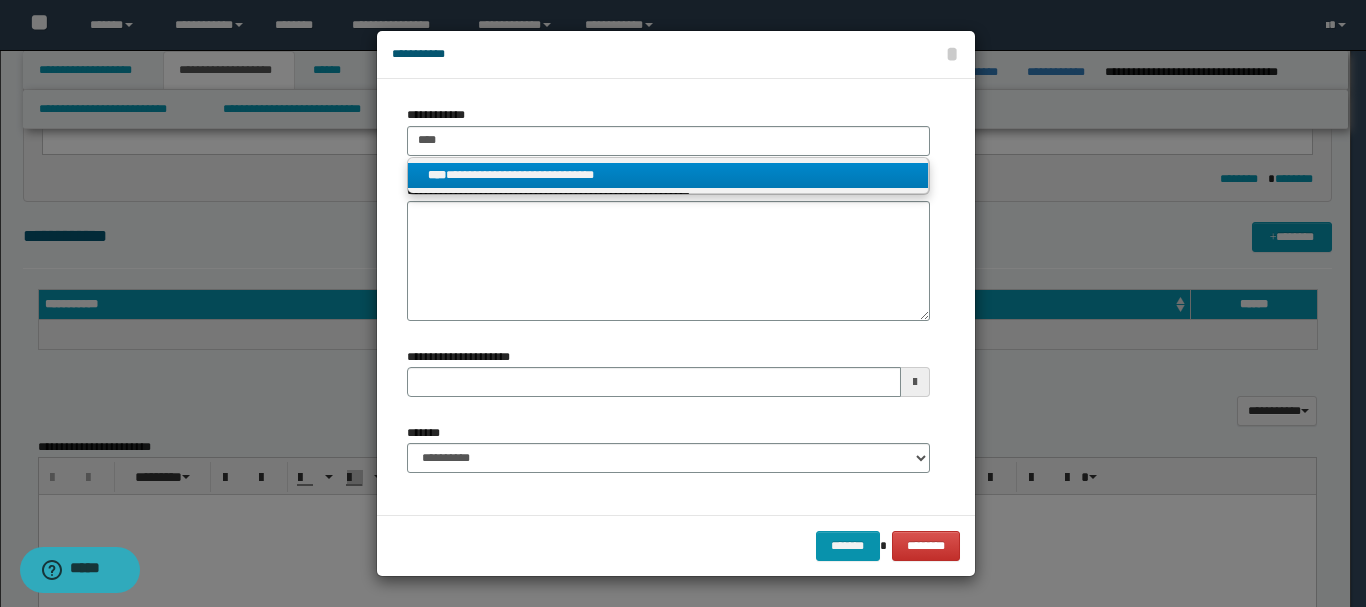 click on "**********" at bounding box center (668, 175) 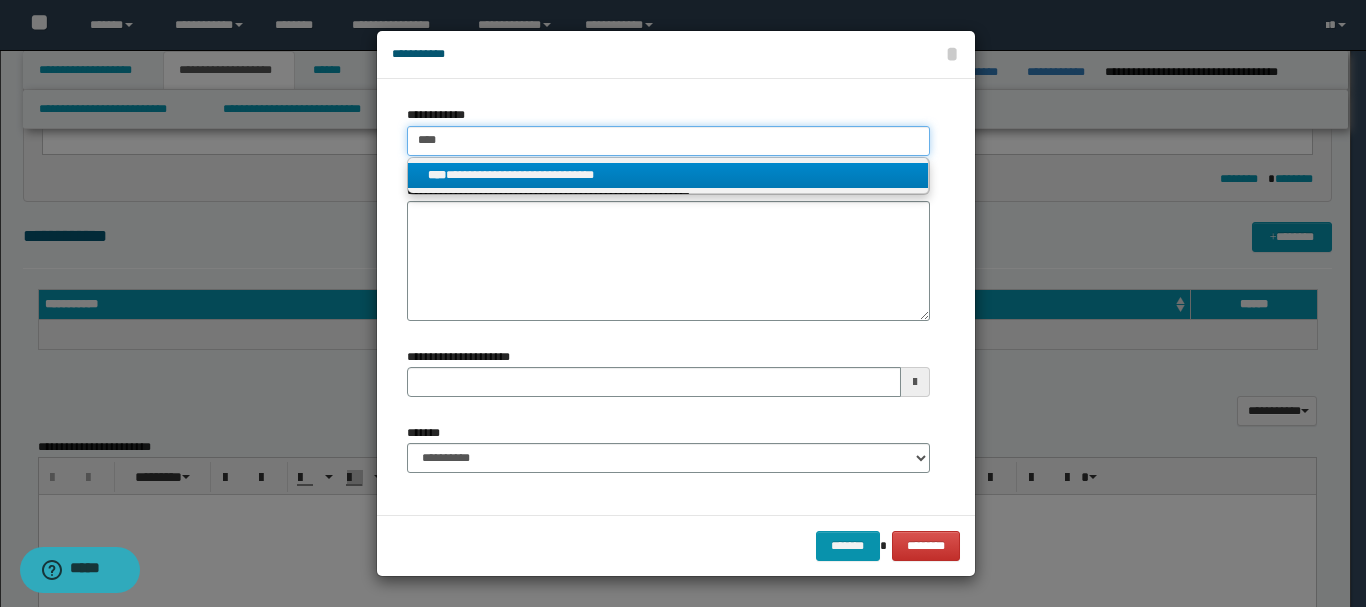 type 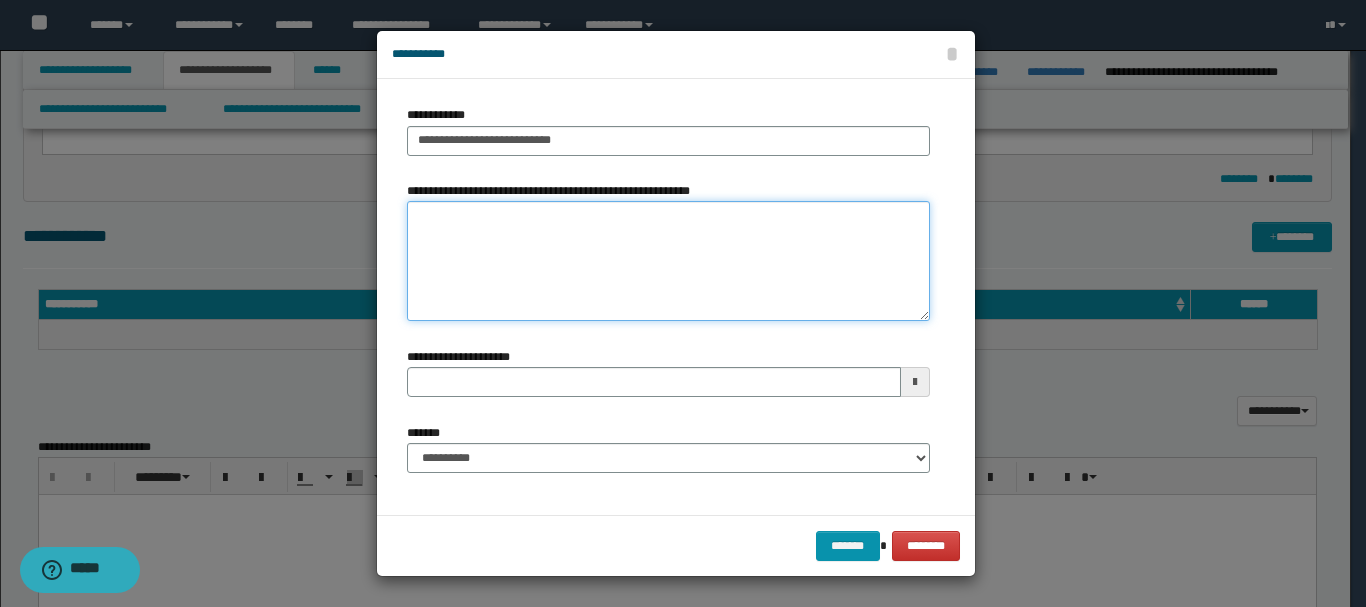 click on "**********" at bounding box center [668, 261] 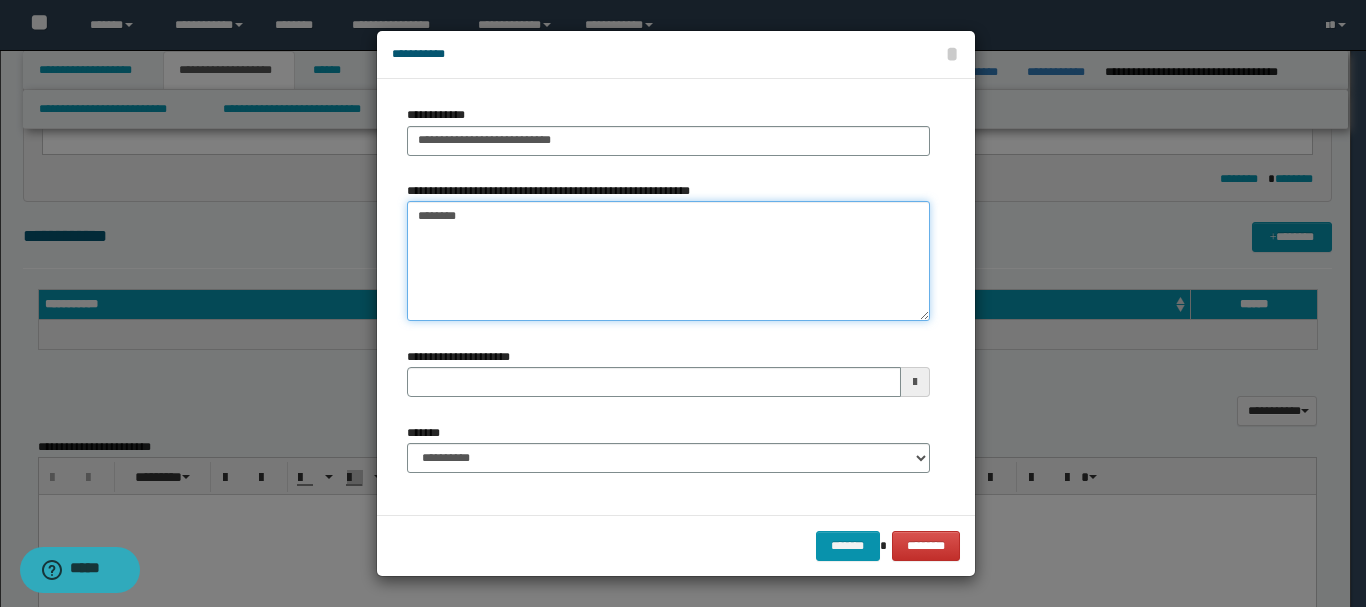 type on "*********" 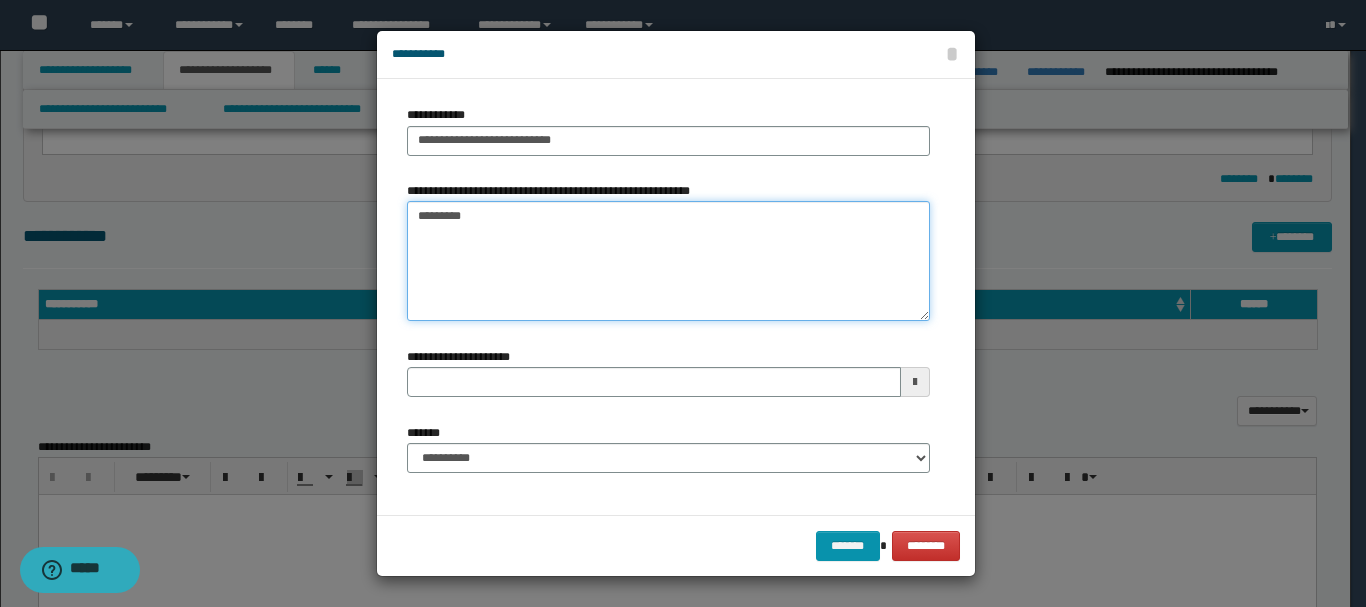 type 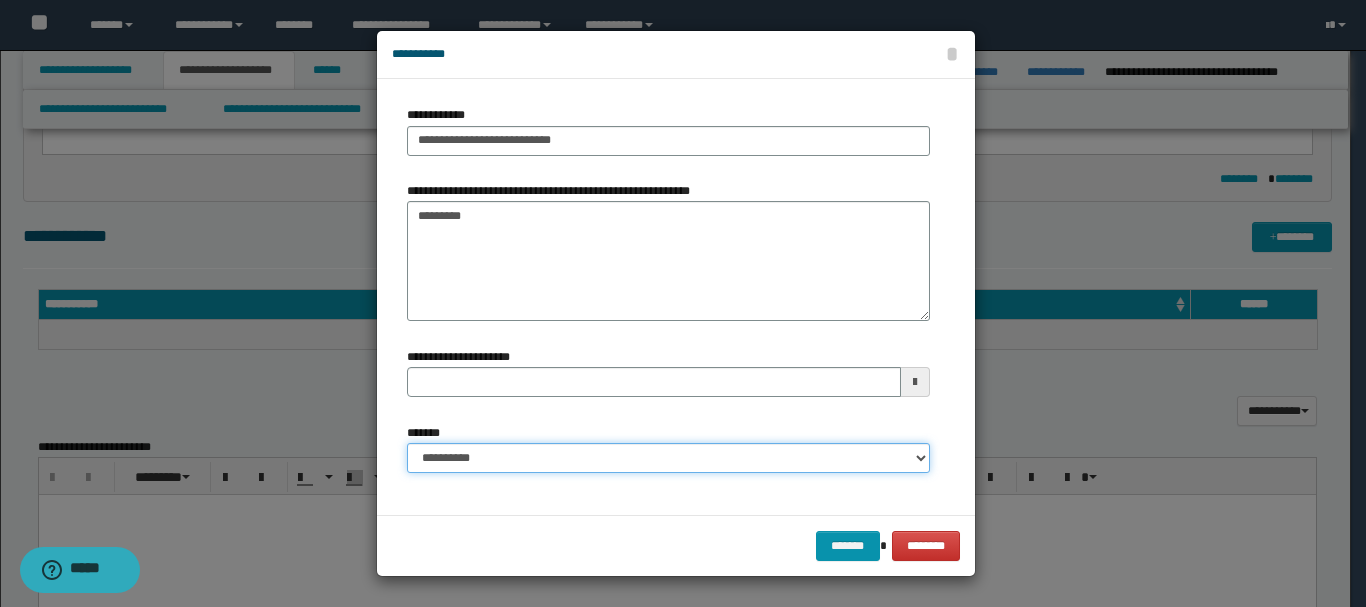 click on "**********" at bounding box center (668, 458) 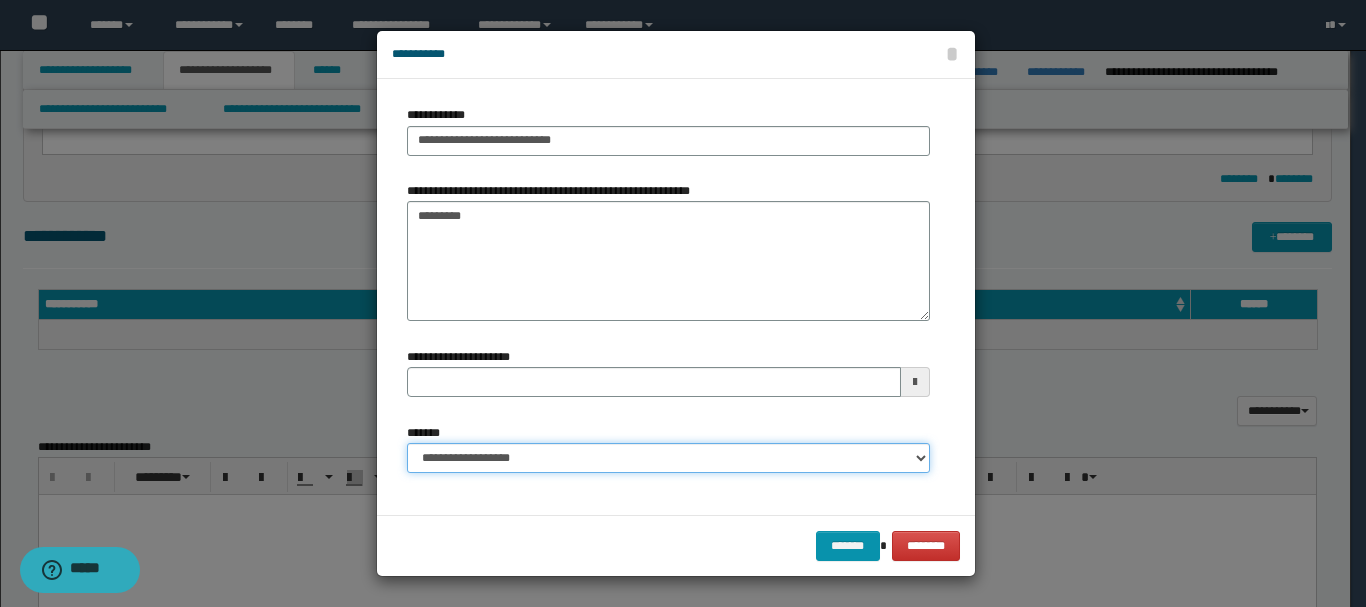 click on "**********" at bounding box center (668, 458) 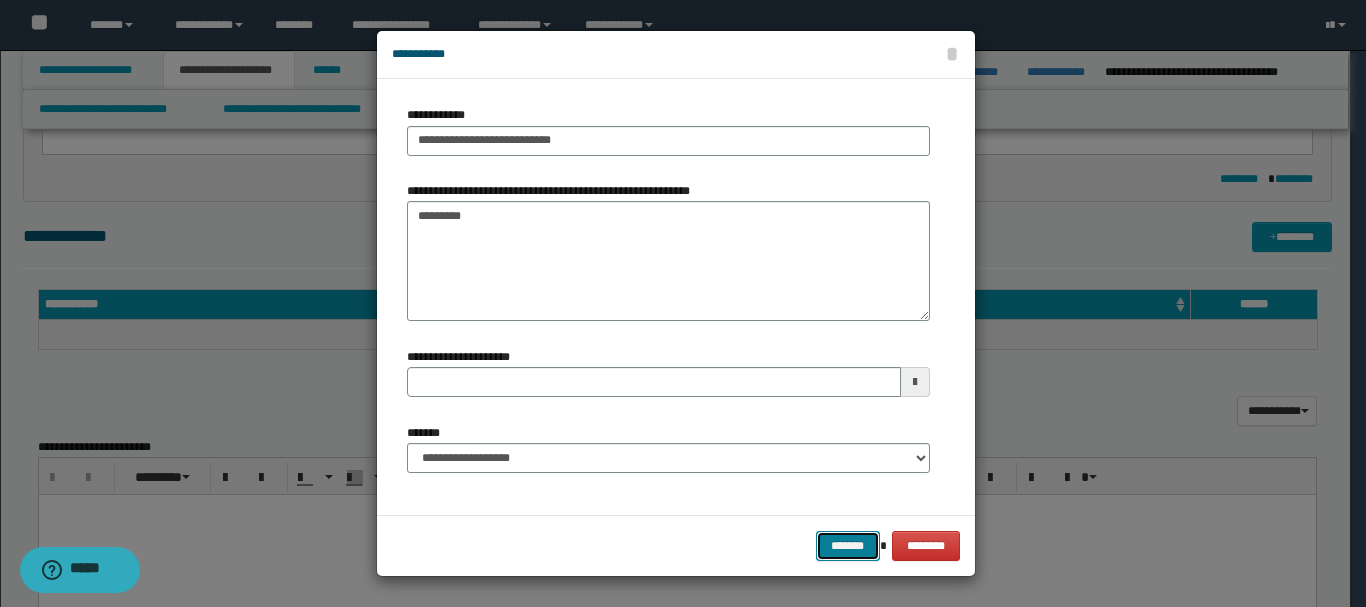 click on "*******" at bounding box center [848, 546] 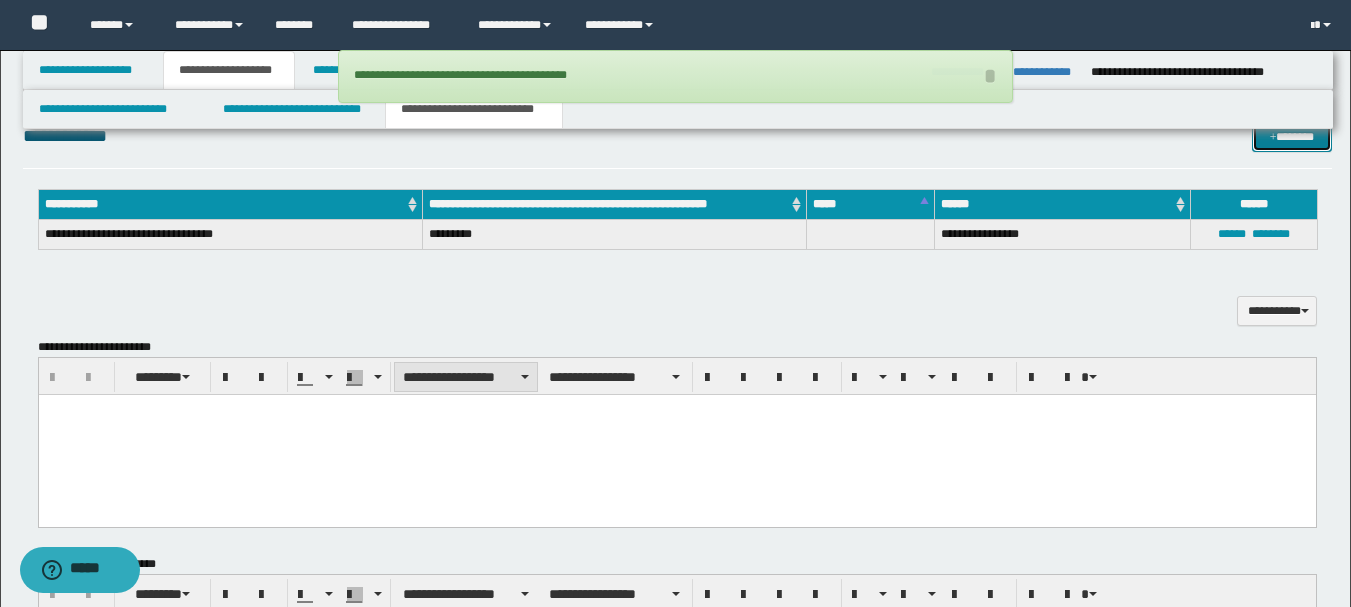 scroll, scrollTop: 1110, scrollLeft: 0, axis: vertical 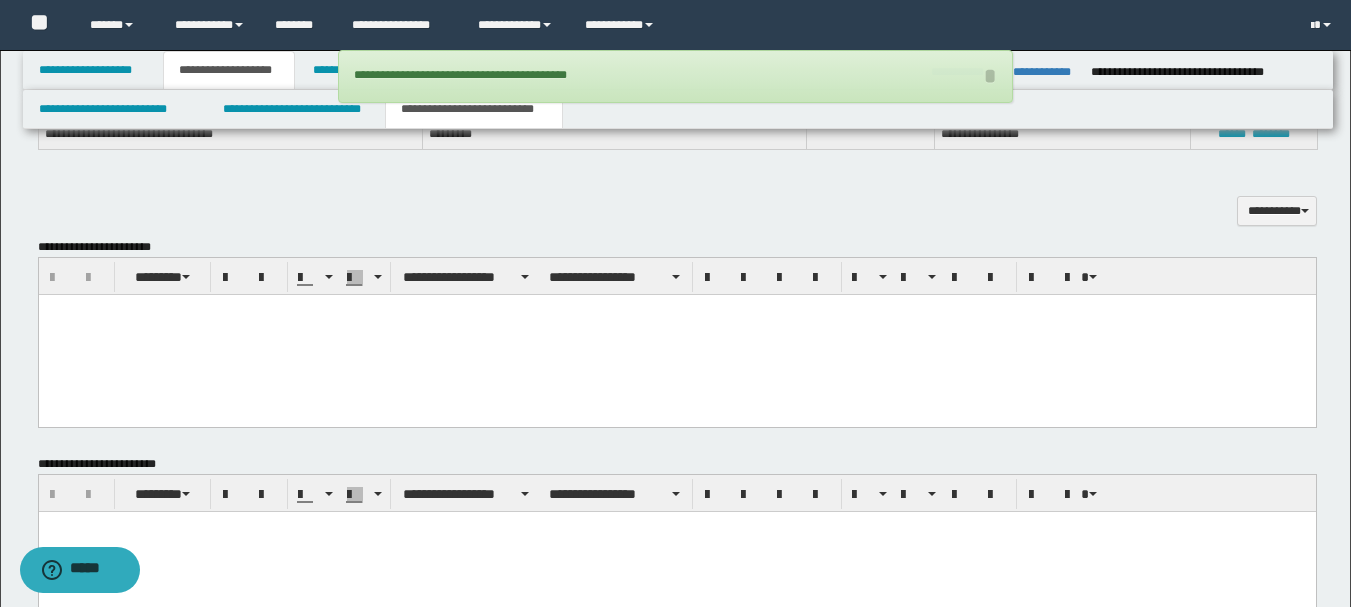 click at bounding box center [676, 309] 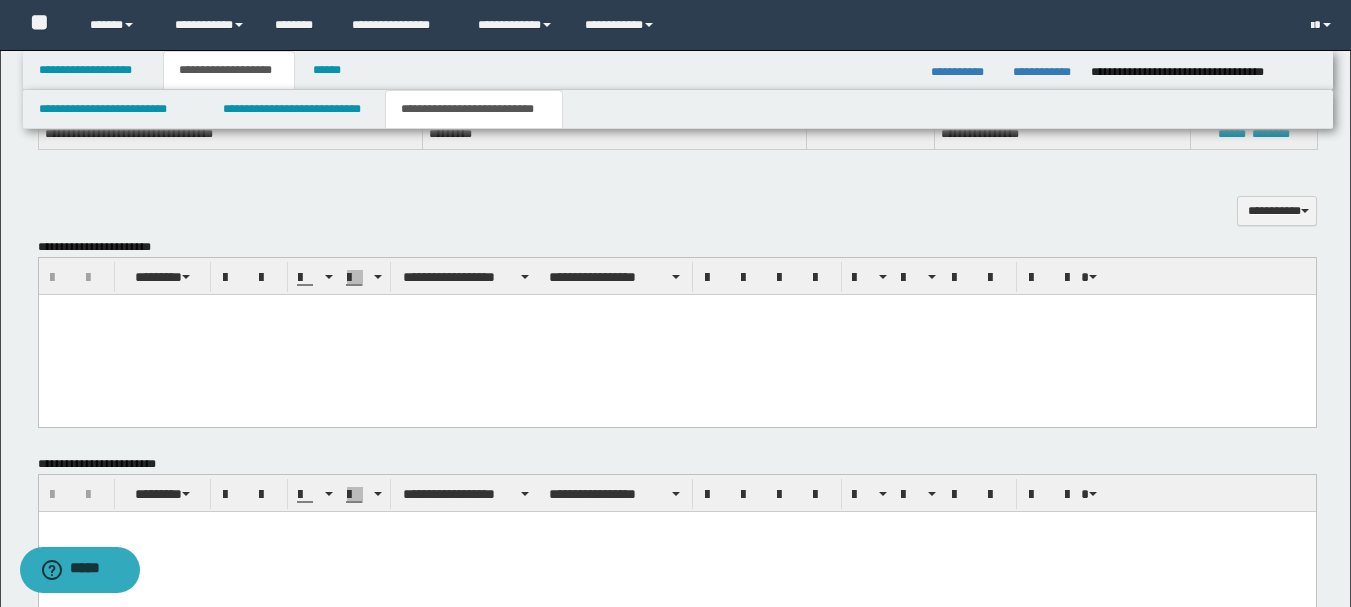 paste 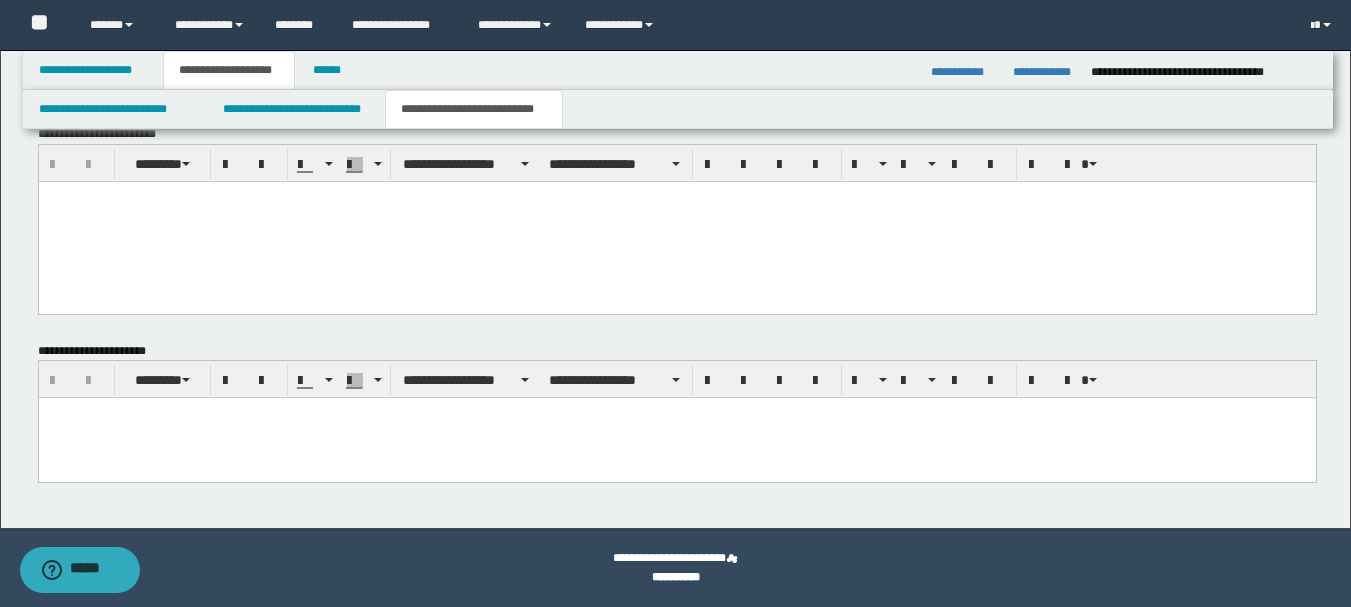 drag, startPoint x: 45, startPoint y: -660, endPoint x: 721, endPoint y: 539, distance: 1376.4364 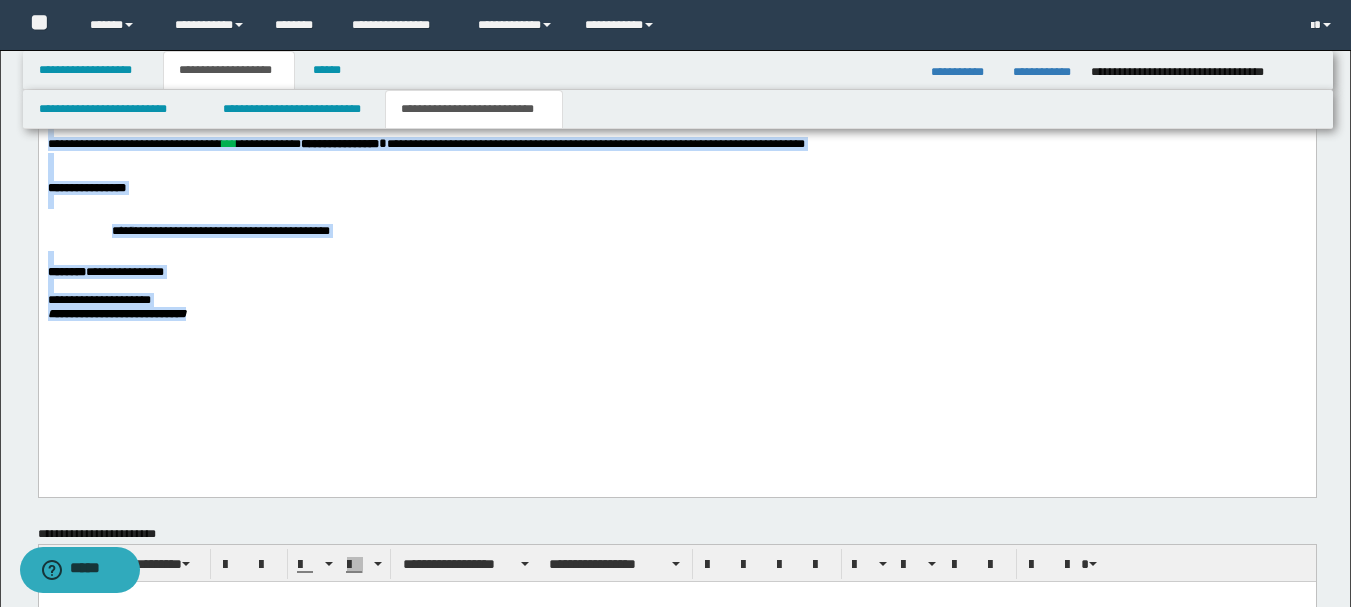 scroll, scrollTop: 1177, scrollLeft: 0, axis: vertical 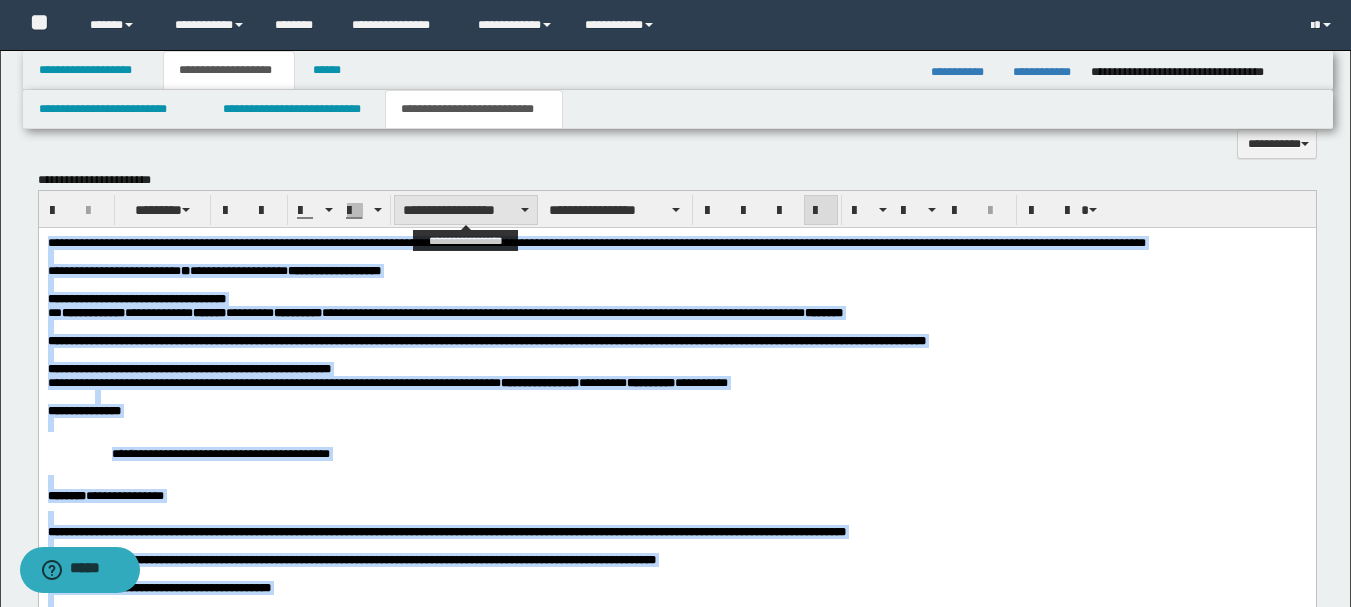 click on "**********" at bounding box center [466, 210] 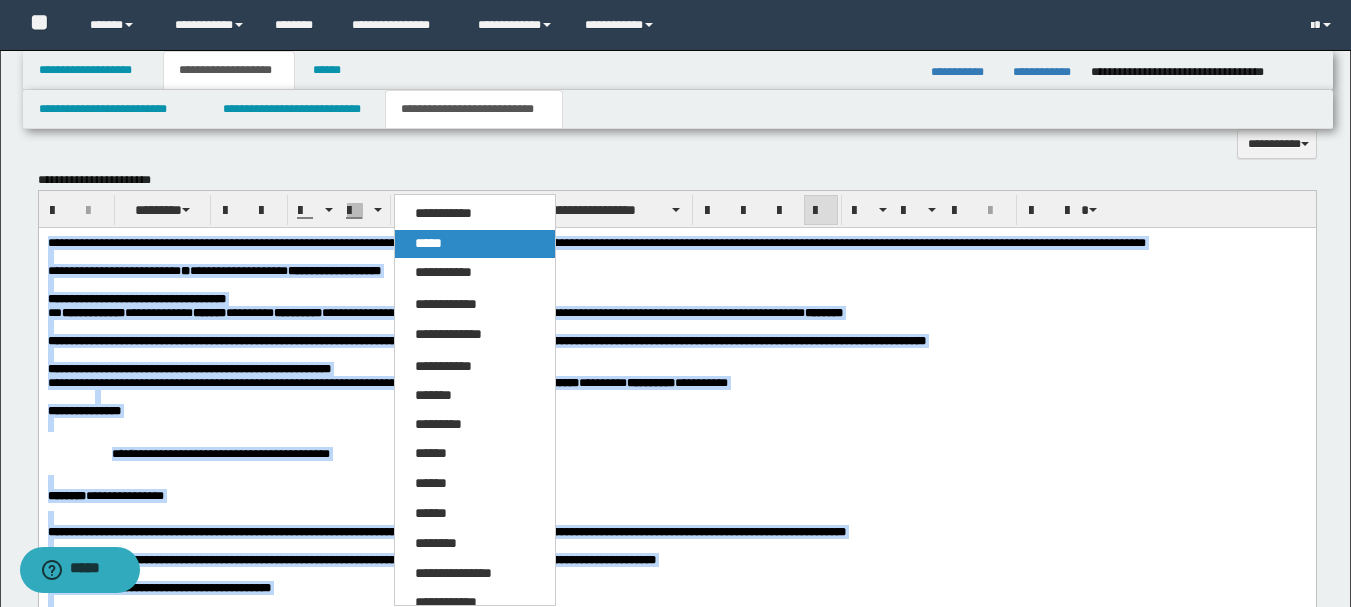 click on "*****" at bounding box center (475, 244) 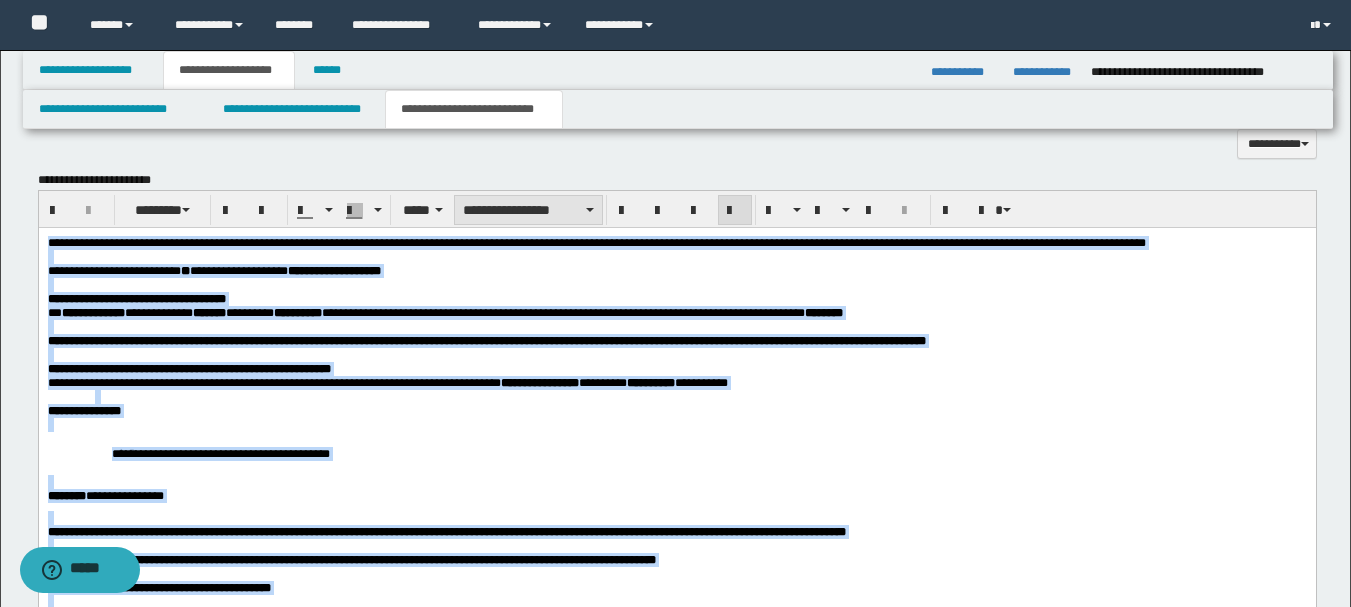 click on "**********" at bounding box center [528, 210] 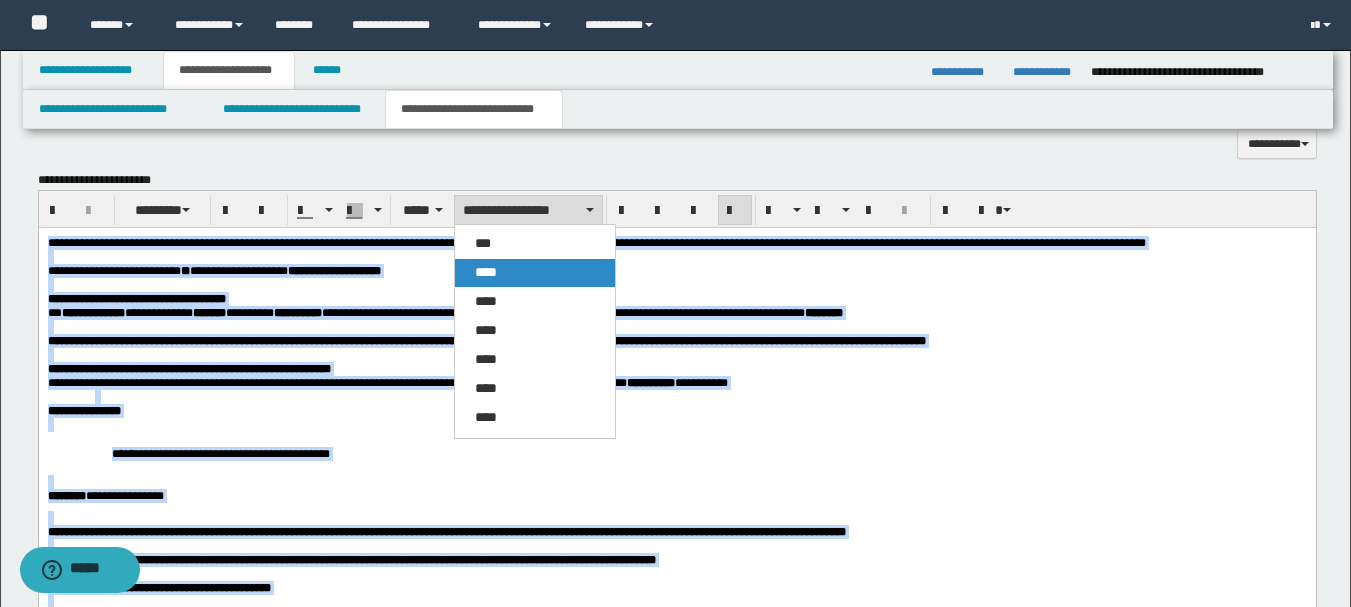 drag, startPoint x: 536, startPoint y: 267, endPoint x: 518, endPoint y: 28, distance: 239.67686 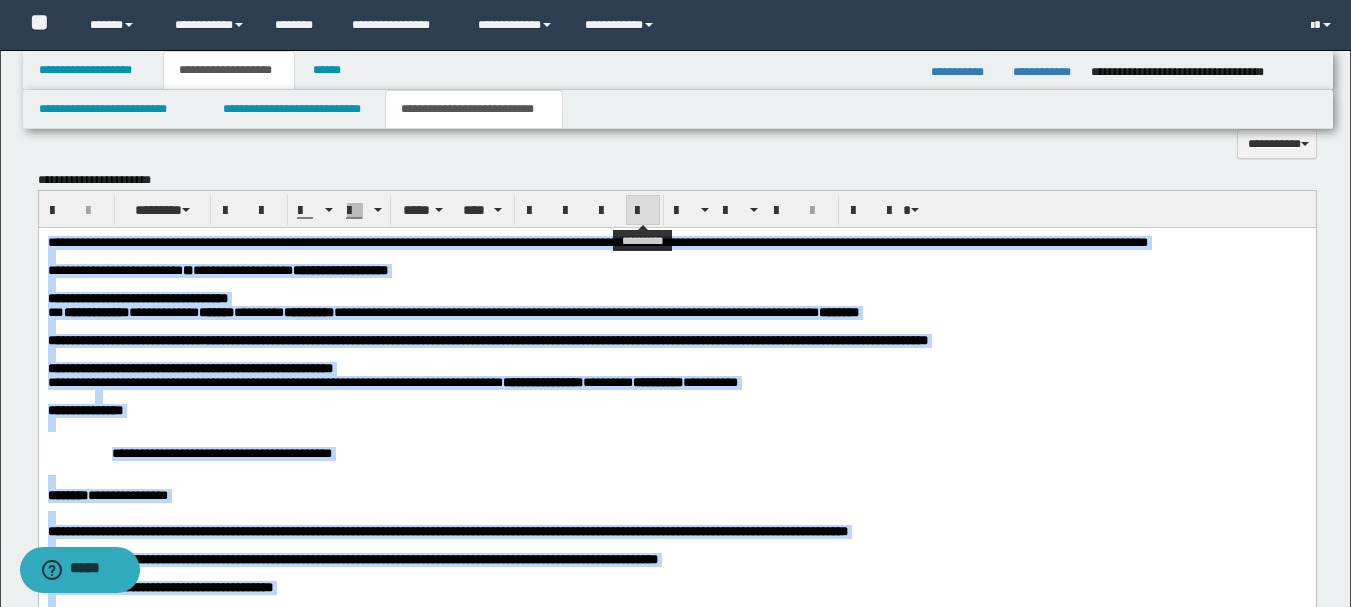 click at bounding box center [643, 211] 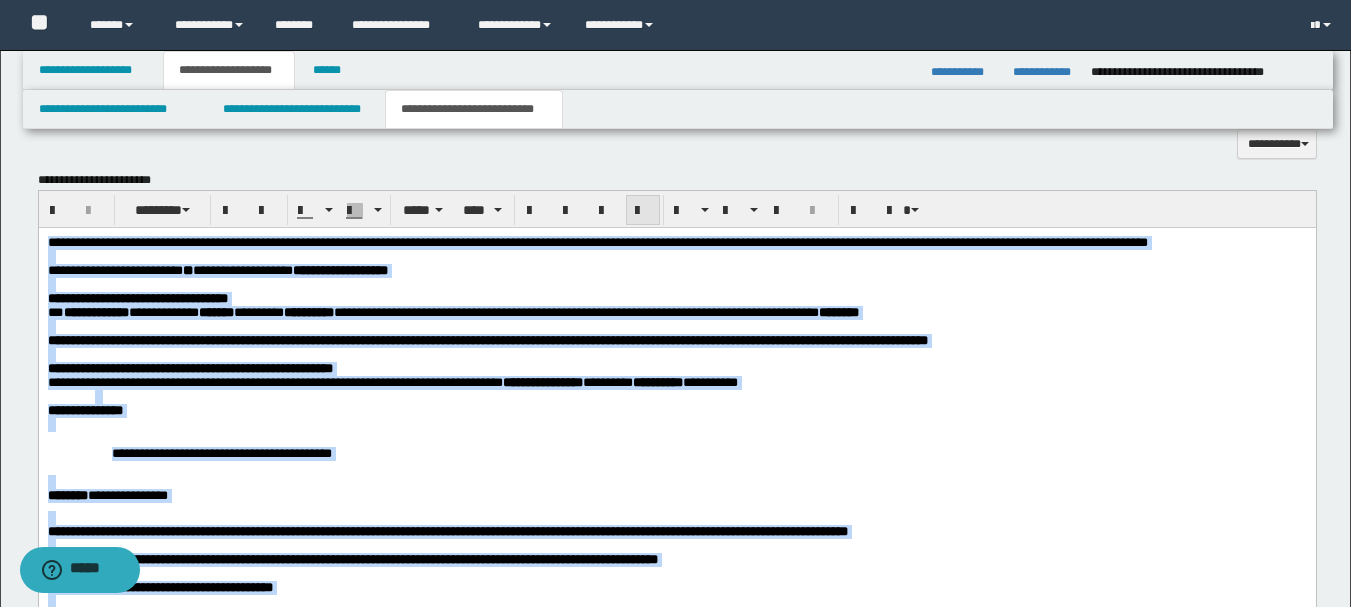 click at bounding box center [643, 211] 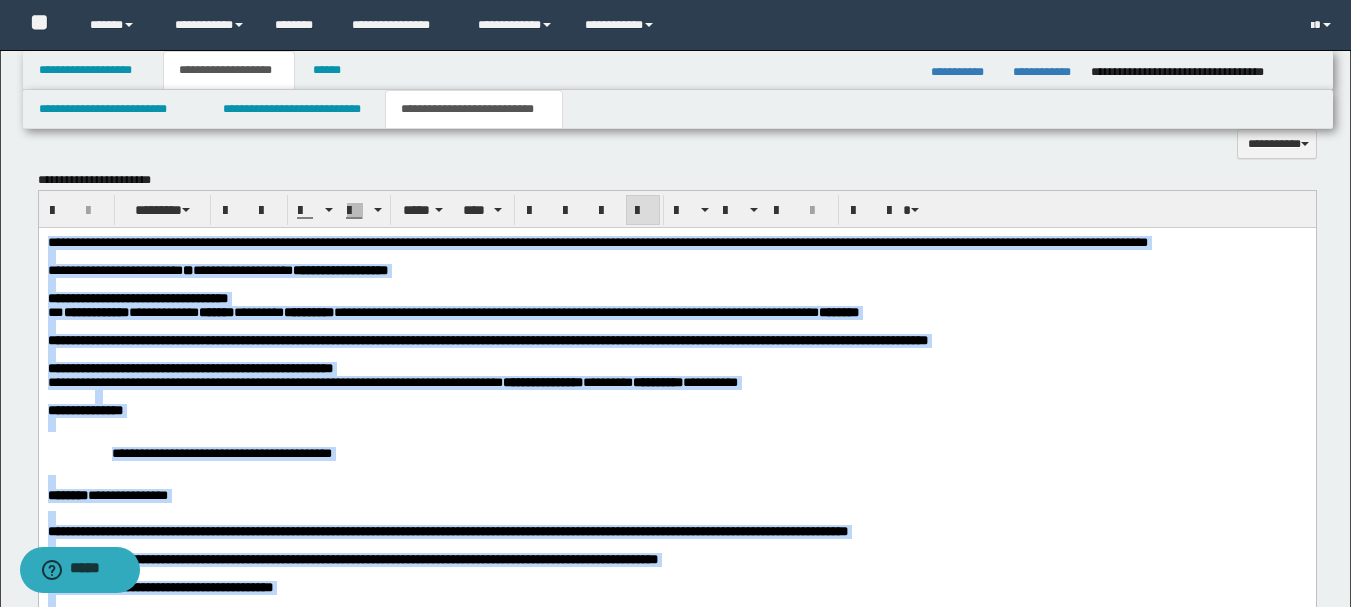 click at bounding box center (676, 326) 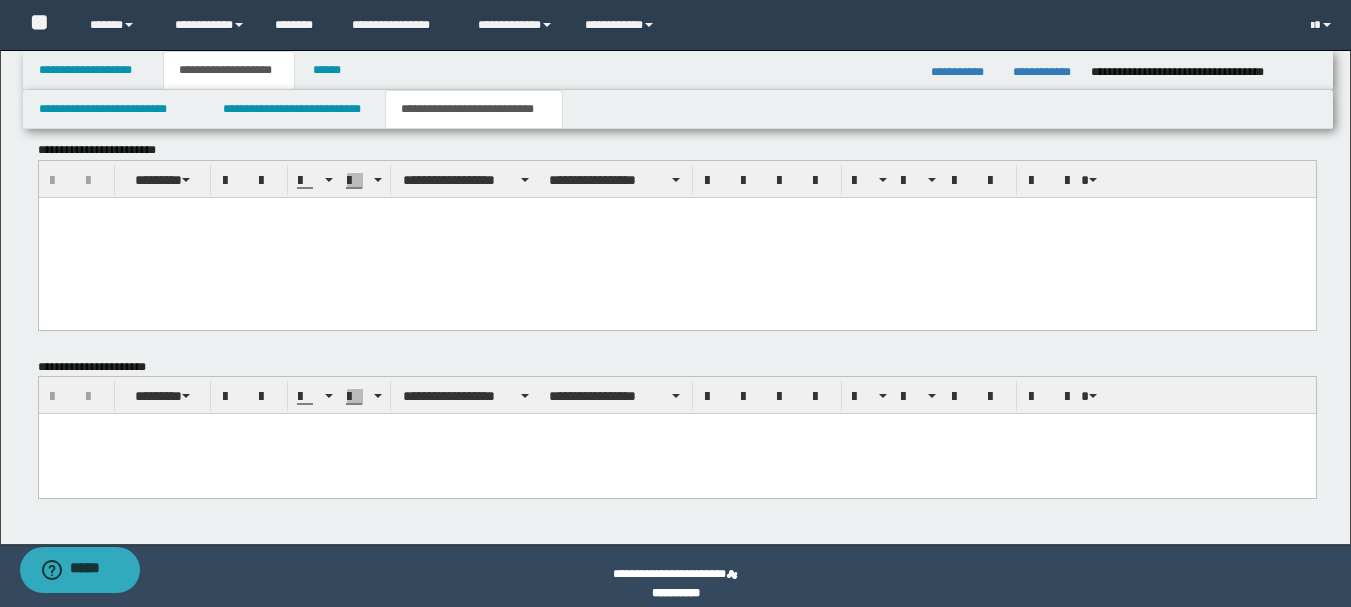 scroll, scrollTop: 2093, scrollLeft: 0, axis: vertical 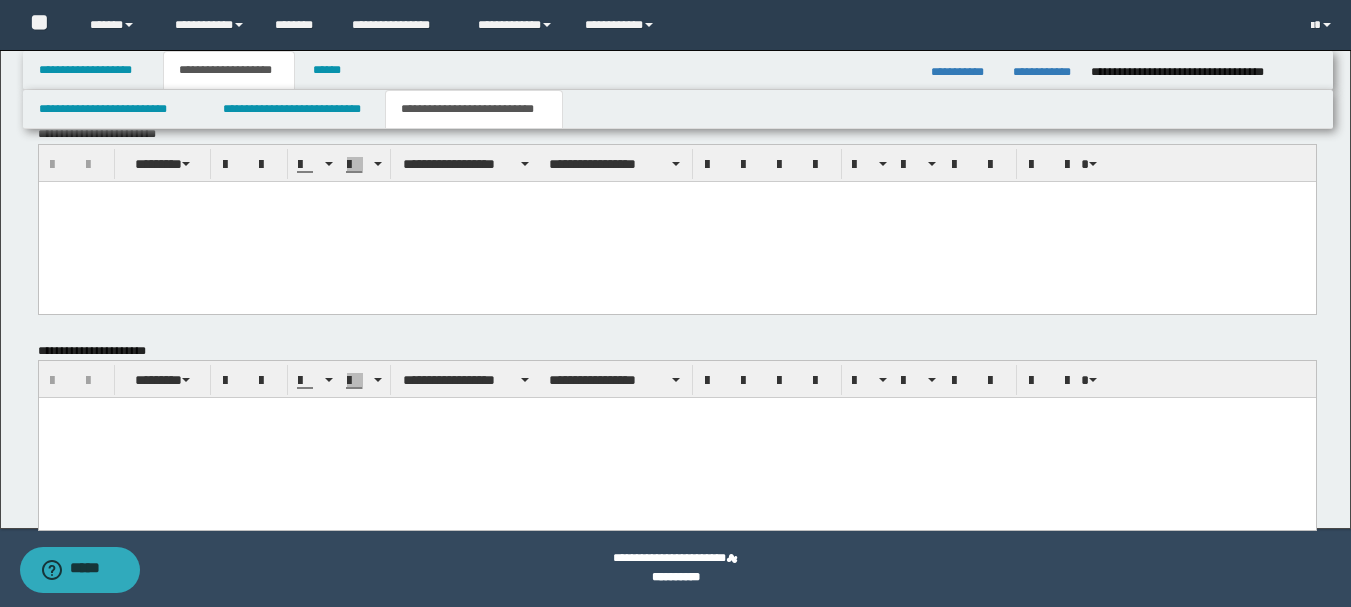 click at bounding box center (676, 438) 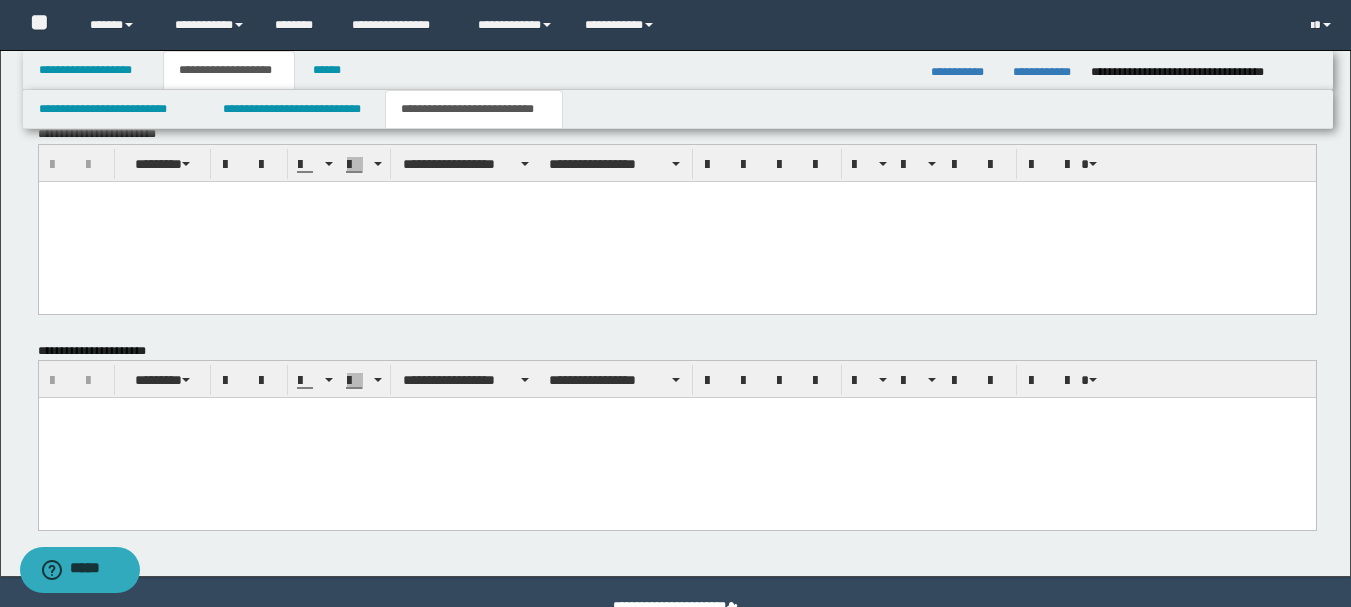 paste 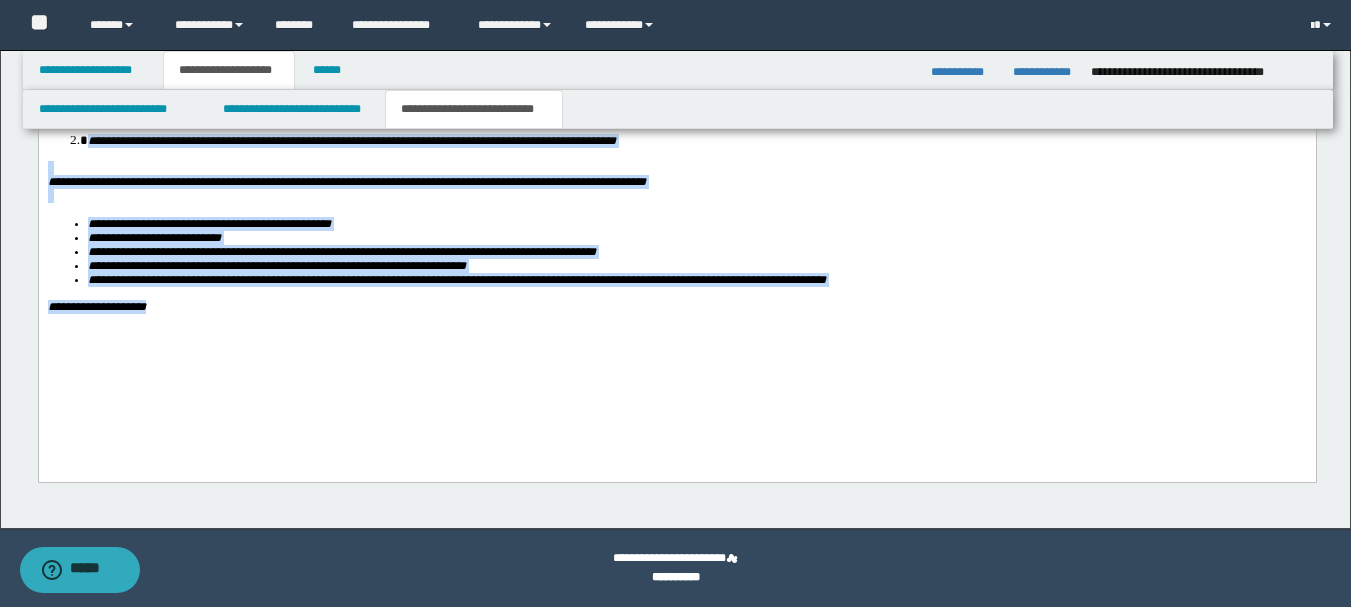 drag, startPoint x: 47, startPoint y: -214, endPoint x: 694, endPoint y: 453, distance: 929.2459 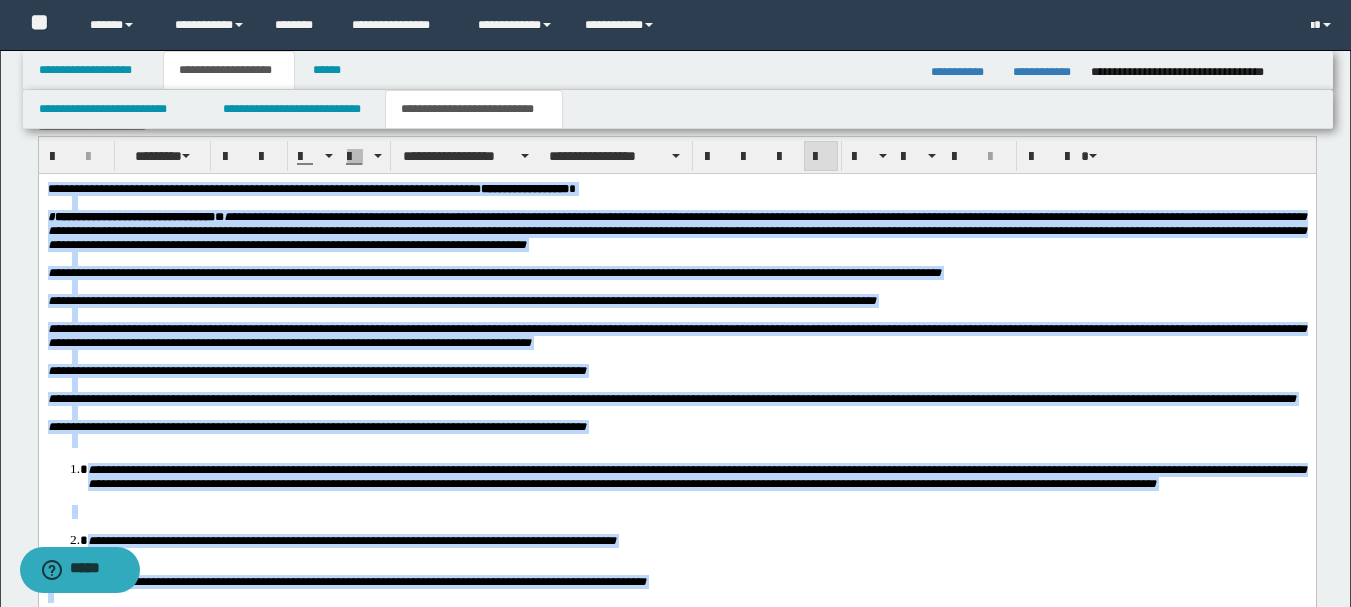 scroll, scrollTop: 2217, scrollLeft: 0, axis: vertical 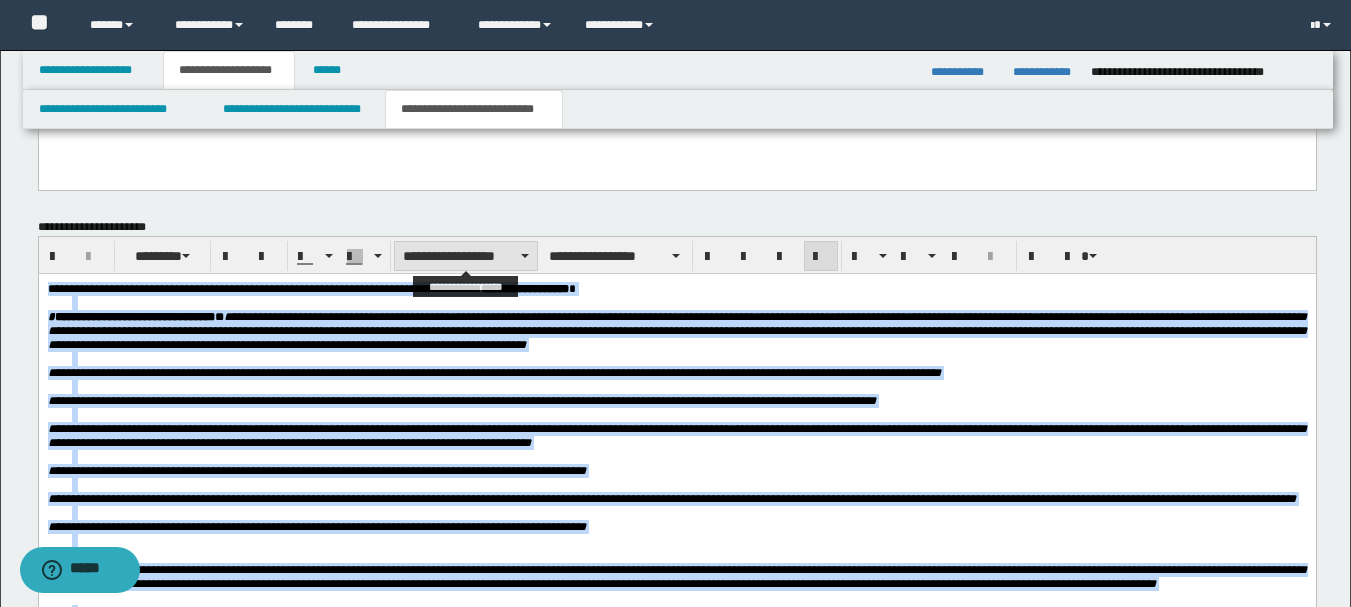 click on "**********" at bounding box center (466, 256) 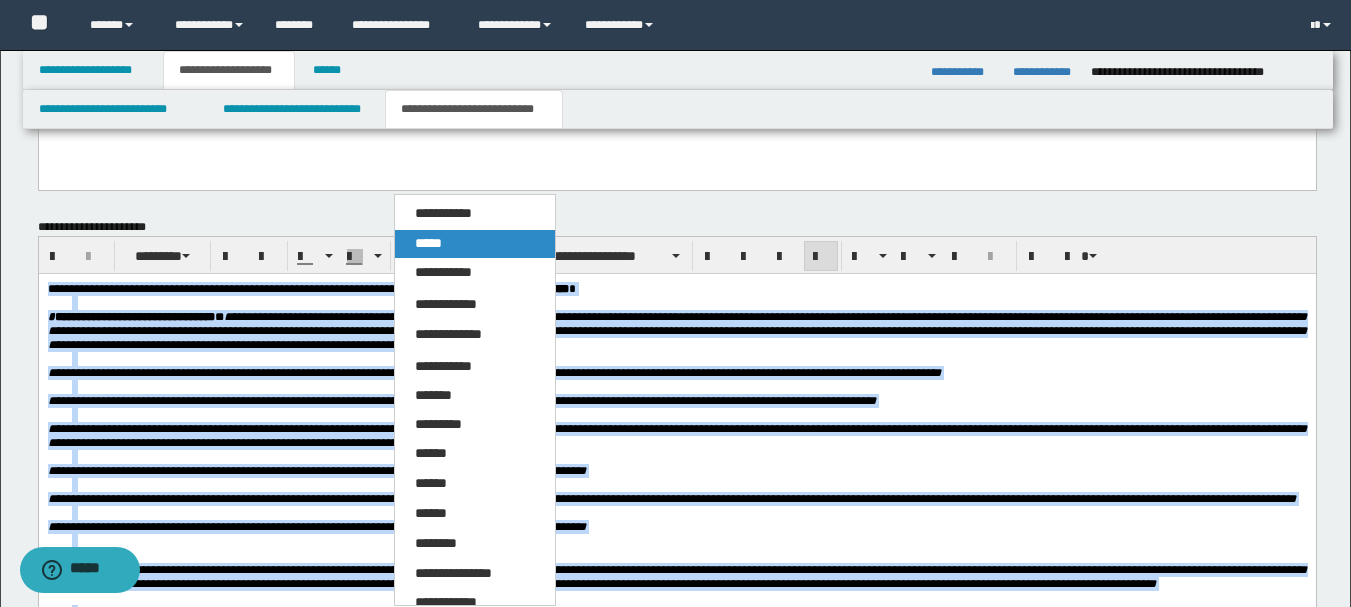 click on "*****" at bounding box center (475, 244) 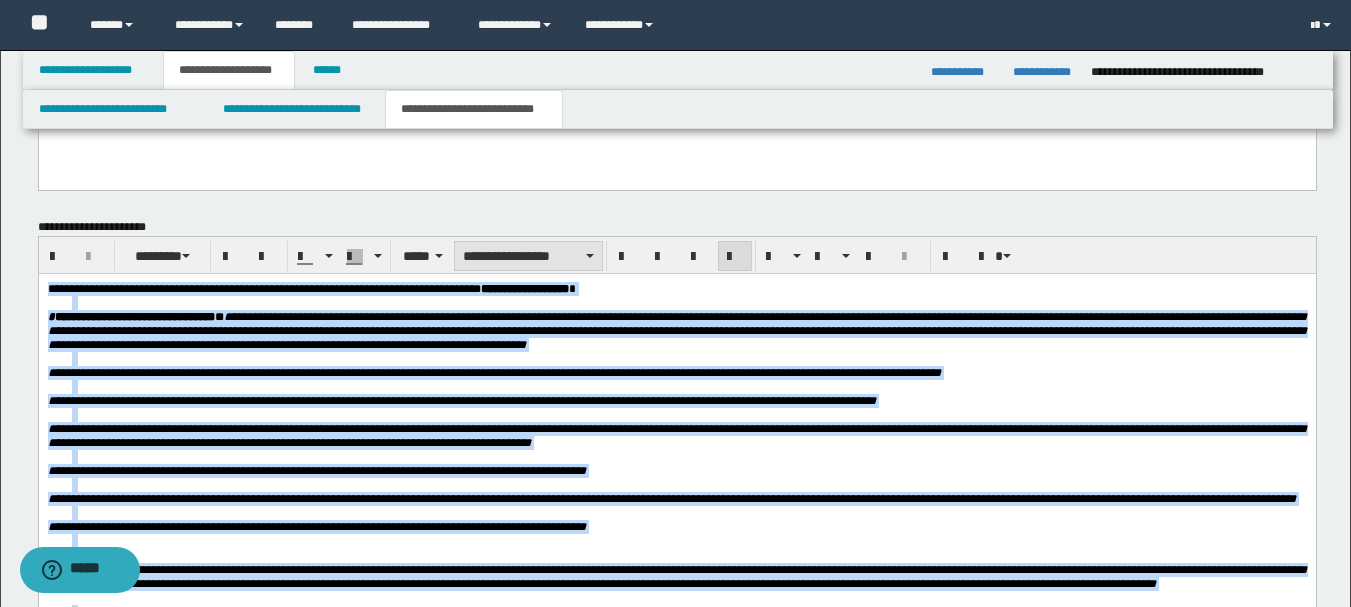click on "**********" at bounding box center [528, 256] 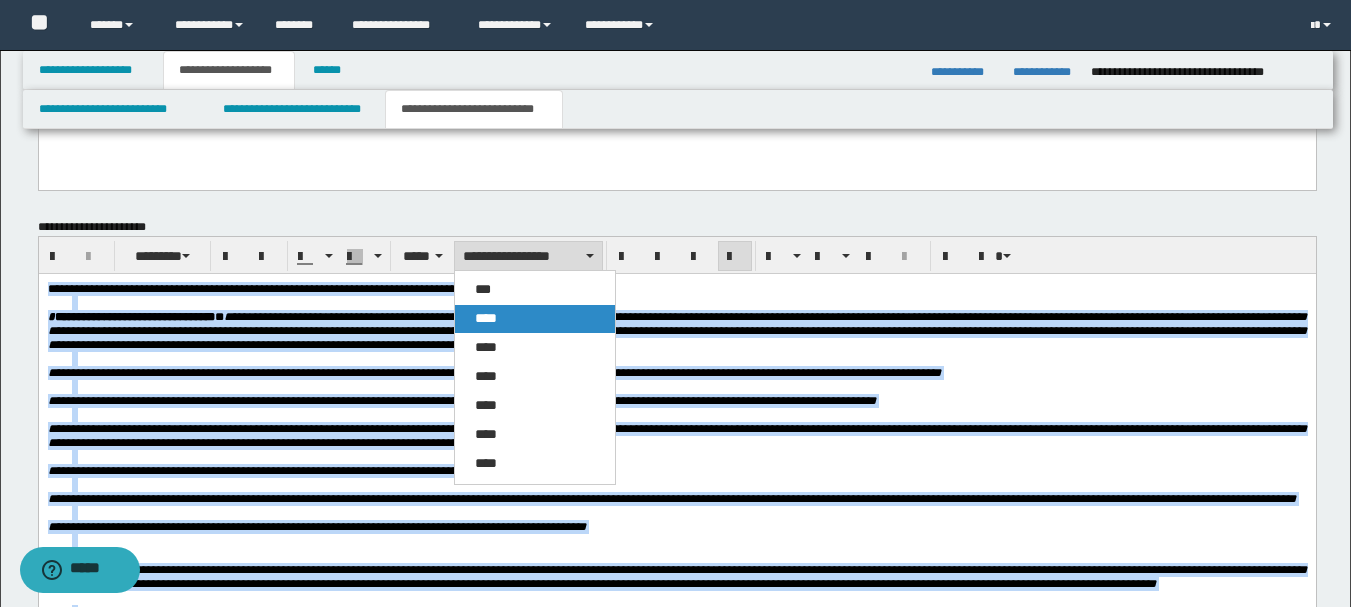 click on "****" at bounding box center [535, 319] 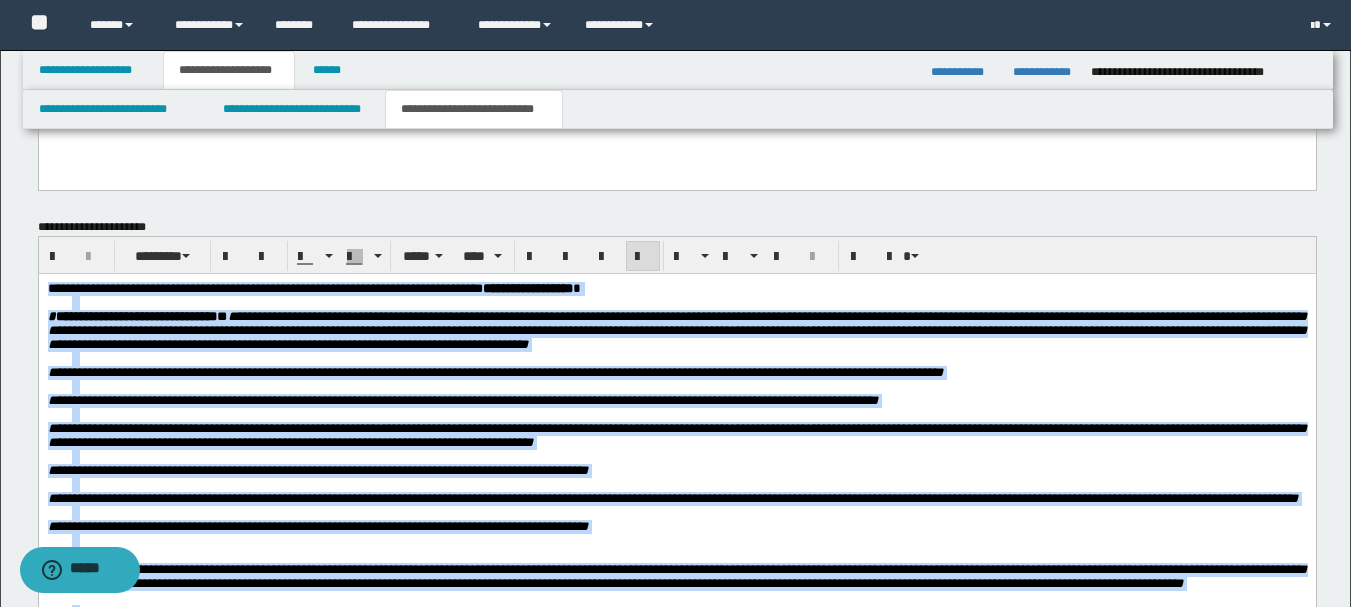 click at bounding box center (643, 257) 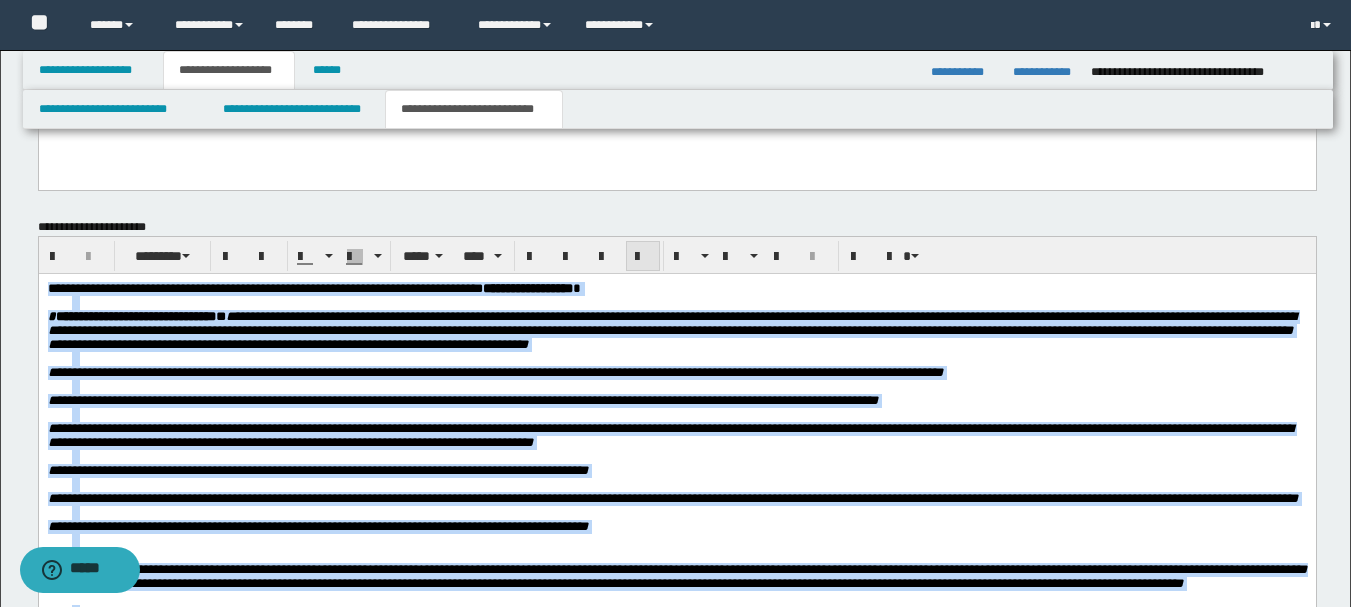 click at bounding box center [643, 257] 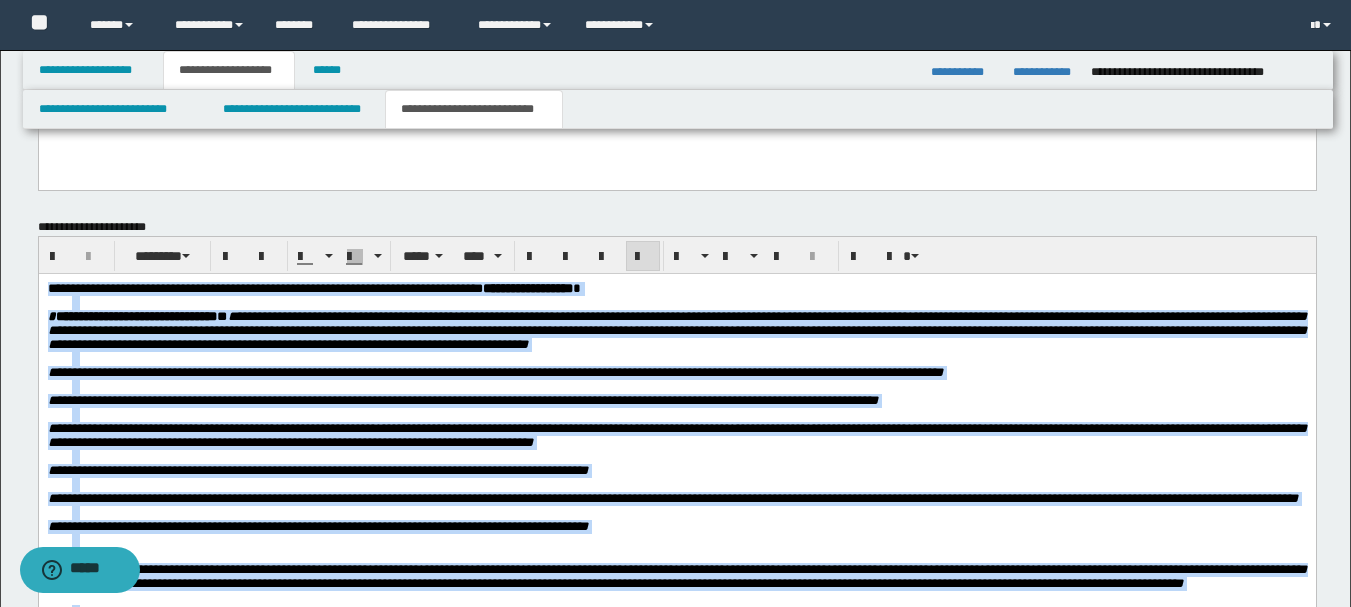 click at bounding box center [688, 359] 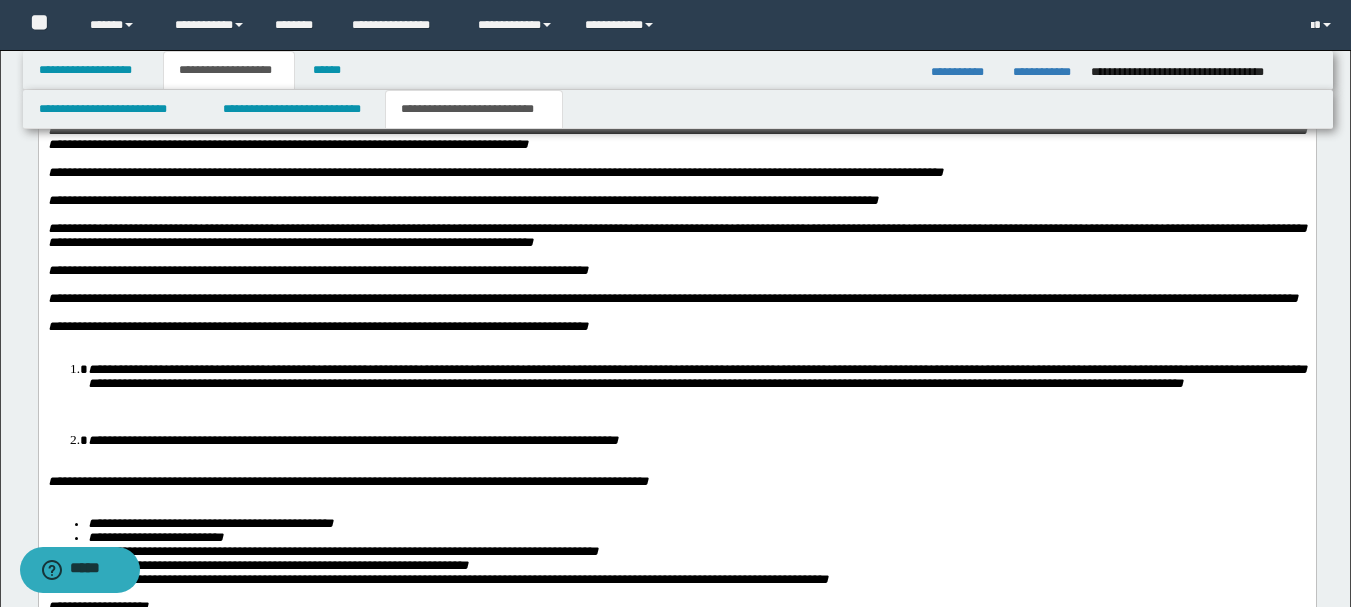 scroll, scrollTop: 2617, scrollLeft: 0, axis: vertical 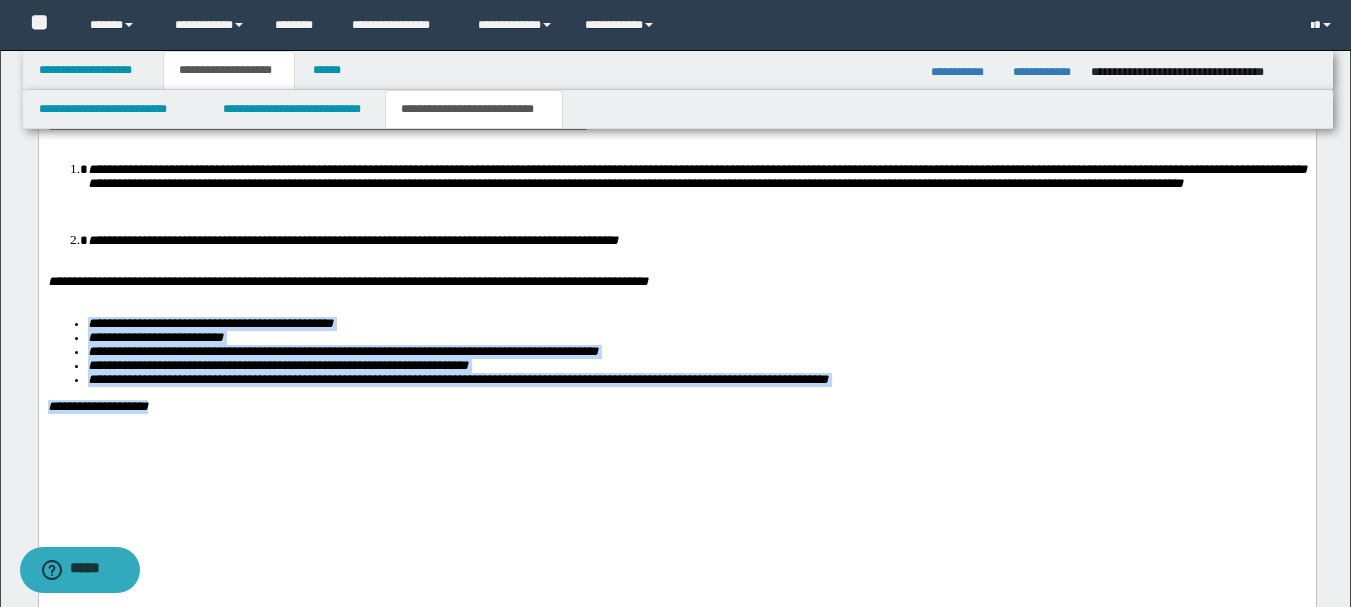 drag, startPoint x: 180, startPoint y: 505, endPoint x: 63, endPoint y: 405, distance: 153.91231 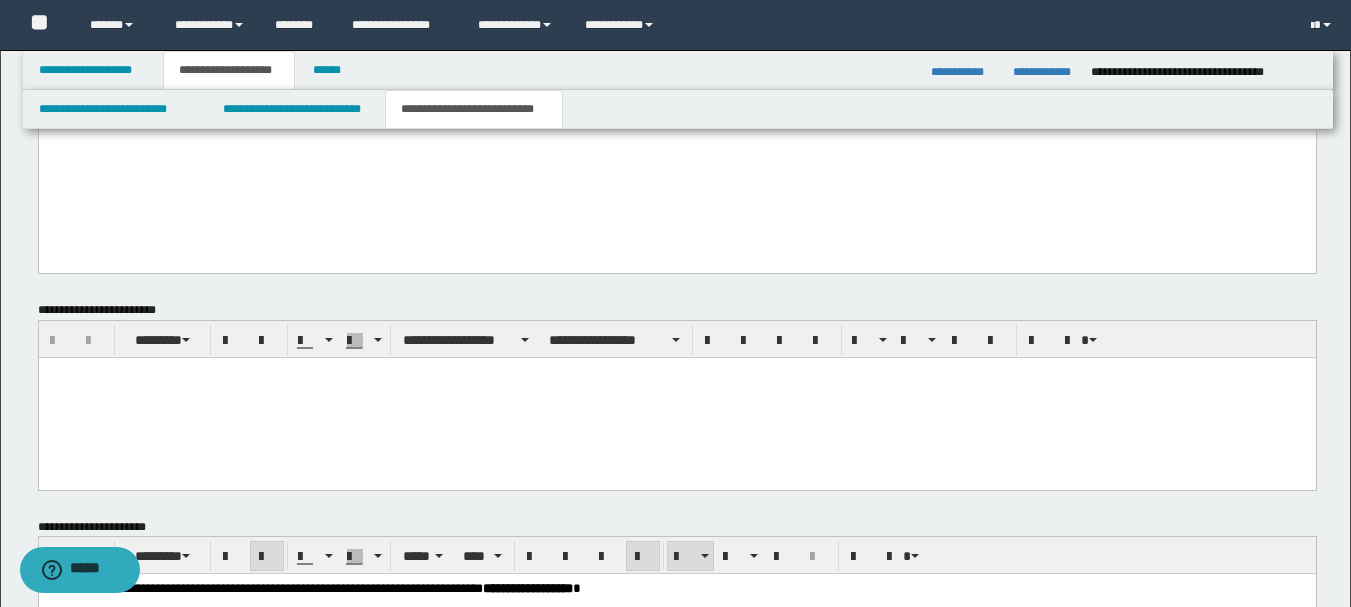 scroll, scrollTop: 2017, scrollLeft: 0, axis: vertical 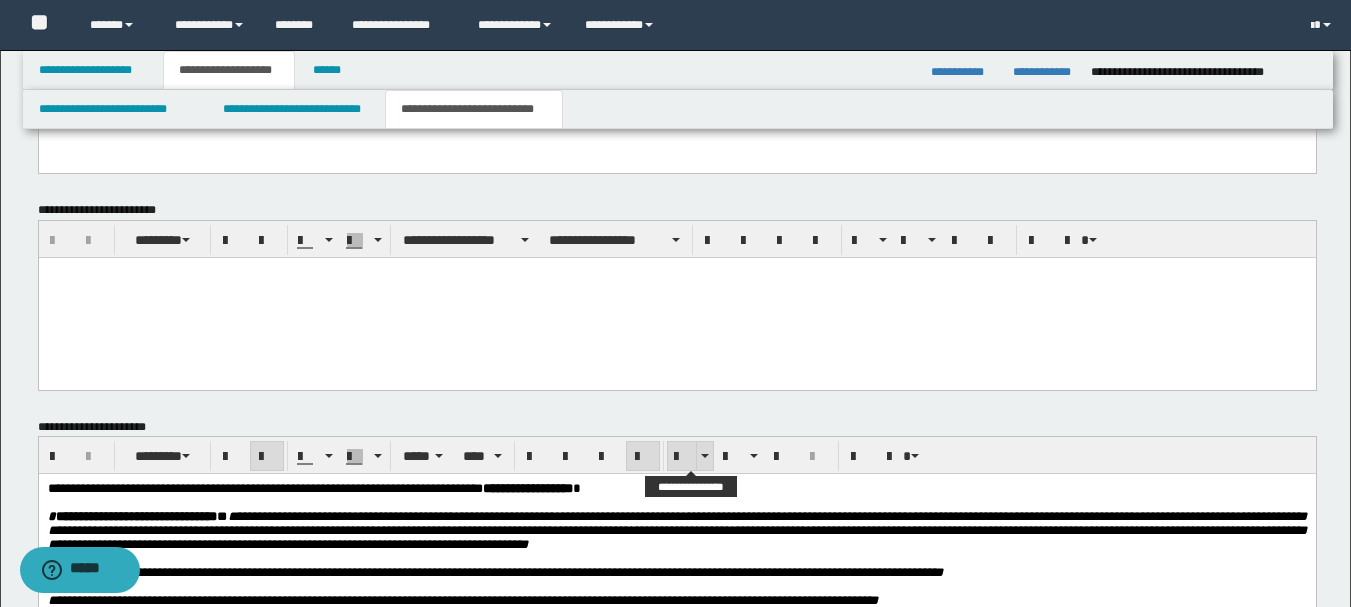 click at bounding box center [682, 457] 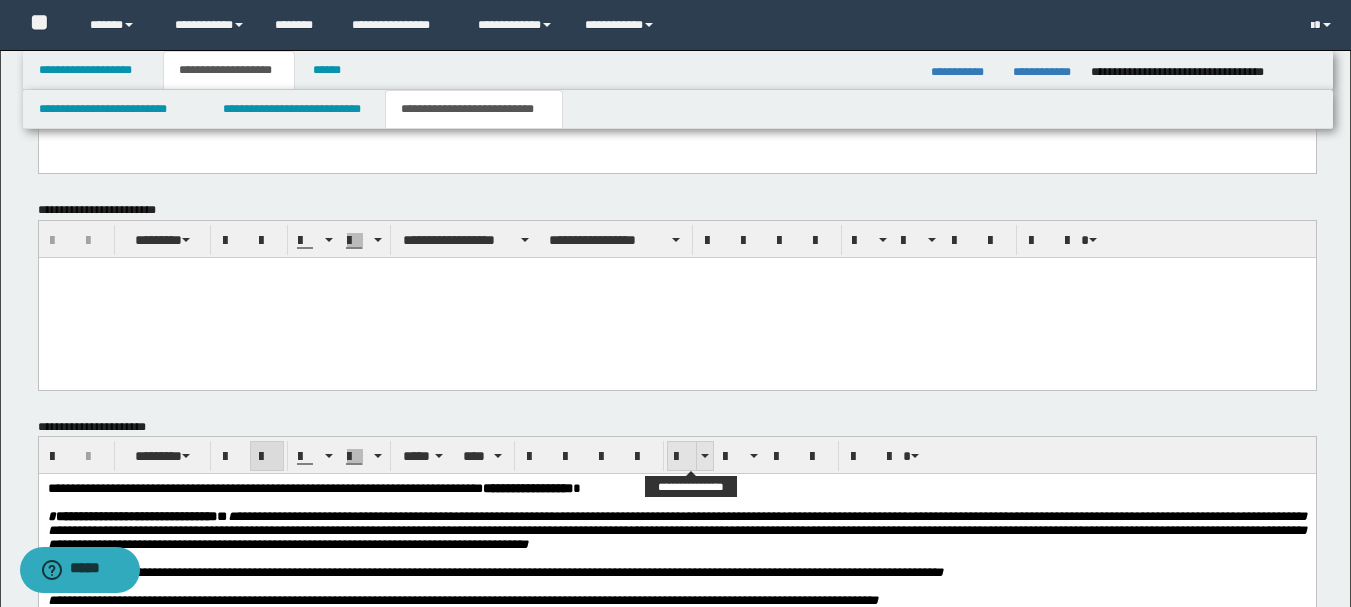 click at bounding box center (682, 457) 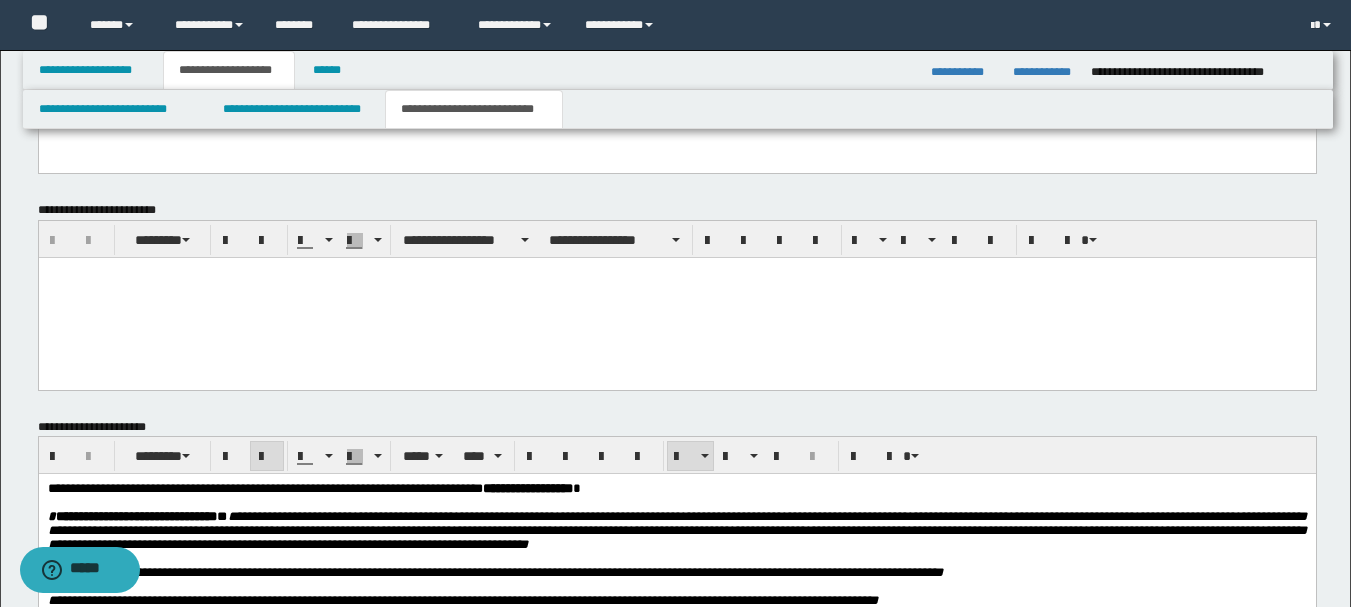 scroll, scrollTop: 2617, scrollLeft: 0, axis: vertical 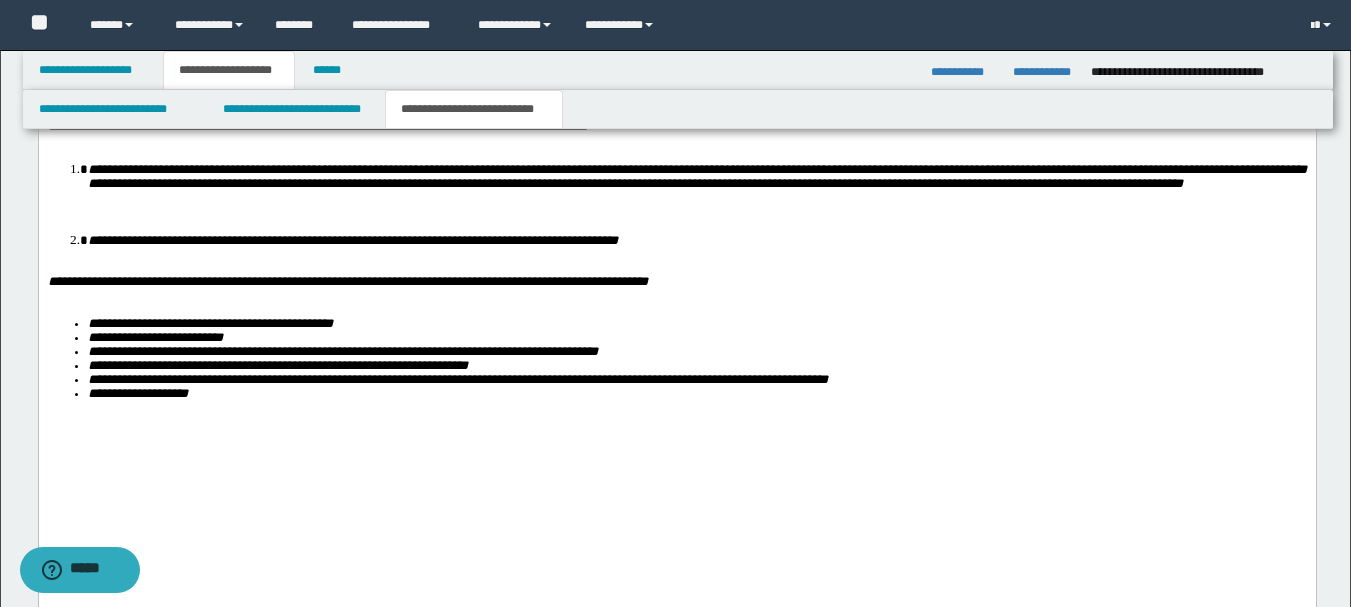 click at bounding box center (676, 269) 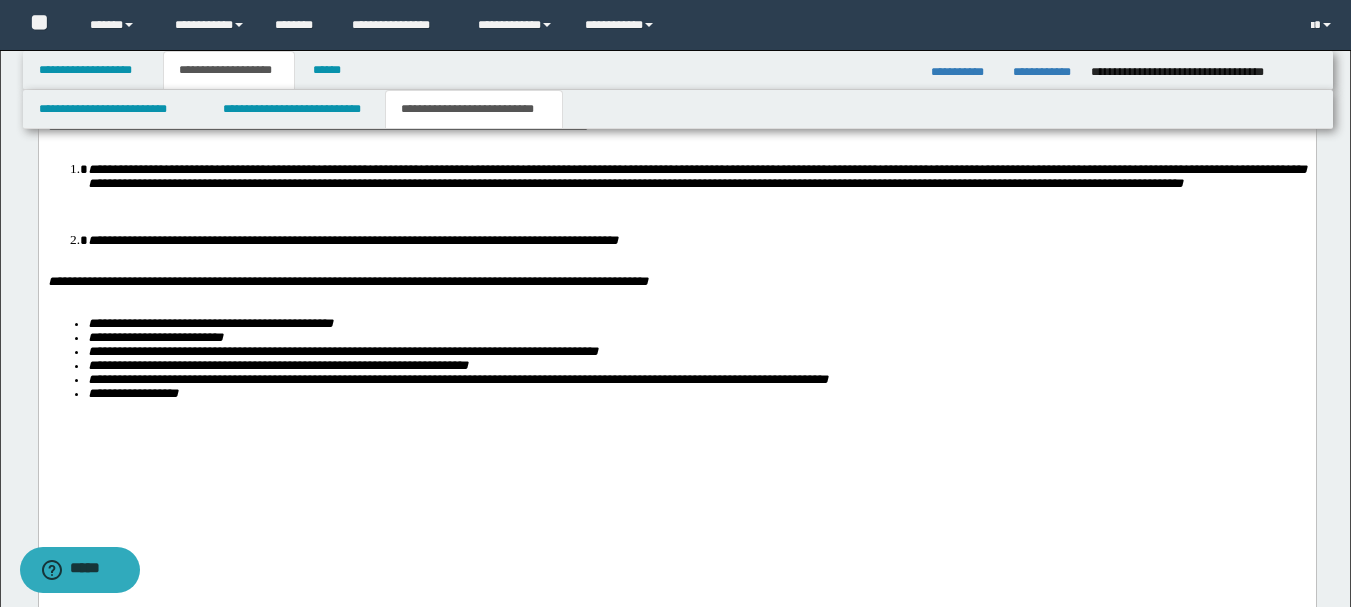 scroll, scrollTop: 1917, scrollLeft: 0, axis: vertical 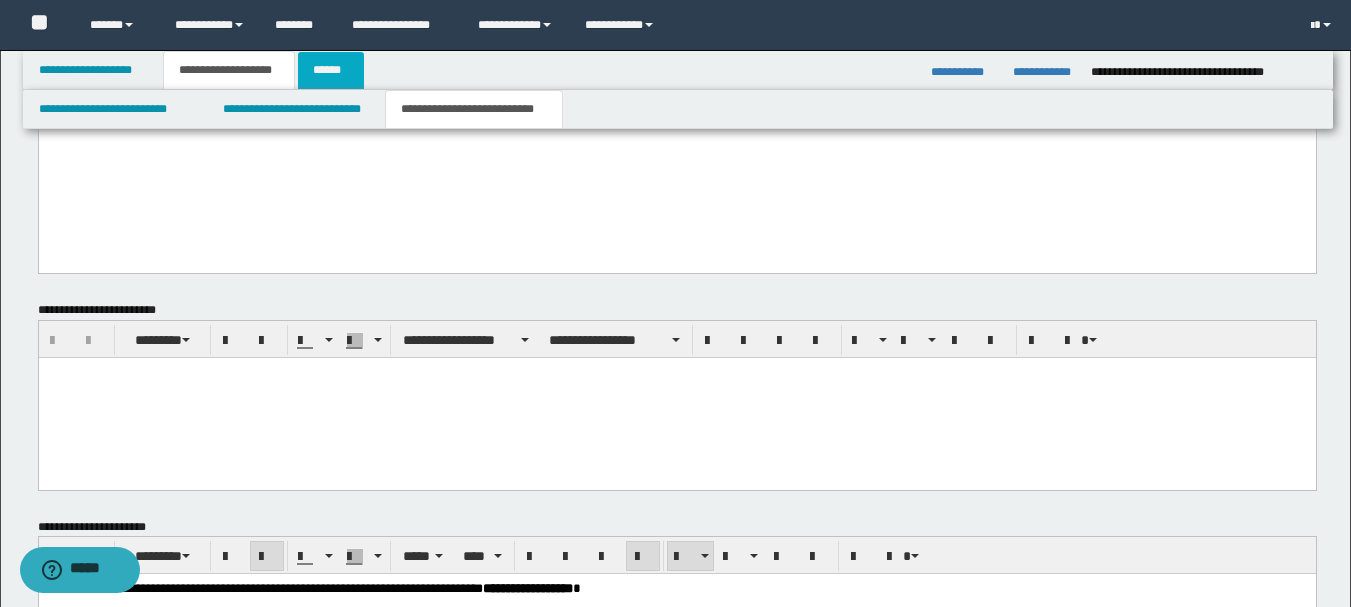 click on "******" at bounding box center (331, 70) 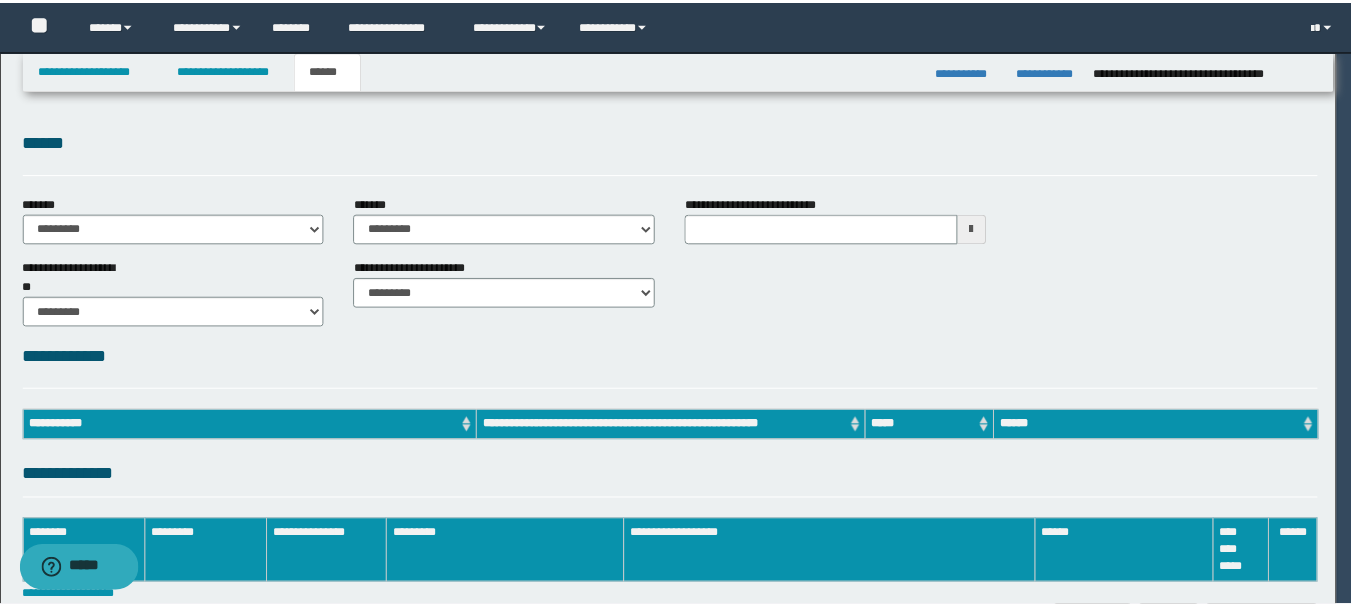 scroll, scrollTop: 0, scrollLeft: 0, axis: both 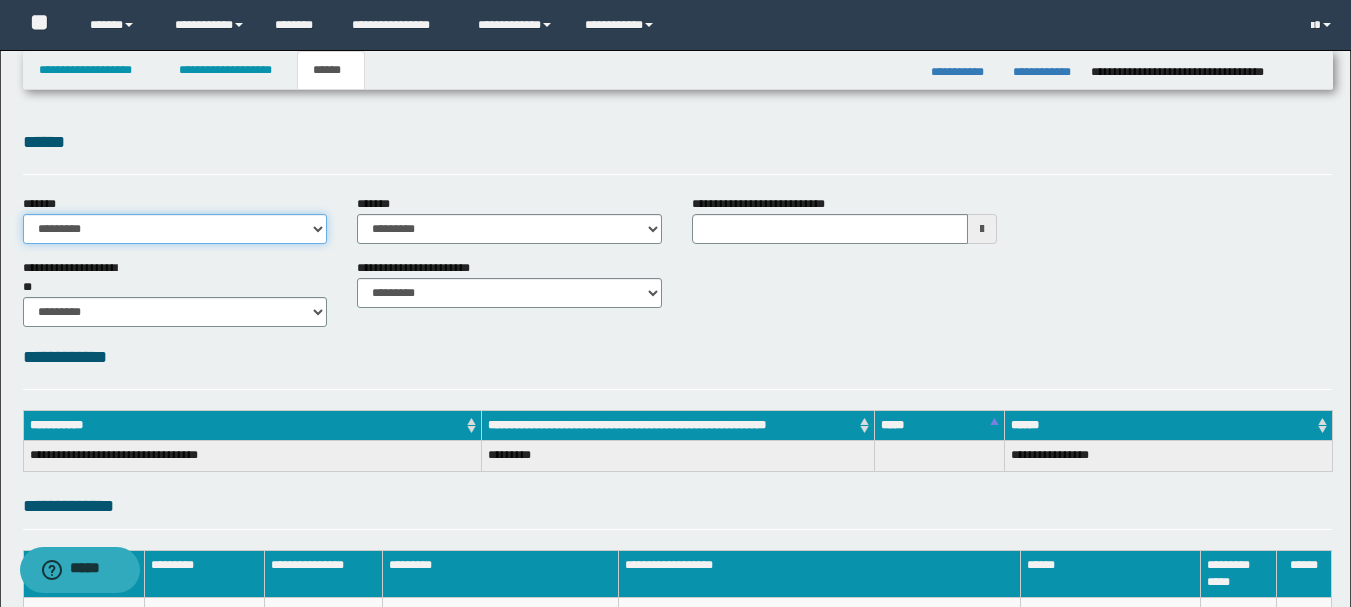 drag, startPoint x: 298, startPoint y: 237, endPoint x: 261, endPoint y: 234, distance: 37.12142 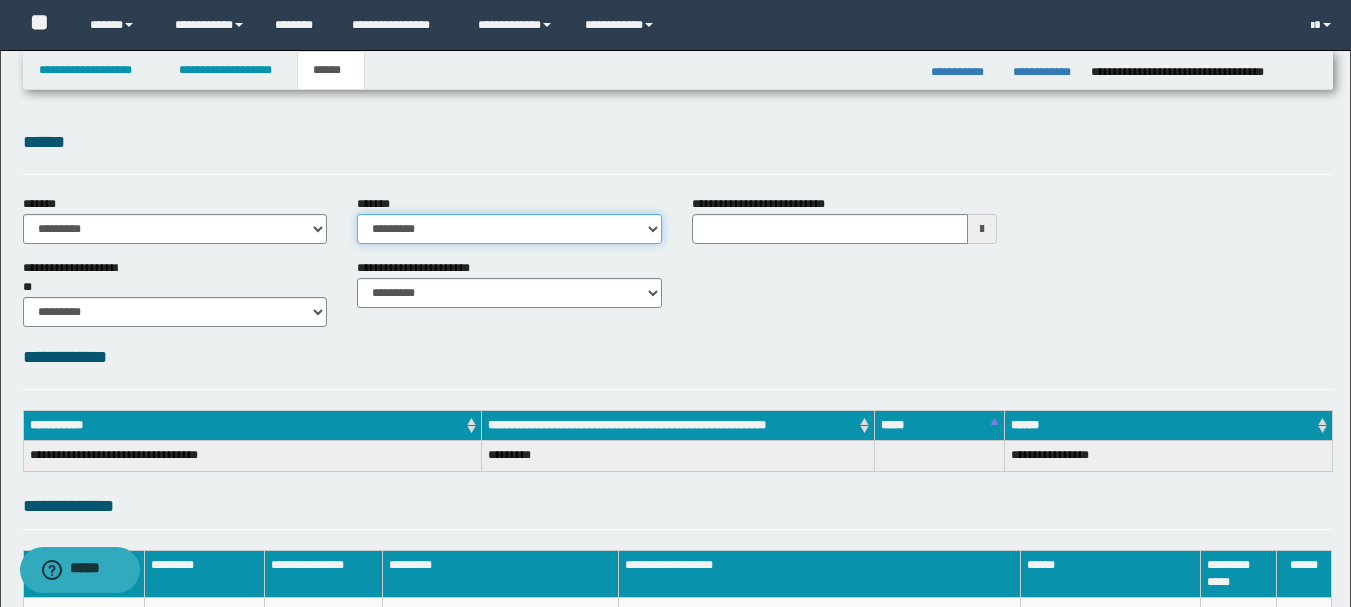 click on "**********" at bounding box center [509, 229] 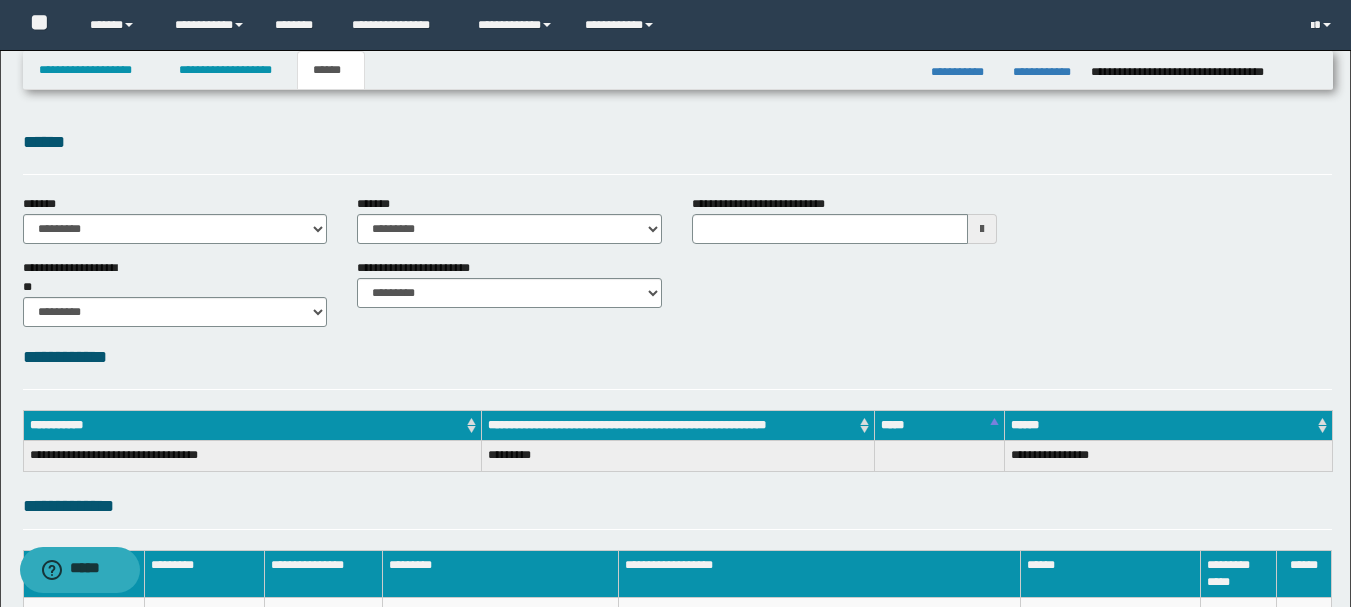 click on "******" at bounding box center (677, 151) 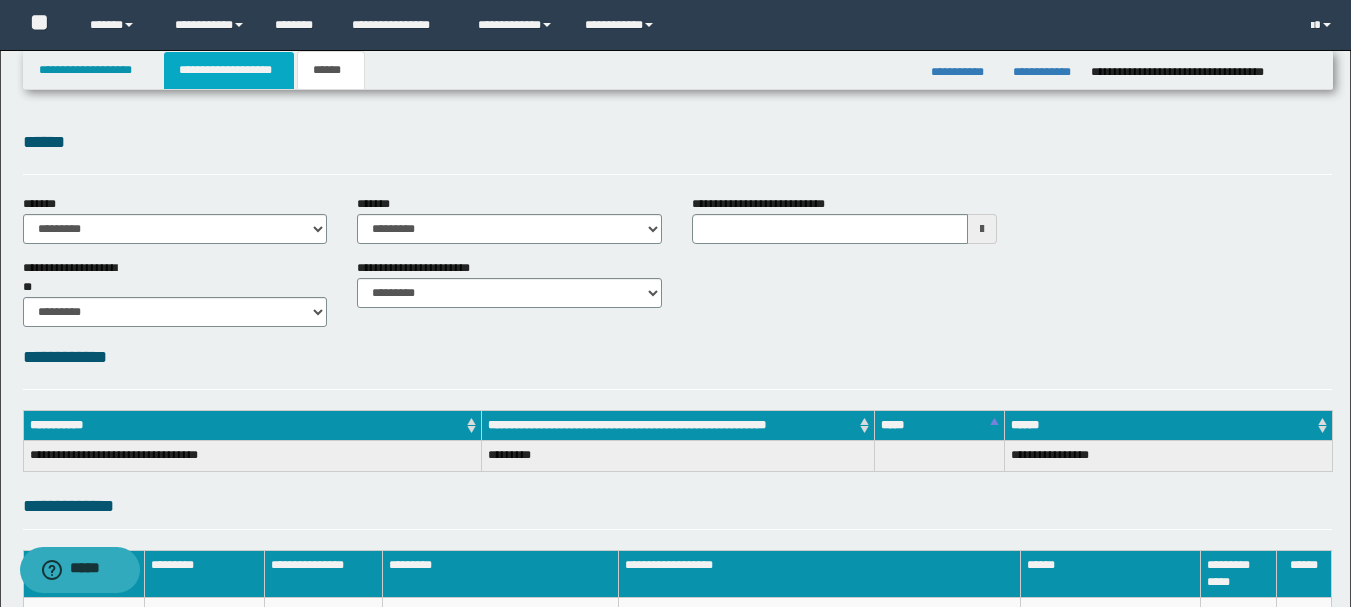 click on "**********" at bounding box center [229, 70] 